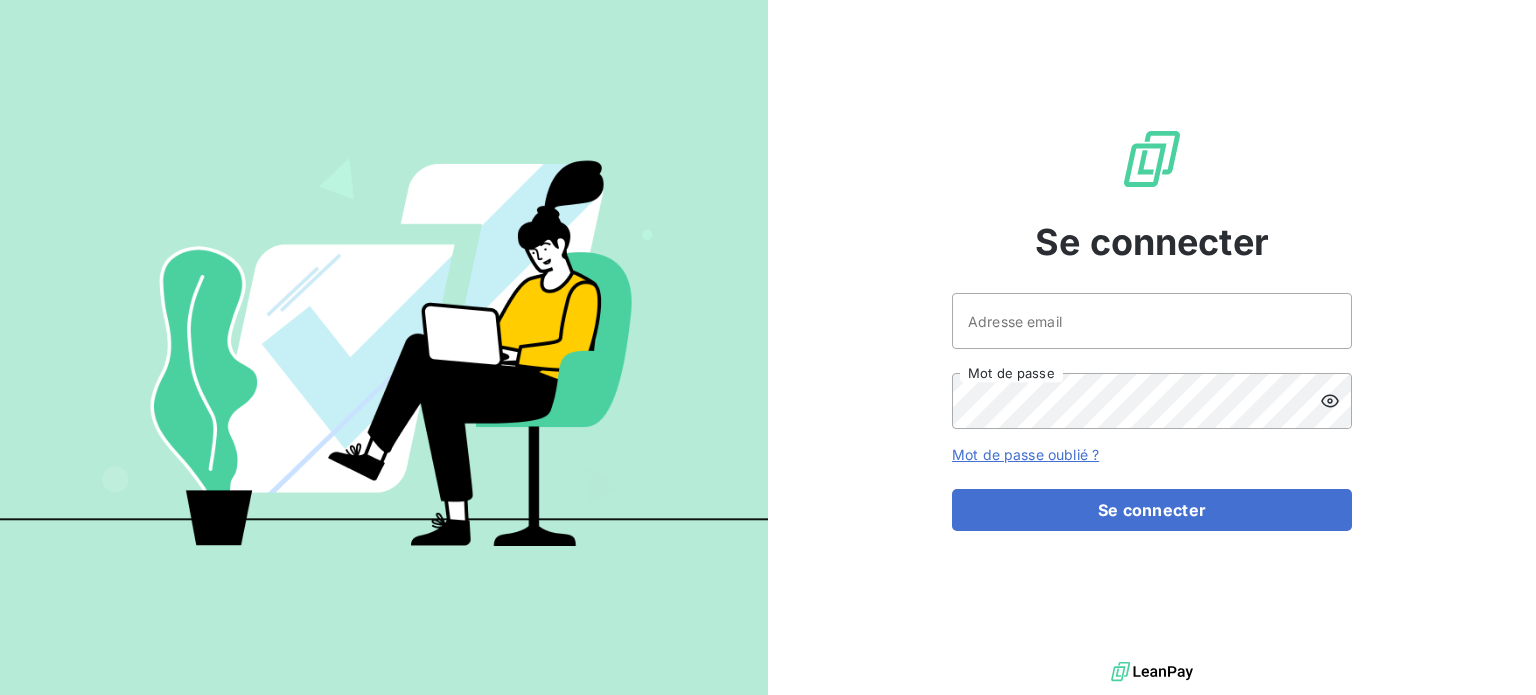 scroll, scrollTop: 0, scrollLeft: 0, axis: both 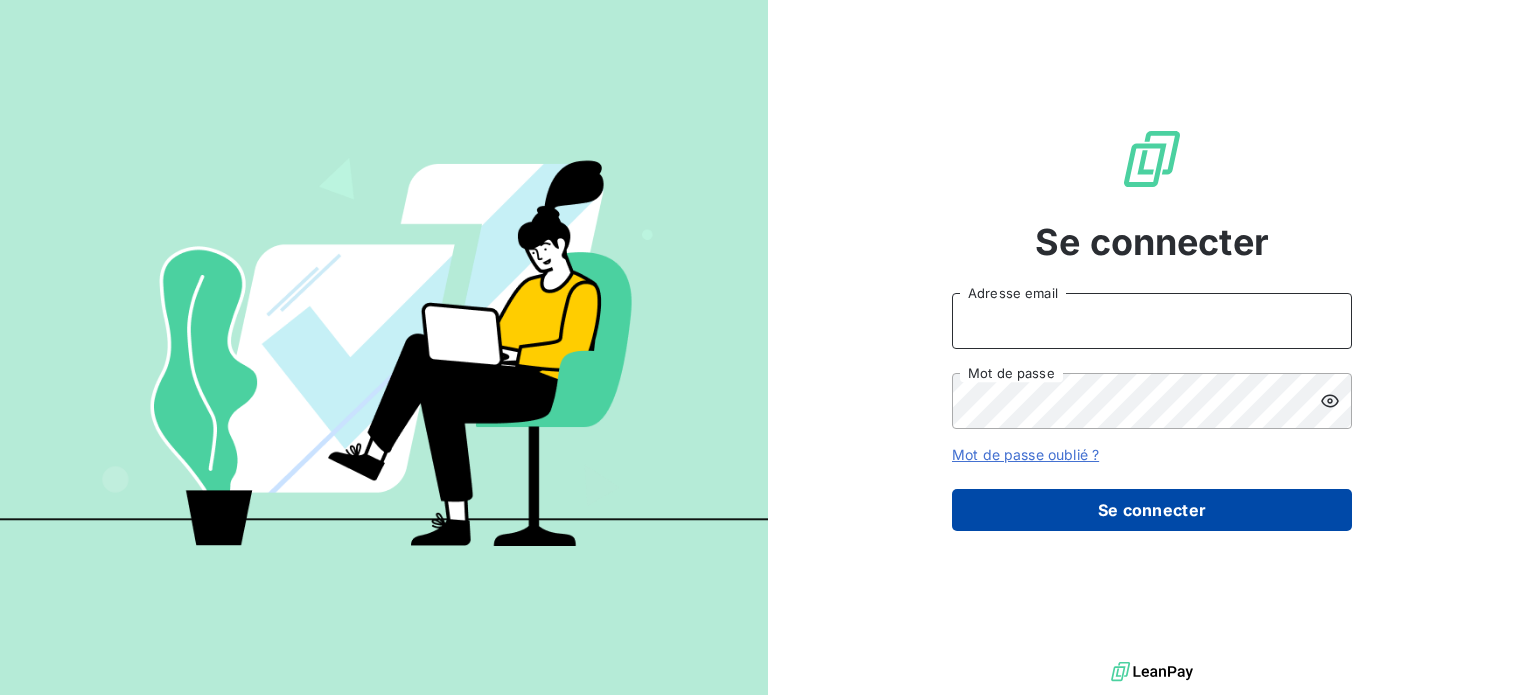 type on "laurence@toutapprendre.com" 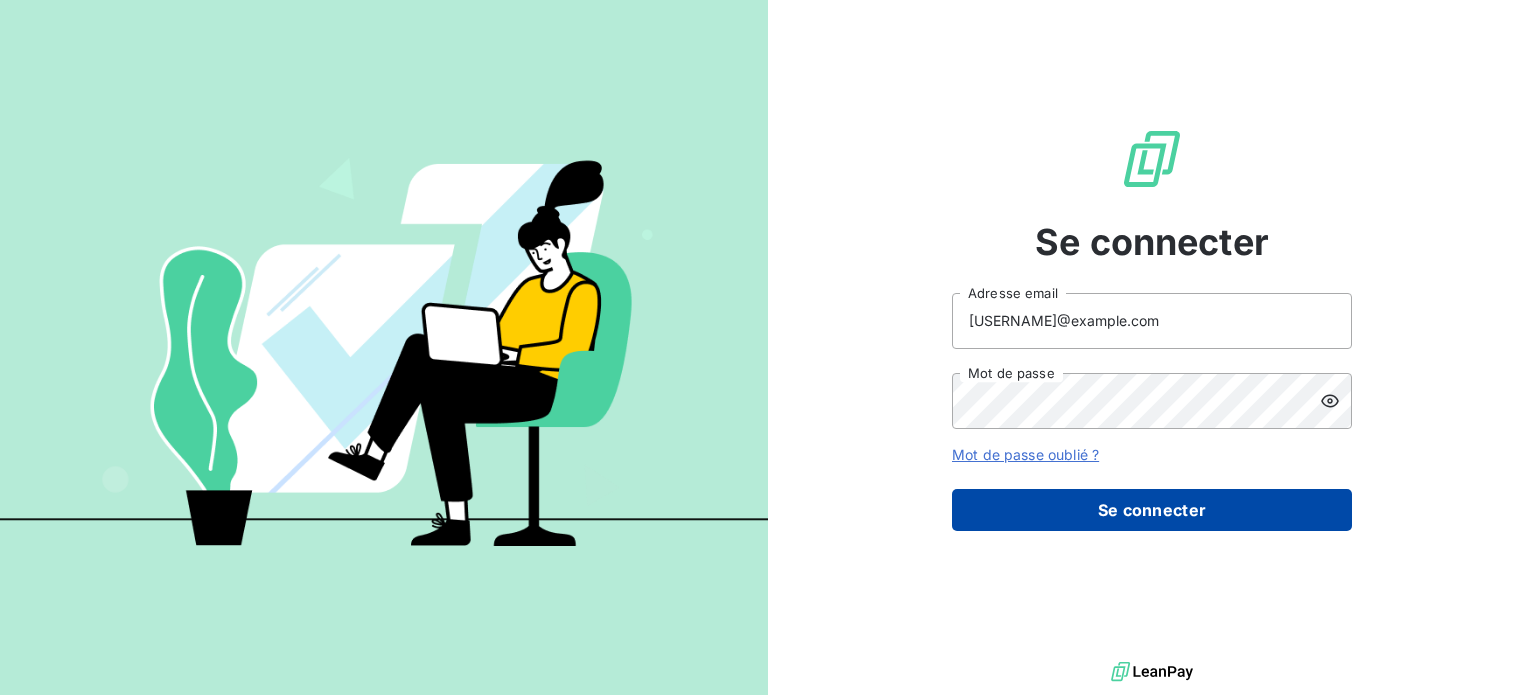 click on "Se connecter" at bounding box center [1152, 510] 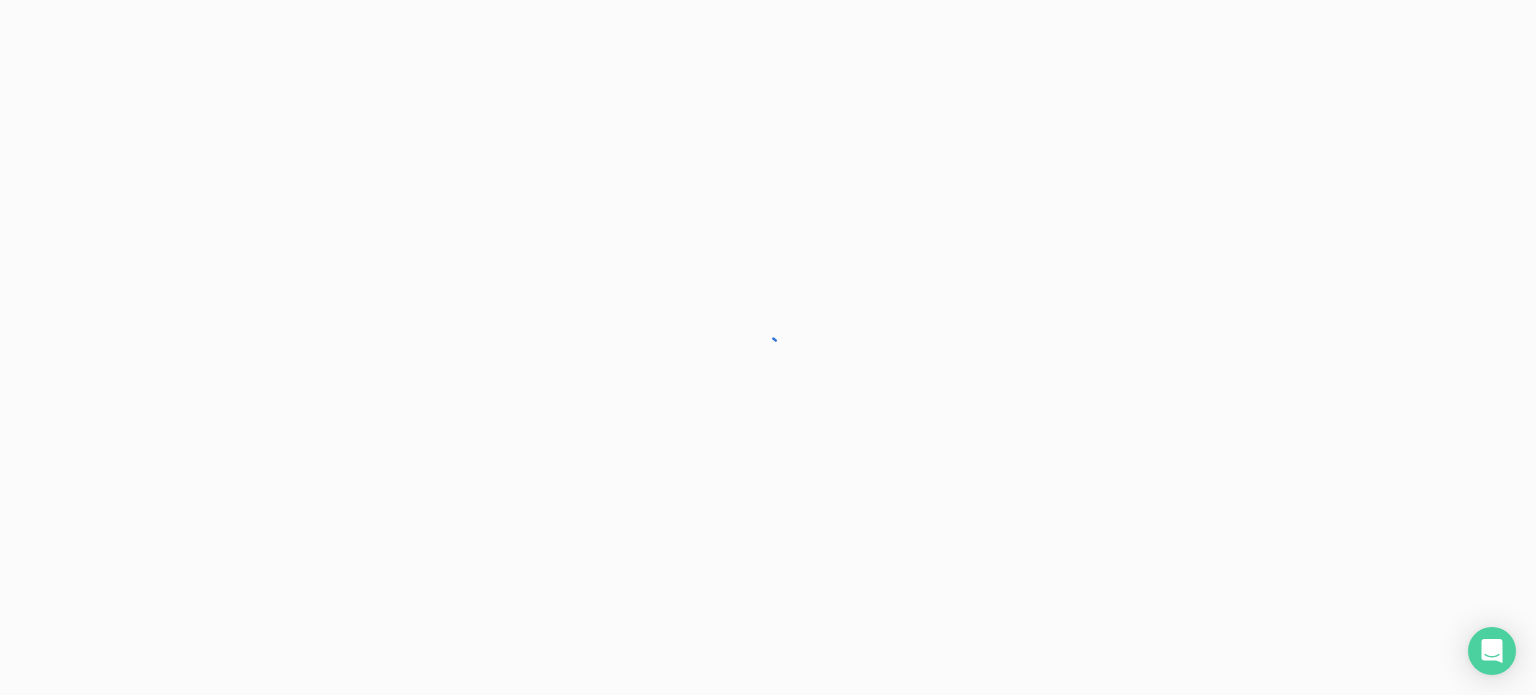 scroll, scrollTop: 0, scrollLeft: 0, axis: both 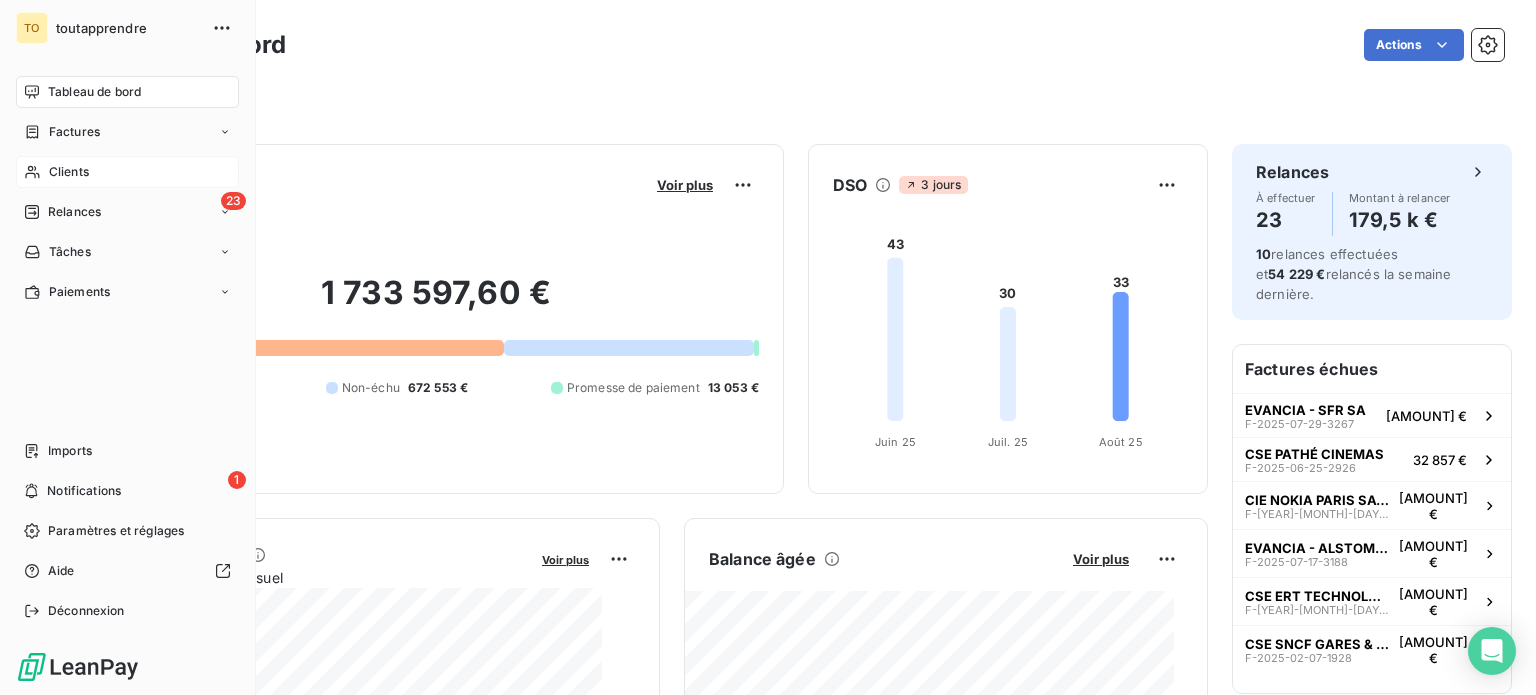 click 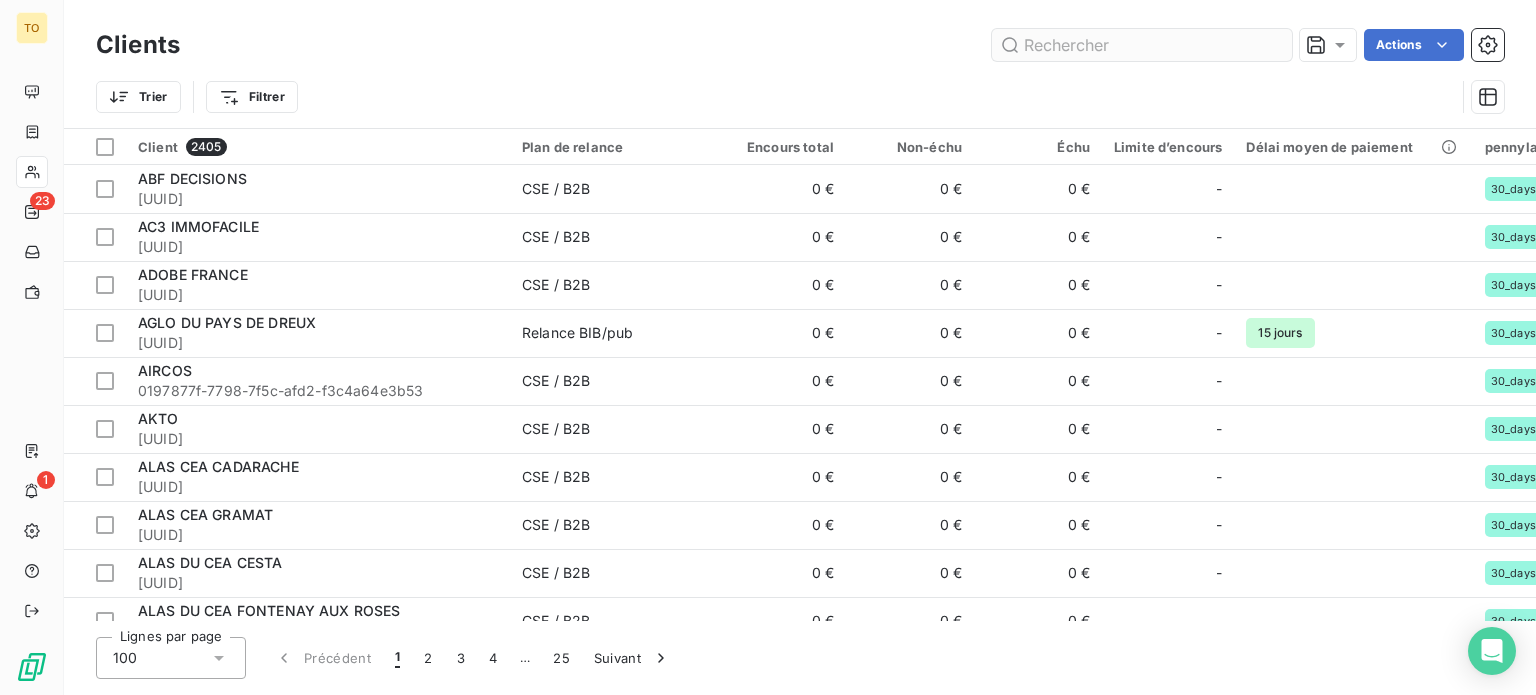 drag, startPoint x: 1107, startPoint y: 50, endPoint x: 1112, endPoint y: 66, distance: 16.763054 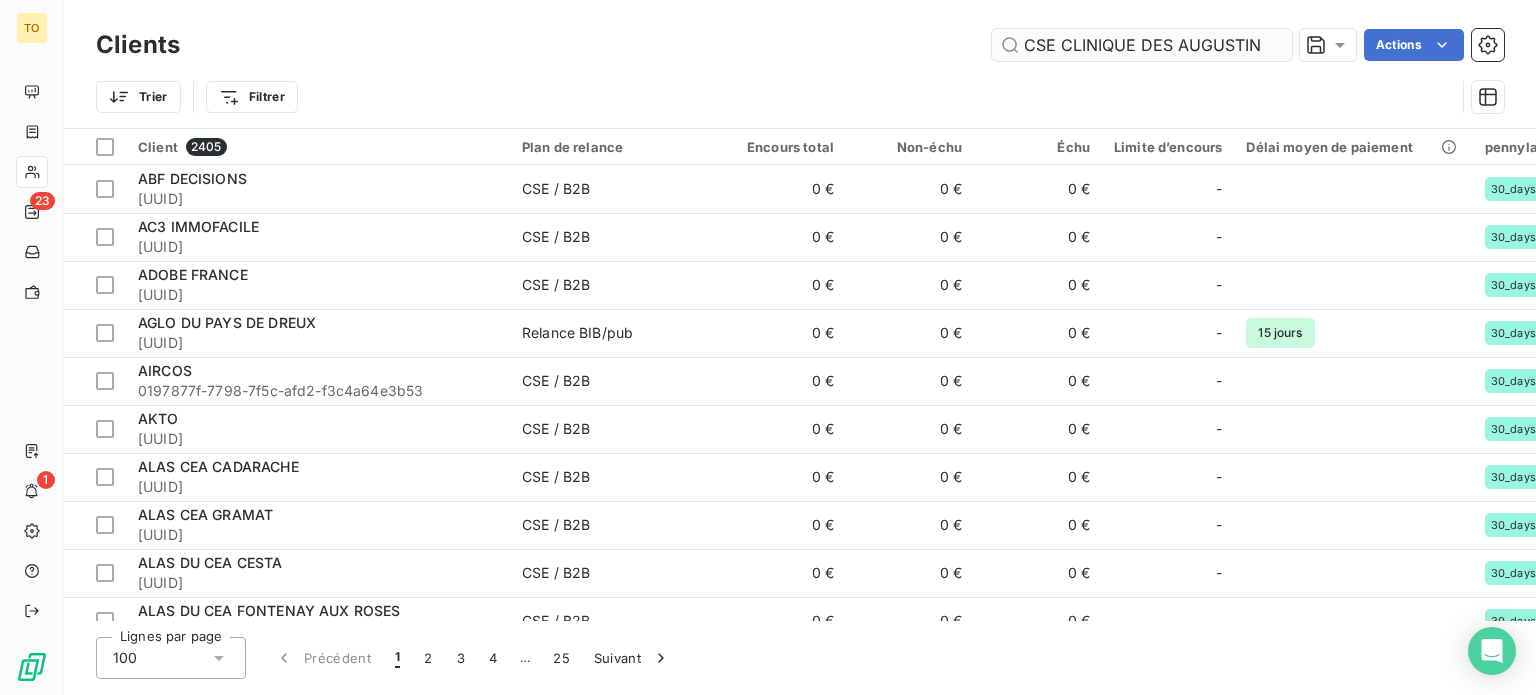 scroll, scrollTop: 0, scrollLeft: 34, axis: horizontal 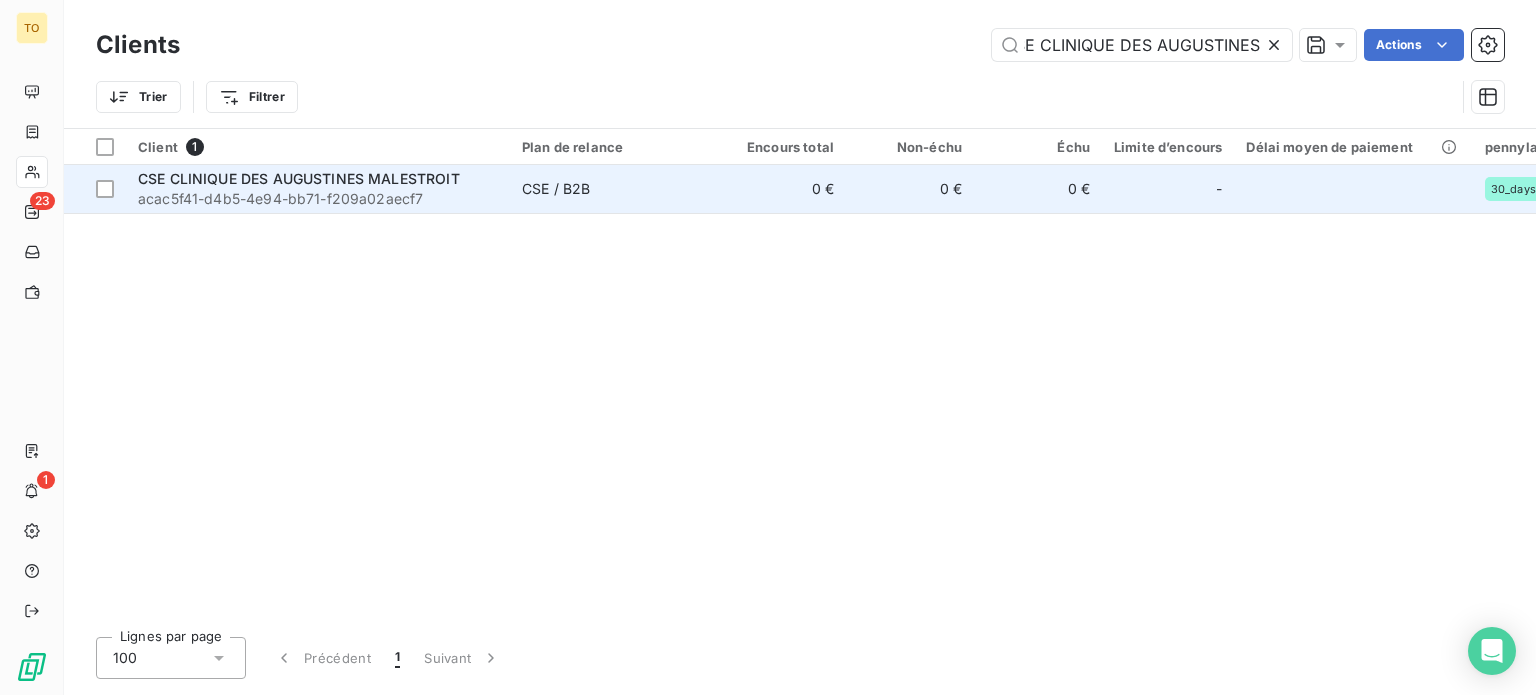 type on "CSE CLINIQUE DES AUGUSTINES" 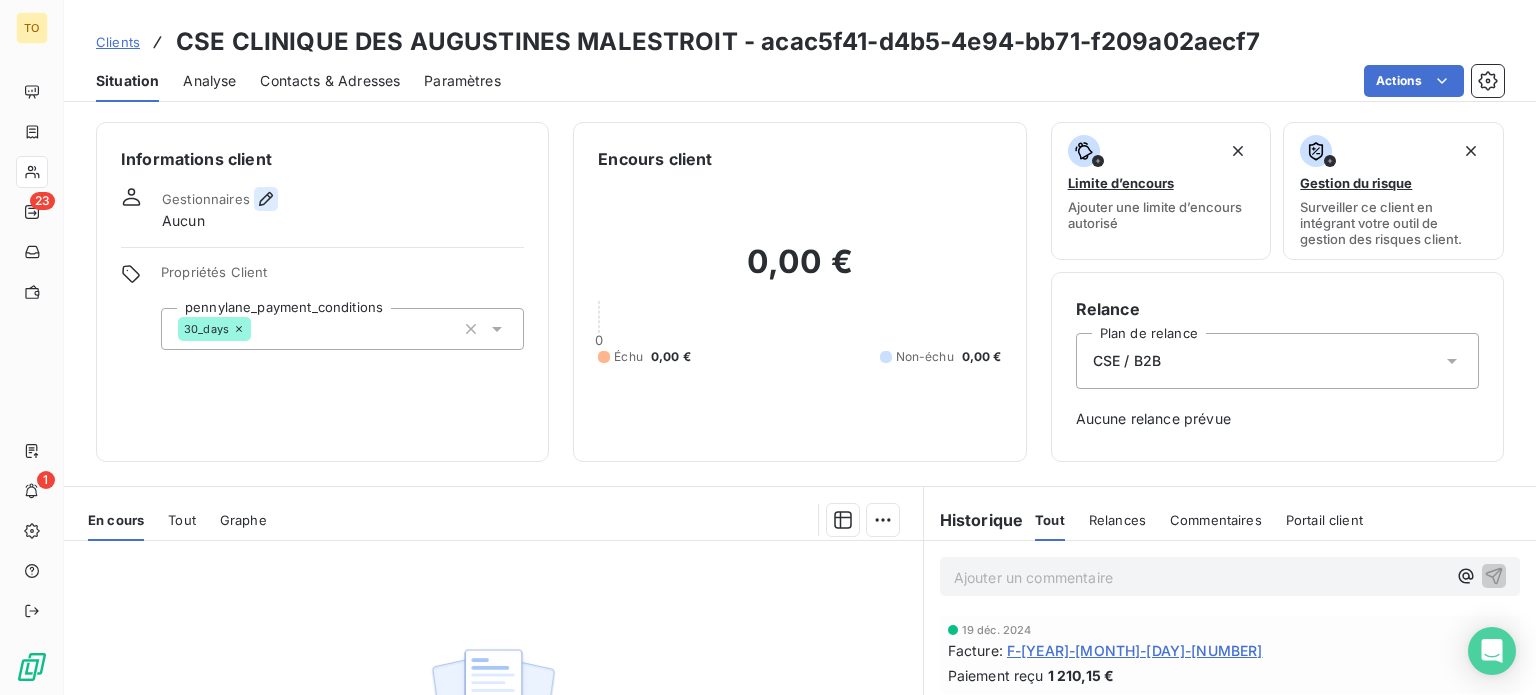 click 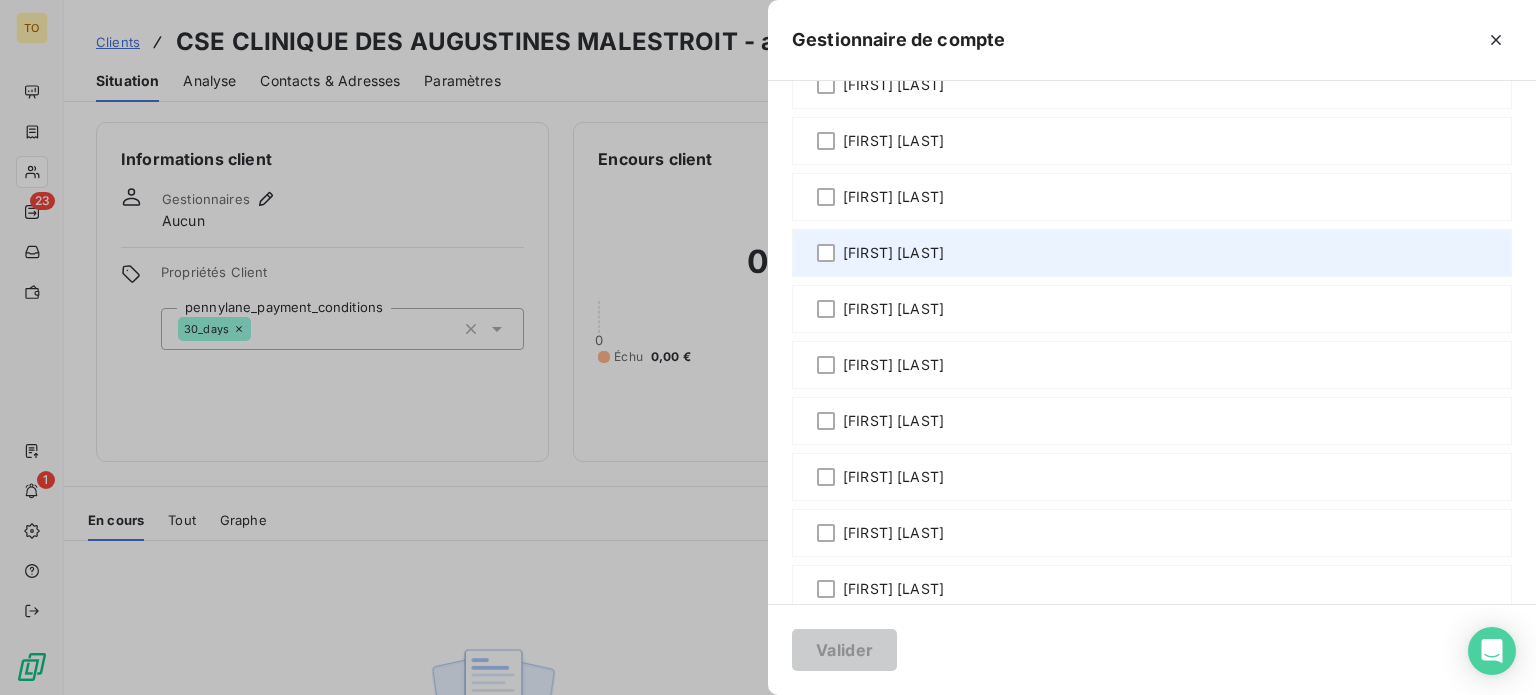 scroll, scrollTop: 1166, scrollLeft: 0, axis: vertical 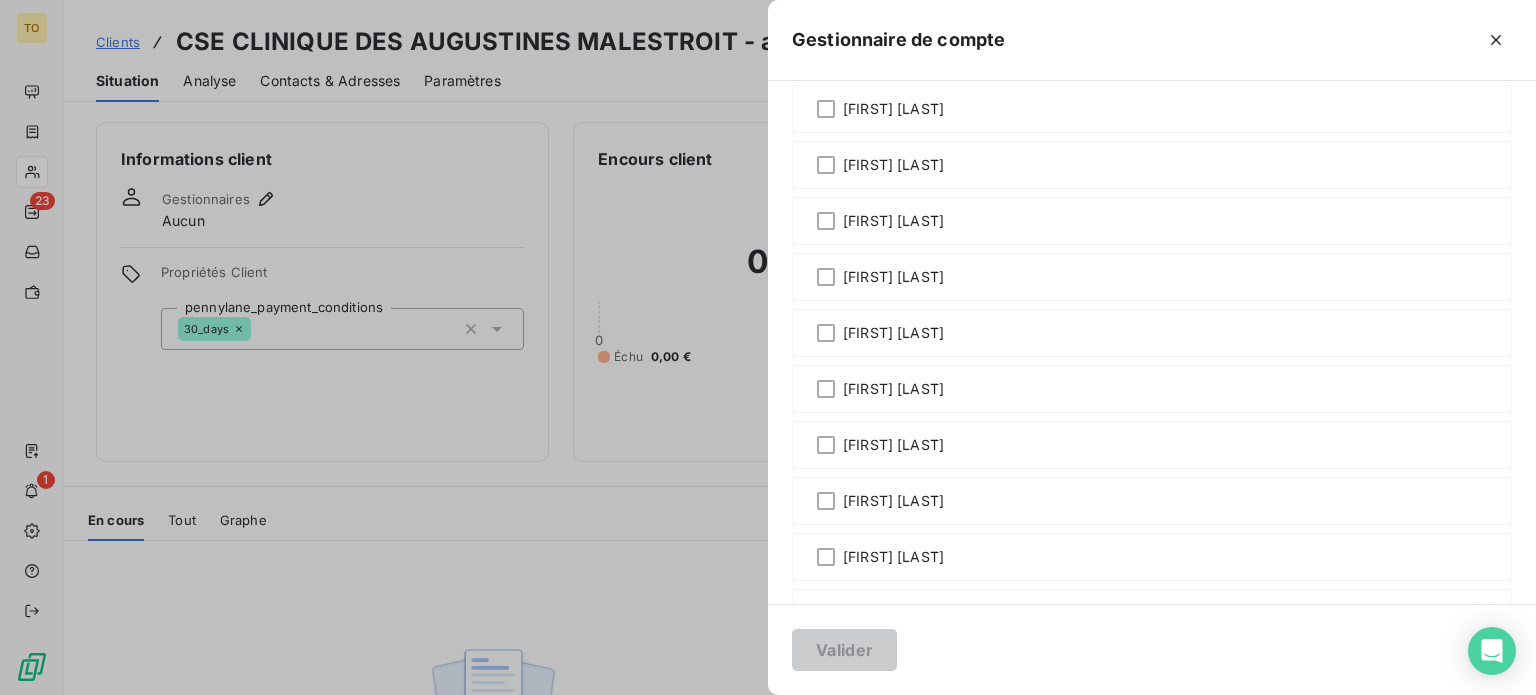 click on "[FIRST] [LAST]" at bounding box center [893, -3] 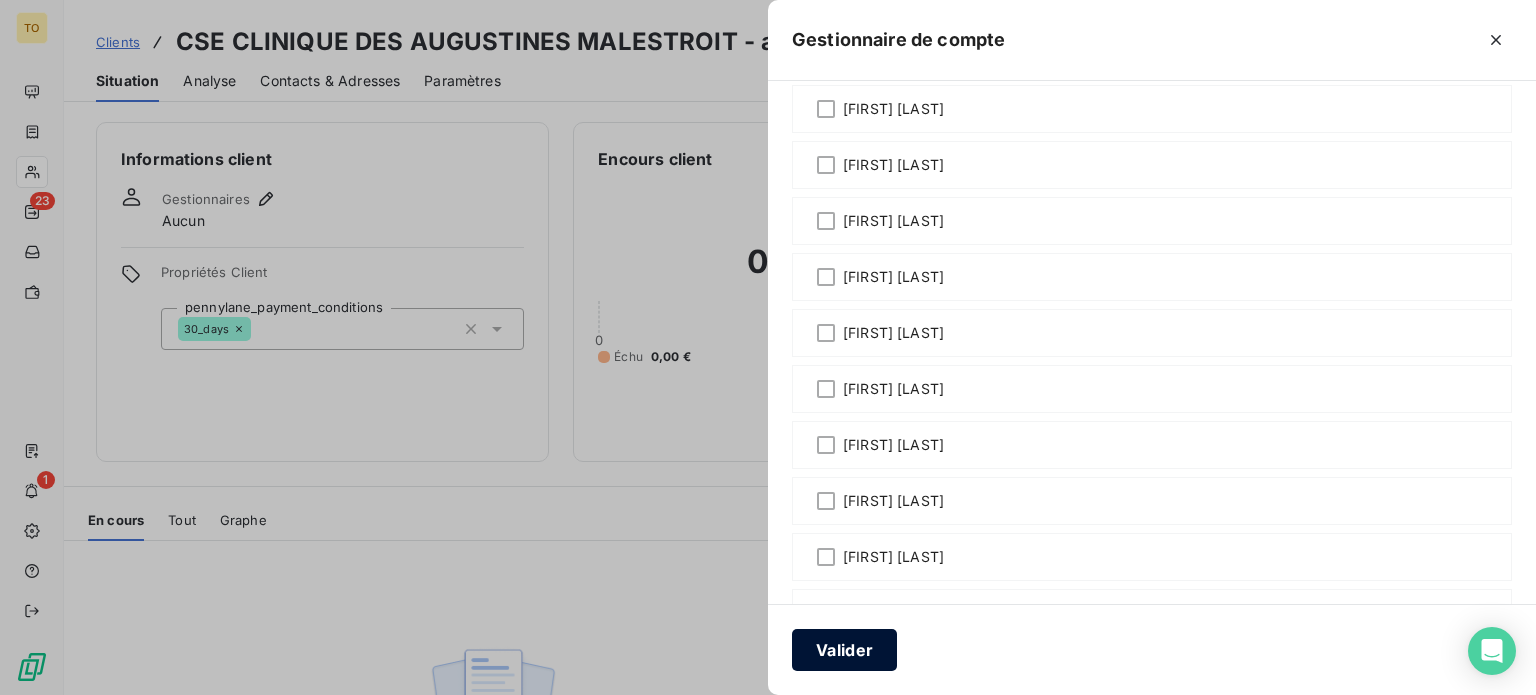 click on "Valider" at bounding box center [844, 650] 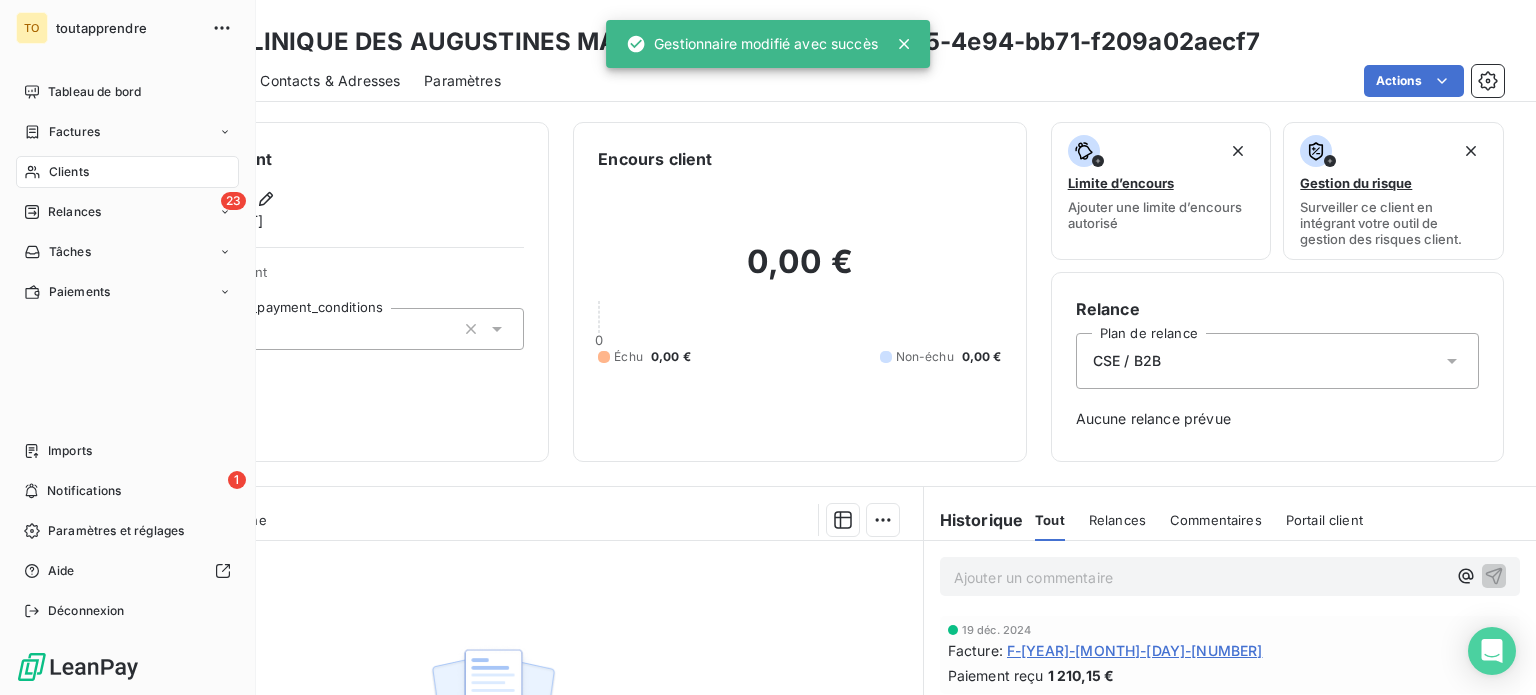 click on "Clients" at bounding box center (69, 172) 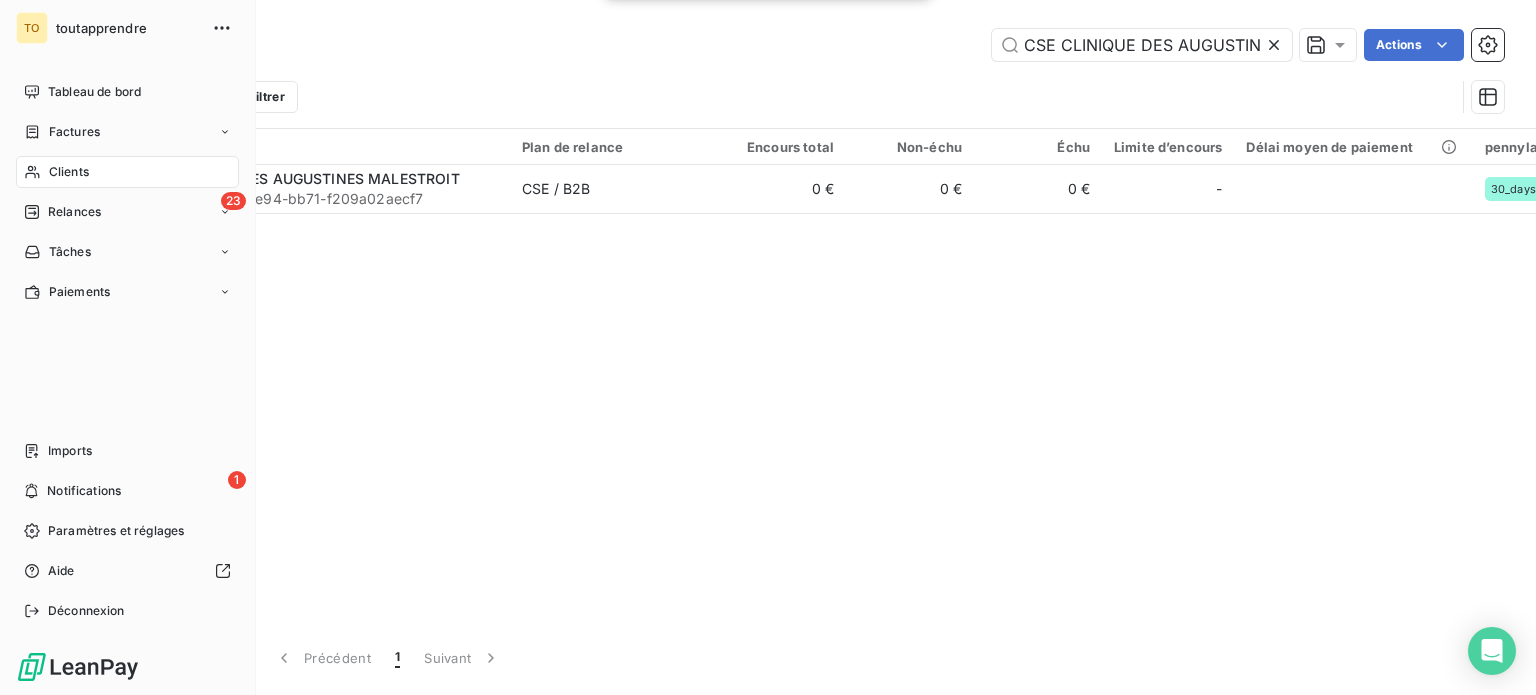 scroll, scrollTop: 0, scrollLeft: 35, axis: horizontal 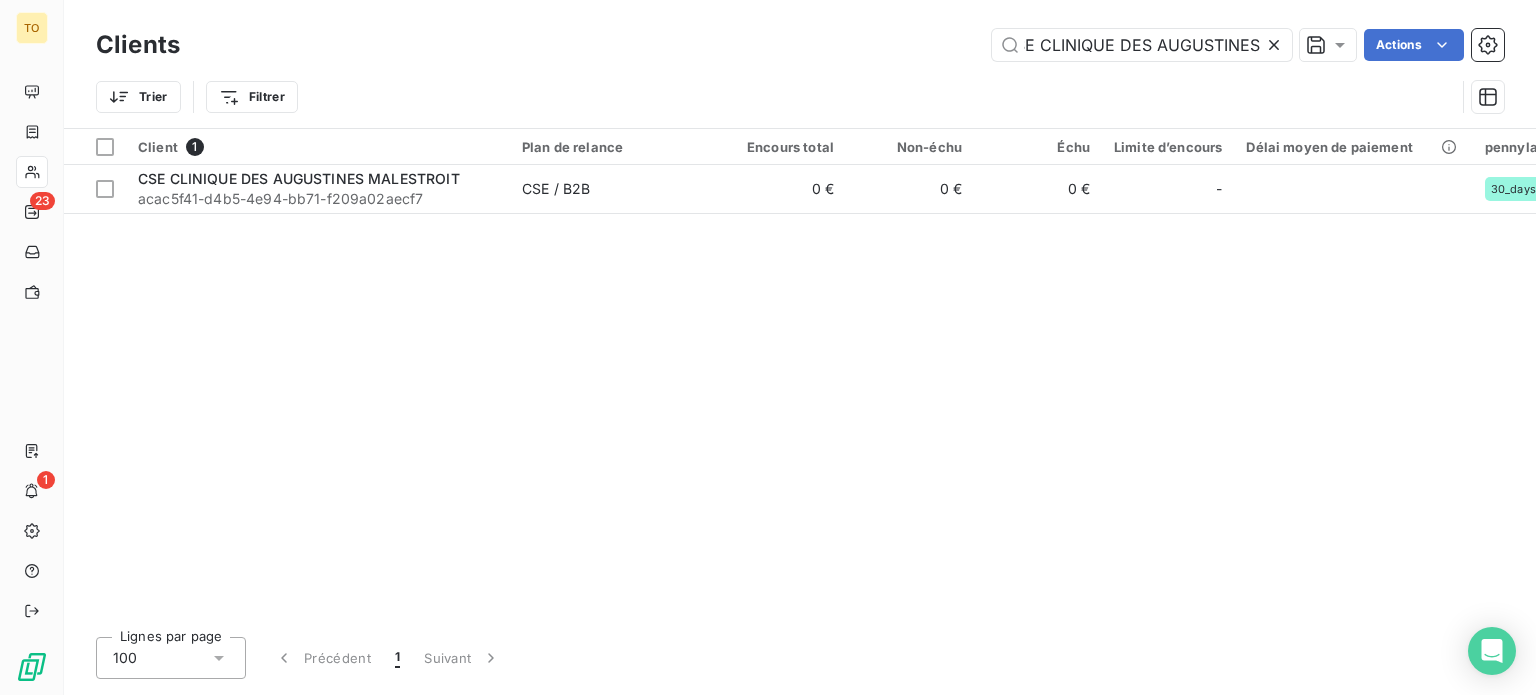 click 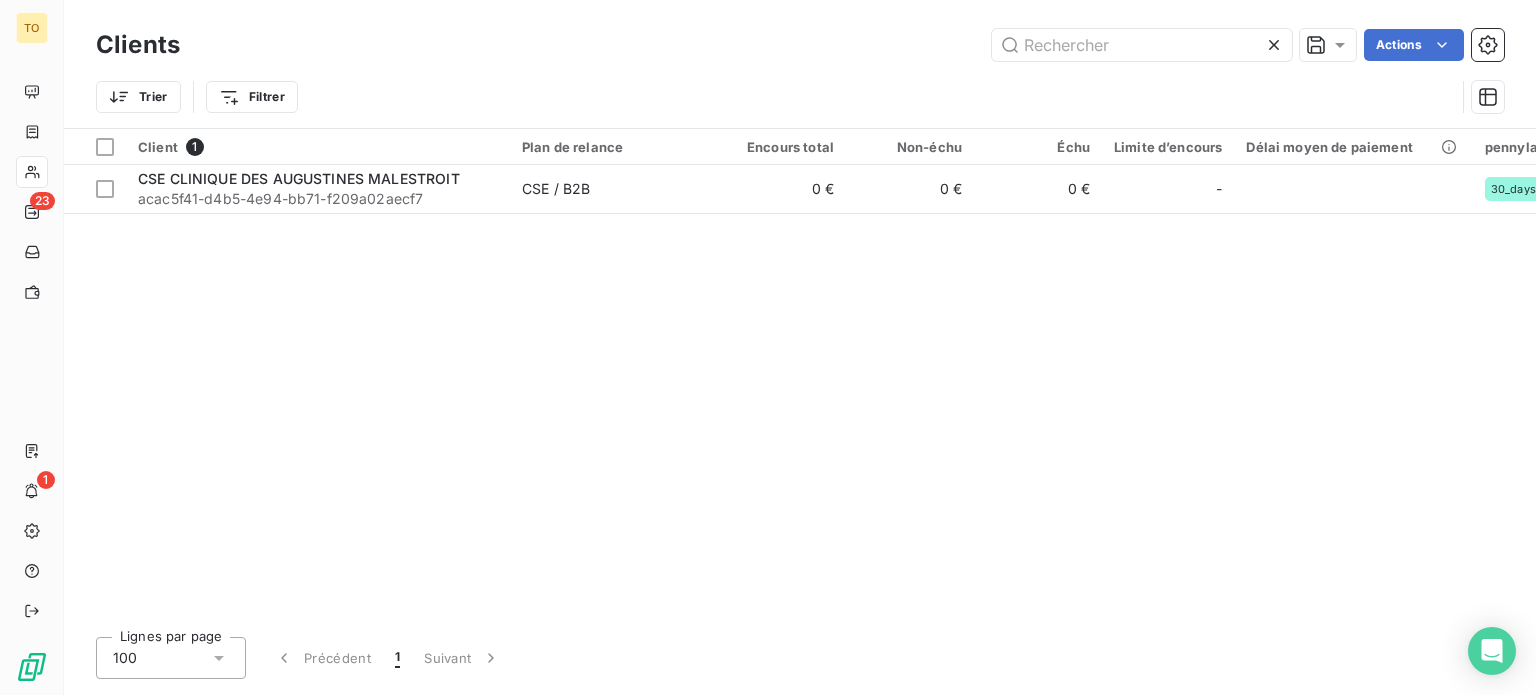 scroll, scrollTop: 0, scrollLeft: 0, axis: both 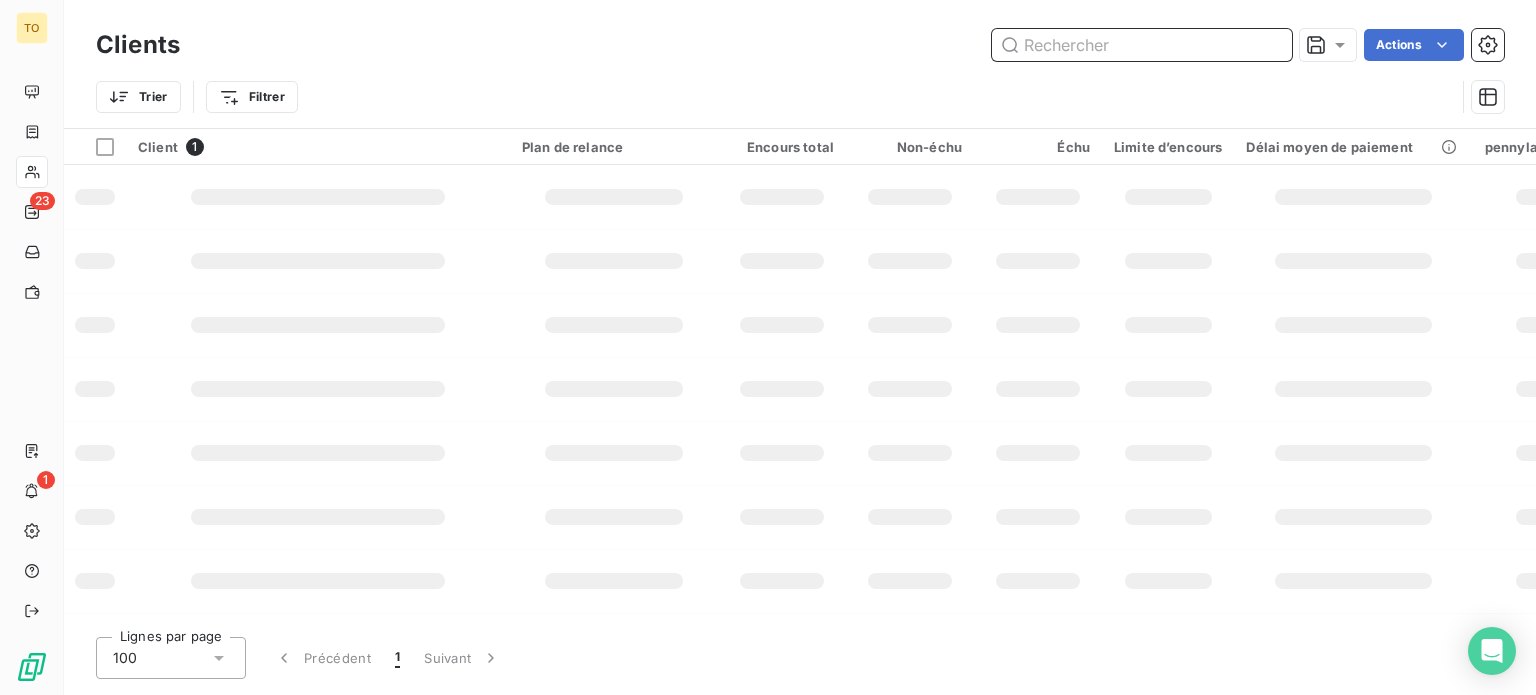 click at bounding box center (1142, 45) 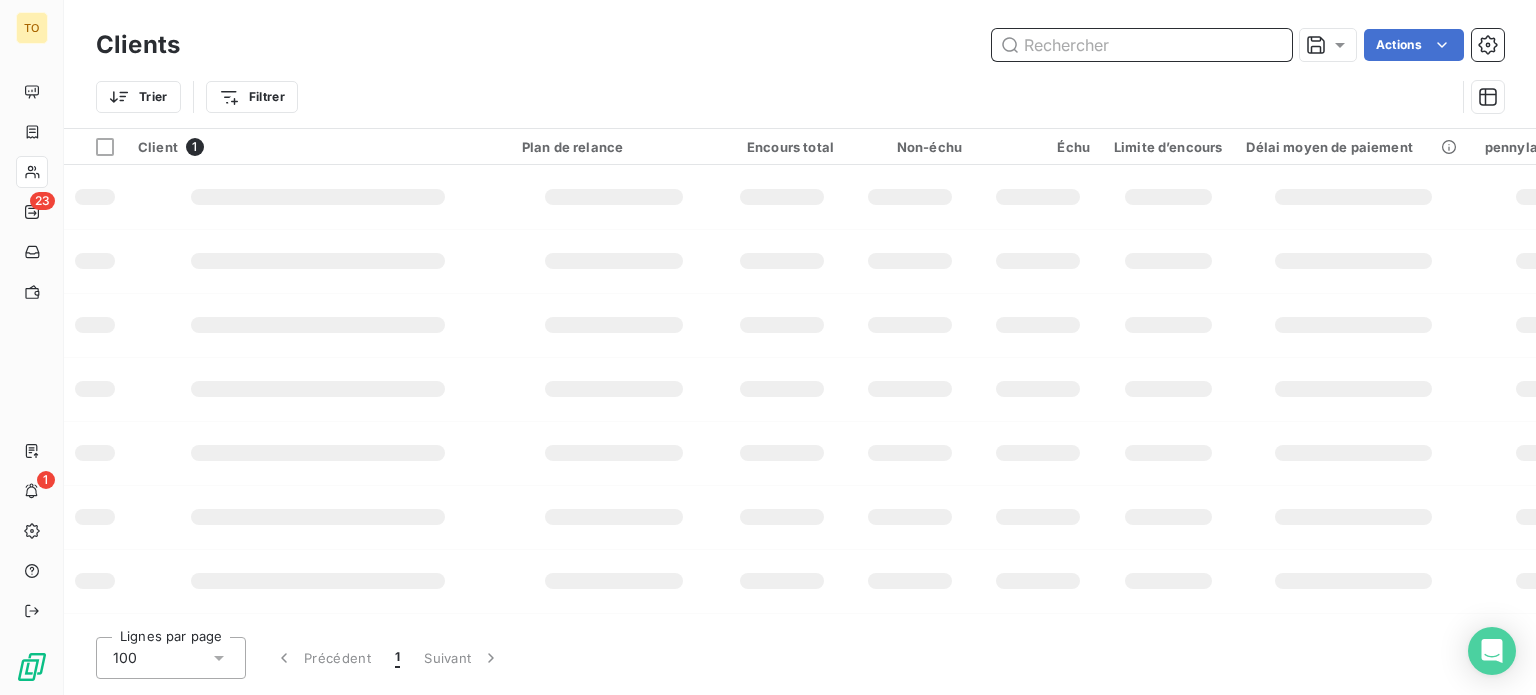 paste on "CSE Larrere Et Fils" 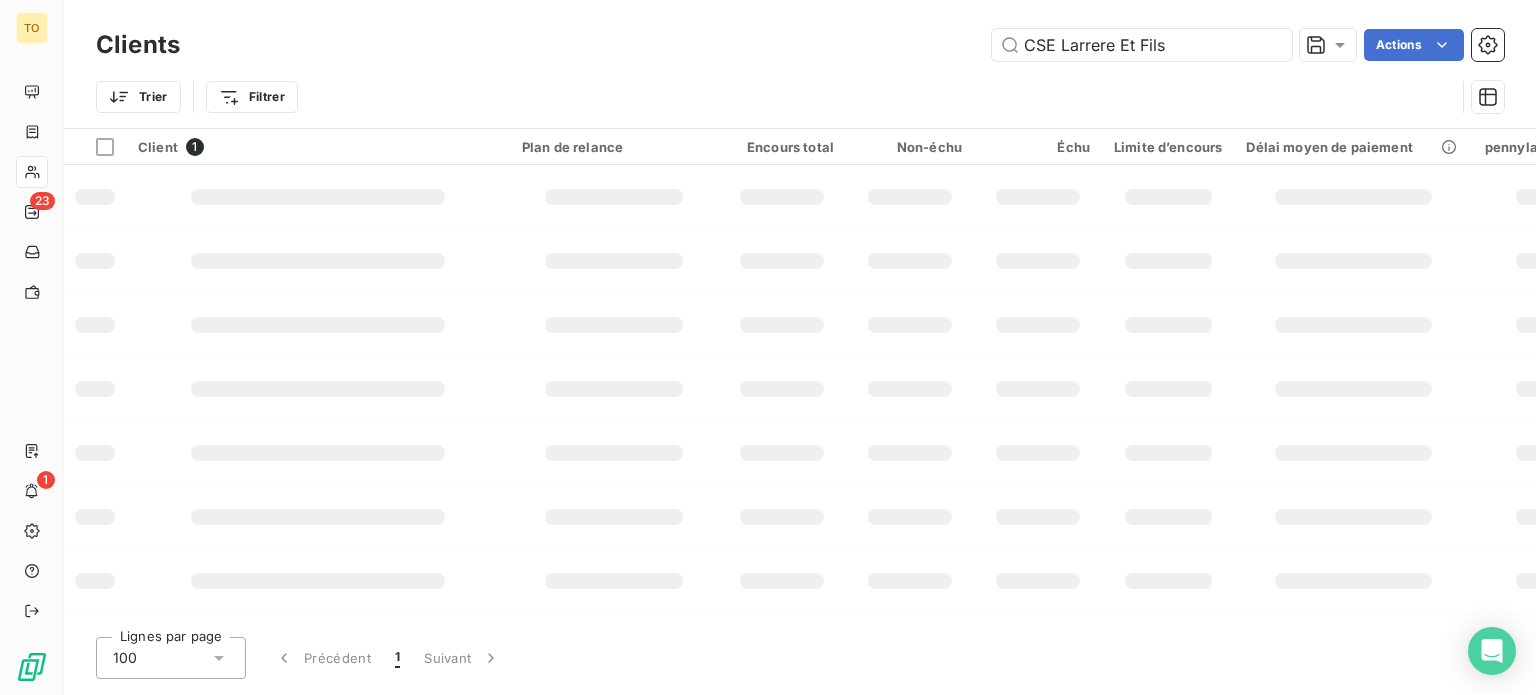 click on "Trier Filtrer" at bounding box center [800, 97] 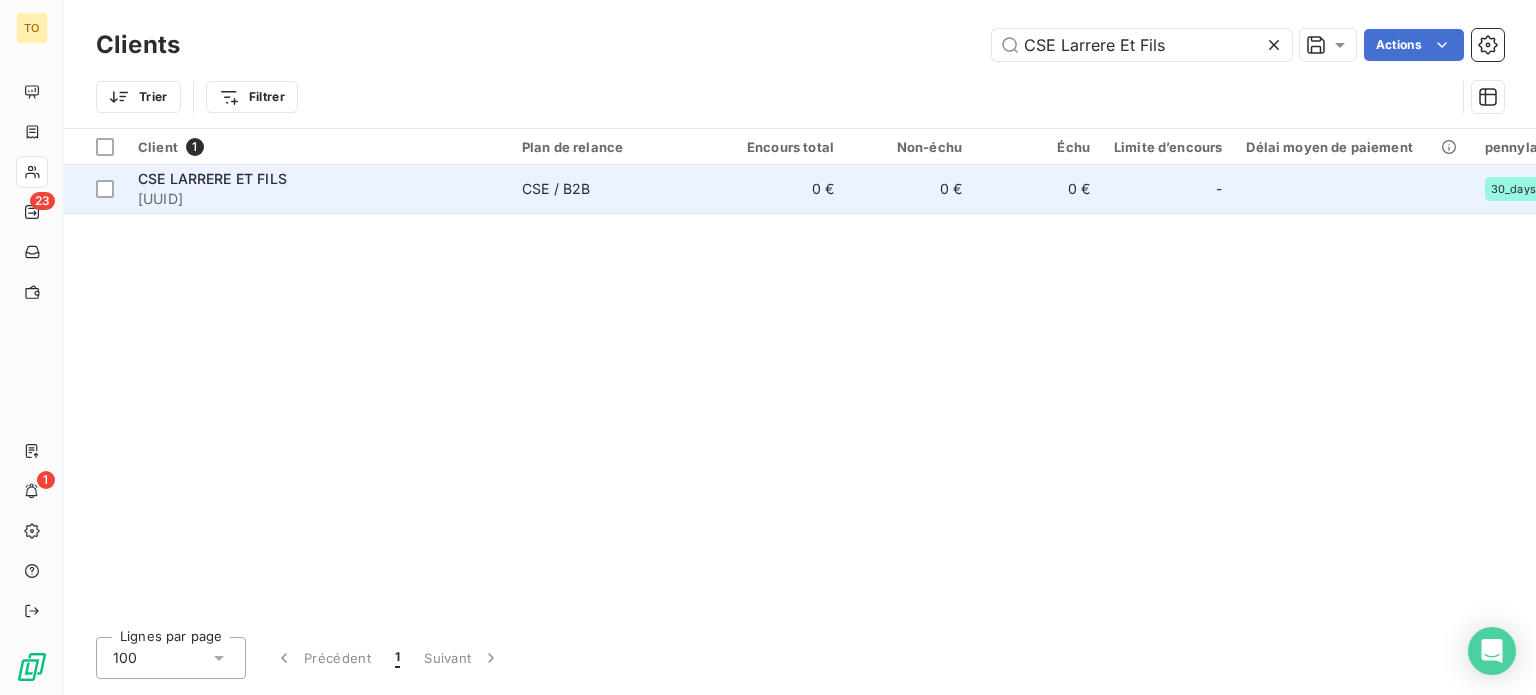click on "CSE LARRERE ET FILS" at bounding box center [212, 178] 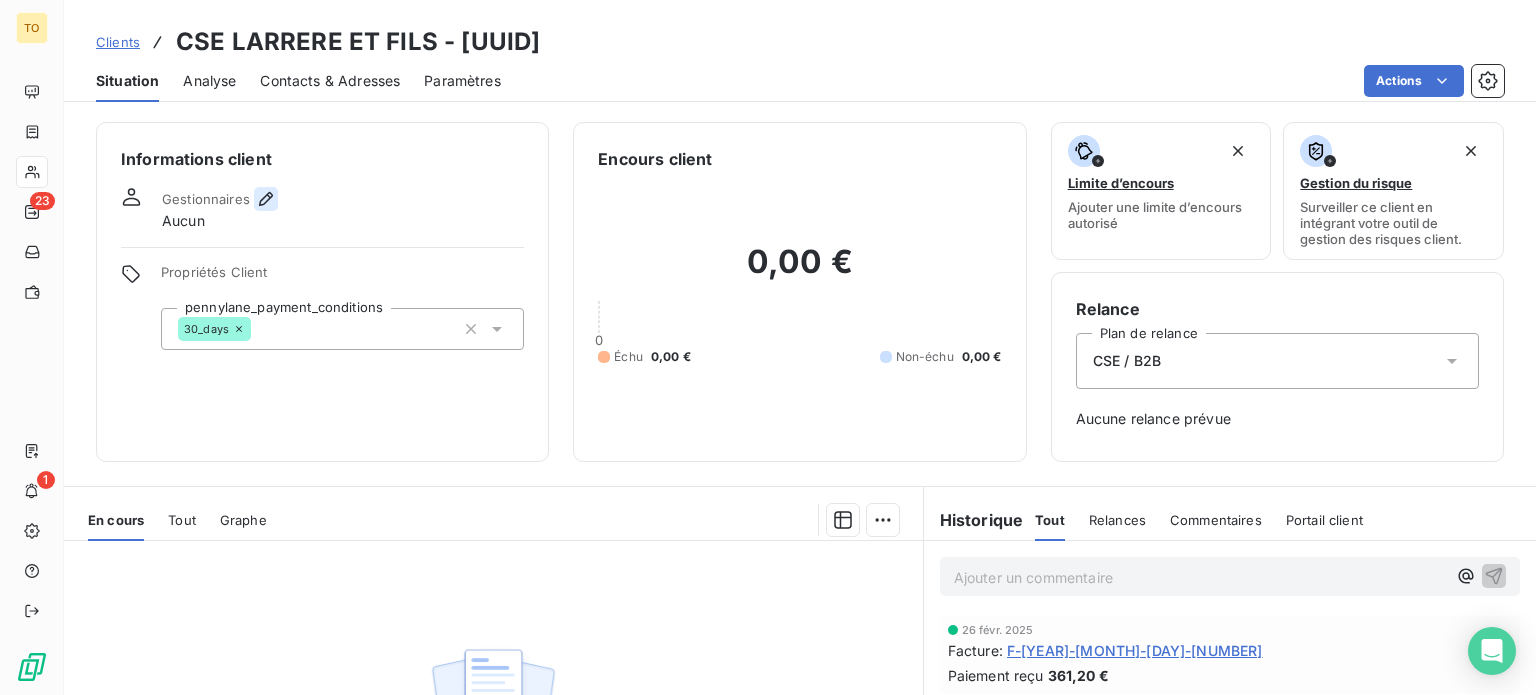 click 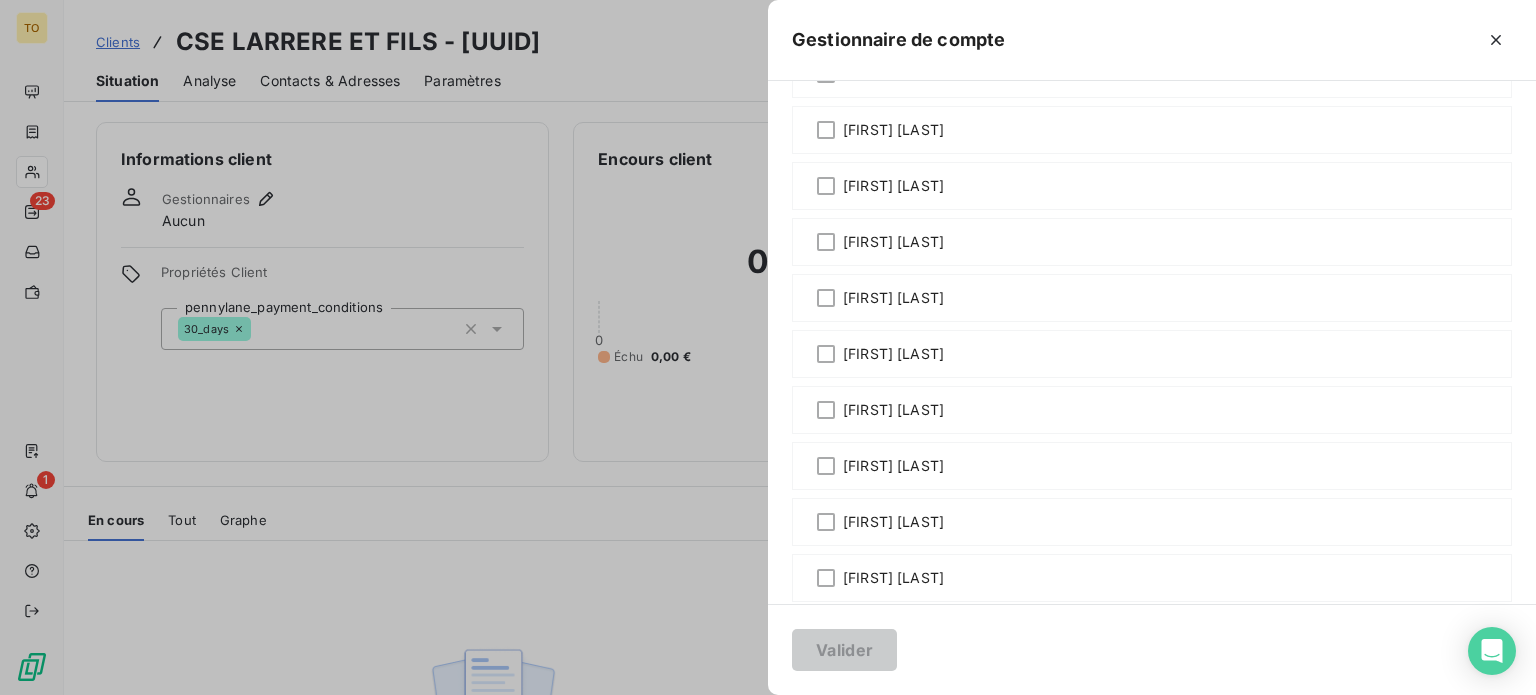 scroll, scrollTop: 1166, scrollLeft: 0, axis: vertical 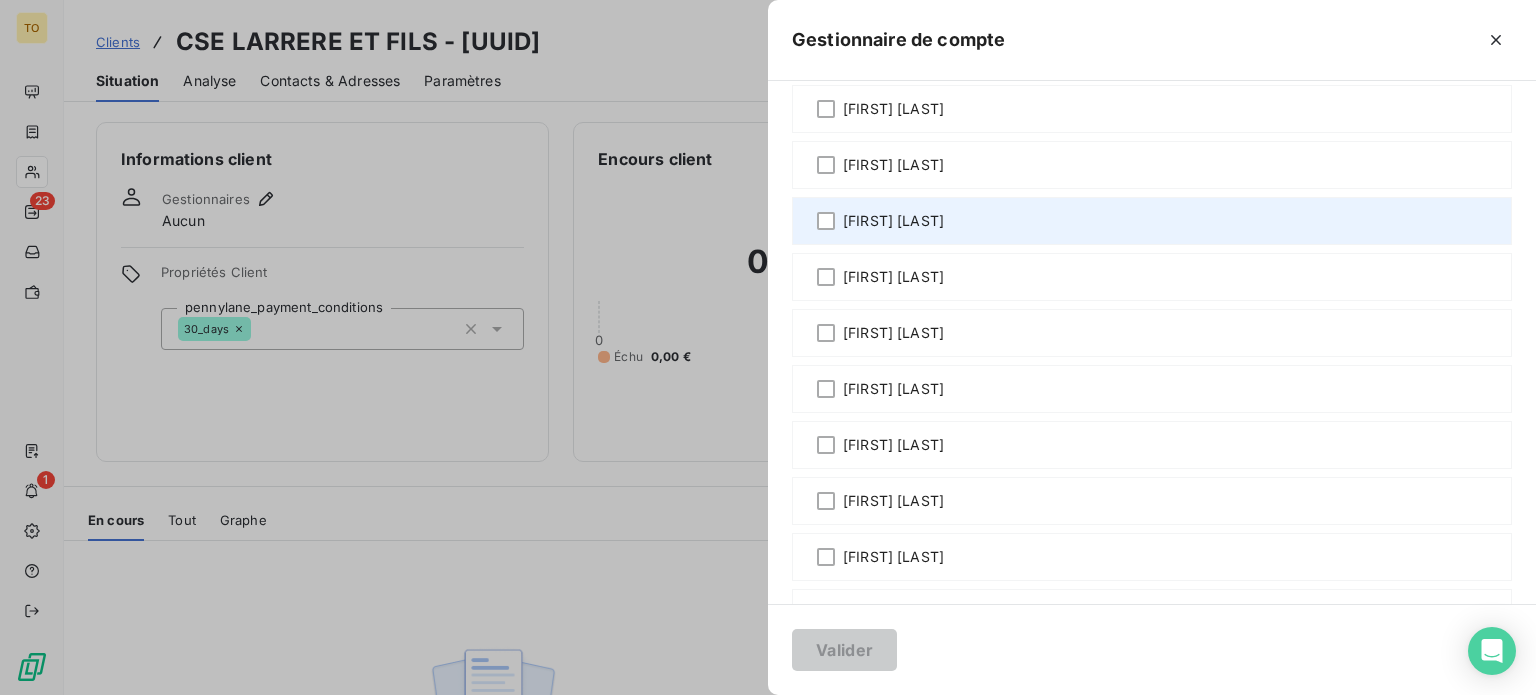 click on "[FIRST] [LAST]" at bounding box center (893, 221) 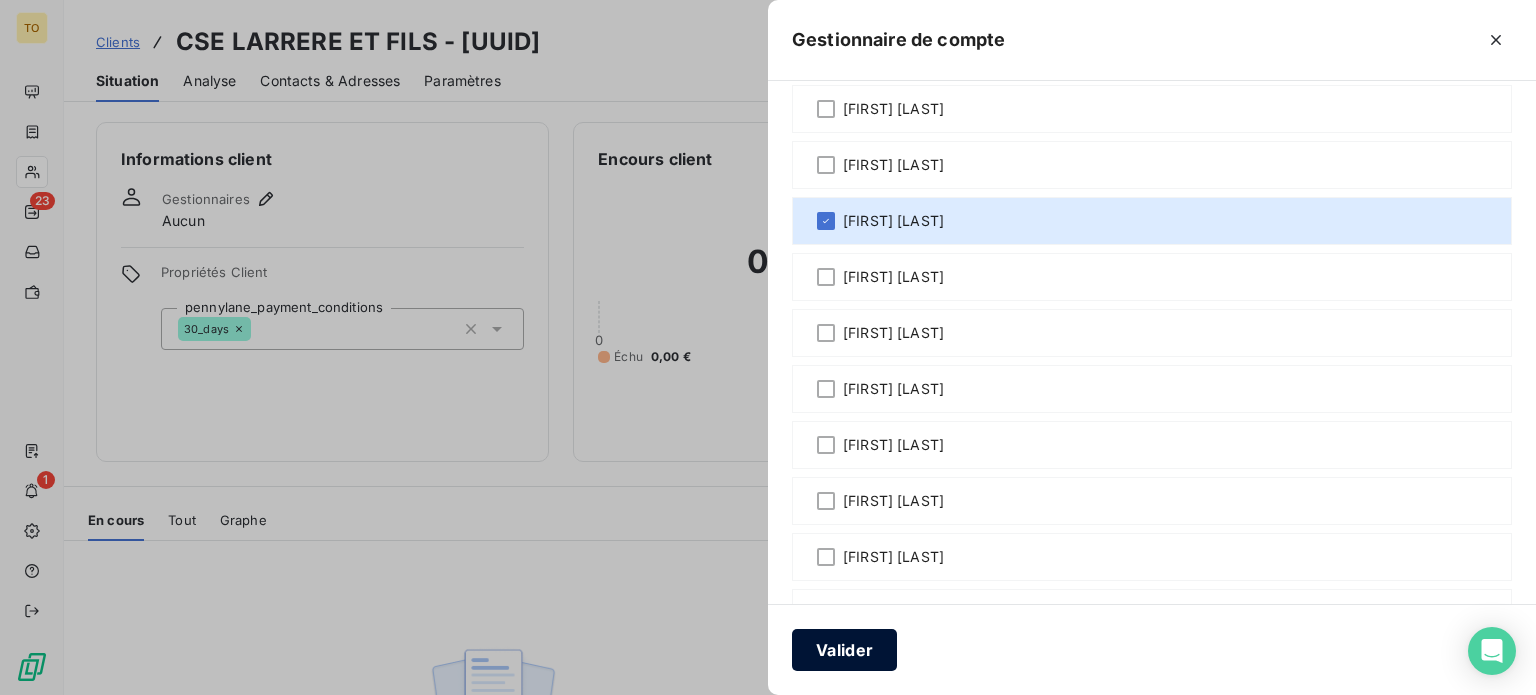 click on "Valider" at bounding box center (844, 650) 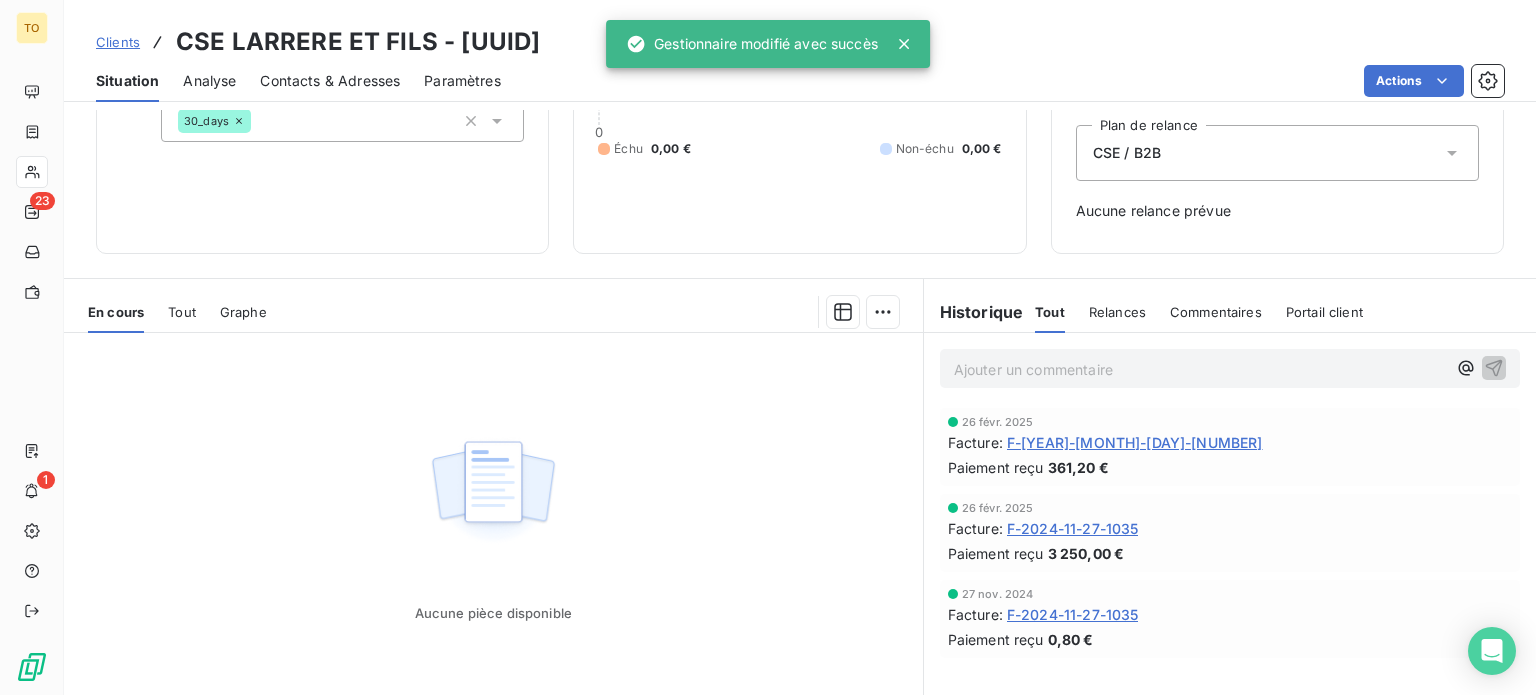 scroll, scrollTop: 233, scrollLeft: 0, axis: vertical 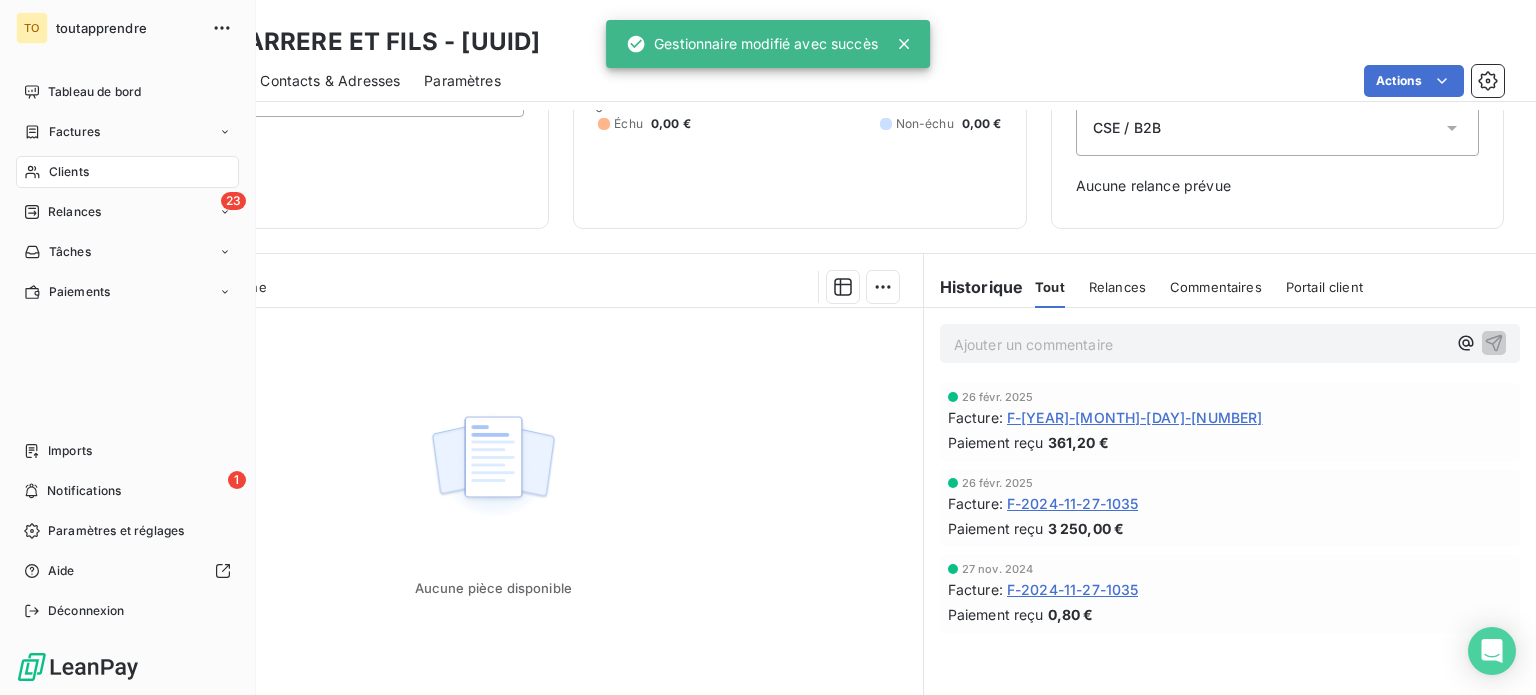 drag, startPoint x: 70, startPoint y: 224, endPoint x: 61, endPoint y: 219, distance: 10.29563 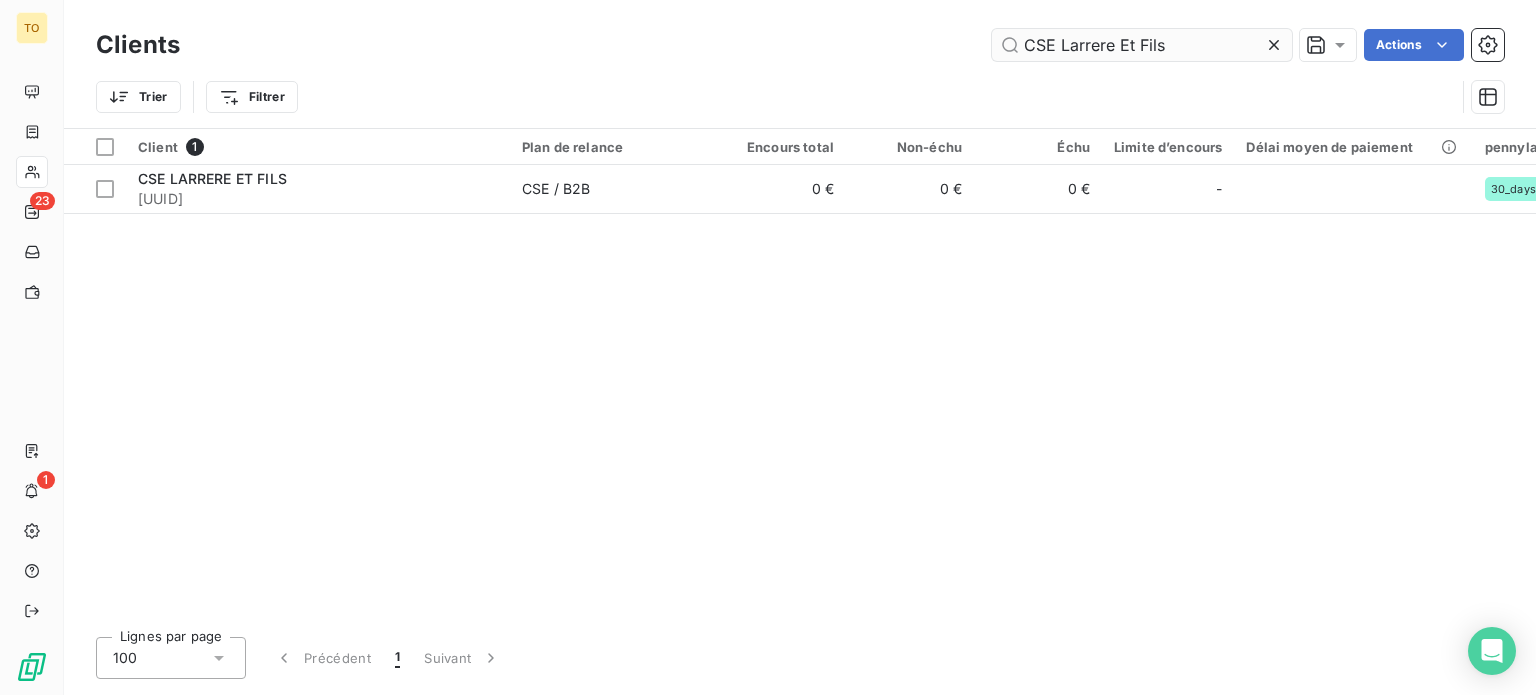 click 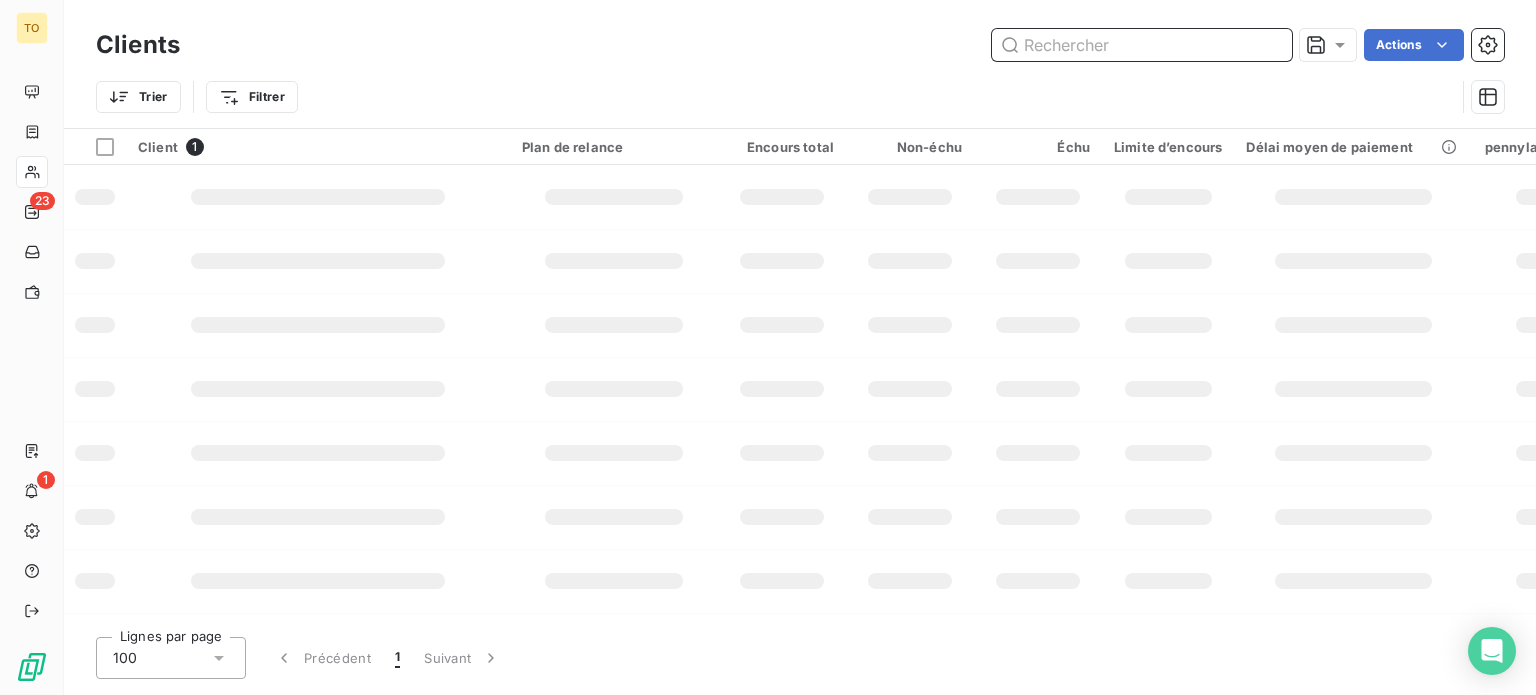 click at bounding box center (1142, 45) 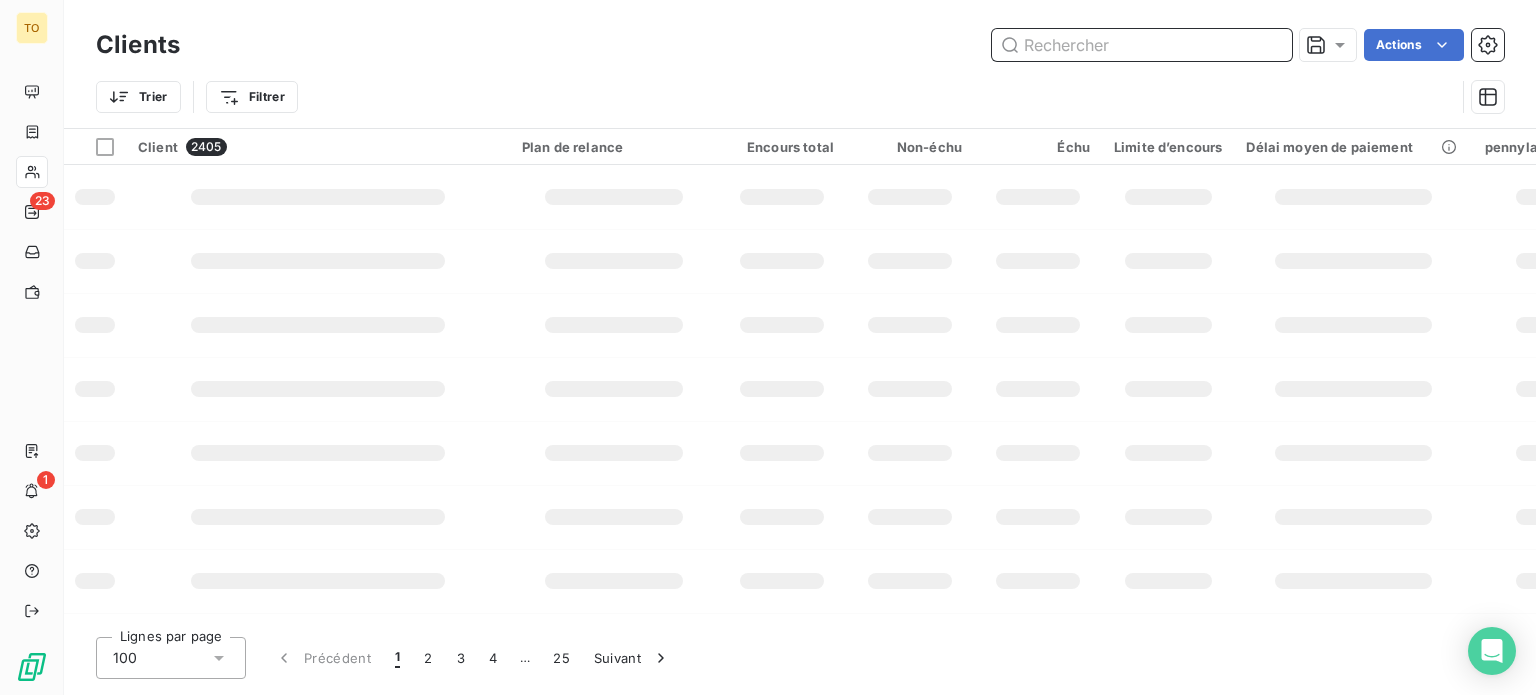 paste on "CSE CENTRE LECLERC BAPEAUME LES ROUEN" 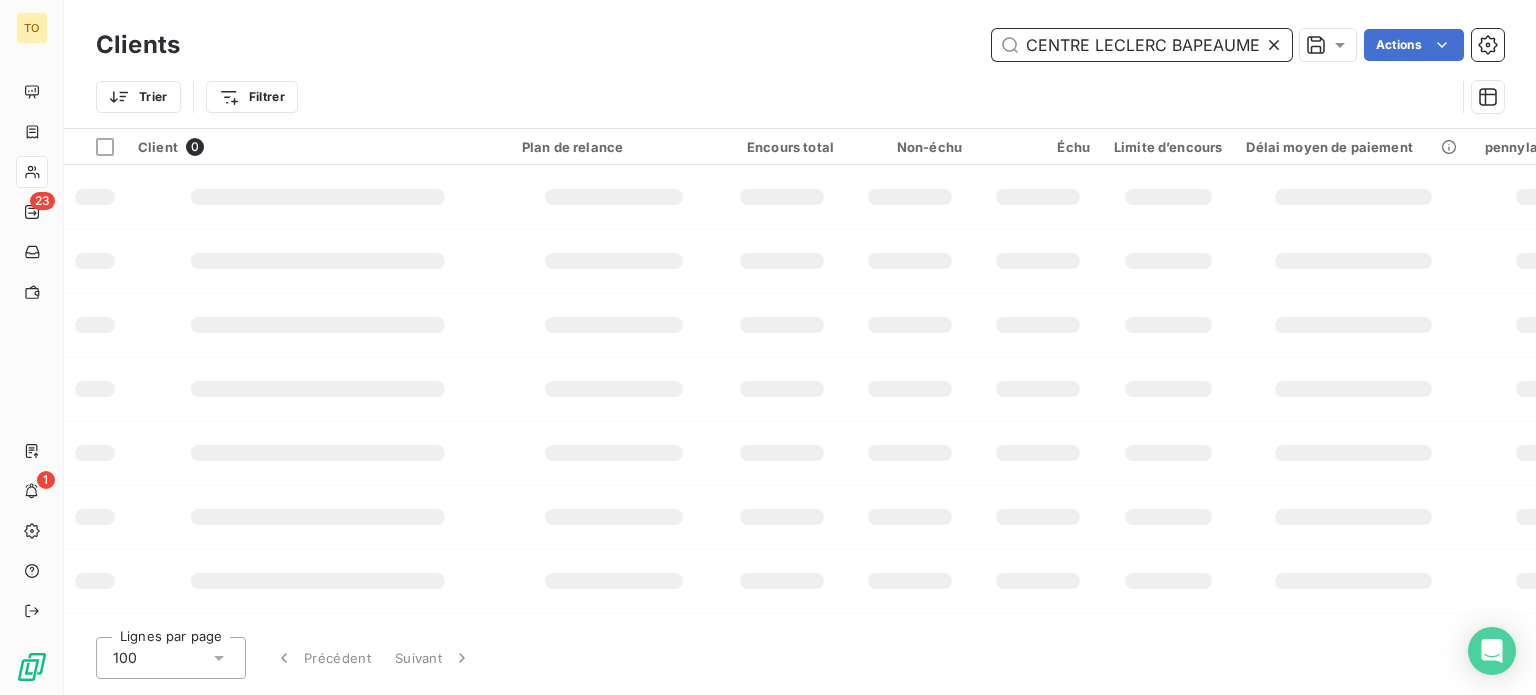 scroll, scrollTop: 0, scrollLeft: 48, axis: horizontal 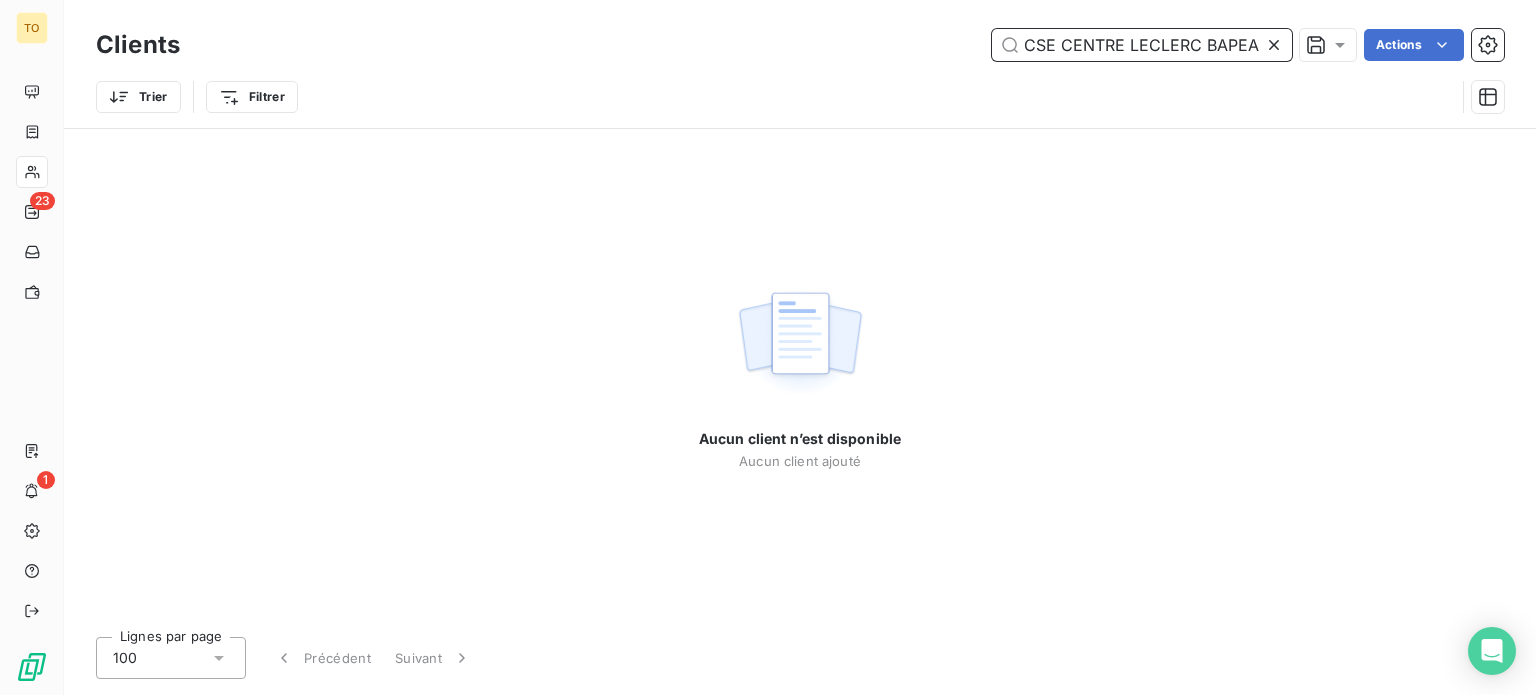 drag, startPoint x: 1120, startPoint y: 53, endPoint x: 816, endPoint y: 37, distance: 304.42078 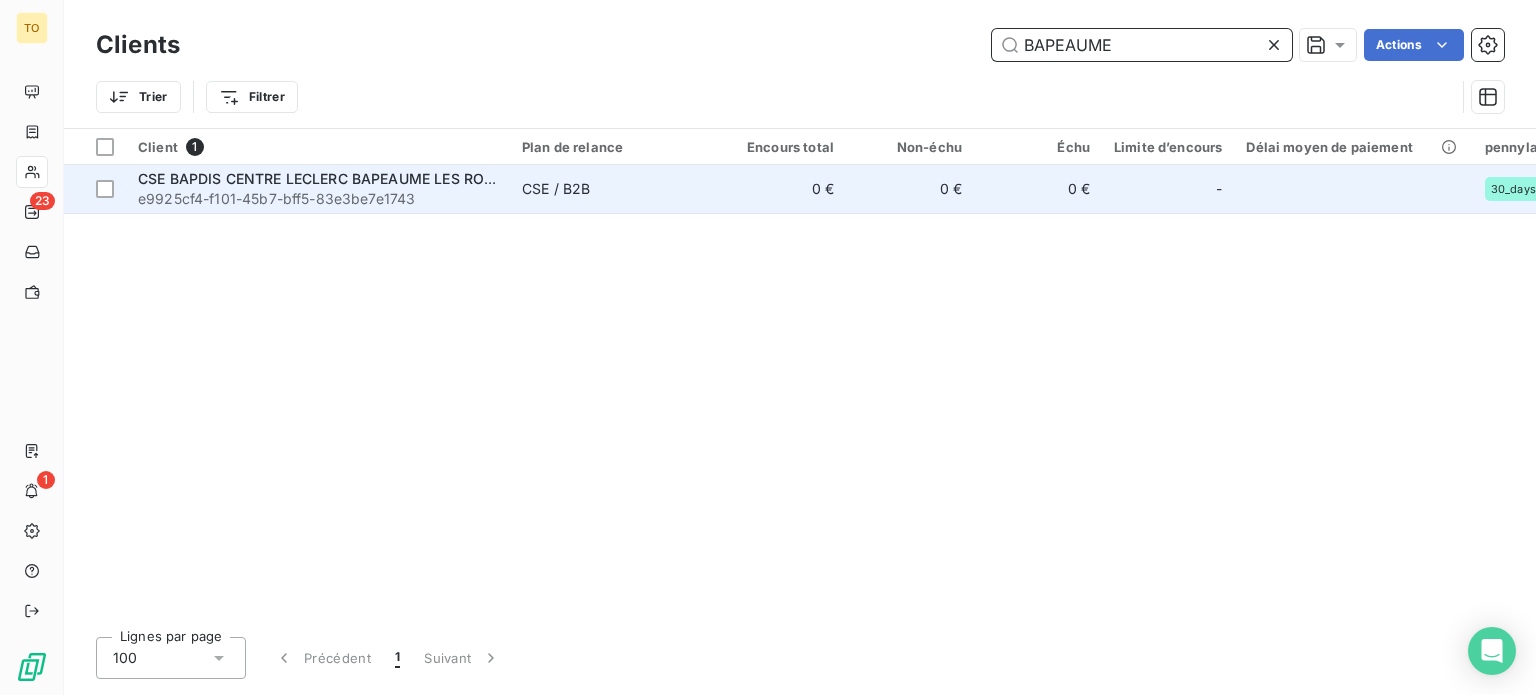 type on "BAPEAUME" 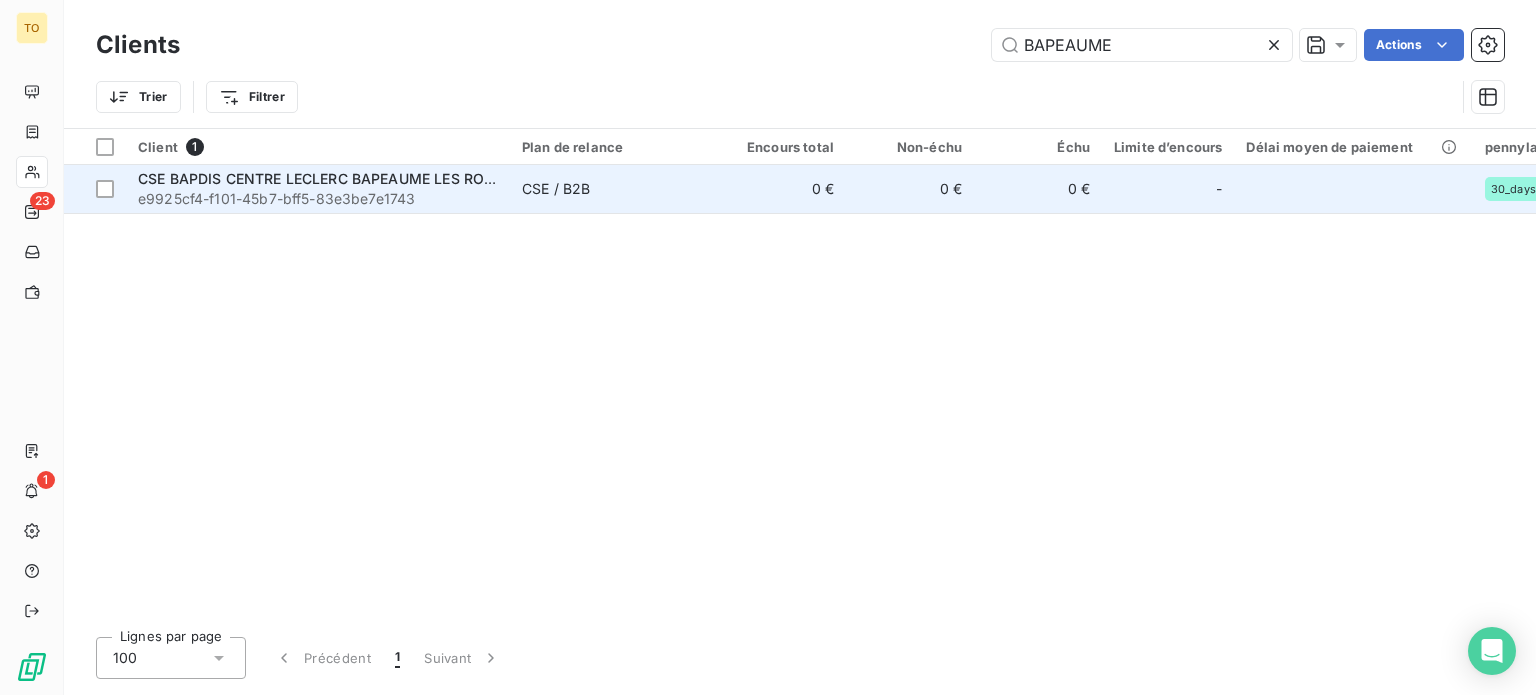 click on "e9925cf4-f101-45b7-bff5-83e3be7e1743" at bounding box center [318, 199] 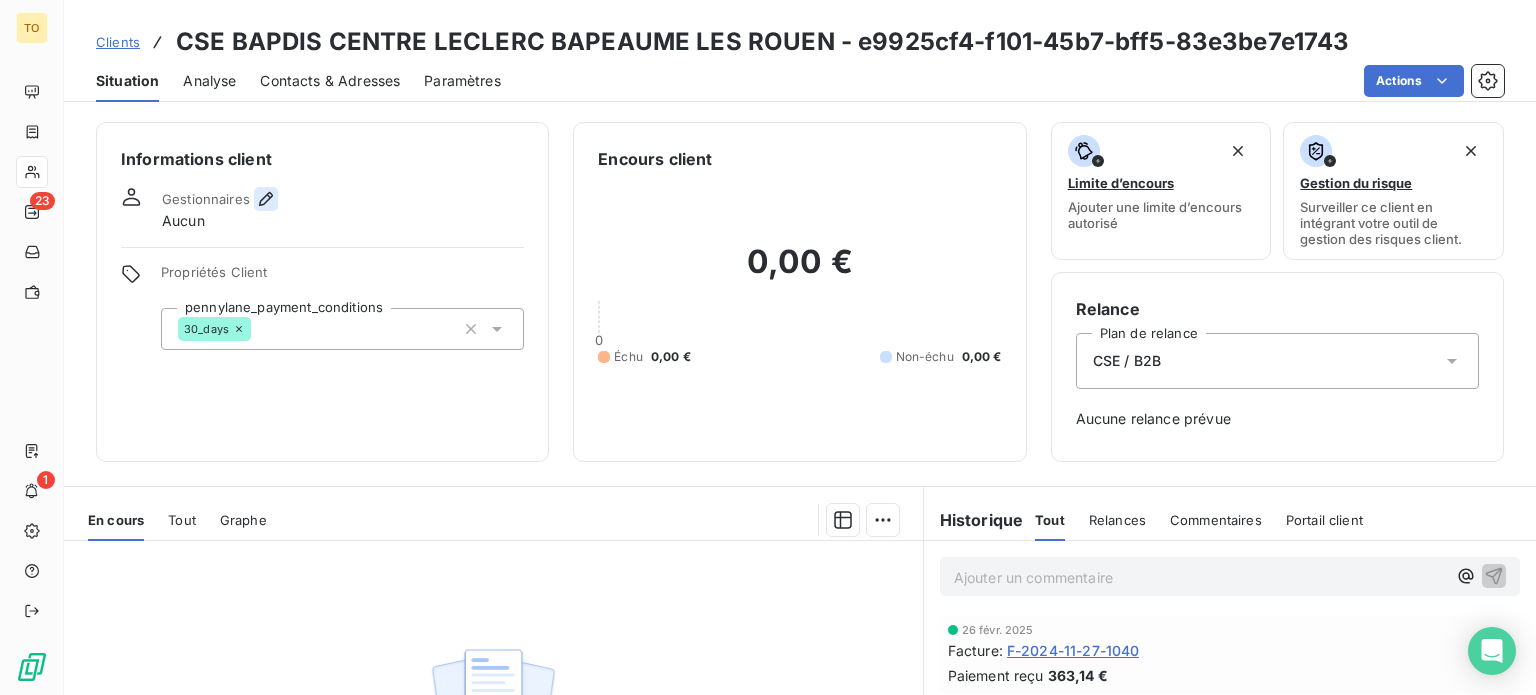 click 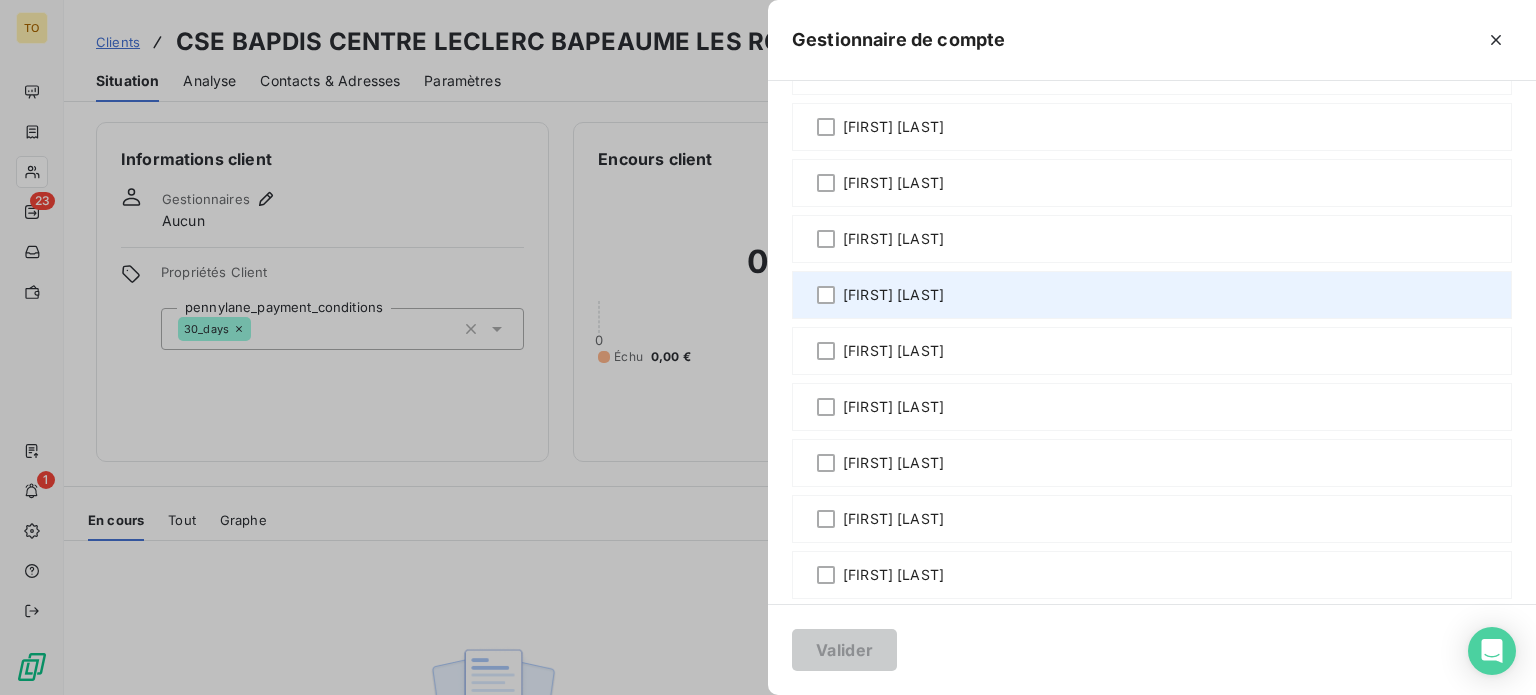 scroll, scrollTop: 466, scrollLeft: 0, axis: vertical 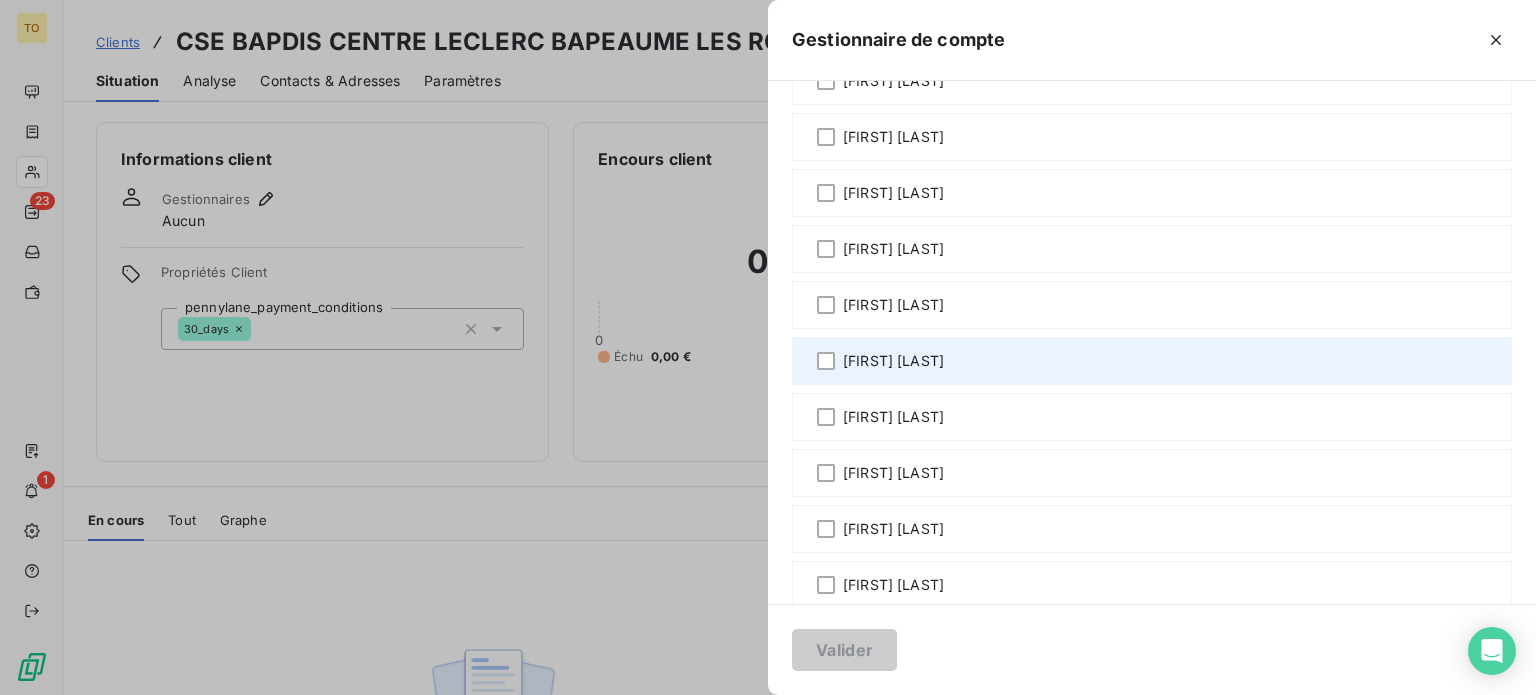 drag, startPoint x: 690, startPoint y: 522, endPoint x: 636, endPoint y: 521, distance: 54.00926 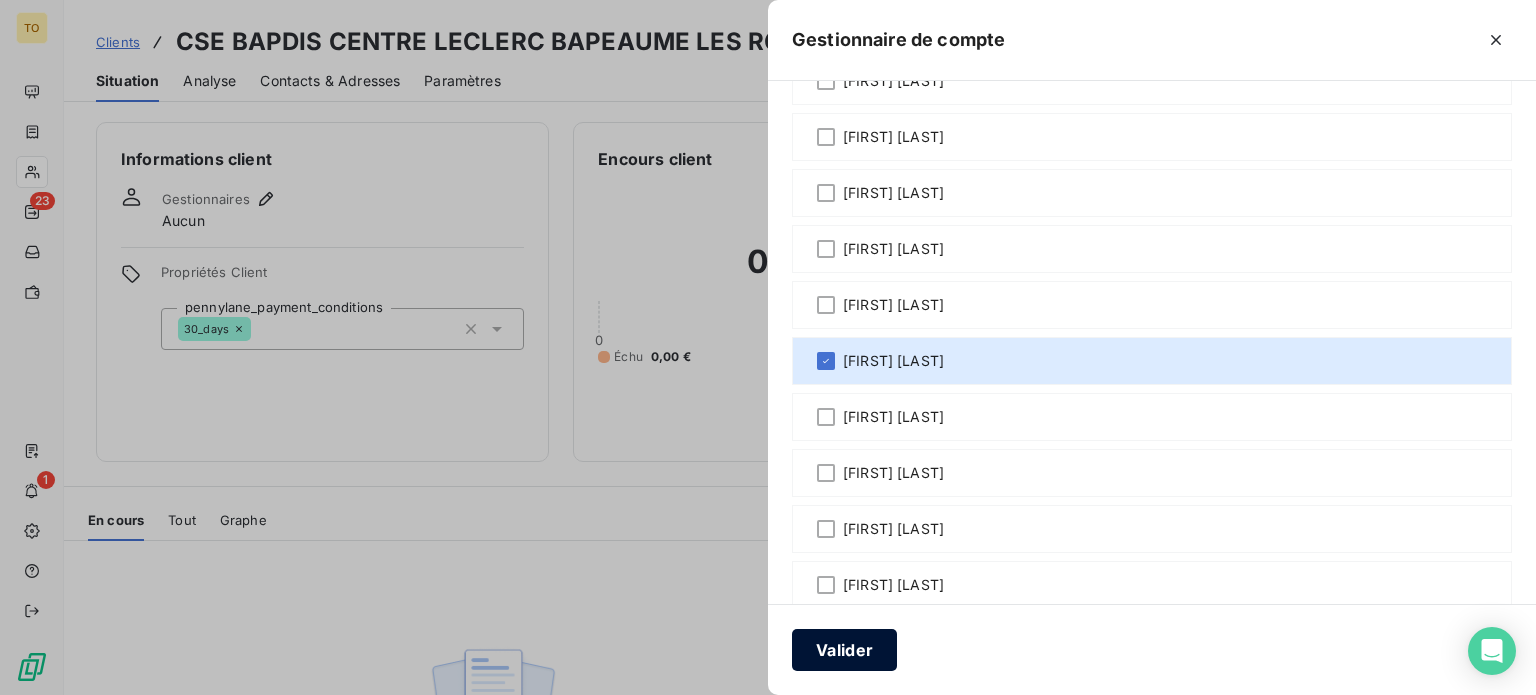 click on "Valider" at bounding box center (844, 650) 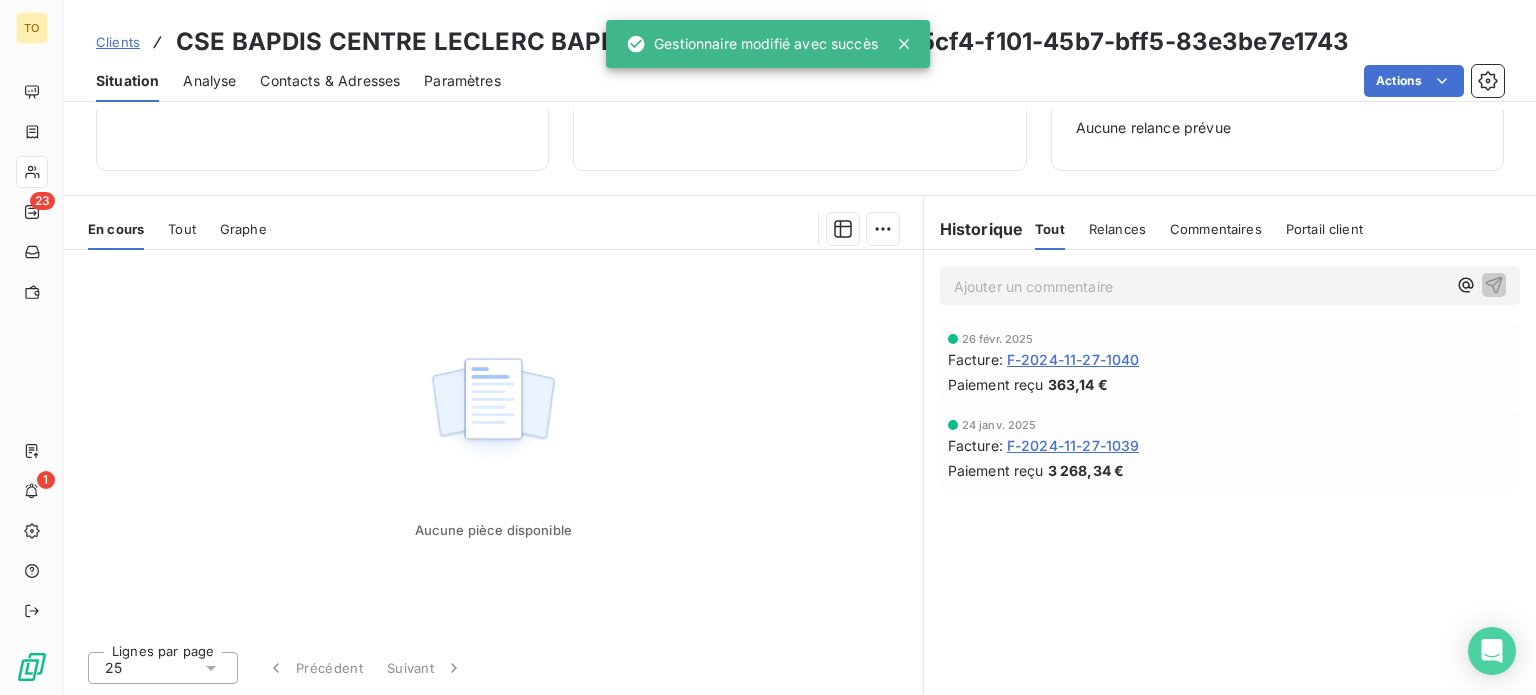 scroll, scrollTop: 386, scrollLeft: 0, axis: vertical 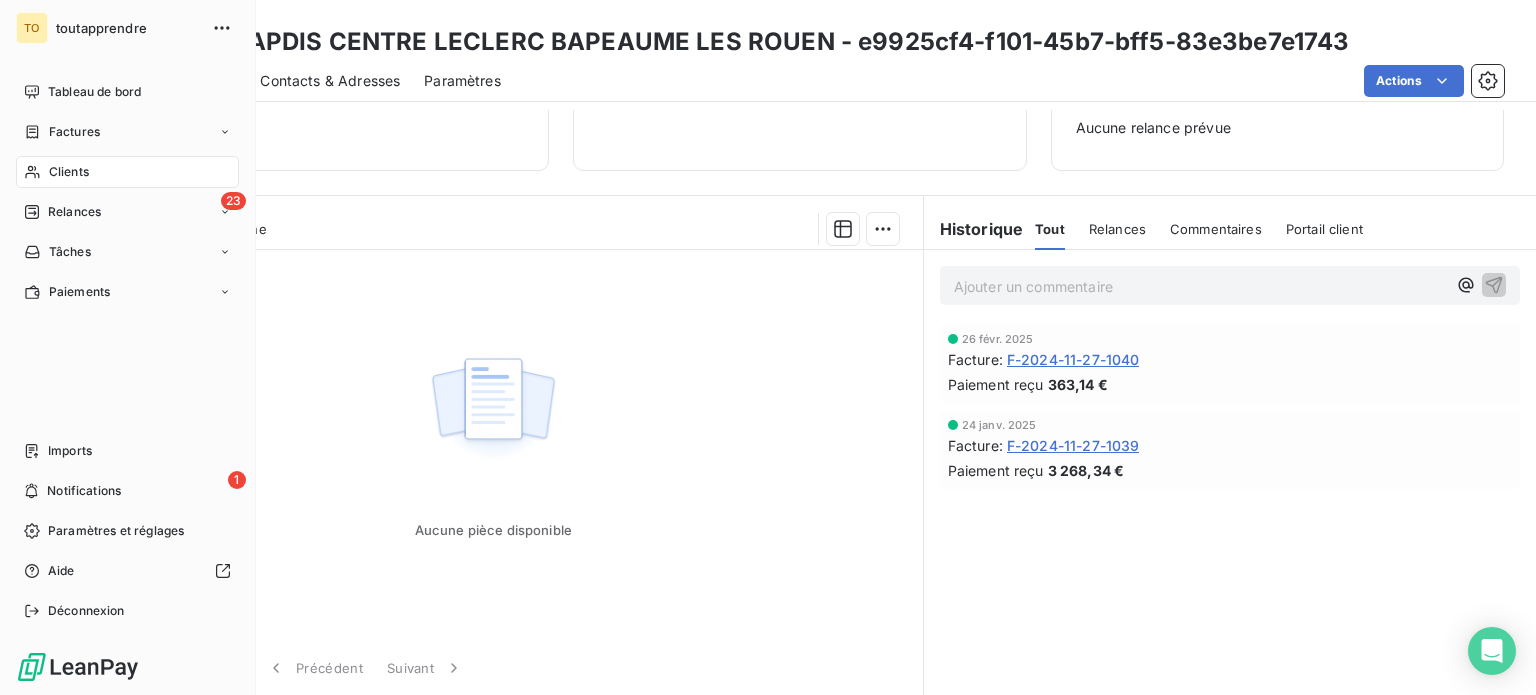 click on "Clients" at bounding box center (127, 172) 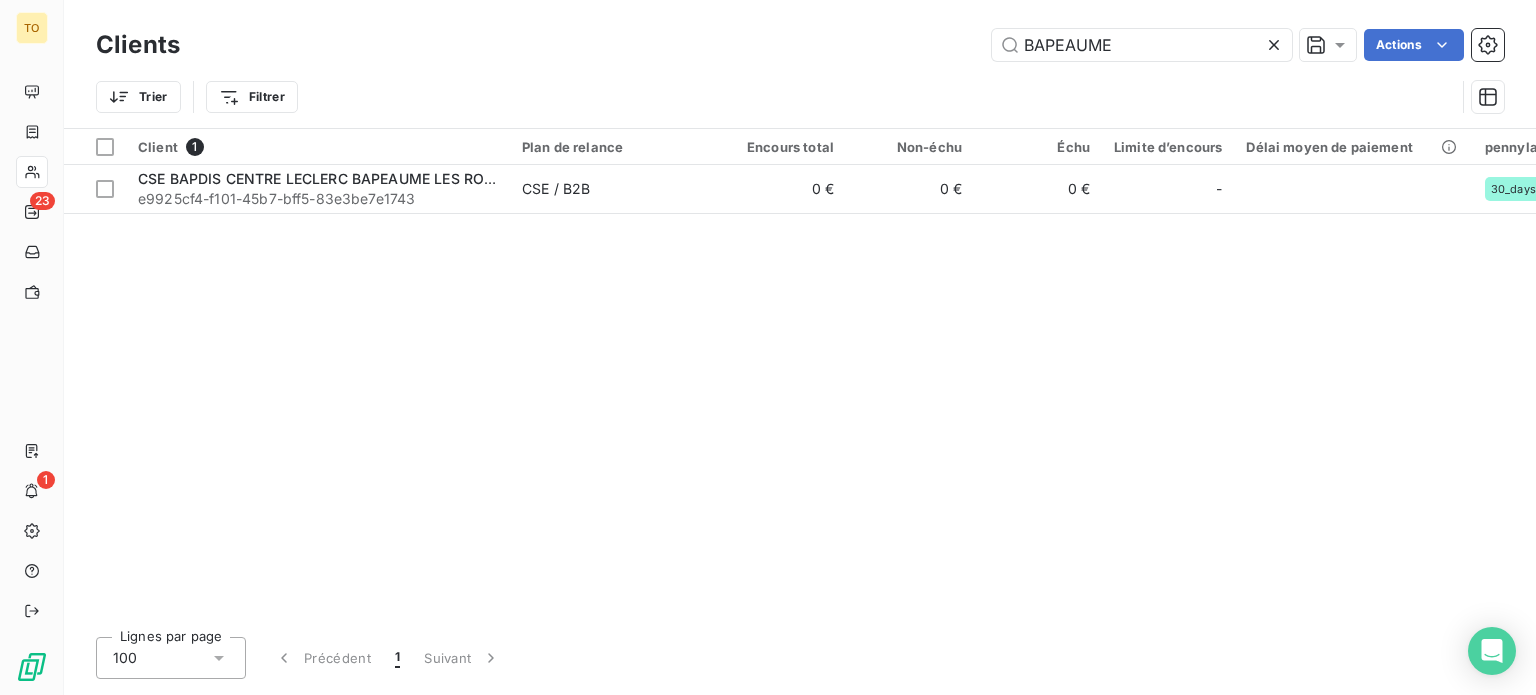 drag, startPoint x: 1052, startPoint y: 56, endPoint x: 864, endPoint y: 47, distance: 188.2153 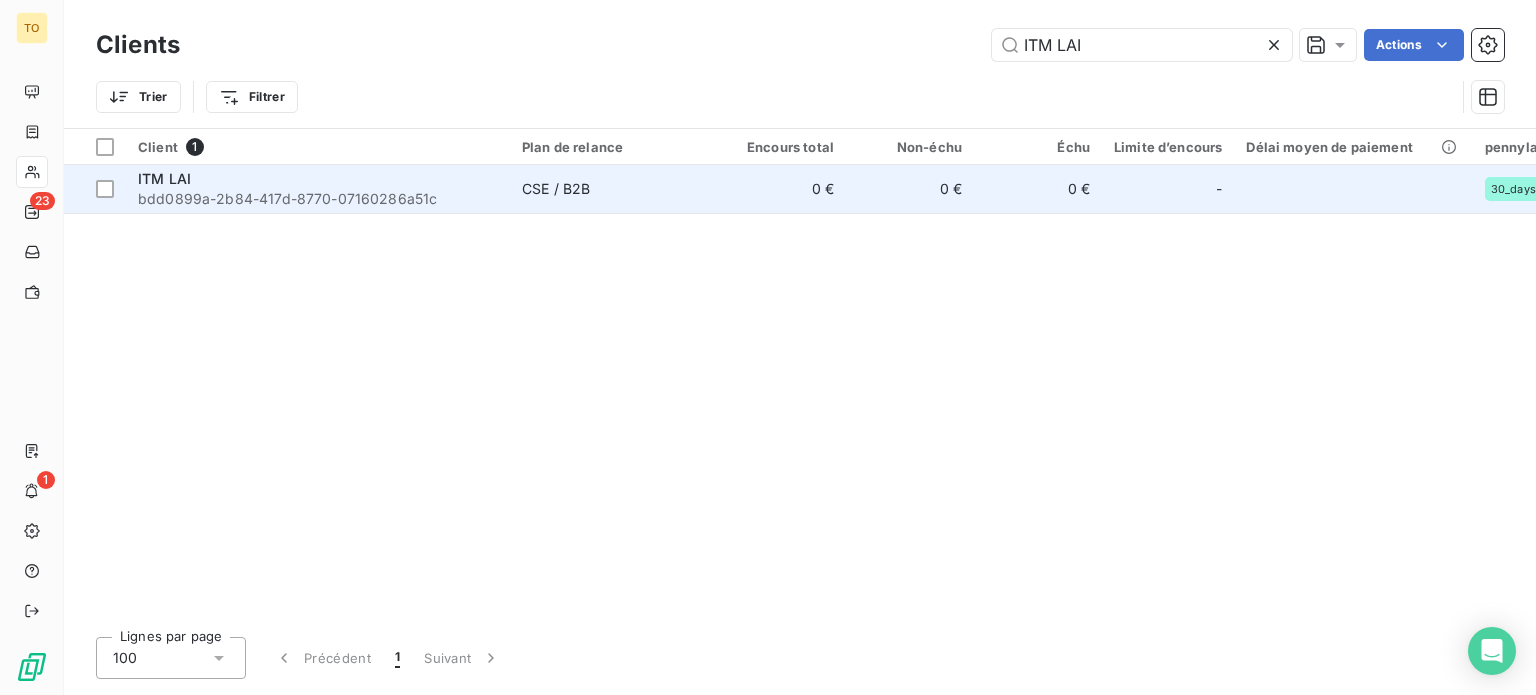 type on "ITM LAI" 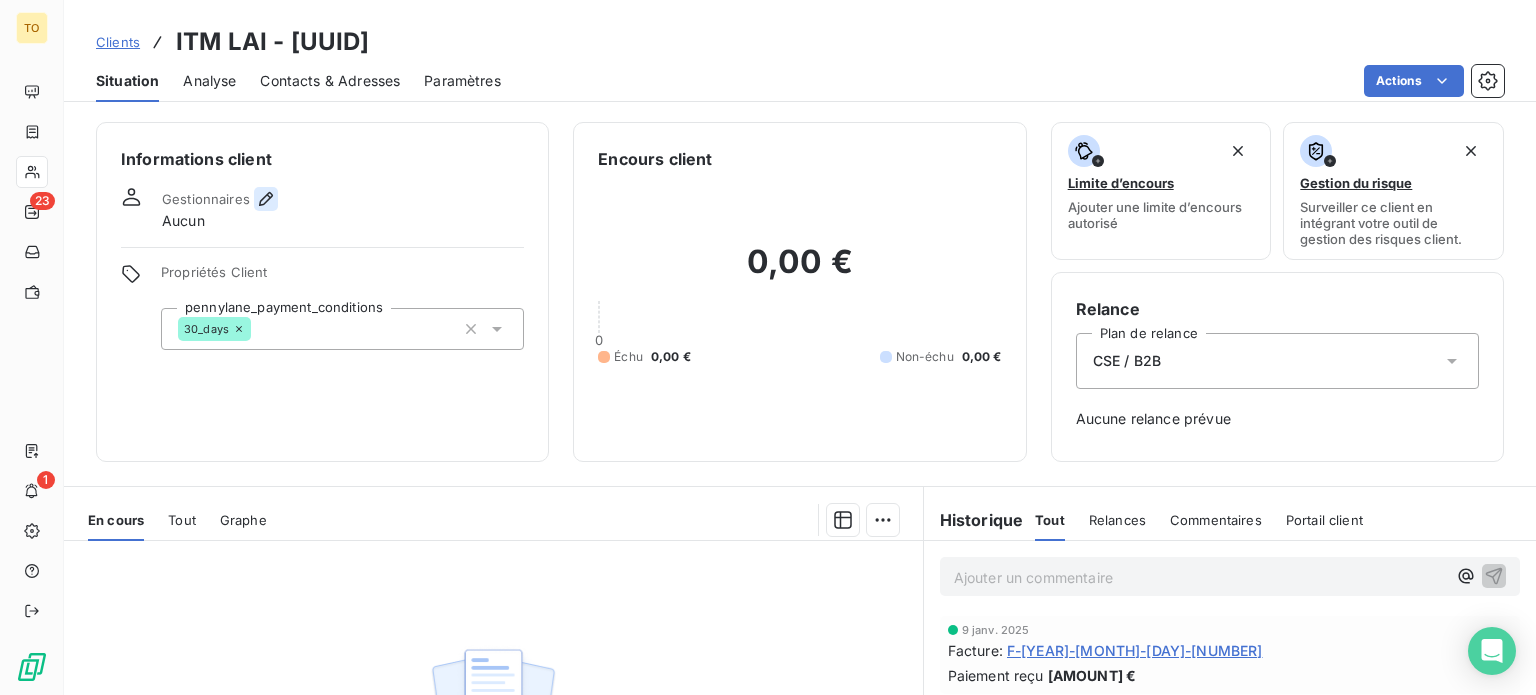 click 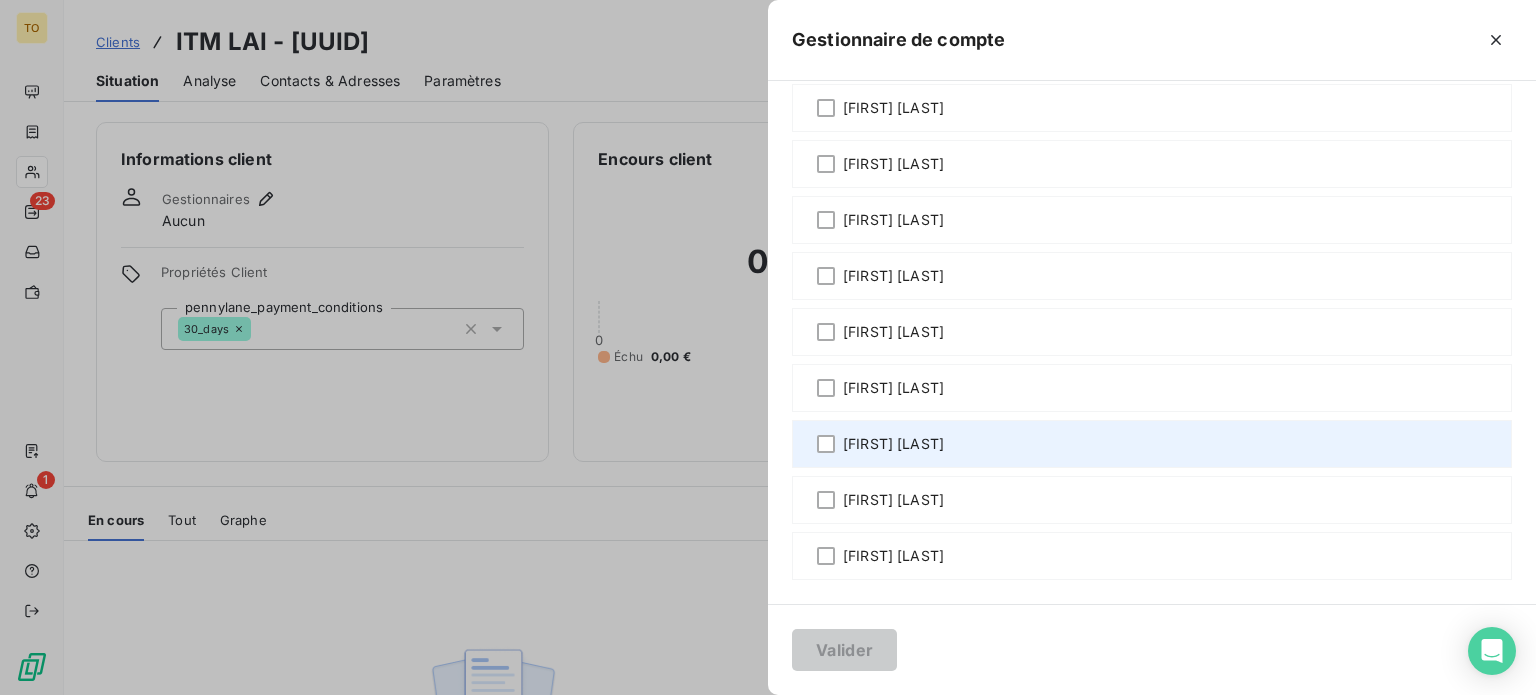scroll, scrollTop: 1633, scrollLeft: 0, axis: vertical 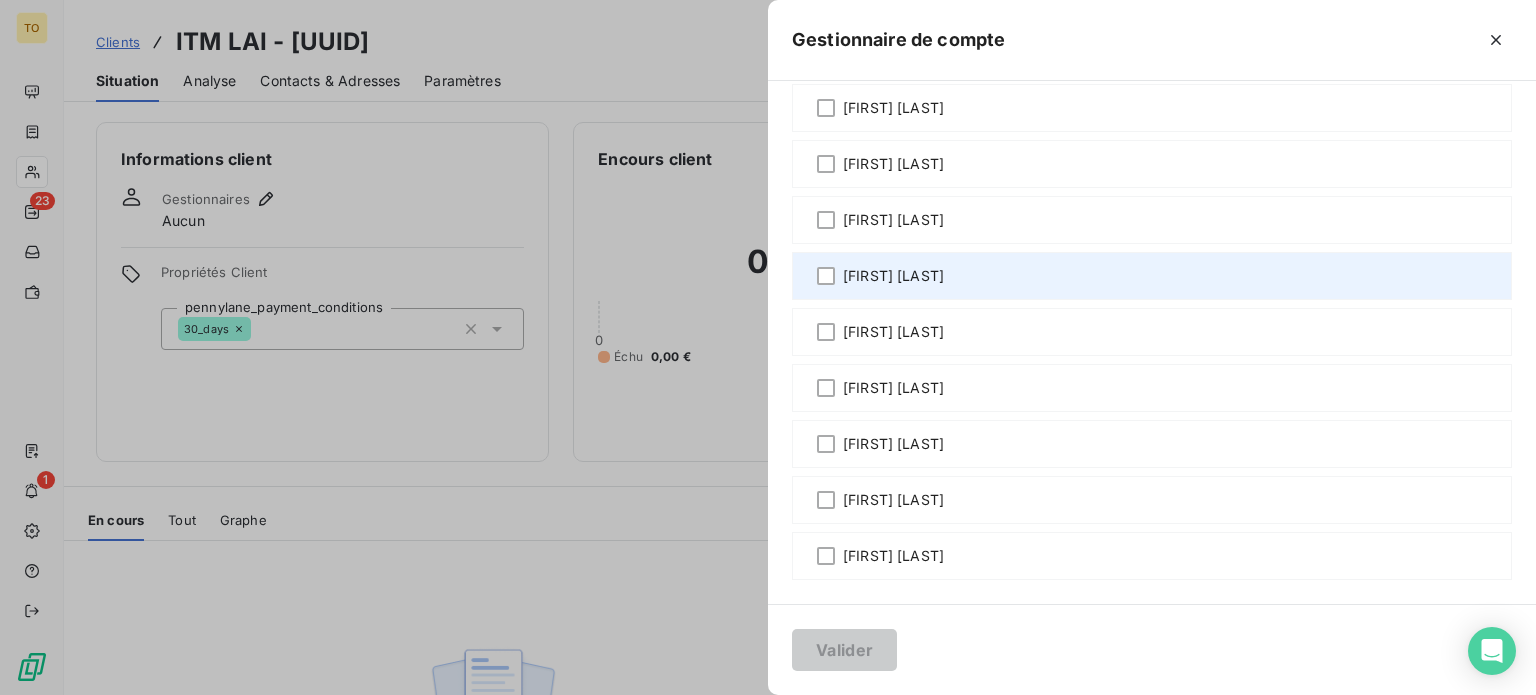 click on "[FIRST] [LAST]" at bounding box center [893, 276] 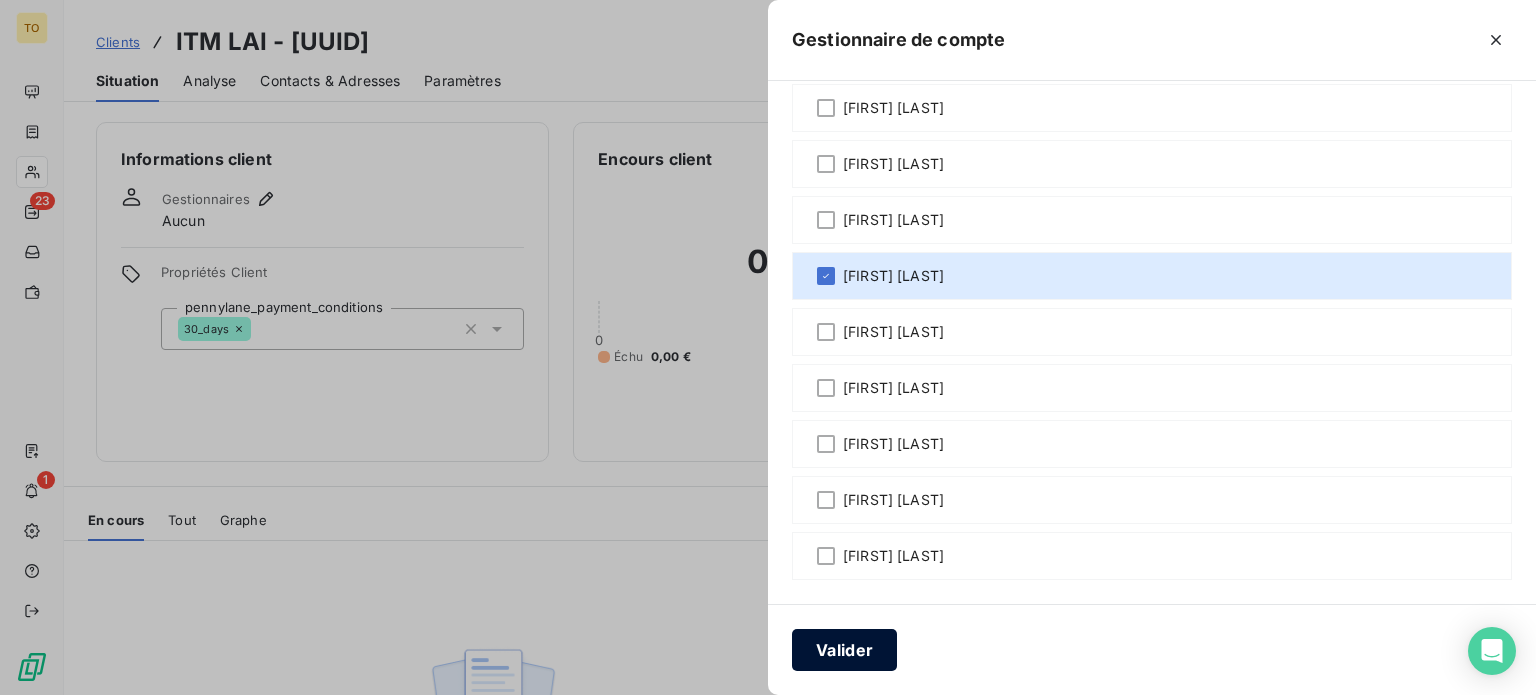 click on "Valider" at bounding box center [844, 650] 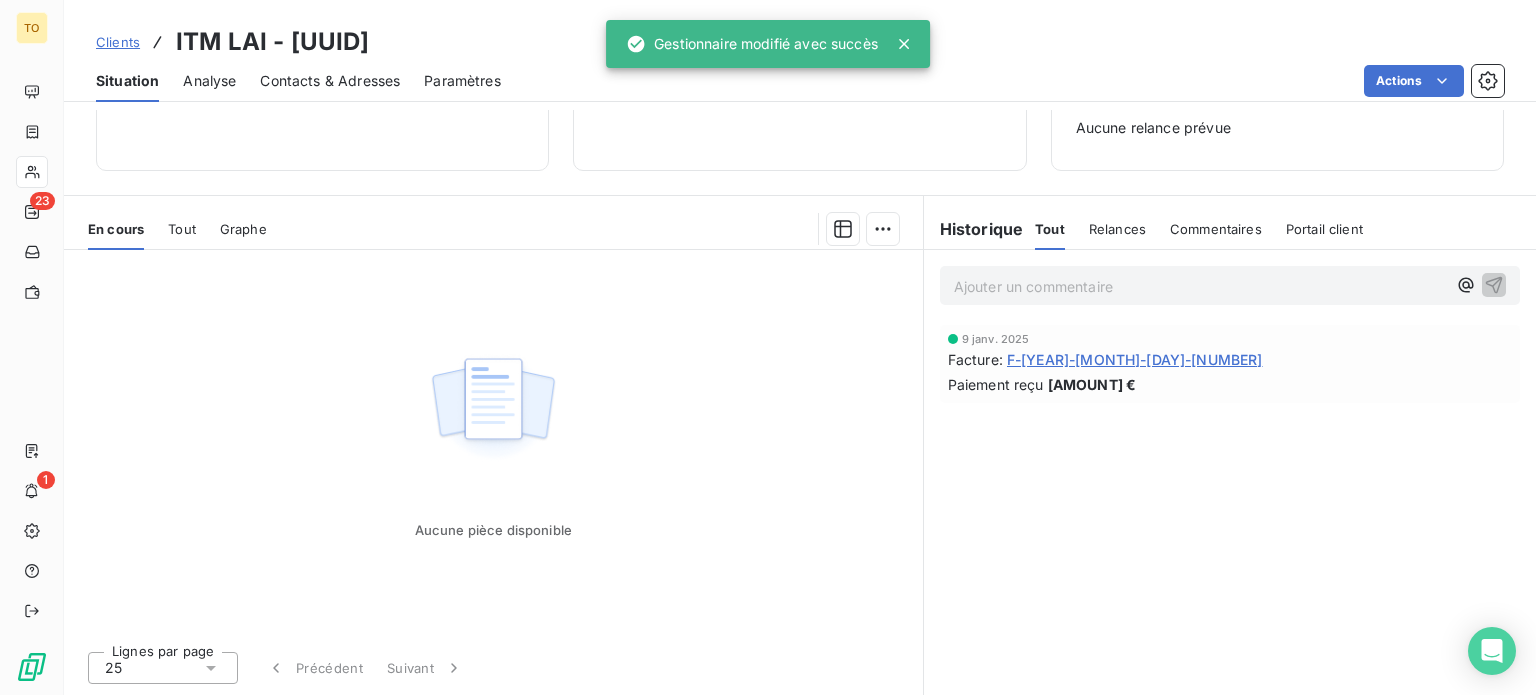 scroll, scrollTop: 386, scrollLeft: 0, axis: vertical 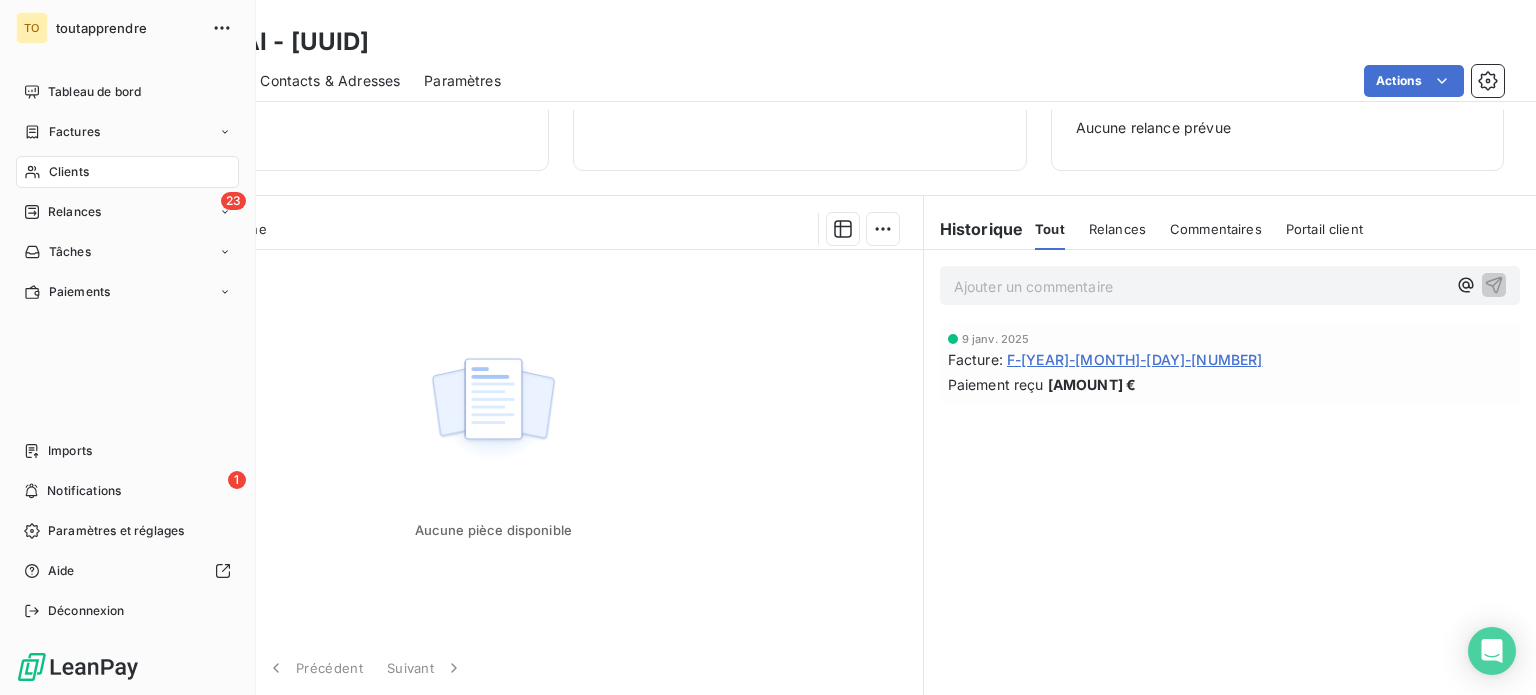 drag, startPoint x: 65, startPoint y: 209, endPoint x: 308, endPoint y: 135, distance: 254.01772 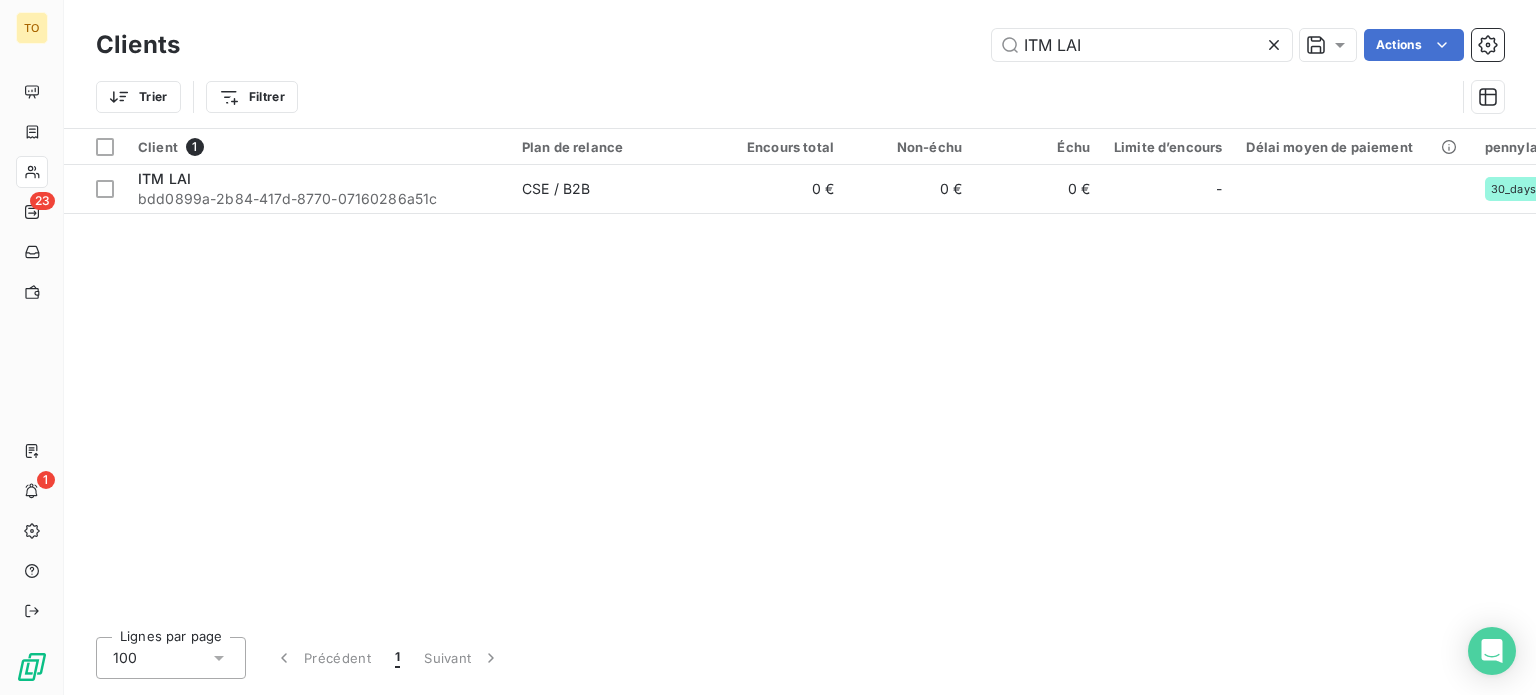 drag, startPoint x: 1077, startPoint y: 48, endPoint x: 833, endPoint y: 46, distance: 244.0082 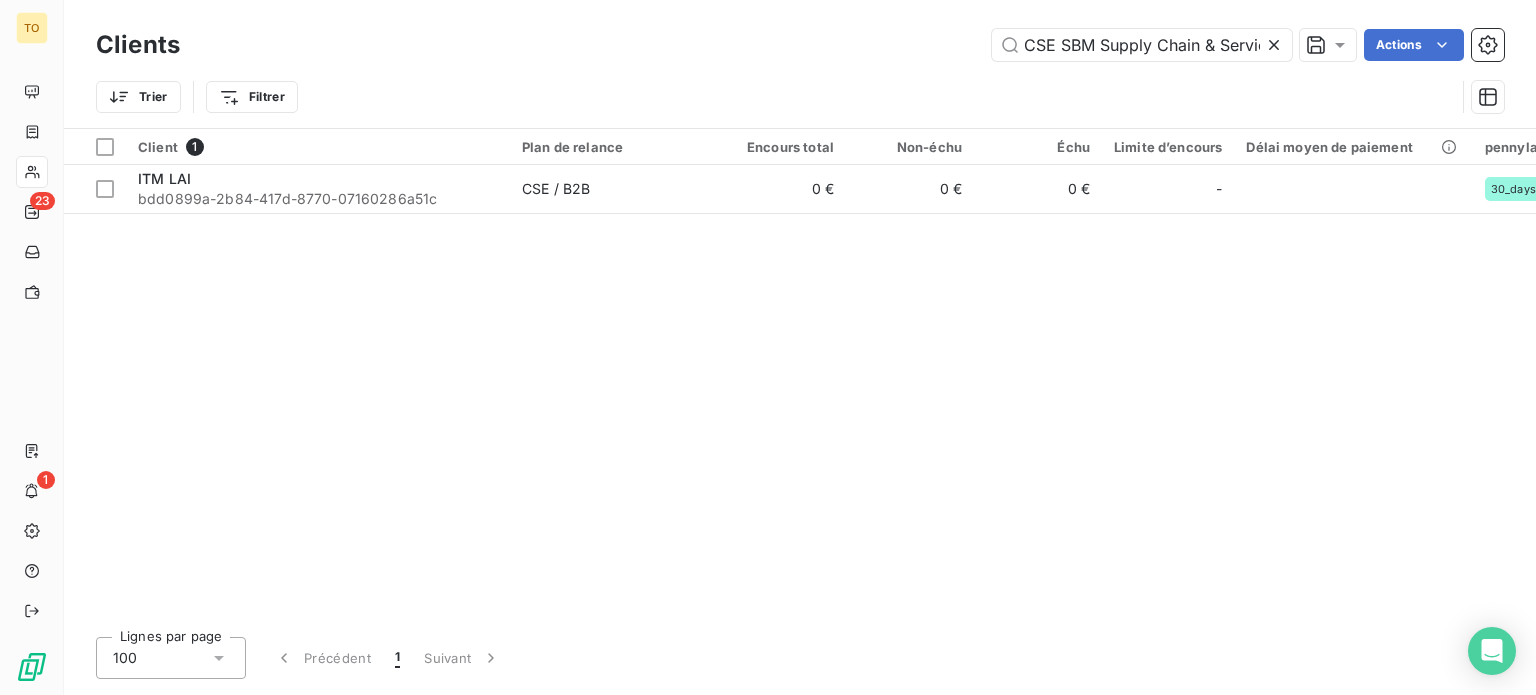 scroll, scrollTop: 0, scrollLeft: 40, axis: horizontal 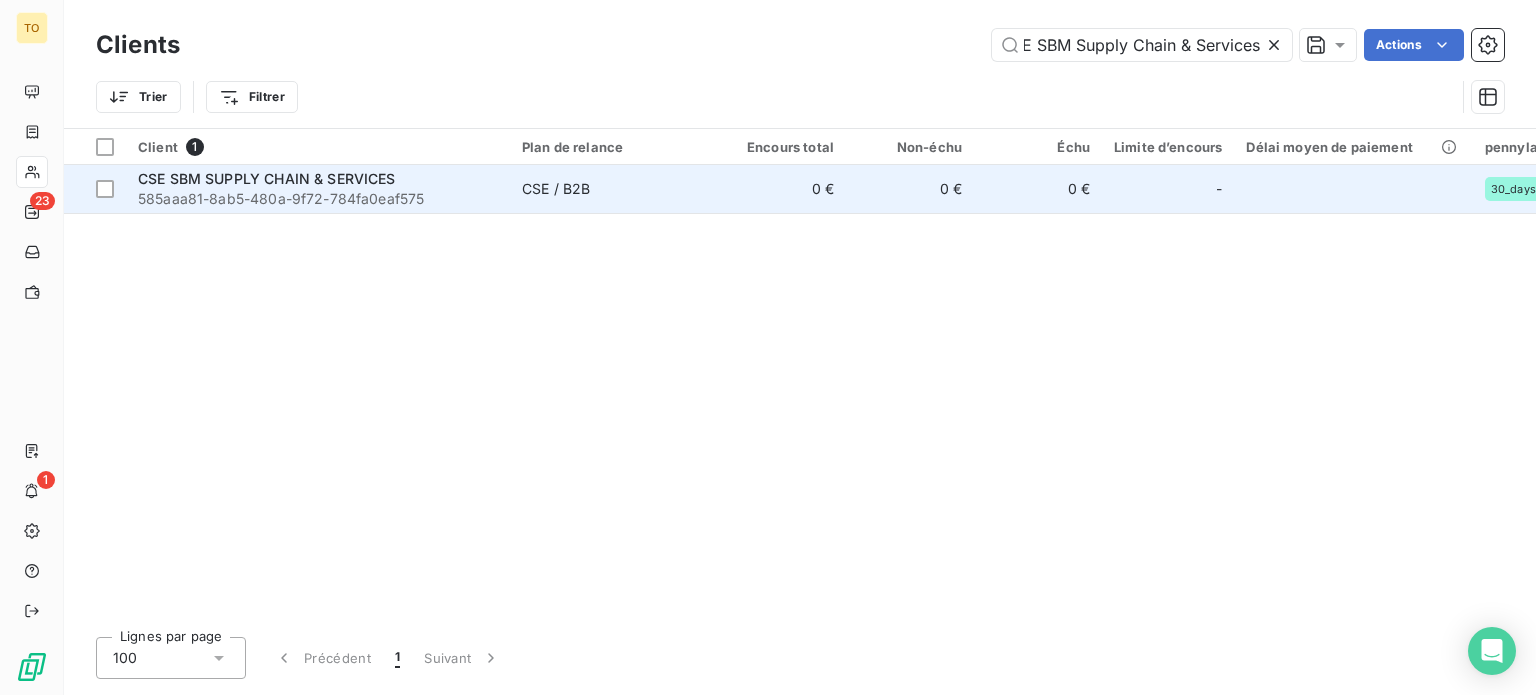 type on "CSE SBM Supply Chain & Services" 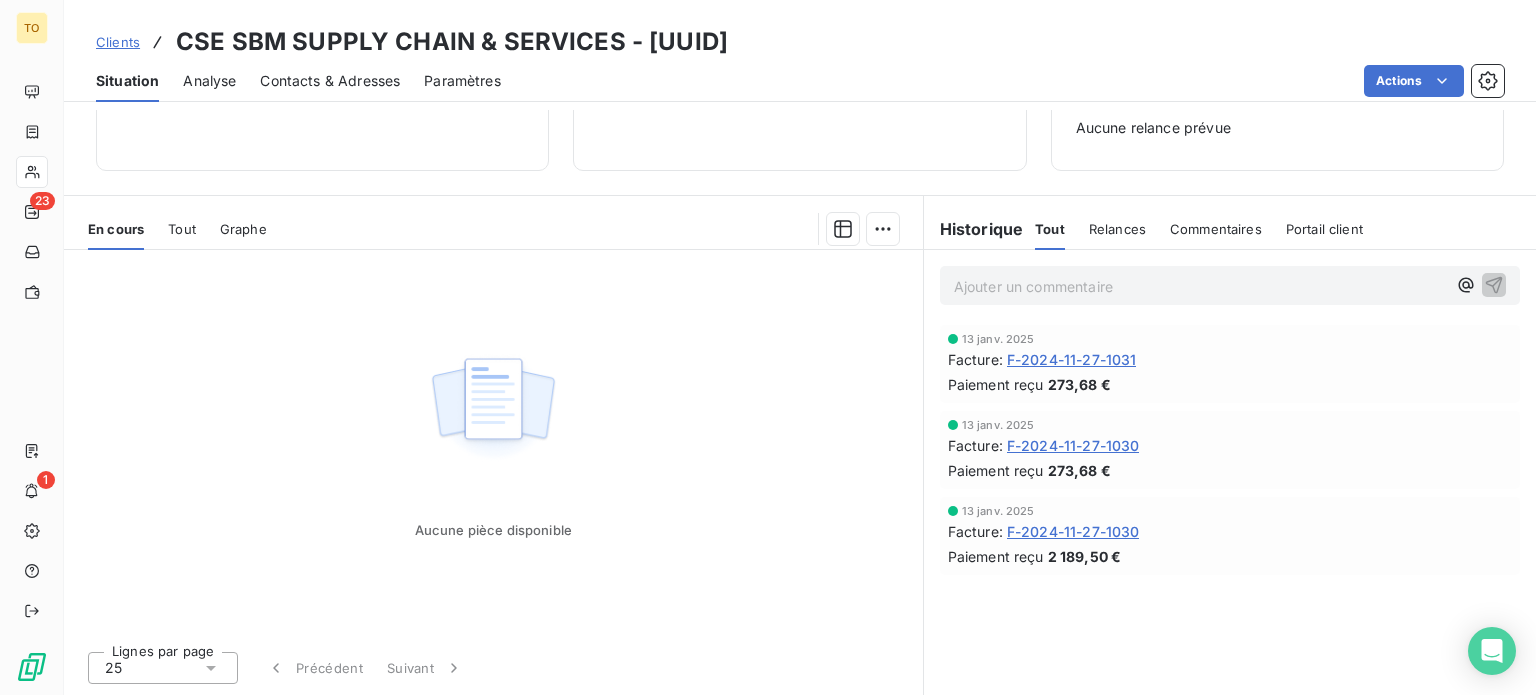 scroll, scrollTop: 0, scrollLeft: 0, axis: both 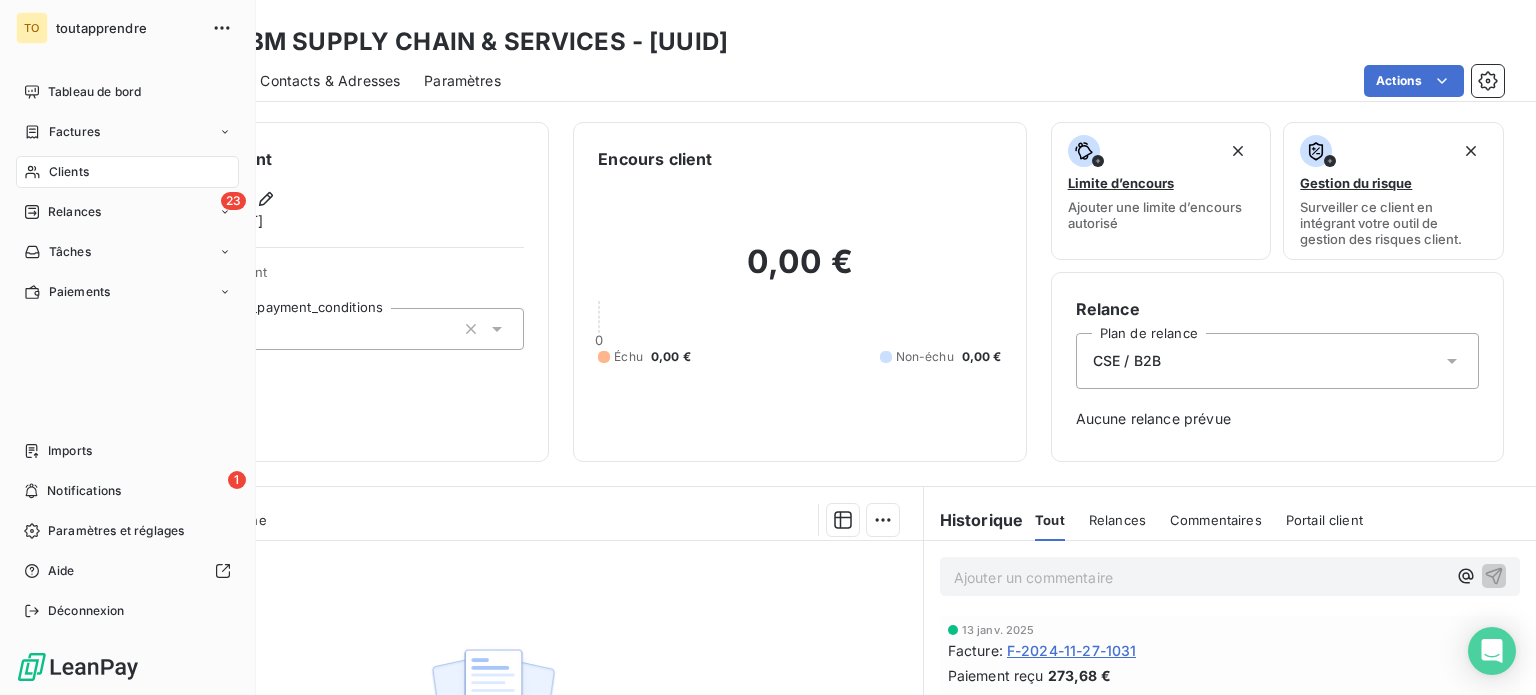 click on "Clients" at bounding box center [69, 172] 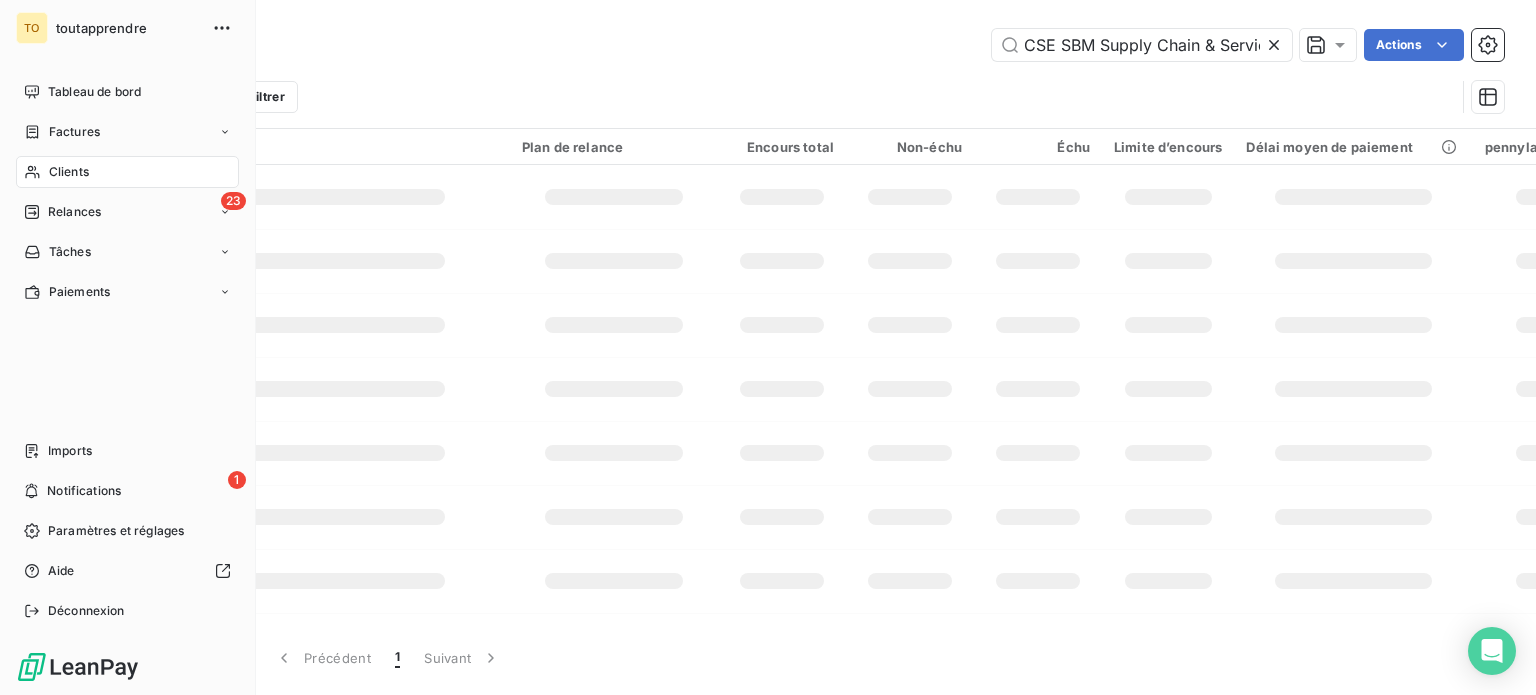 scroll, scrollTop: 0, scrollLeft: 40, axis: horizontal 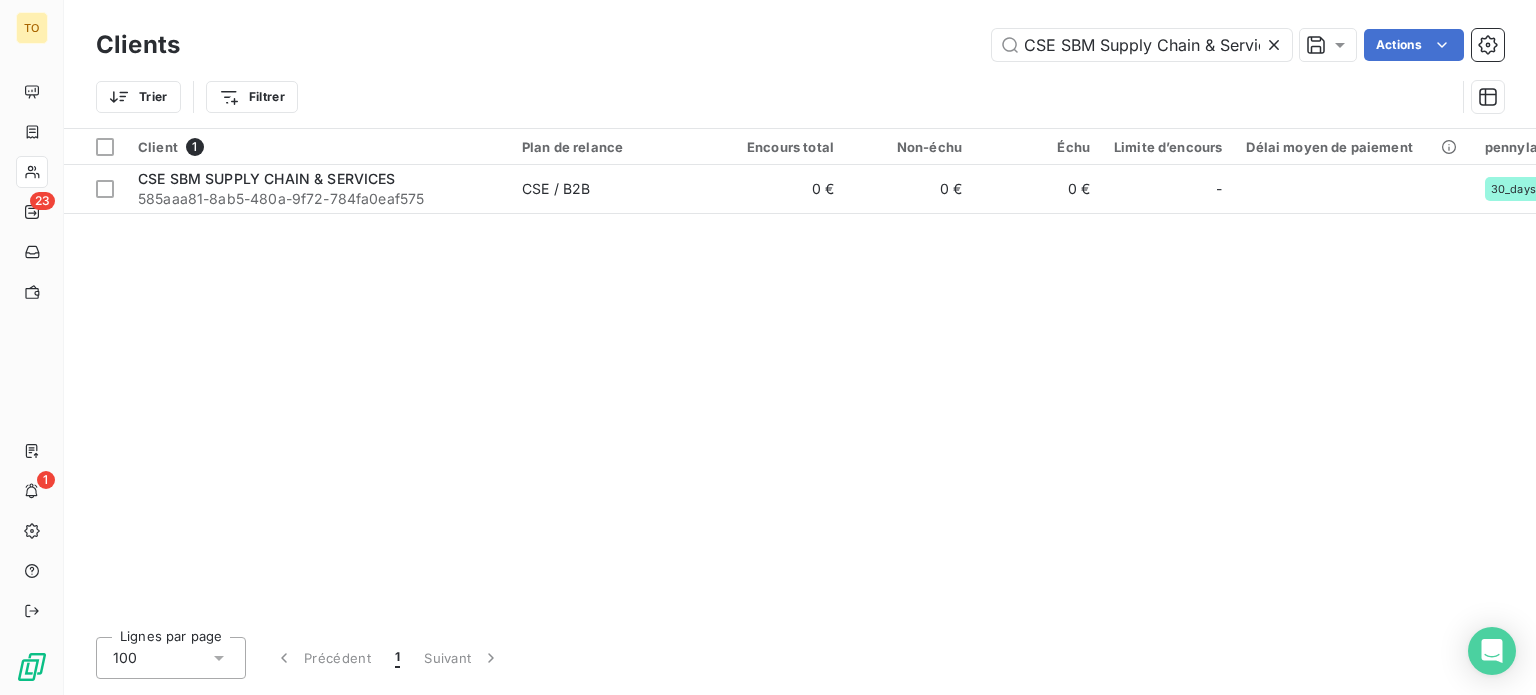click 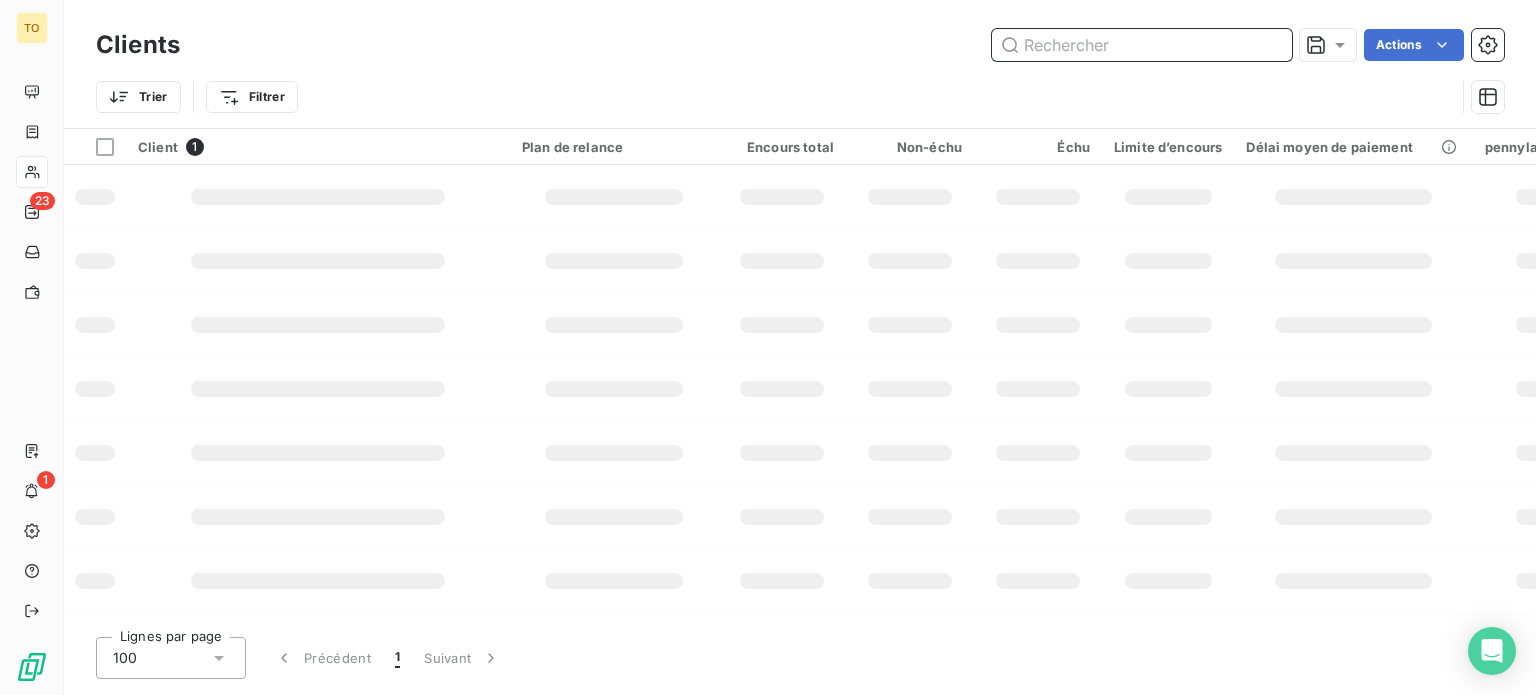 click at bounding box center [1142, 45] 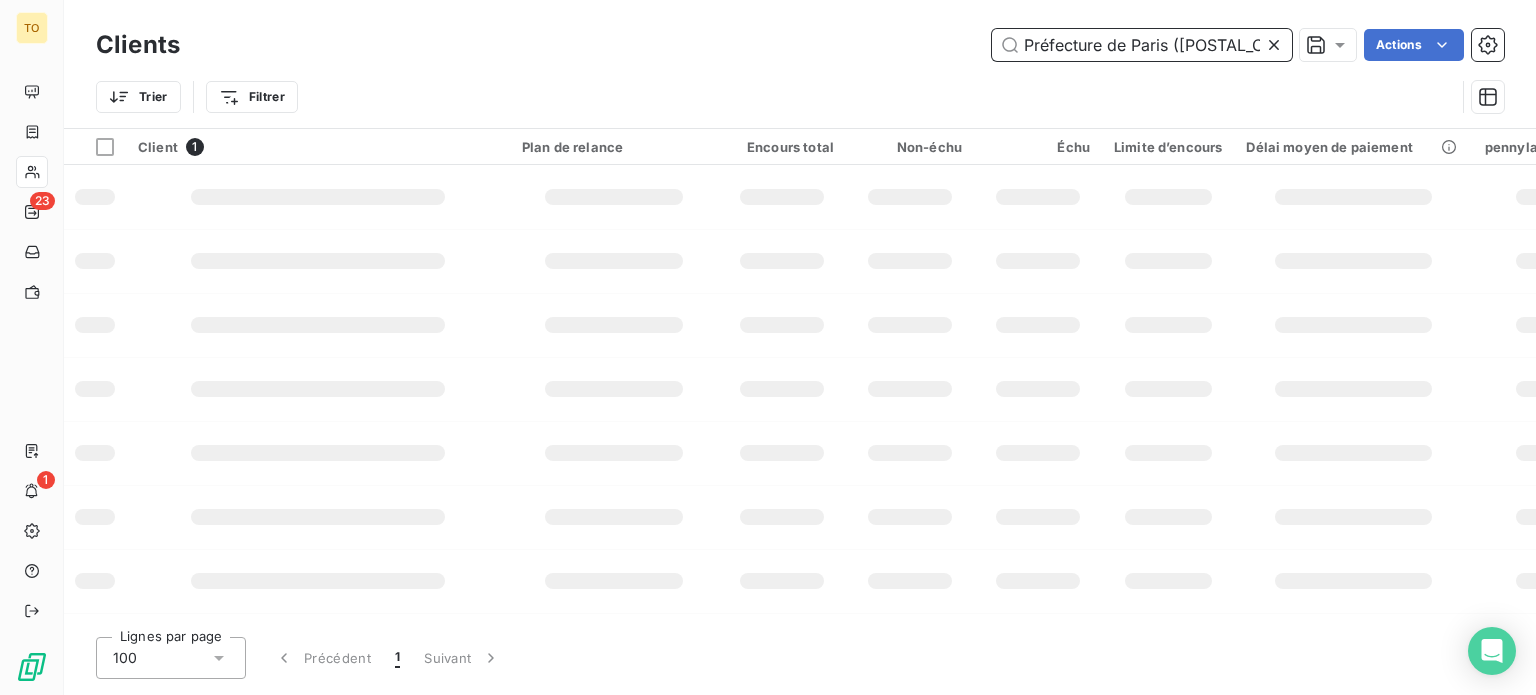 scroll, scrollTop: 0, scrollLeft: 39, axis: horizontal 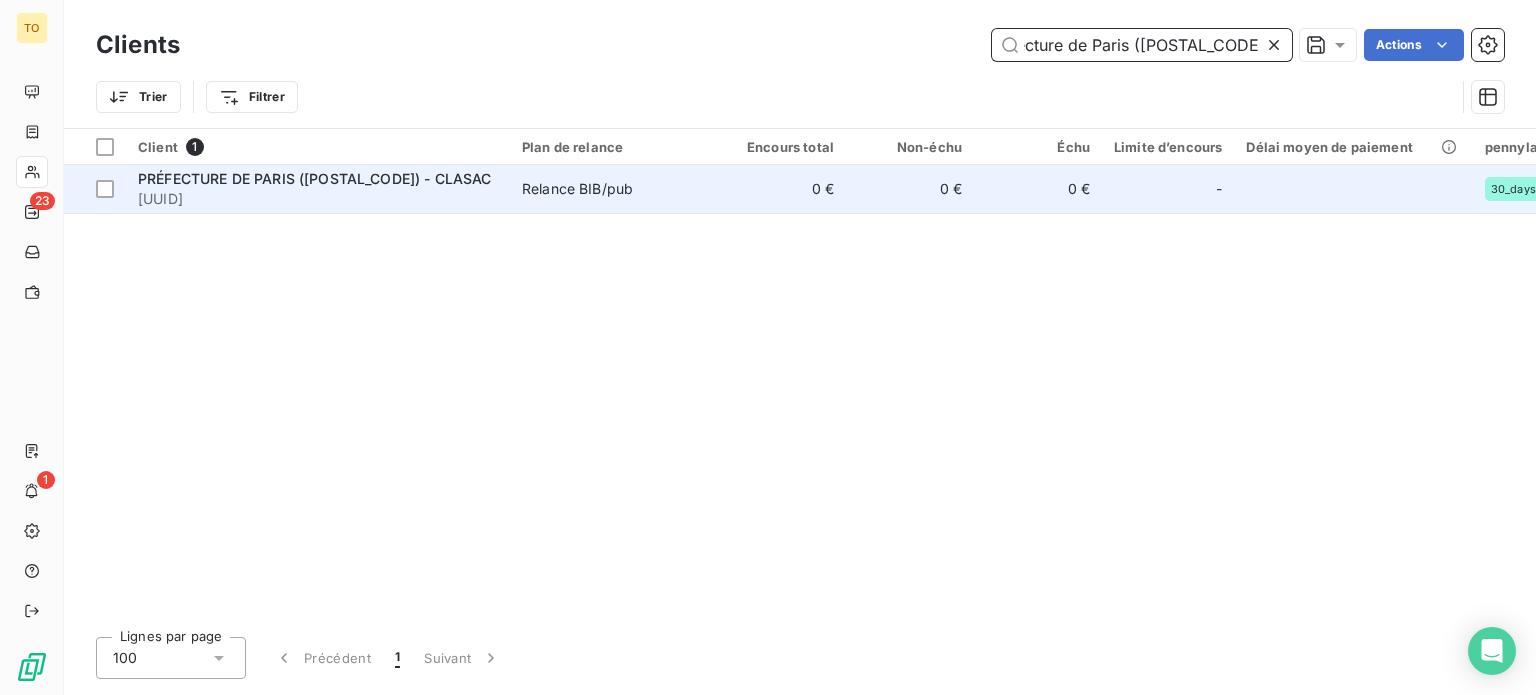 type on "Préfecture de Paris (75) - CLASAC" 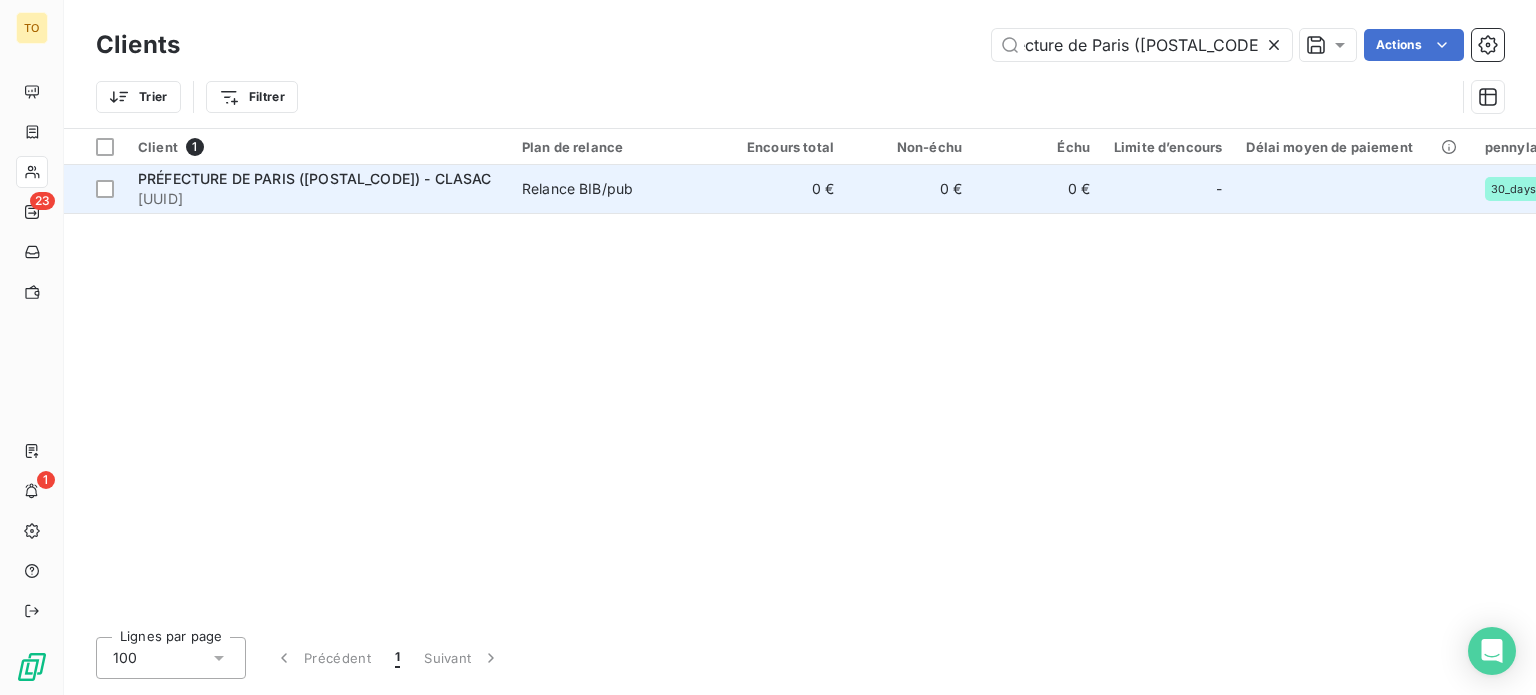 click on "dc9e8260-4d3c-4380-bea6-63dd8c3b5ac6" at bounding box center [318, 199] 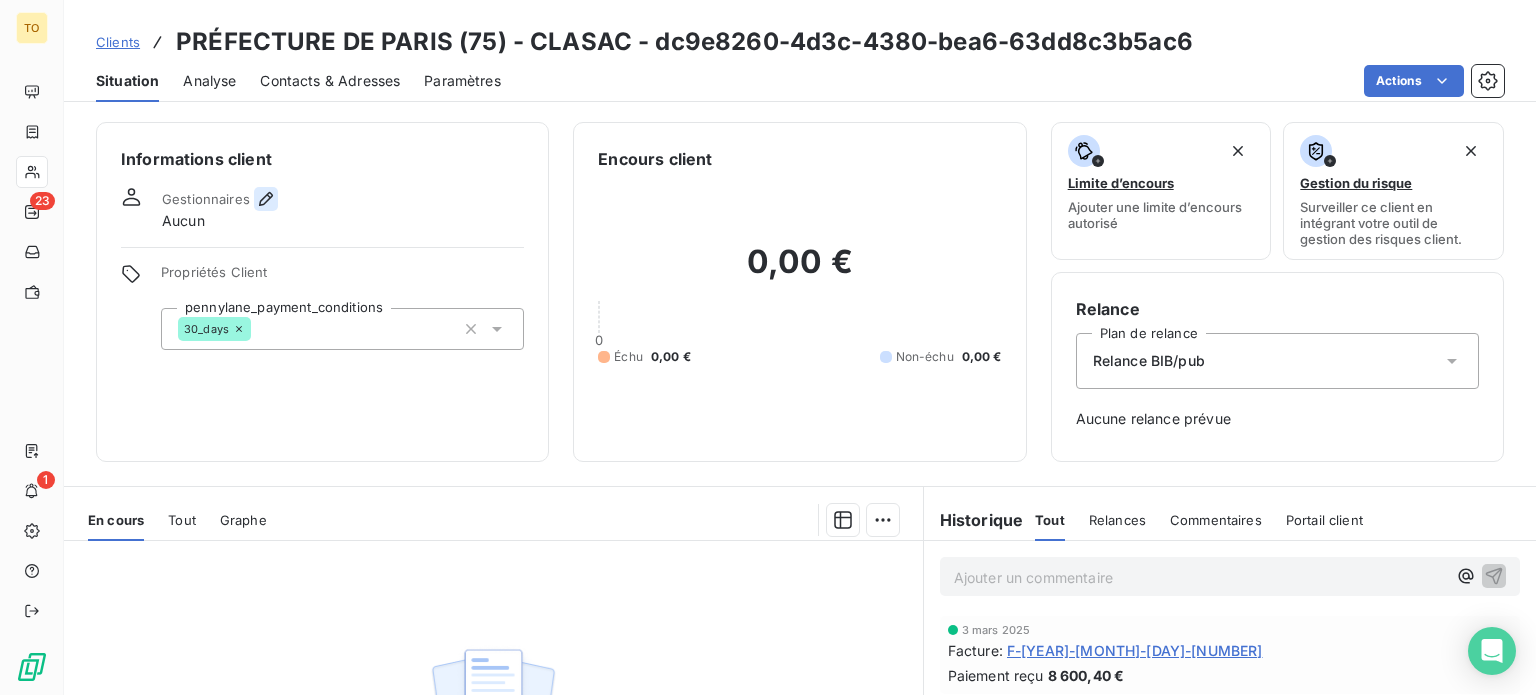 click 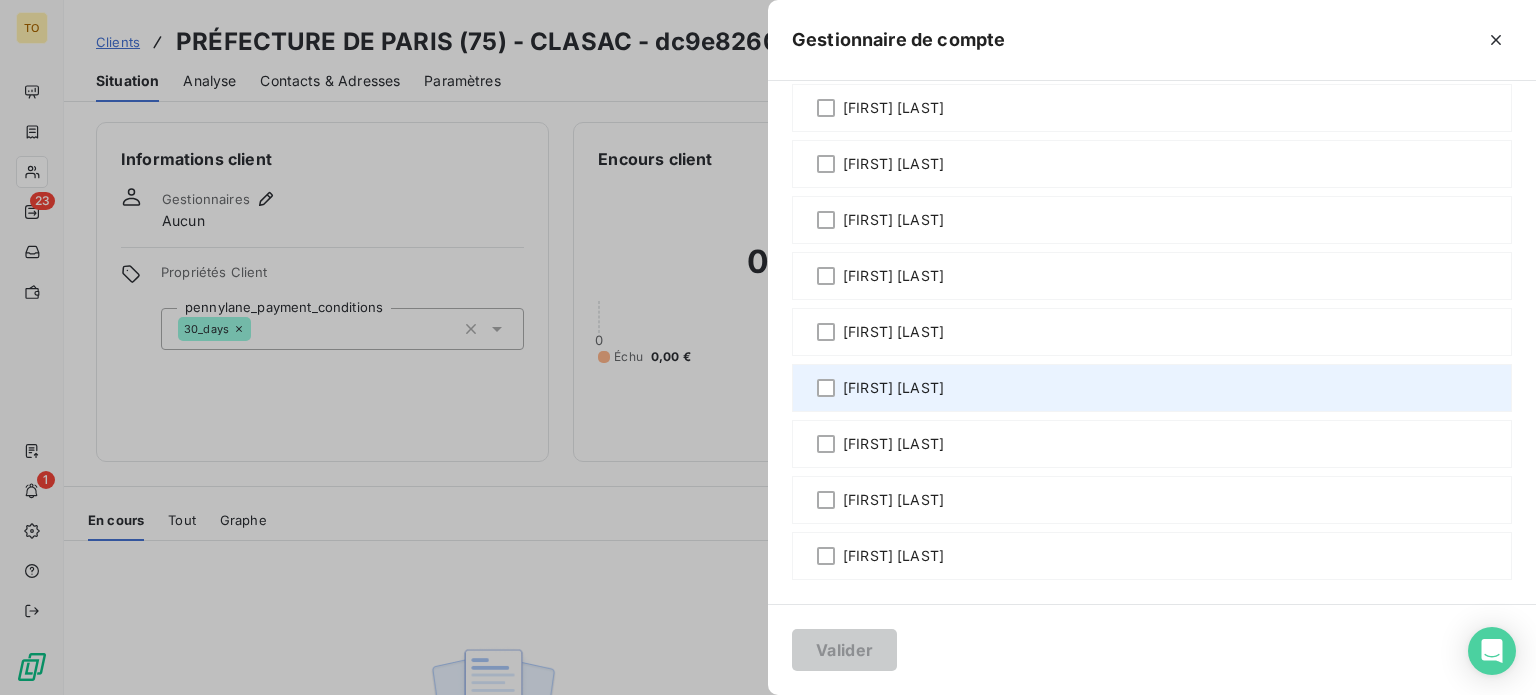 scroll, scrollTop: 1633, scrollLeft: 0, axis: vertical 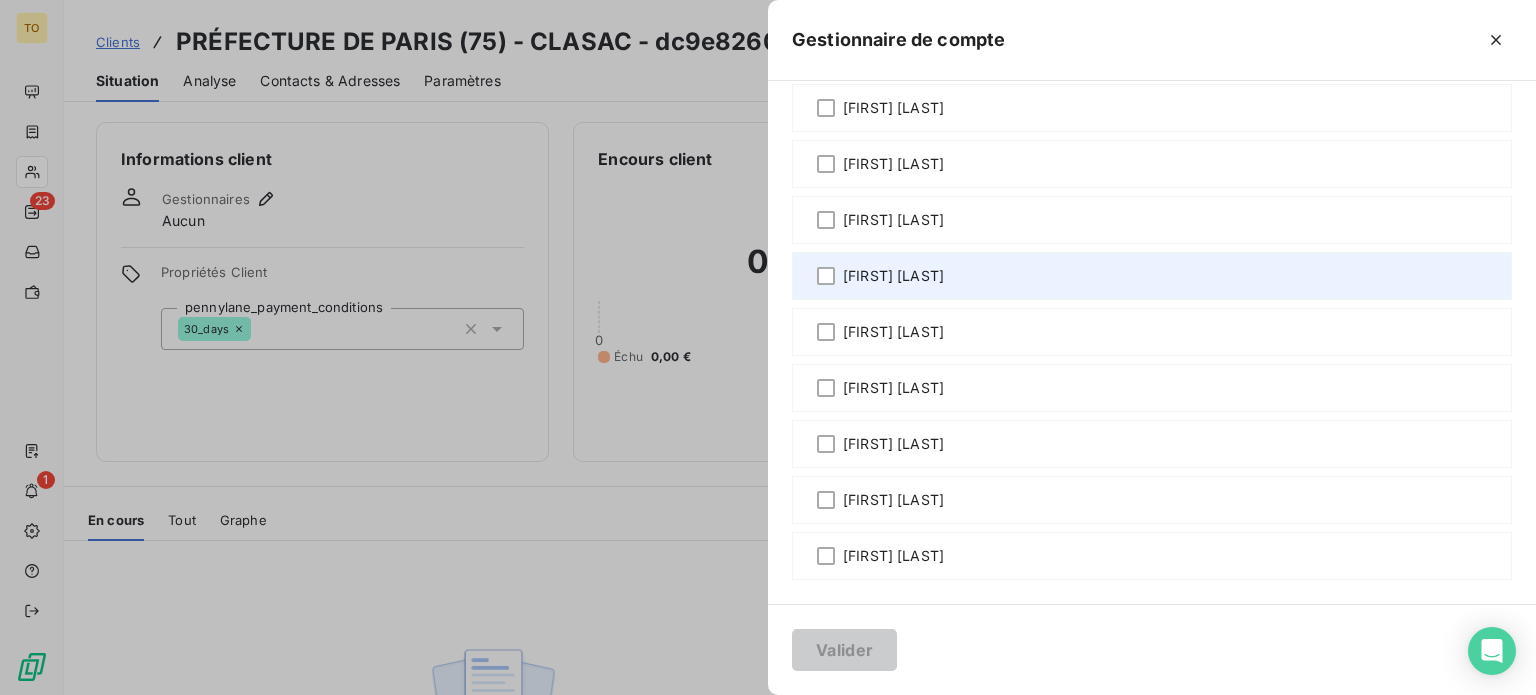 click on "[FIRST] [LAST]" at bounding box center (893, 276) 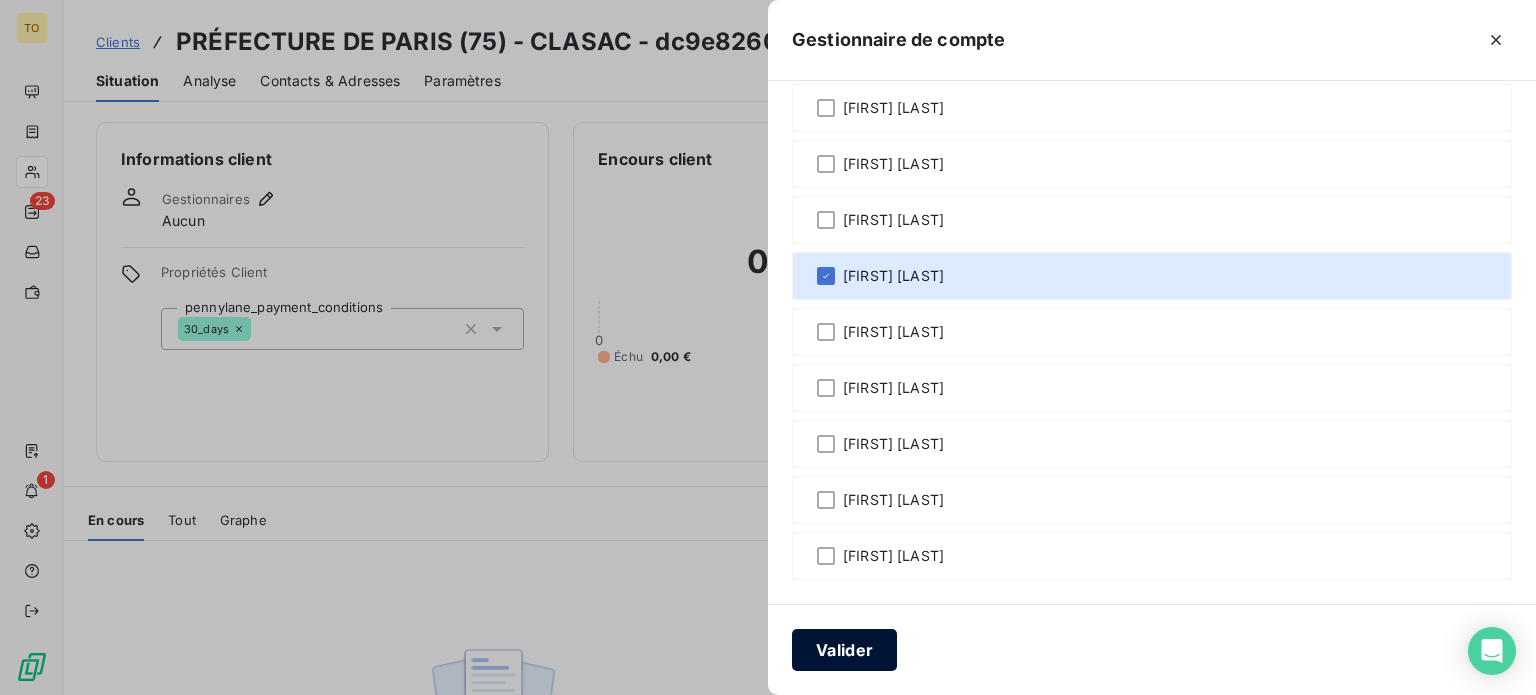 click on "Valider" at bounding box center (844, 650) 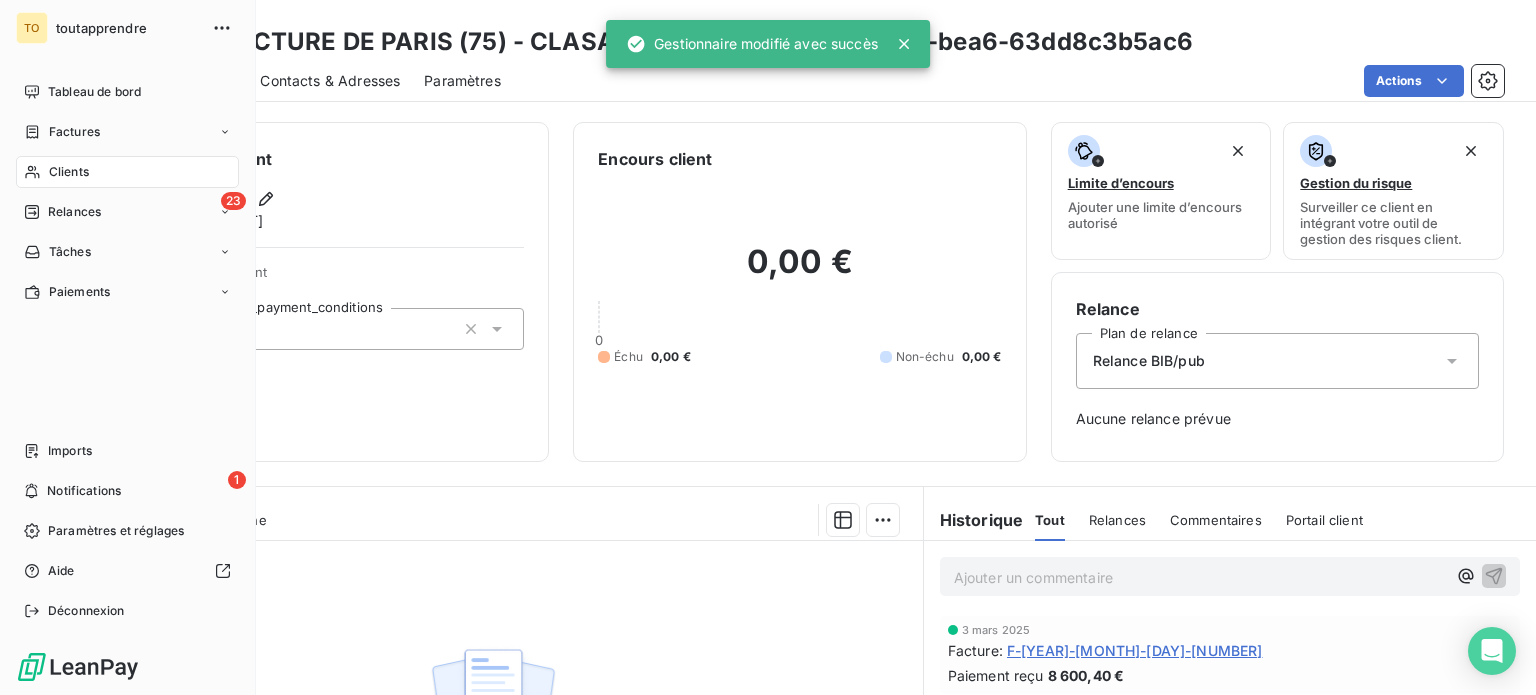 click on "Clients" at bounding box center (69, 172) 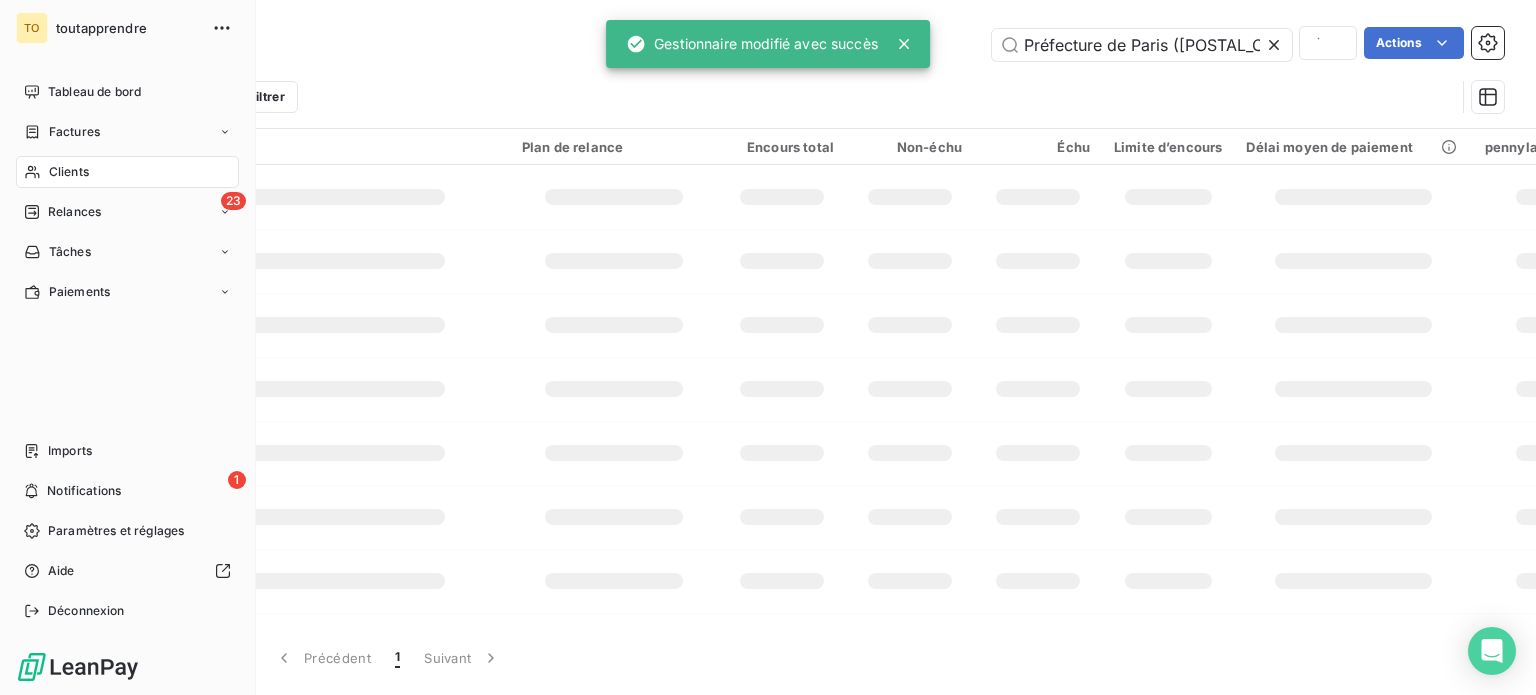 scroll, scrollTop: 0, scrollLeft: 40, axis: horizontal 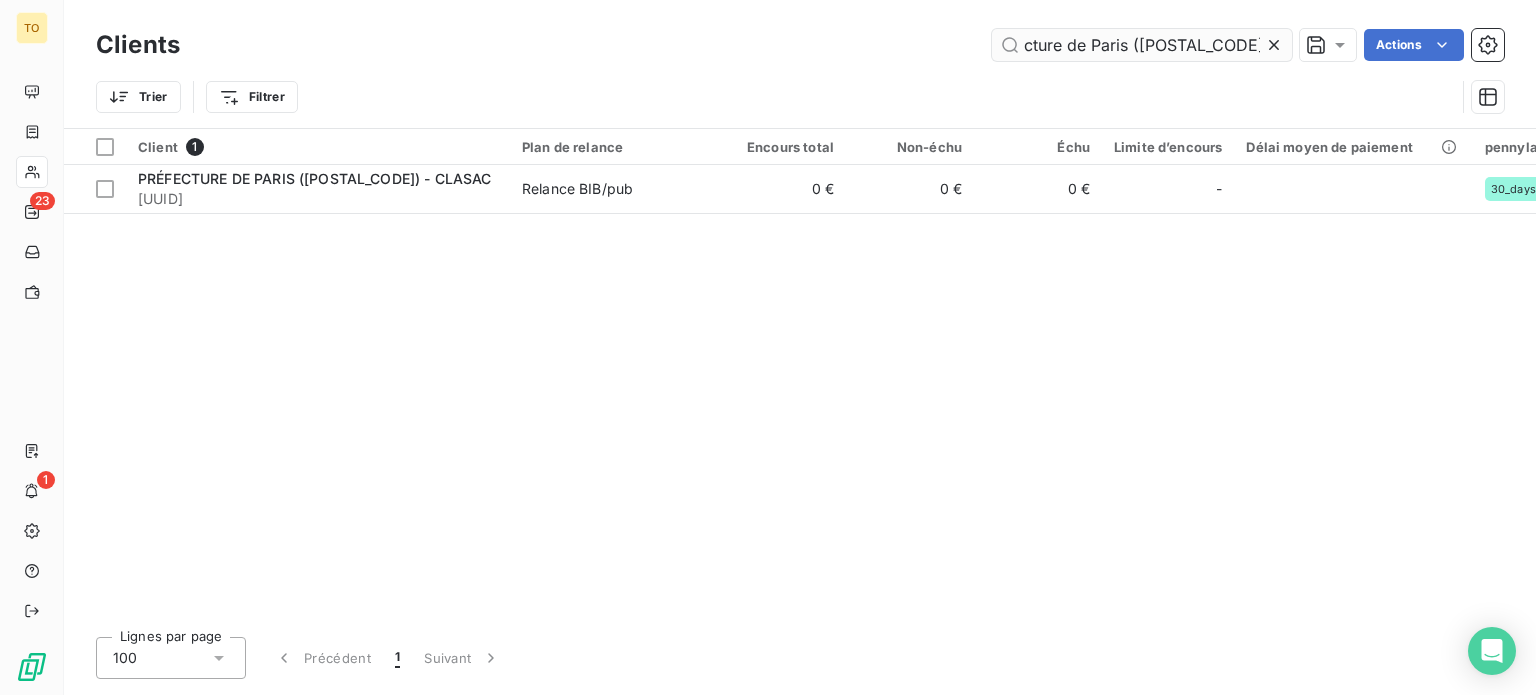 click 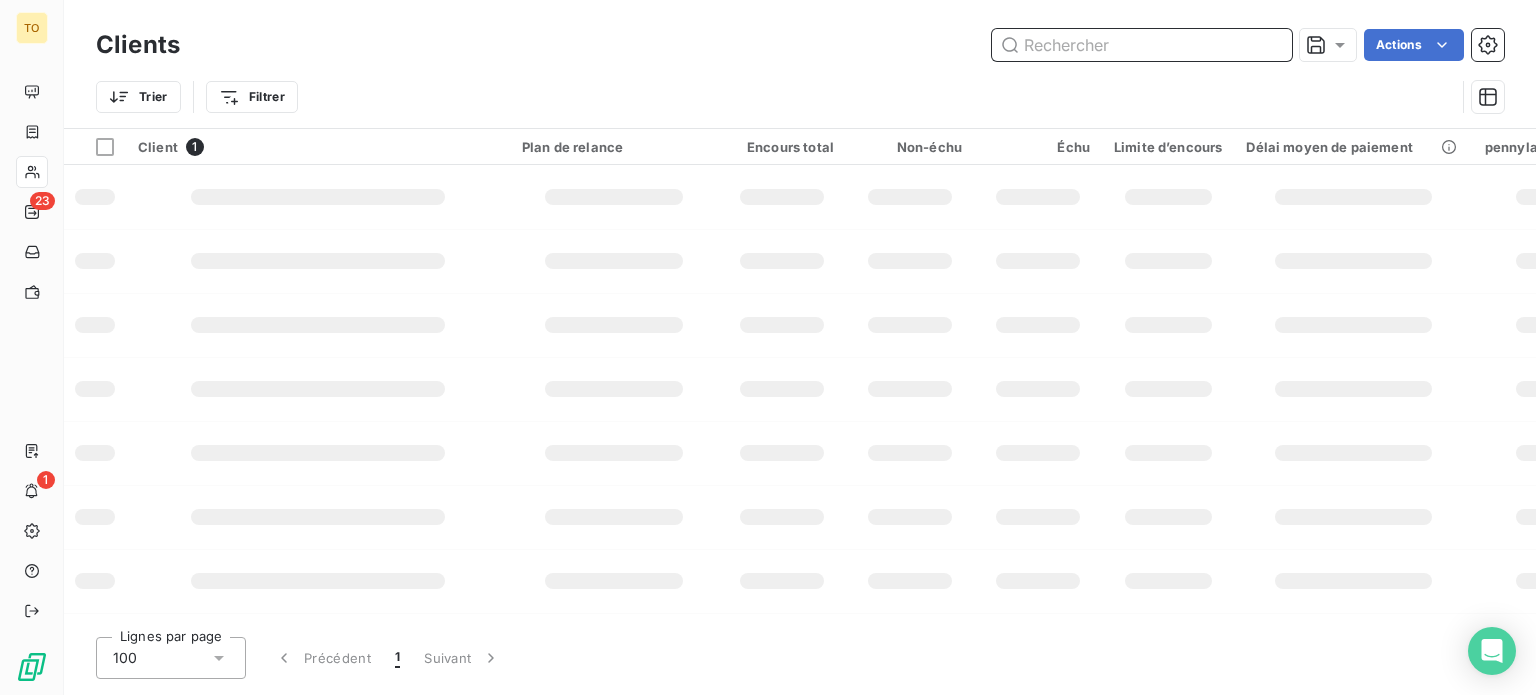 click at bounding box center [1142, 45] 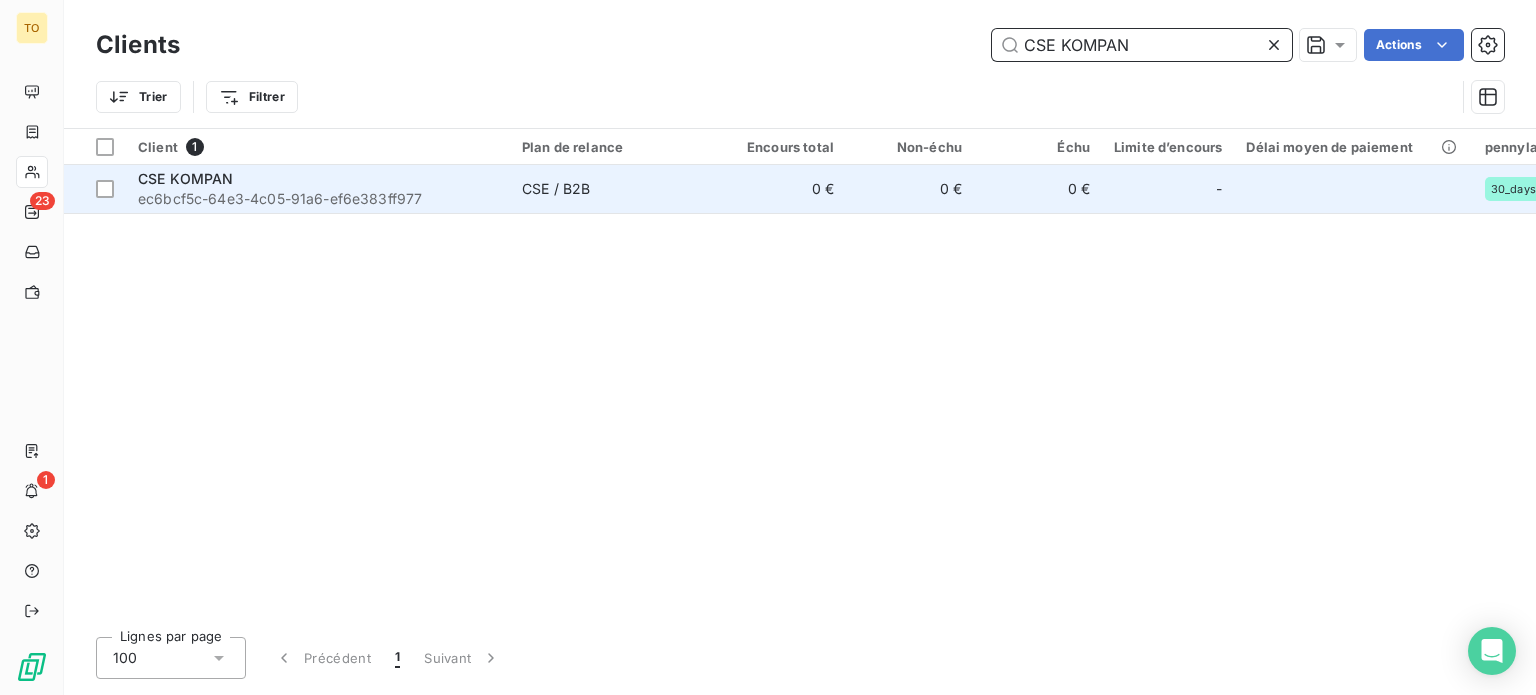 type on "CSE KOMPAN" 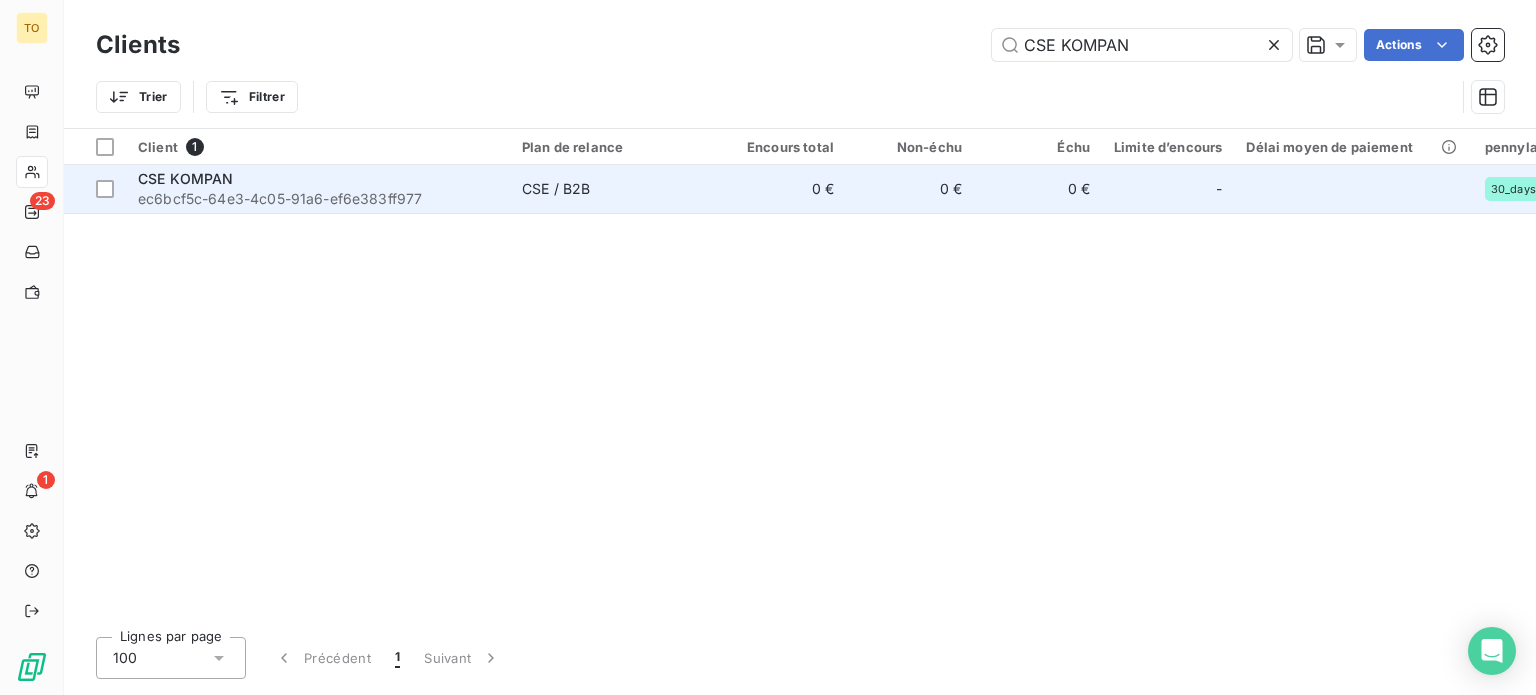 click on "ec6bcf5c-64e3-4c05-91a6-ef6e383ff977" at bounding box center (318, 199) 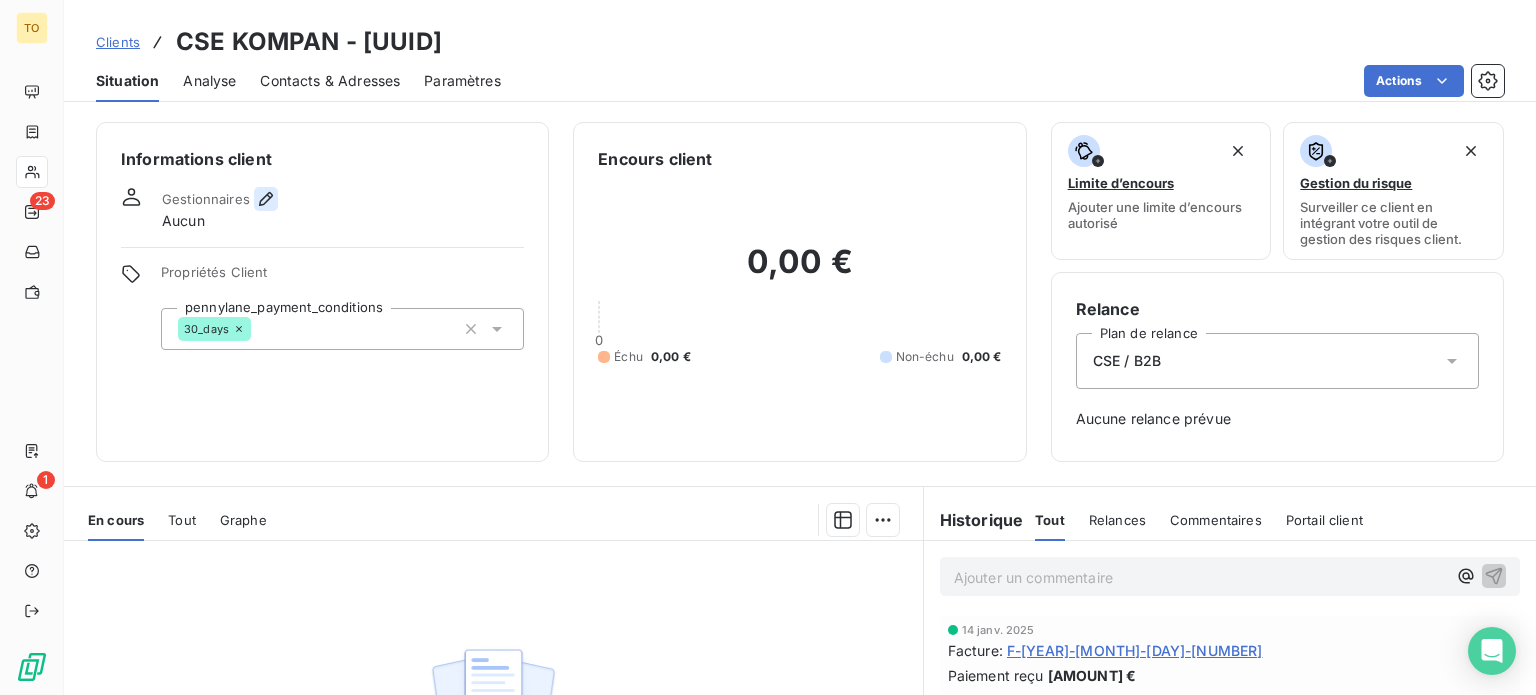 click 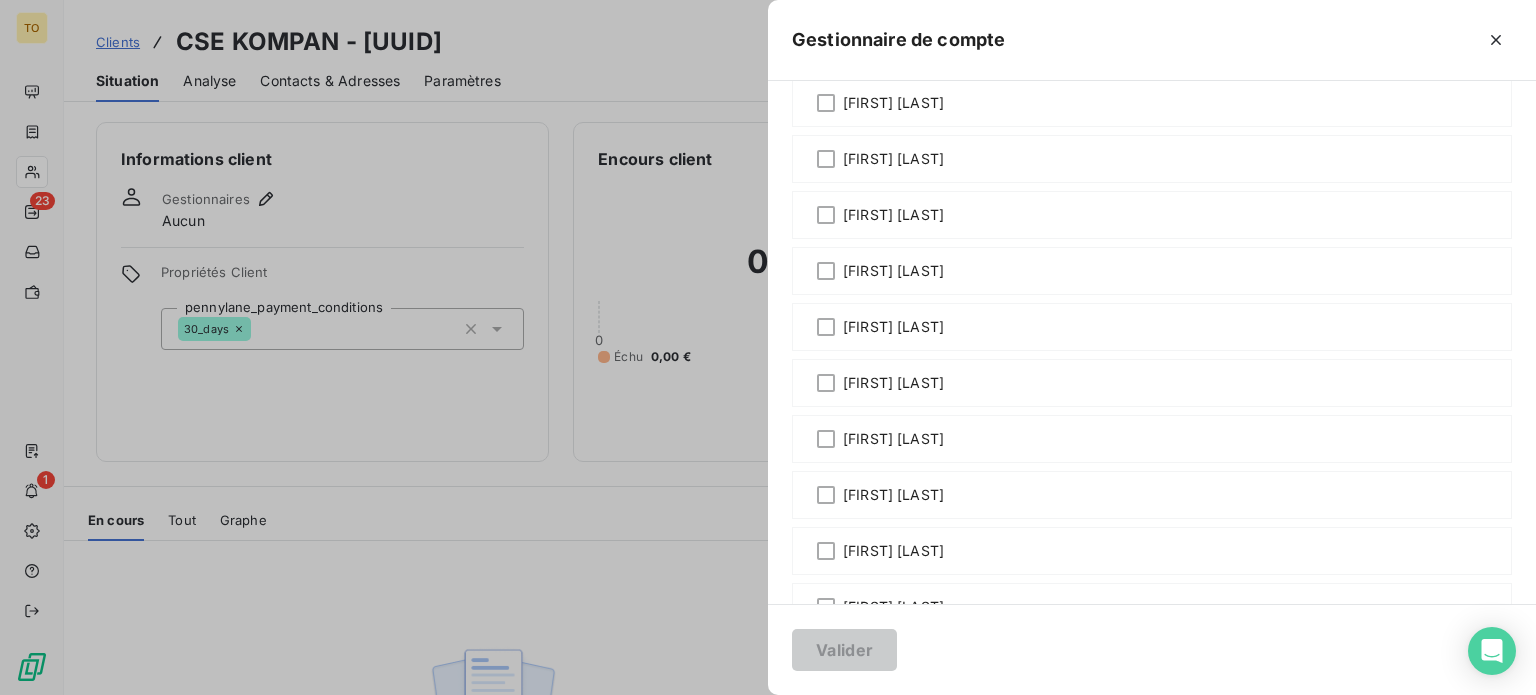 scroll, scrollTop: 700, scrollLeft: 0, axis: vertical 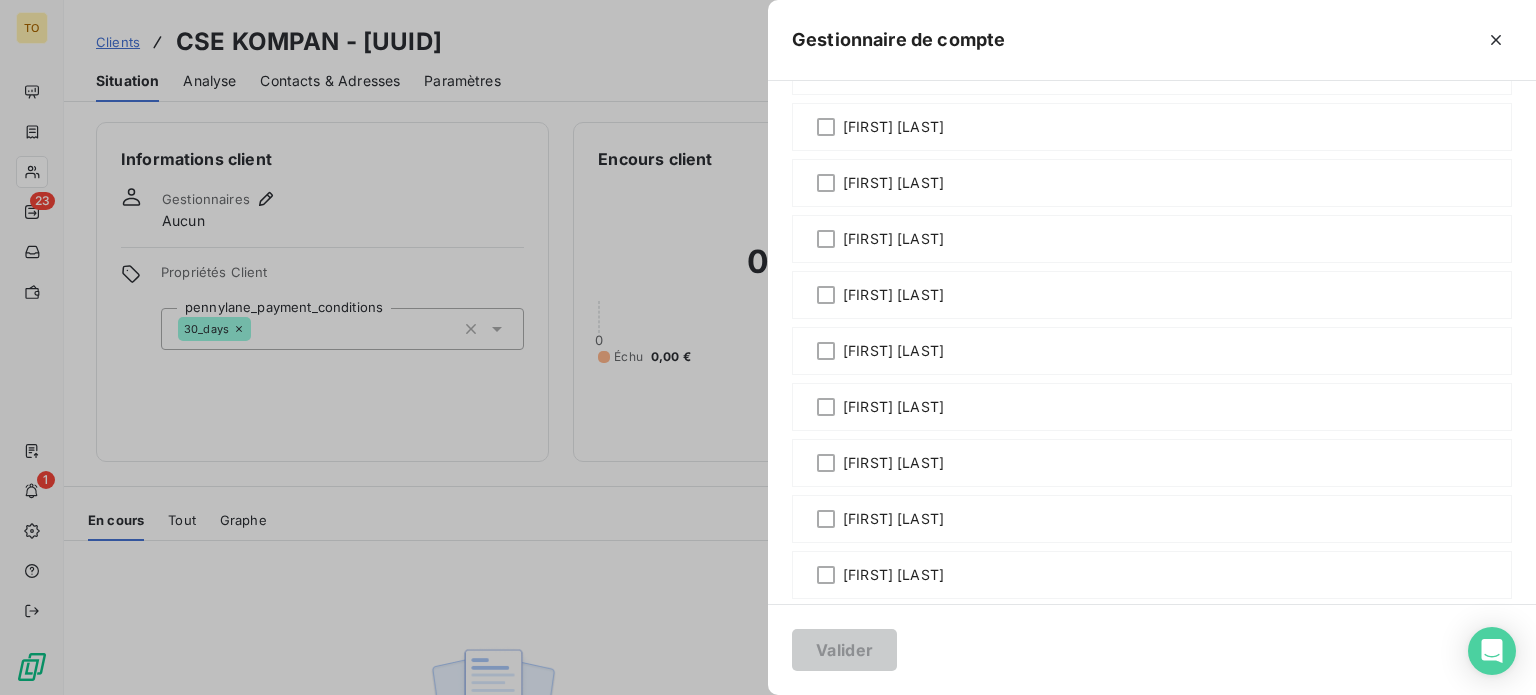 drag, startPoint x: 718, startPoint y: 300, endPoint x: 685, endPoint y: 404, distance: 109.11004 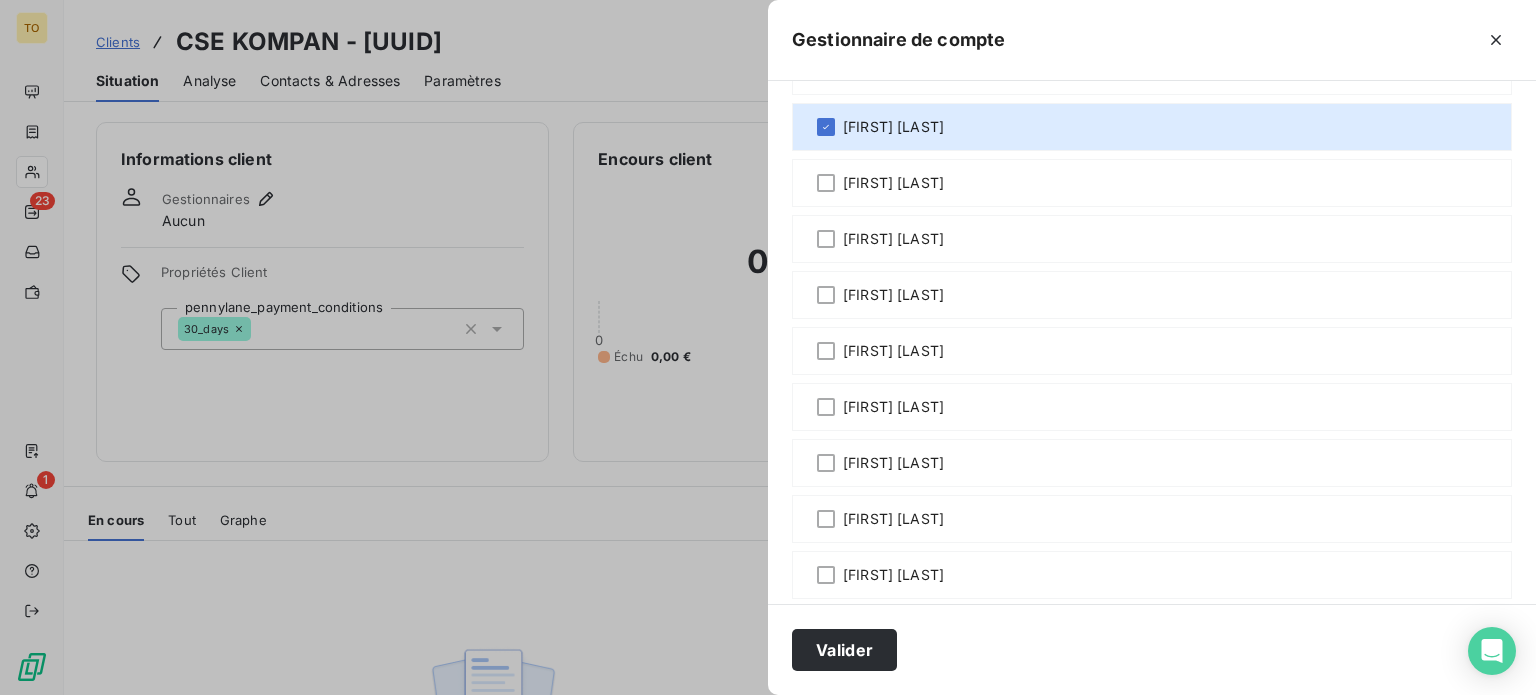 drag, startPoint x: 672, startPoint y: 643, endPoint x: 624, endPoint y: 625, distance: 51.264023 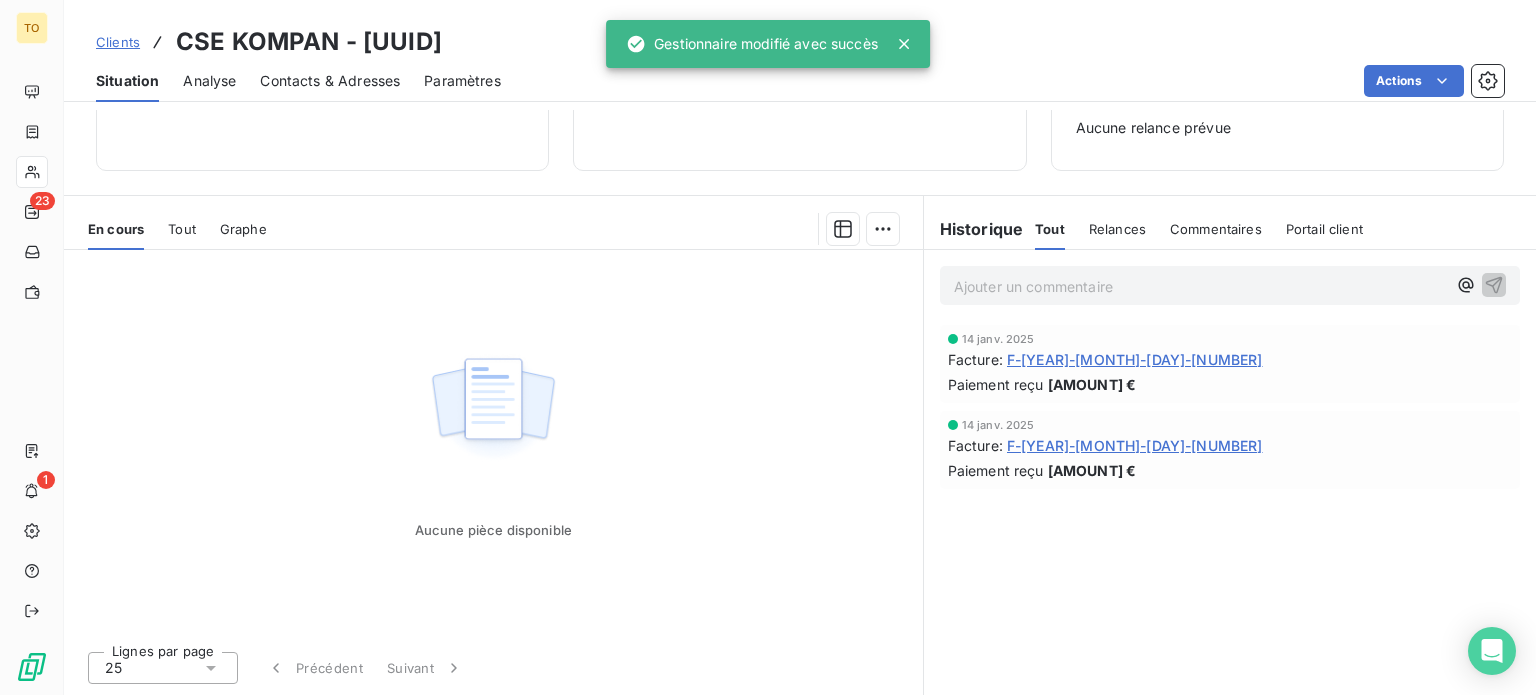 scroll, scrollTop: 386, scrollLeft: 0, axis: vertical 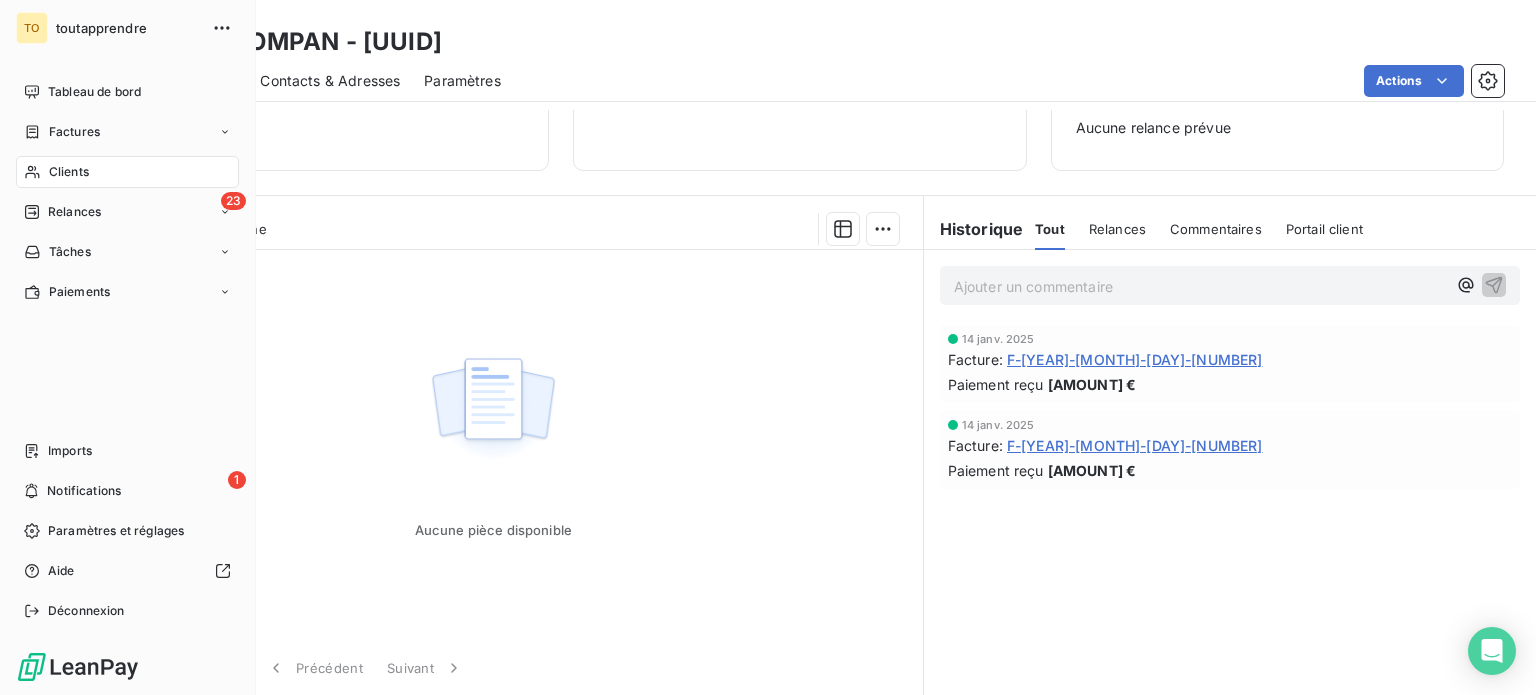 click on "Clients" at bounding box center (69, 172) 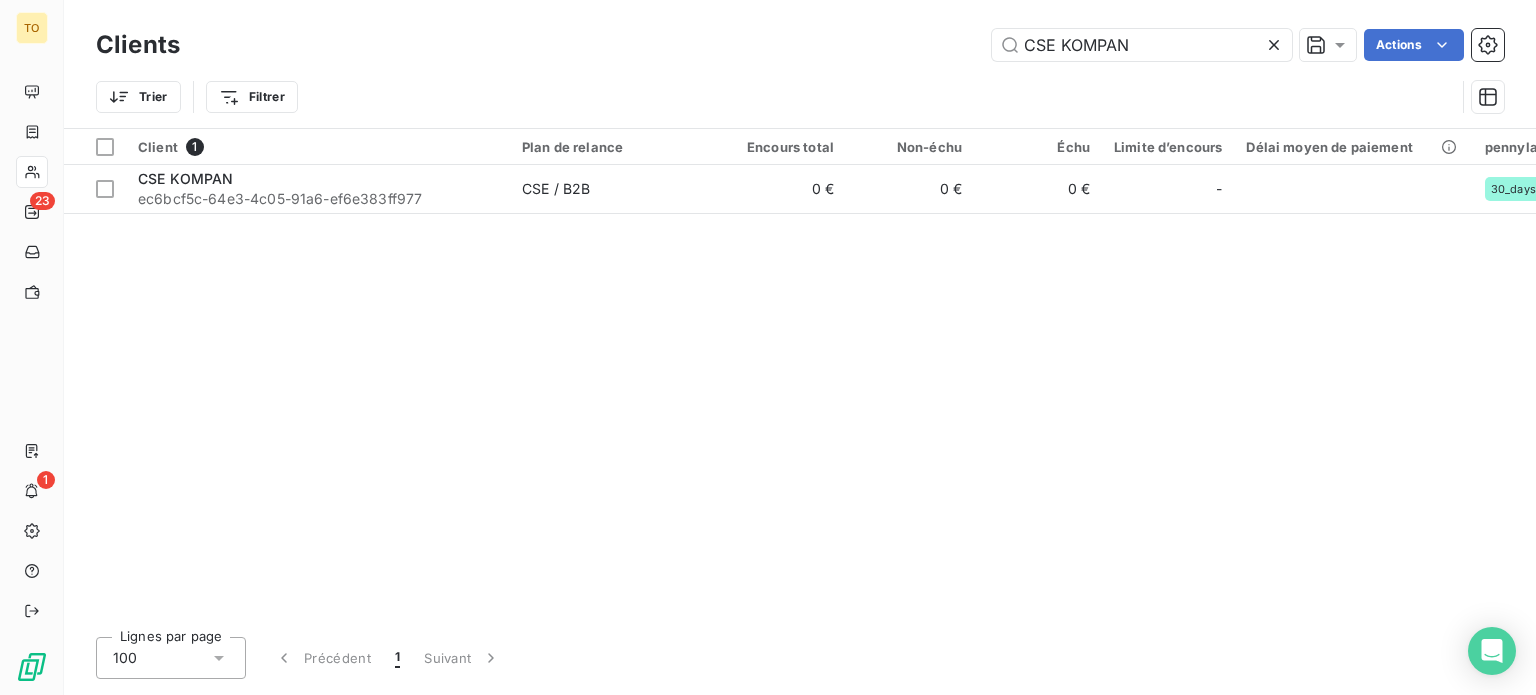 drag, startPoint x: 1116, startPoint y: 52, endPoint x: 847, endPoint y: 47, distance: 269.04648 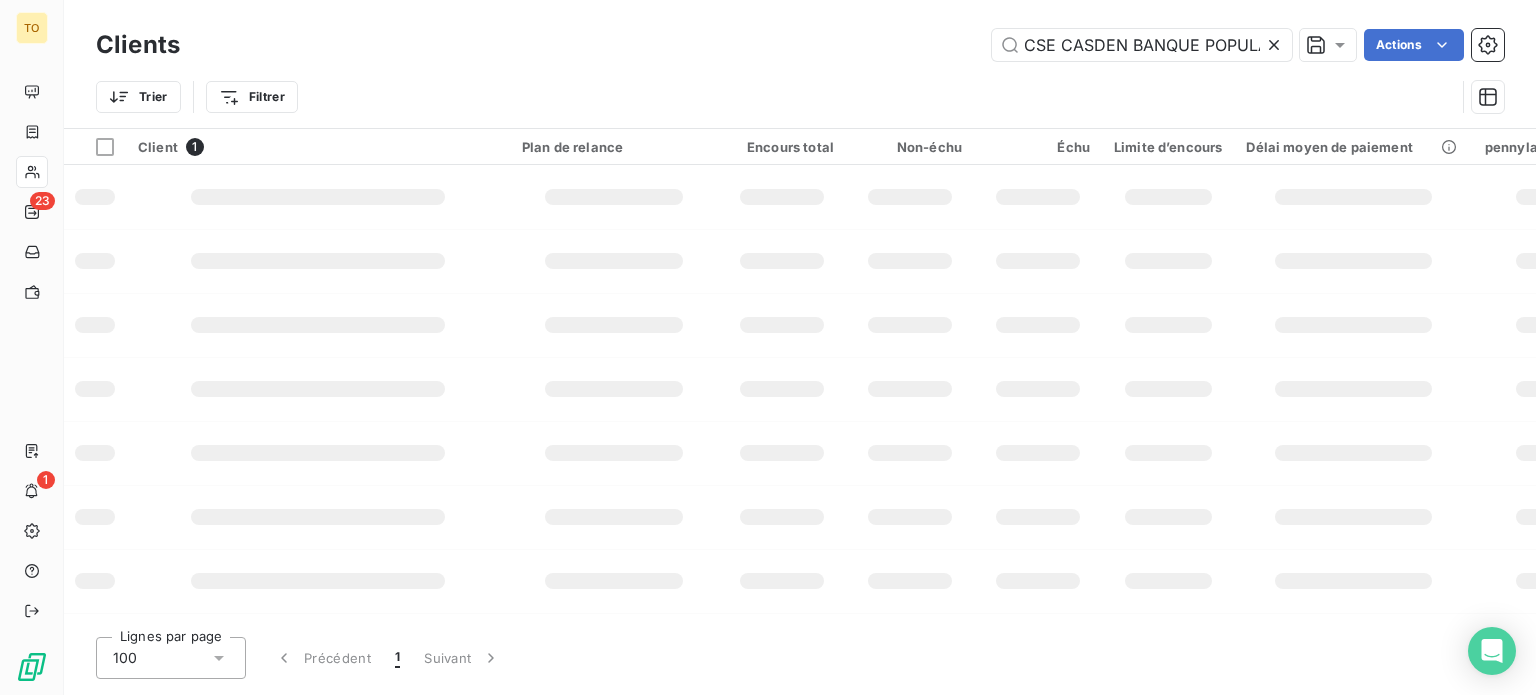 scroll, scrollTop: 0, scrollLeft: 36, axis: horizontal 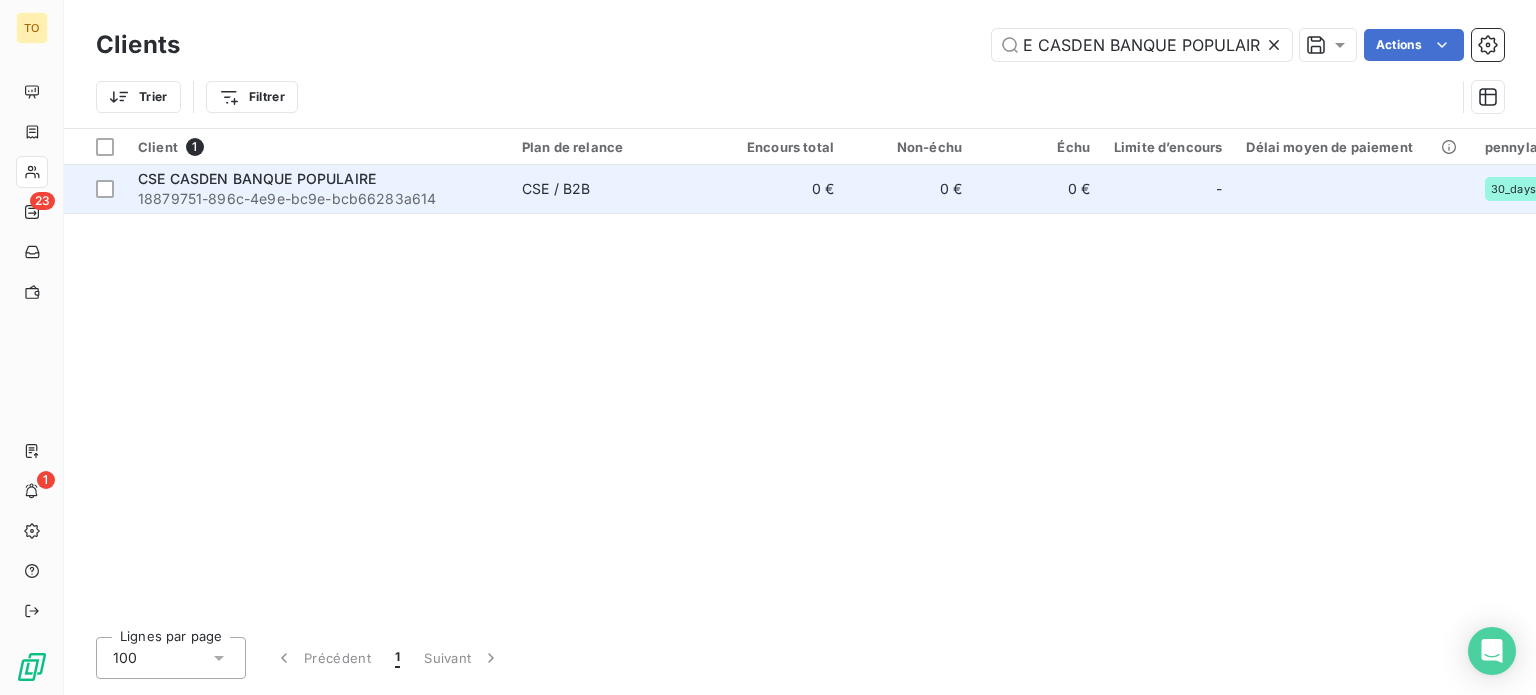type on "CSE CASDEN BANQUE POPULAIR" 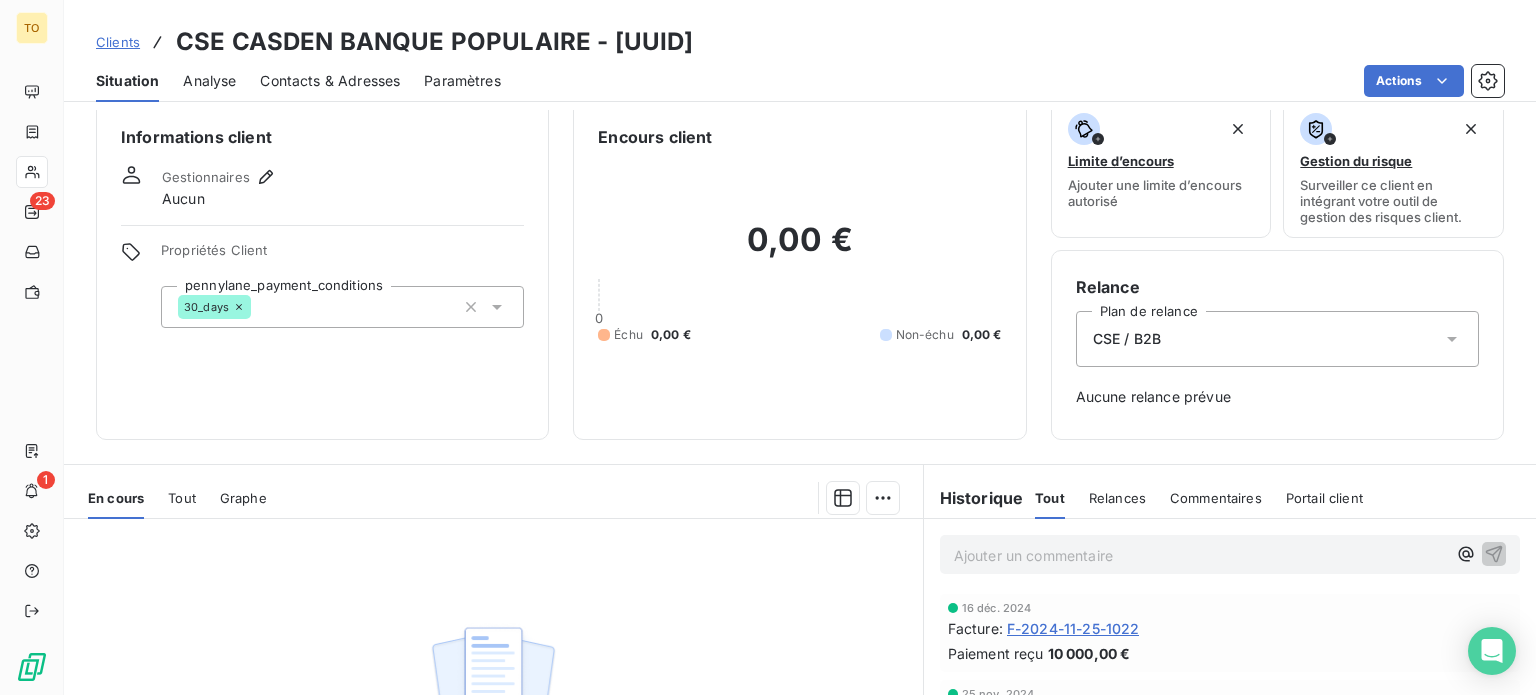 scroll, scrollTop: 0, scrollLeft: 0, axis: both 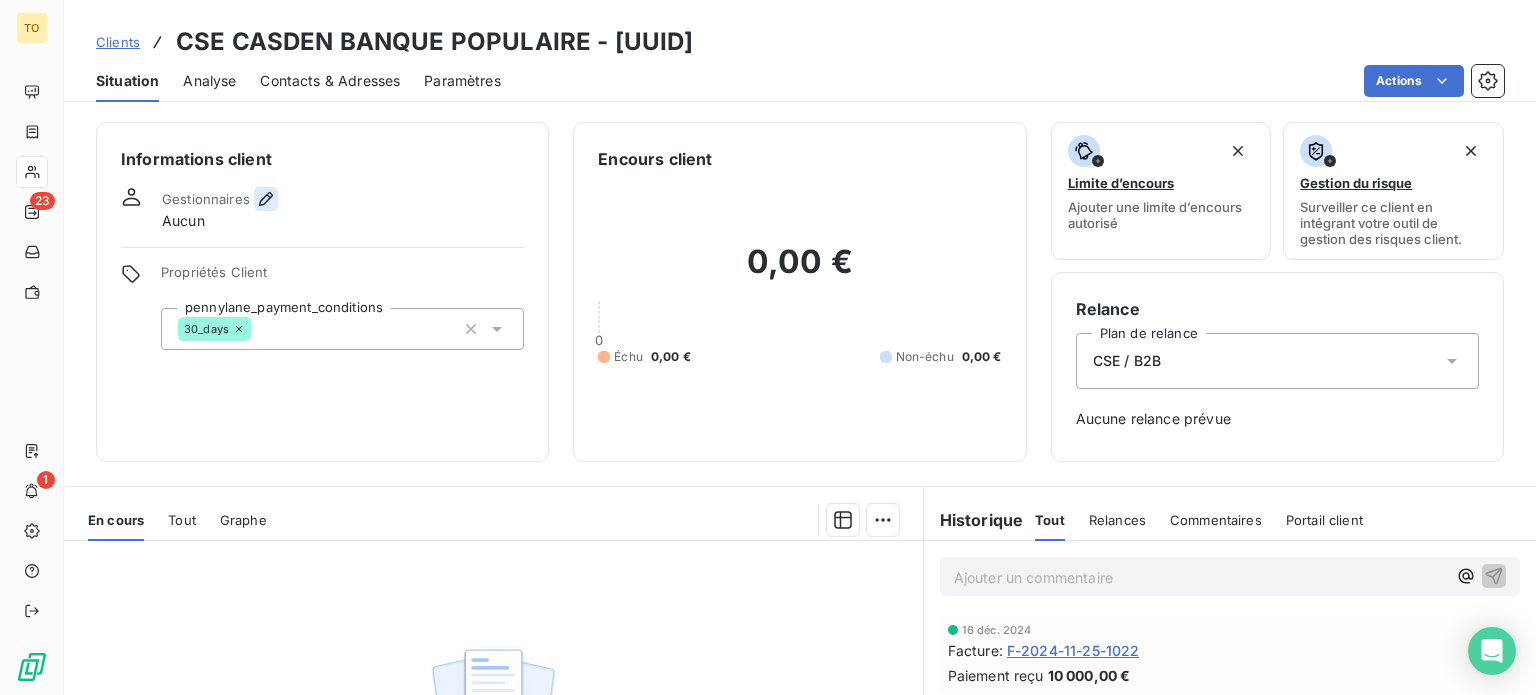 click 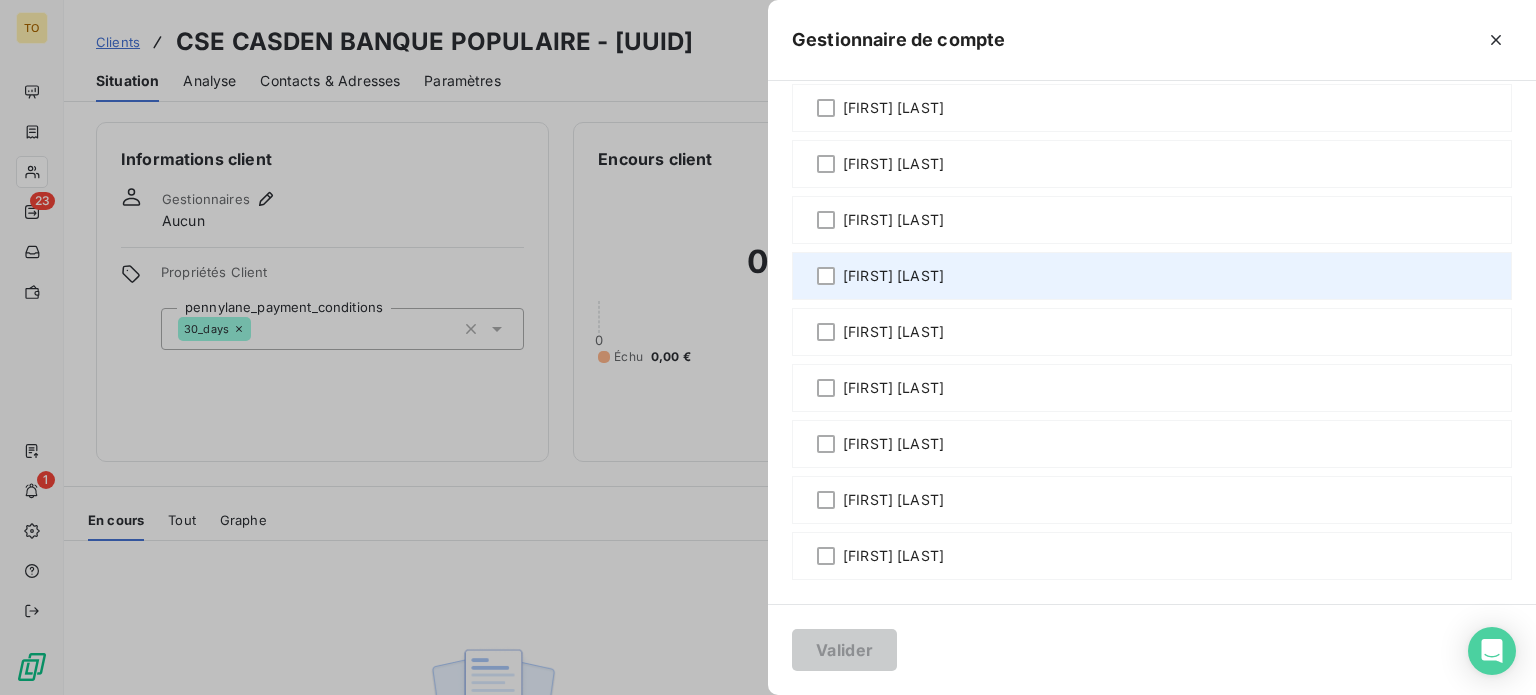 scroll, scrollTop: 1400, scrollLeft: 0, axis: vertical 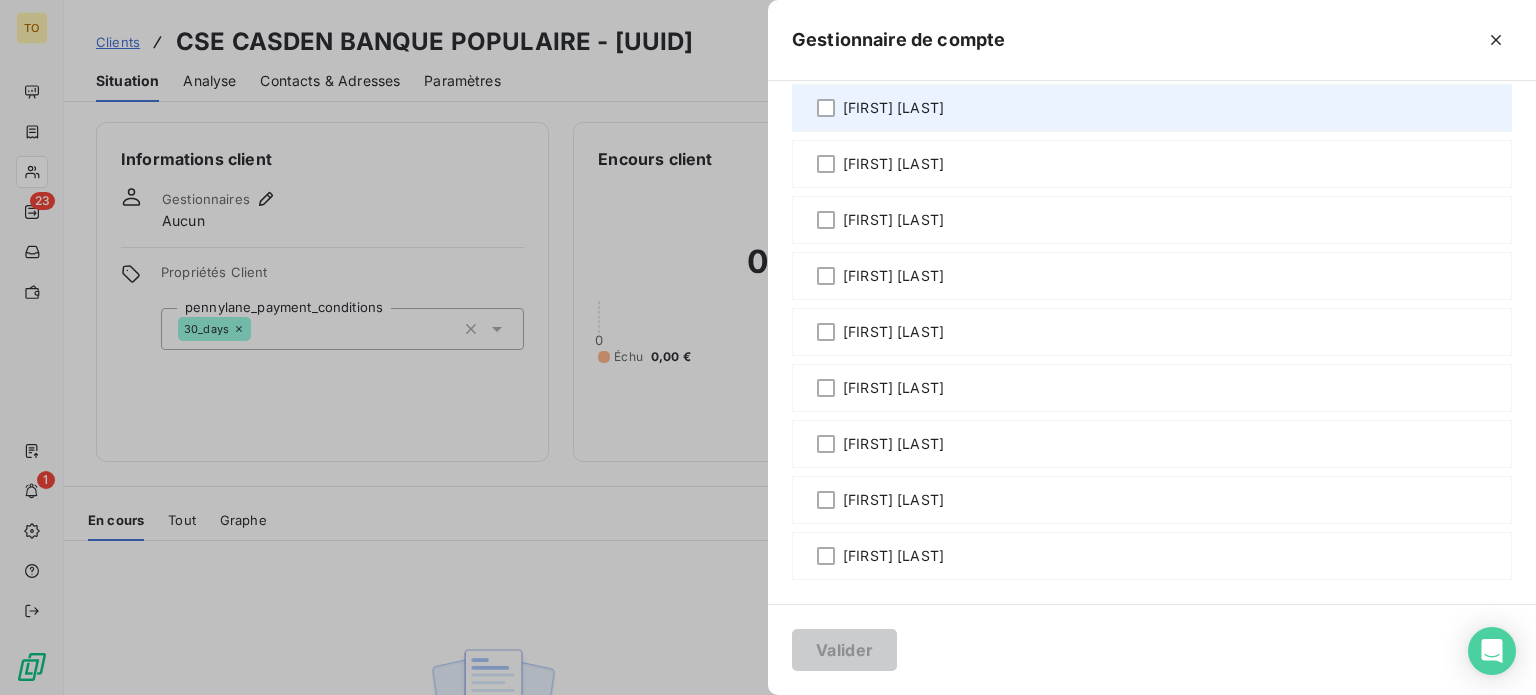 click on "[FIRST] [LAST]" at bounding box center [893, 108] 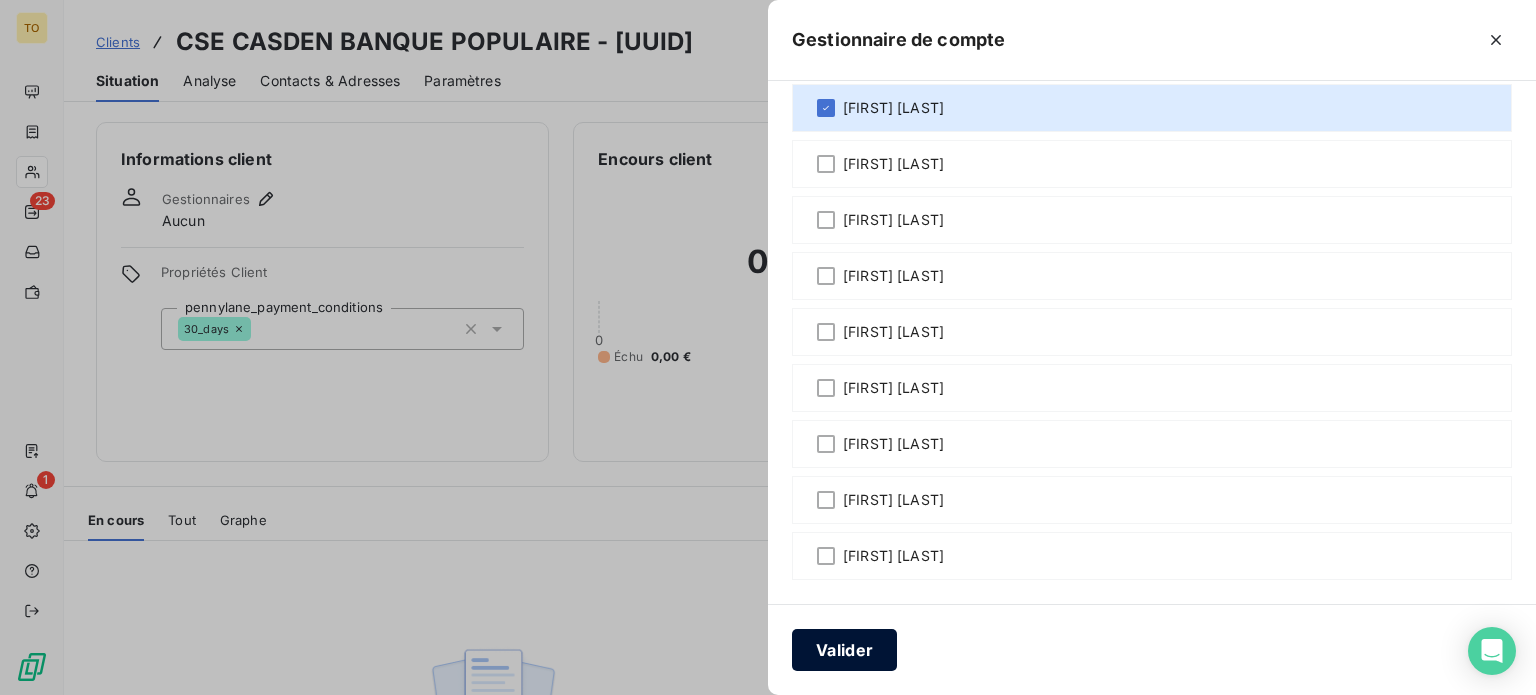 click on "Valider" at bounding box center [844, 650] 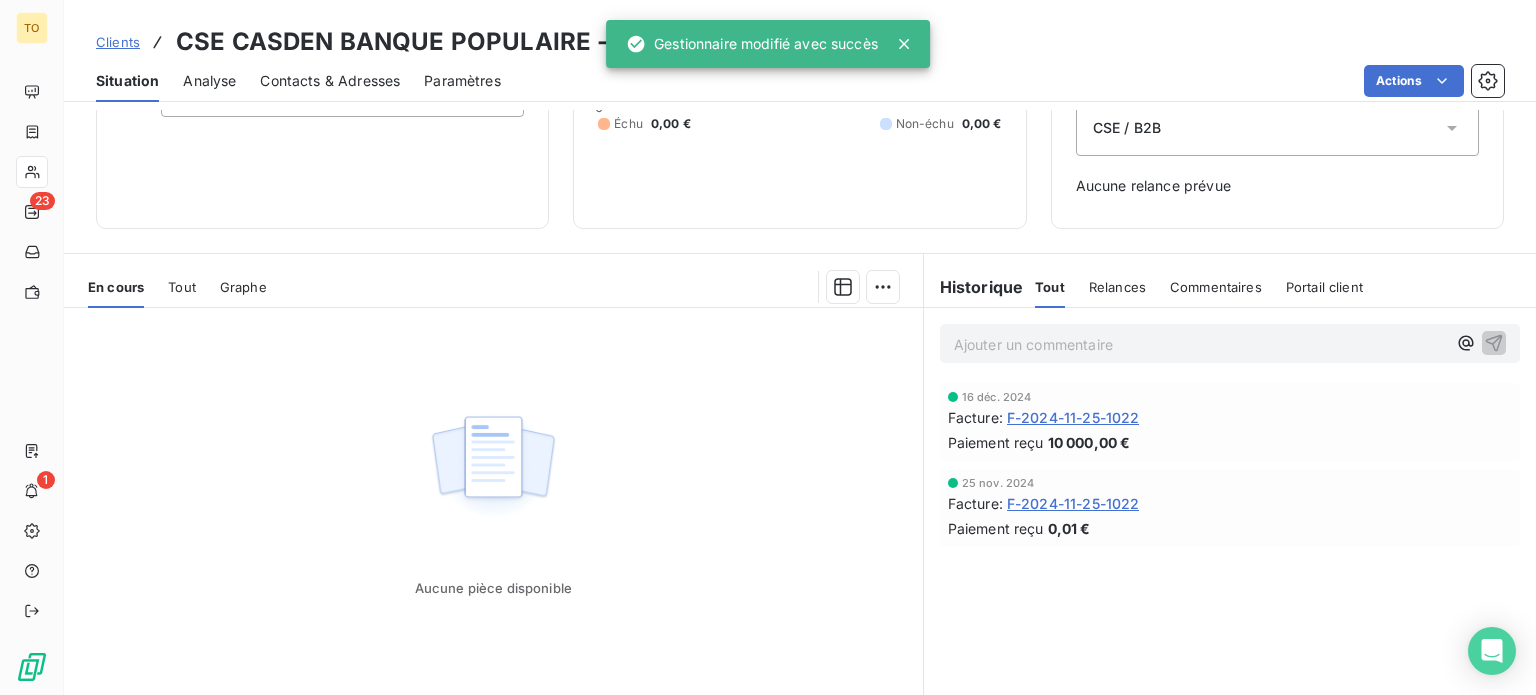 scroll, scrollTop: 386, scrollLeft: 0, axis: vertical 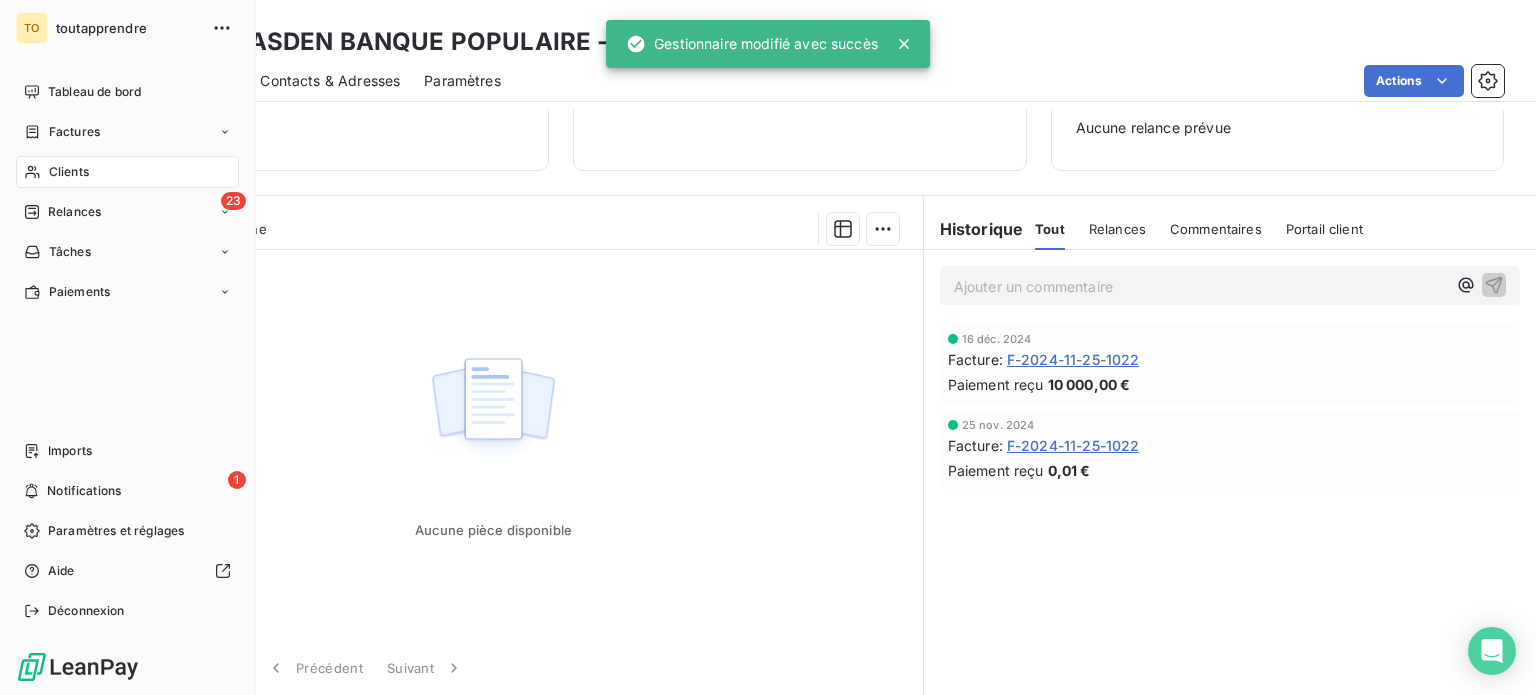 click on "Clients" at bounding box center [127, 172] 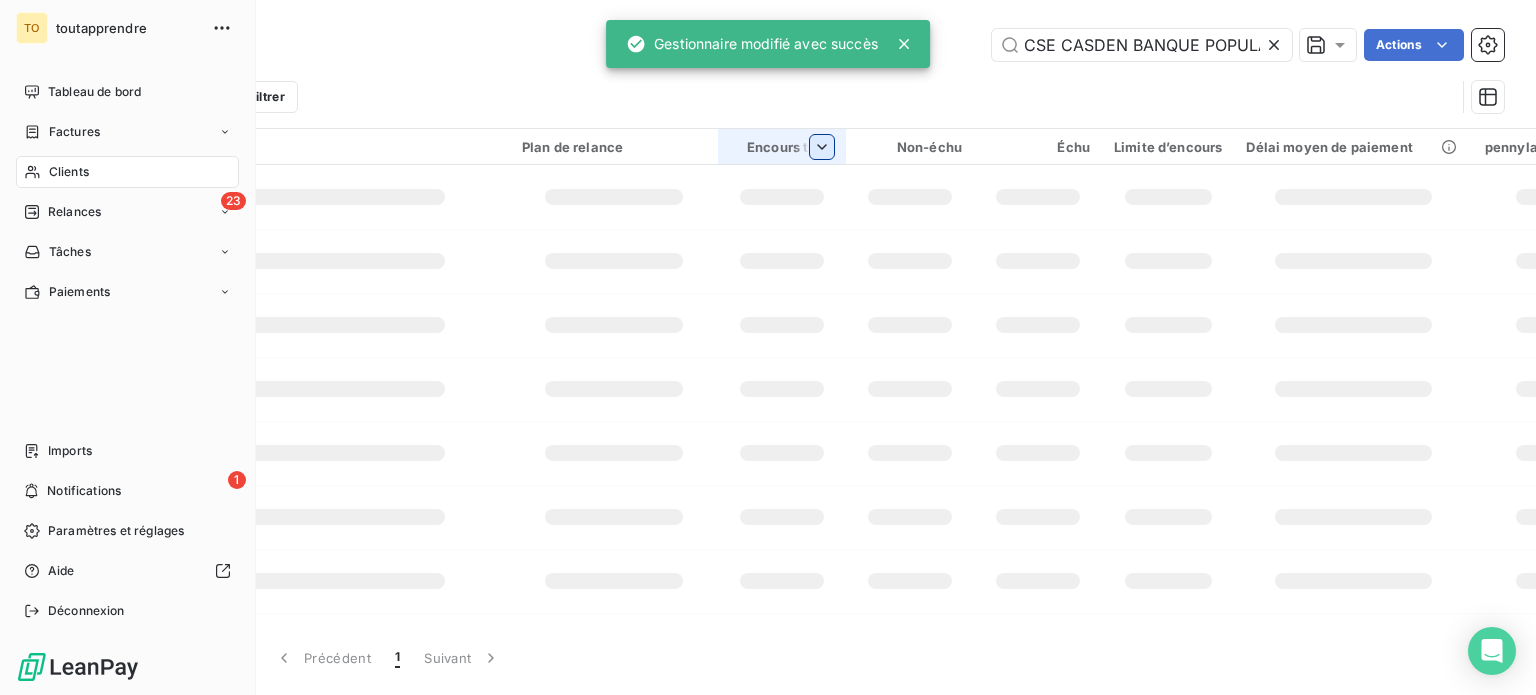 scroll, scrollTop: 0, scrollLeft: 37, axis: horizontal 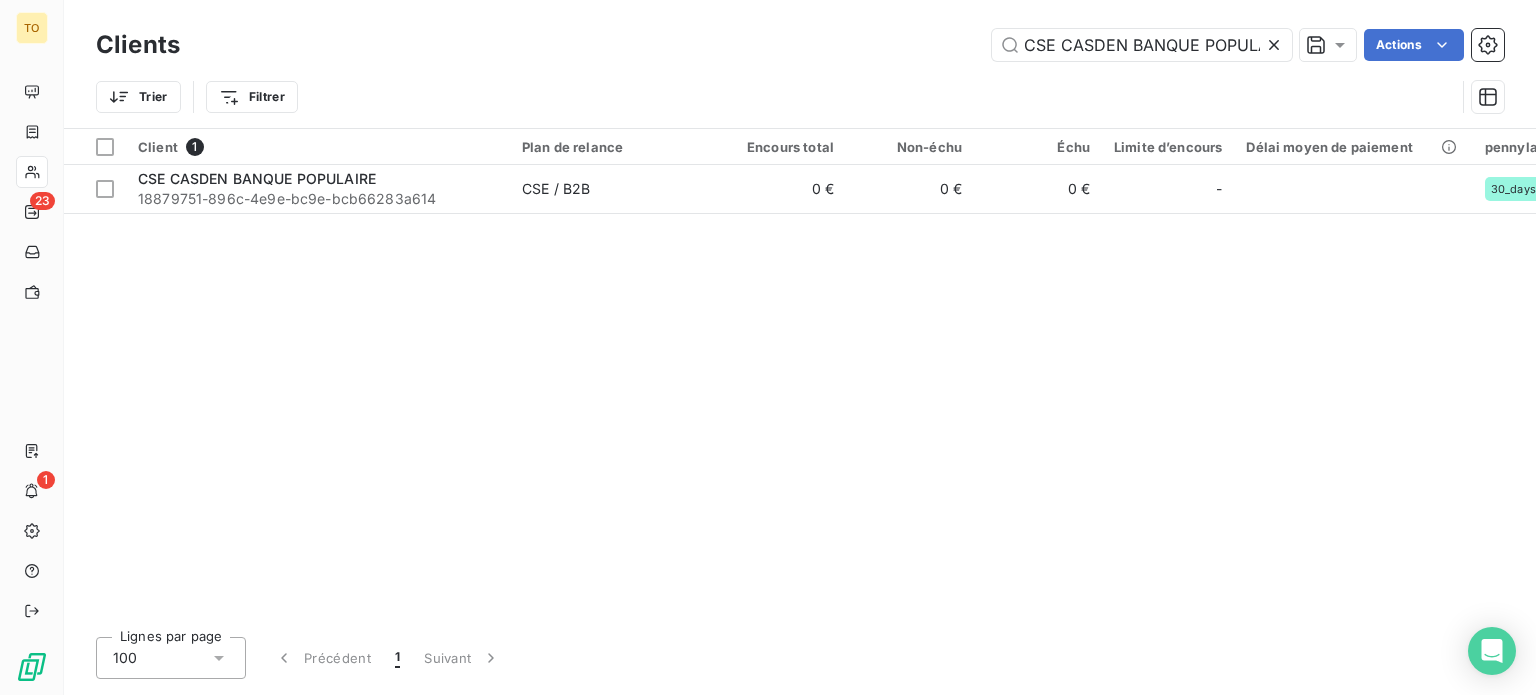 click 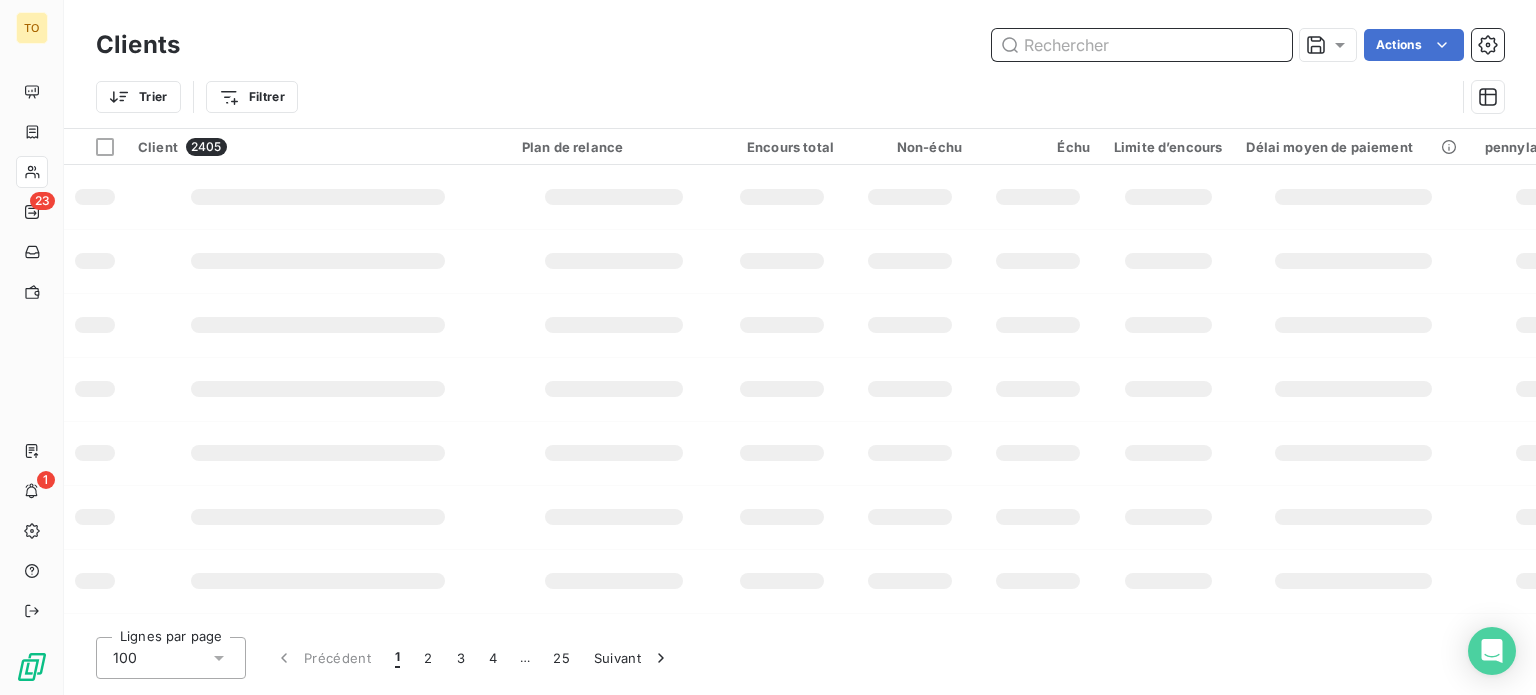 click at bounding box center (1142, 45) 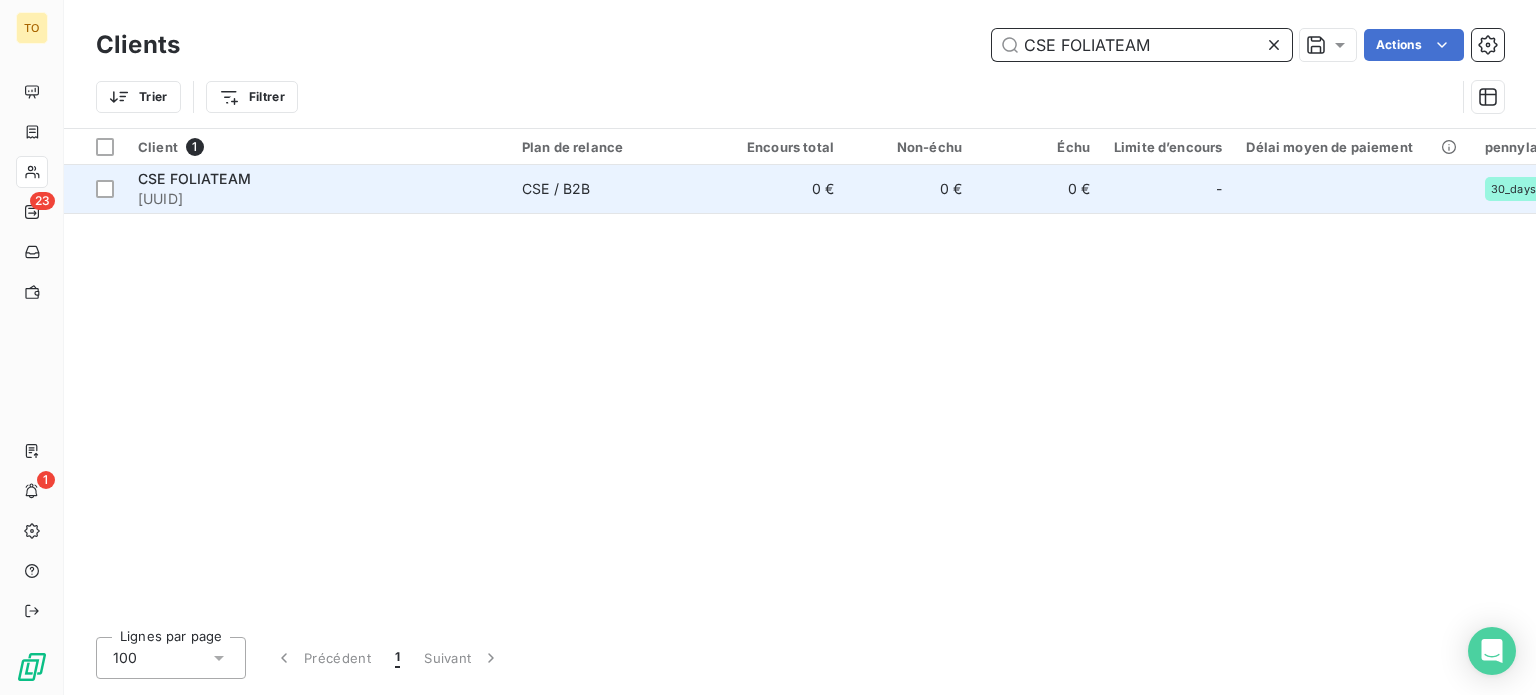type on "CSE FOLIATEAM" 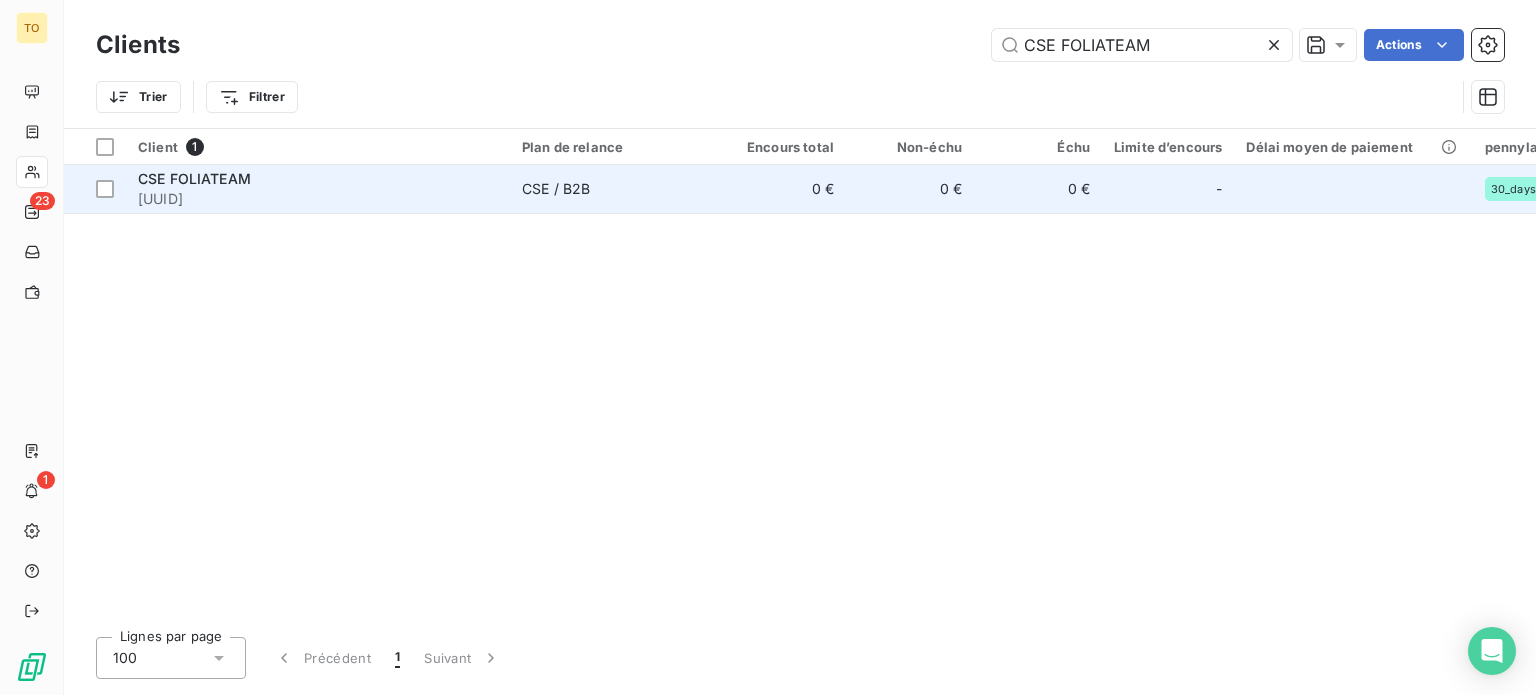 click on "5686ce44-b2fa-4057-8b38-2ef31eef65ed" at bounding box center [318, 199] 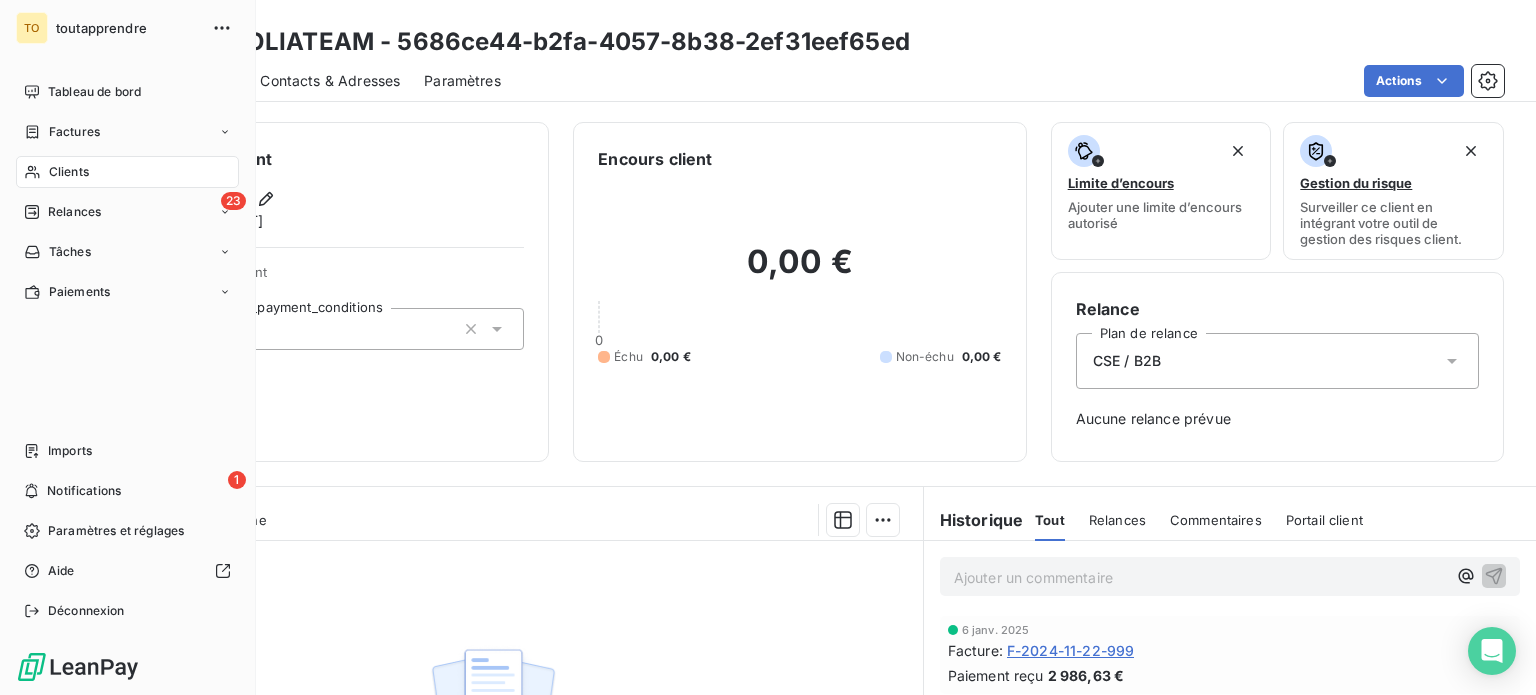 click on "Clients" at bounding box center [127, 172] 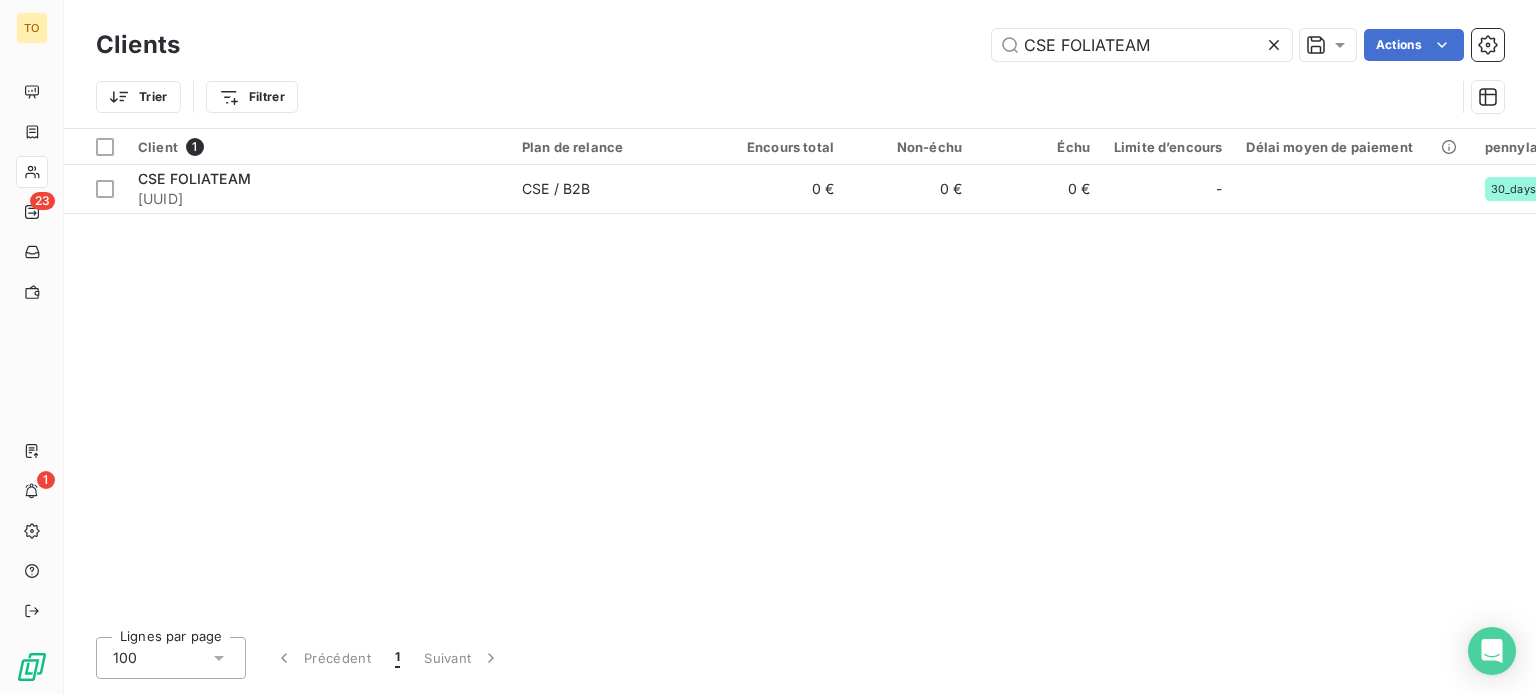 drag, startPoint x: 962, startPoint y: 50, endPoint x: 848, endPoint y: 42, distance: 114.28036 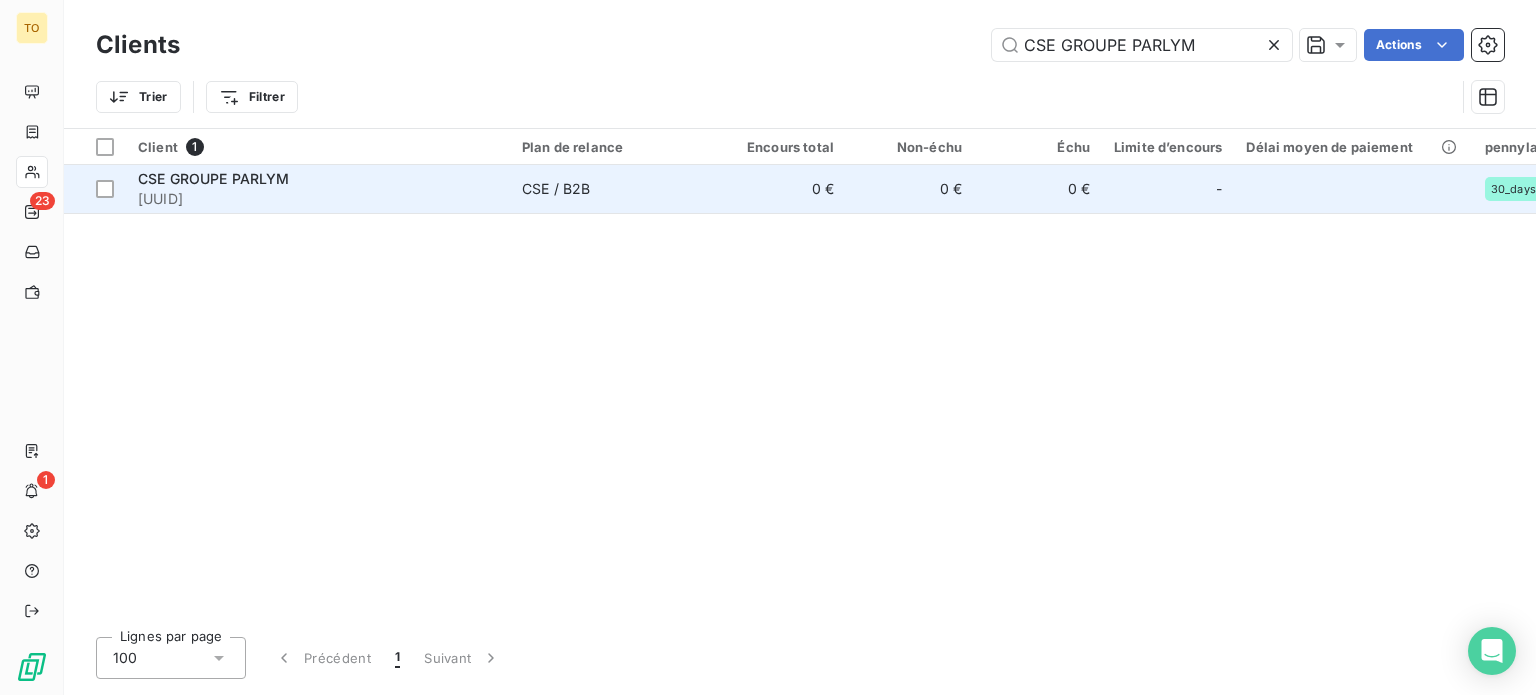 type on "CSE GROUPE PARLYM" 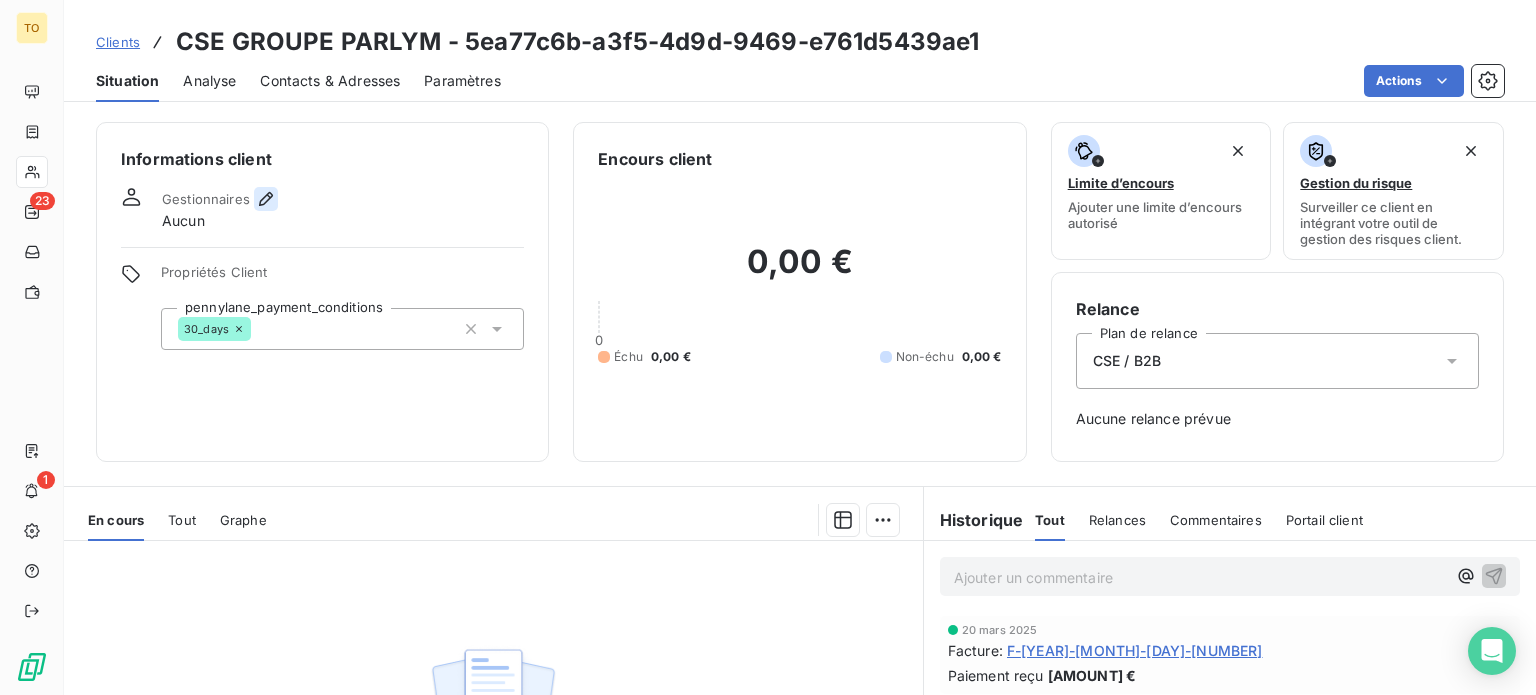 click 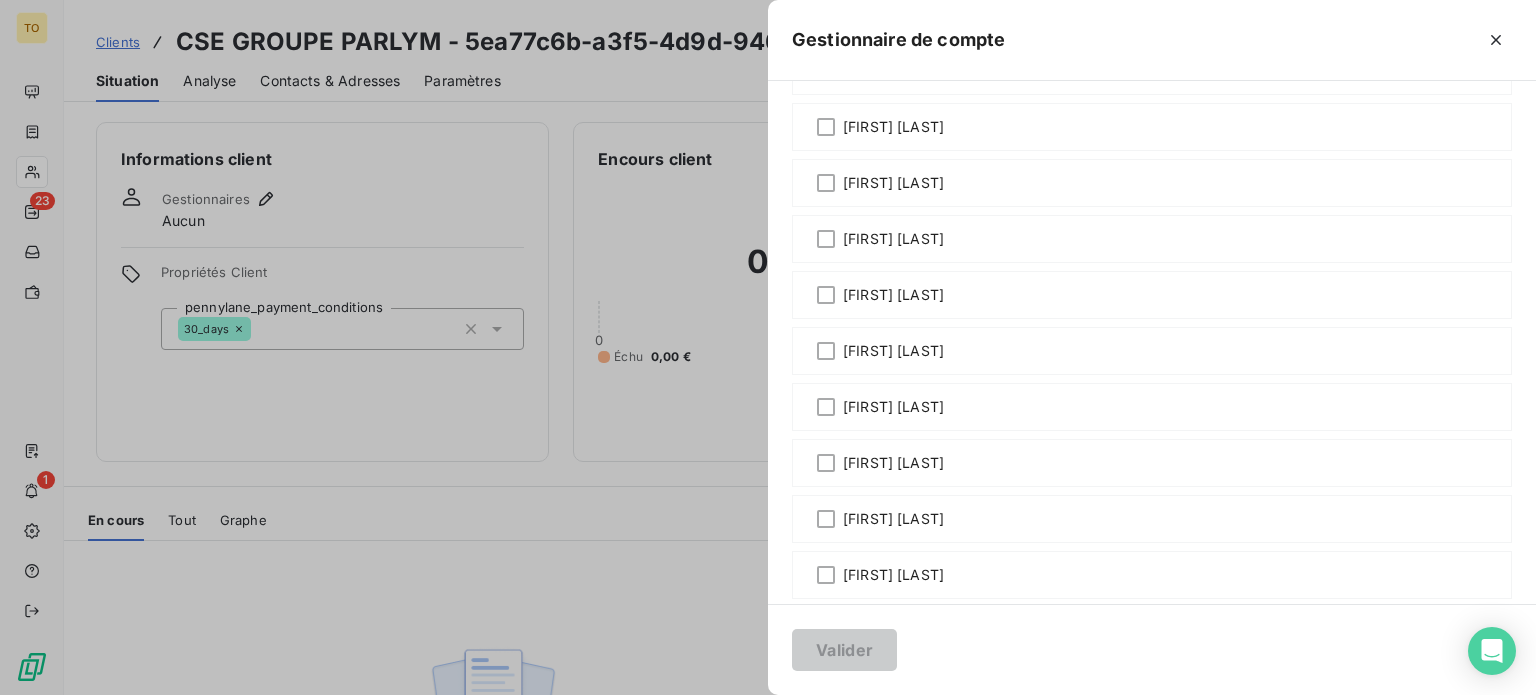 scroll, scrollTop: 466, scrollLeft: 0, axis: vertical 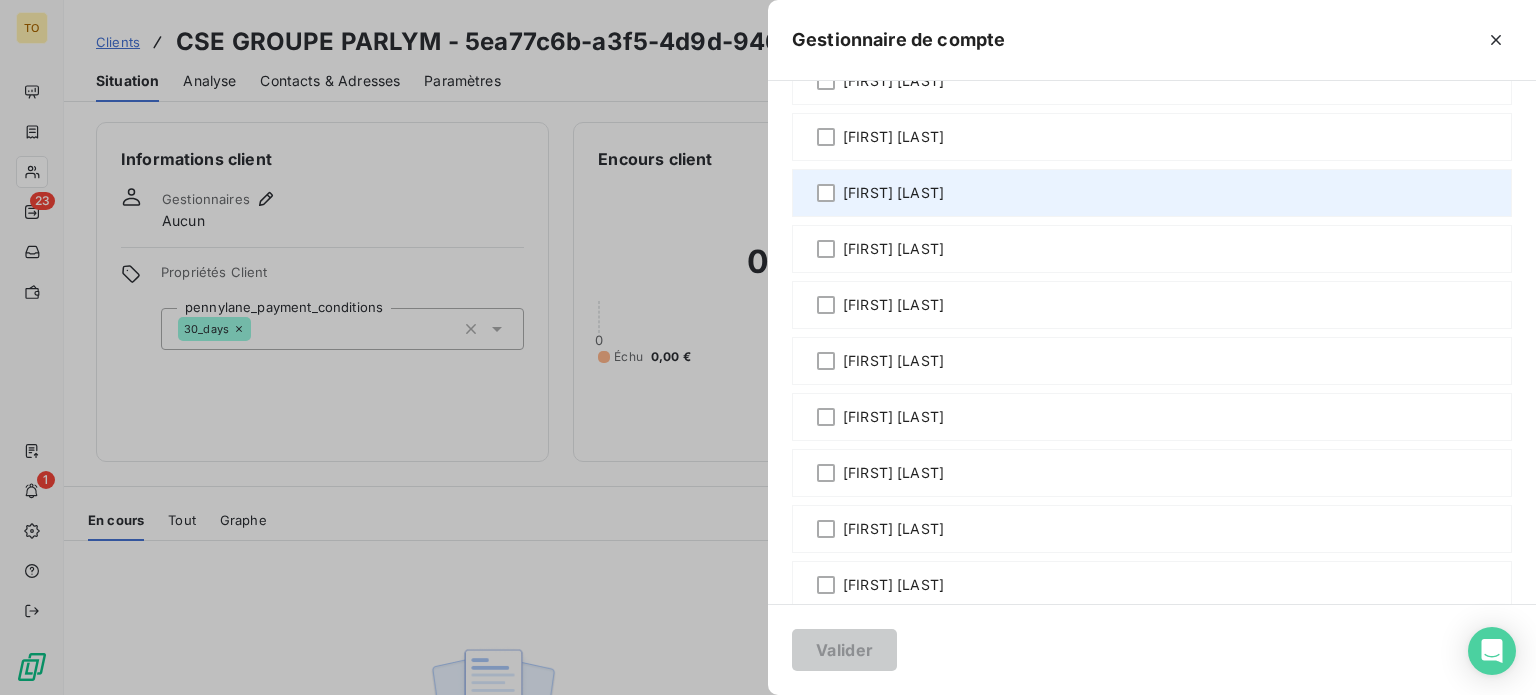click on "[FIRST] [LAST]" at bounding box center [893, 193] 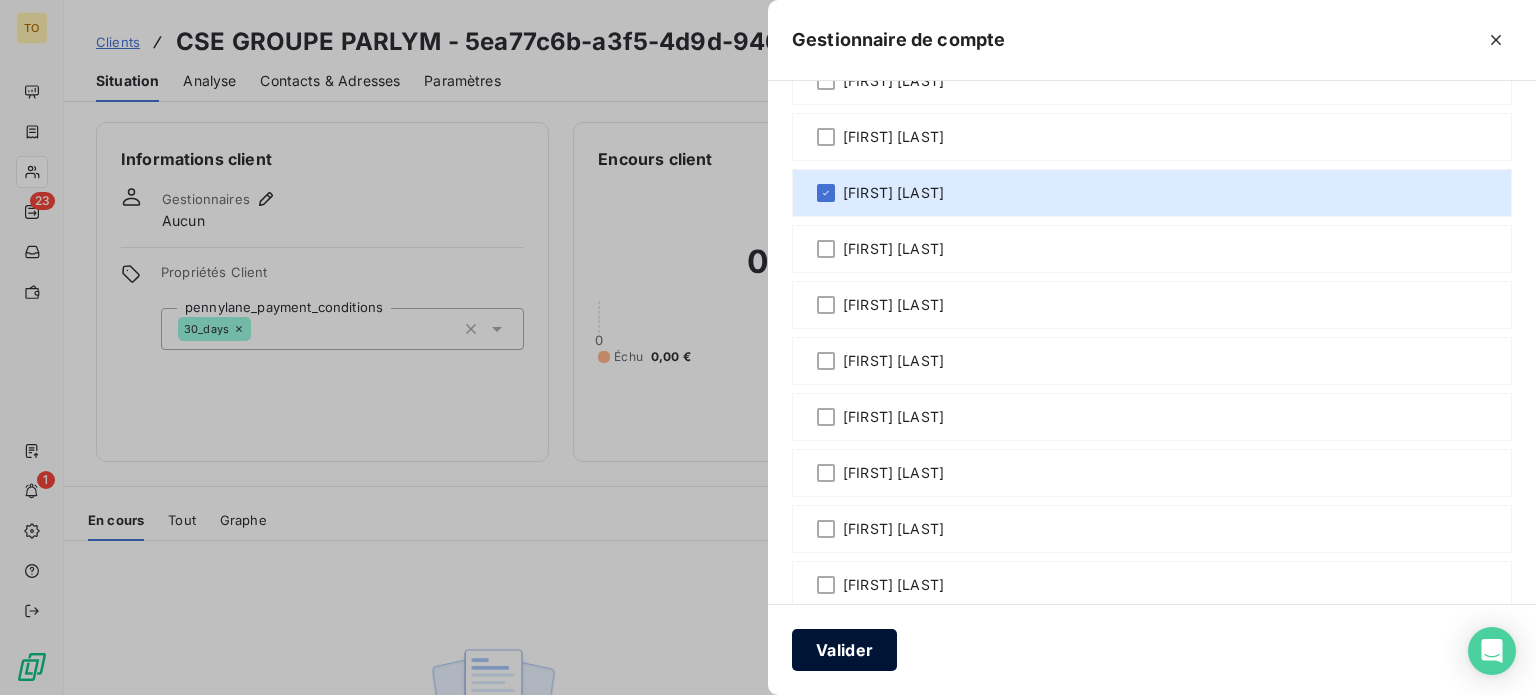 click on "Valider" at bounding box center [844, 650] 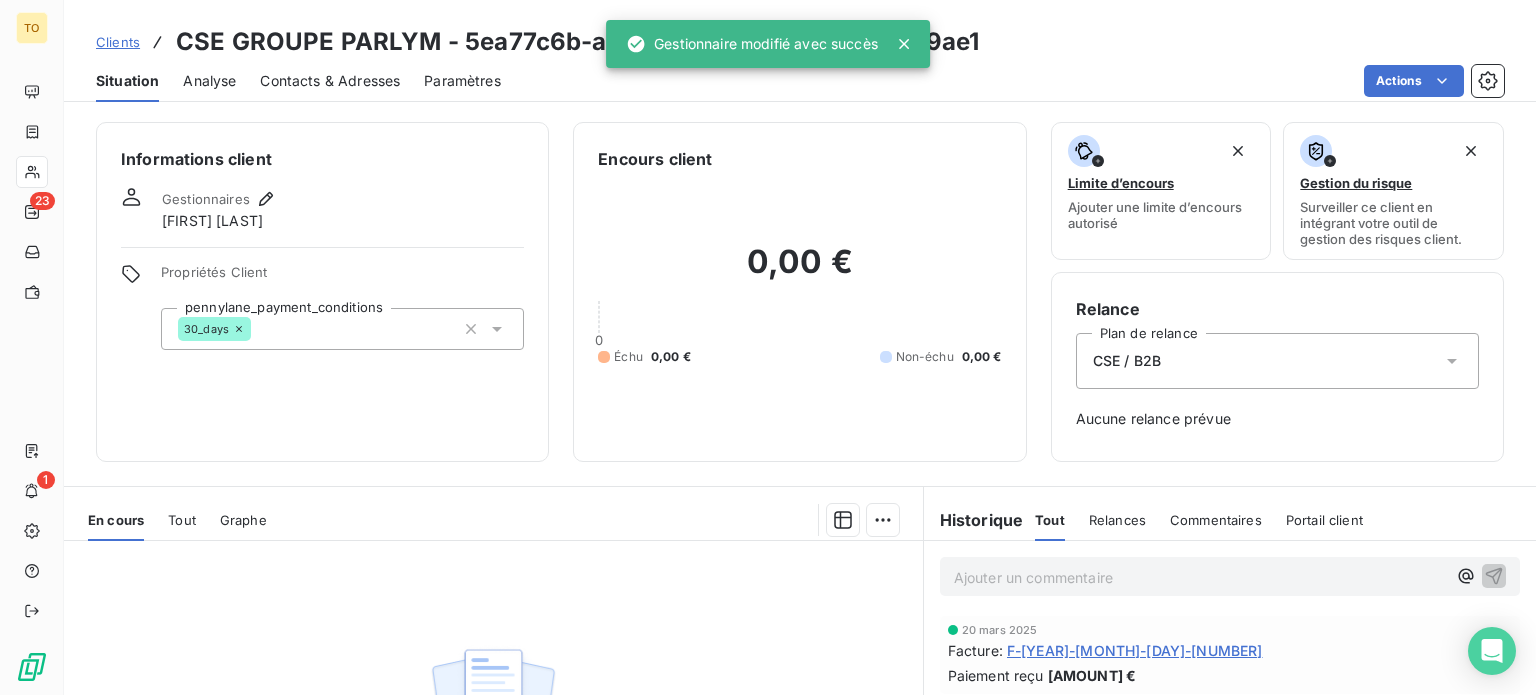 scroll, scrollTop: 386, scrollLeft: 0, axis: vertical 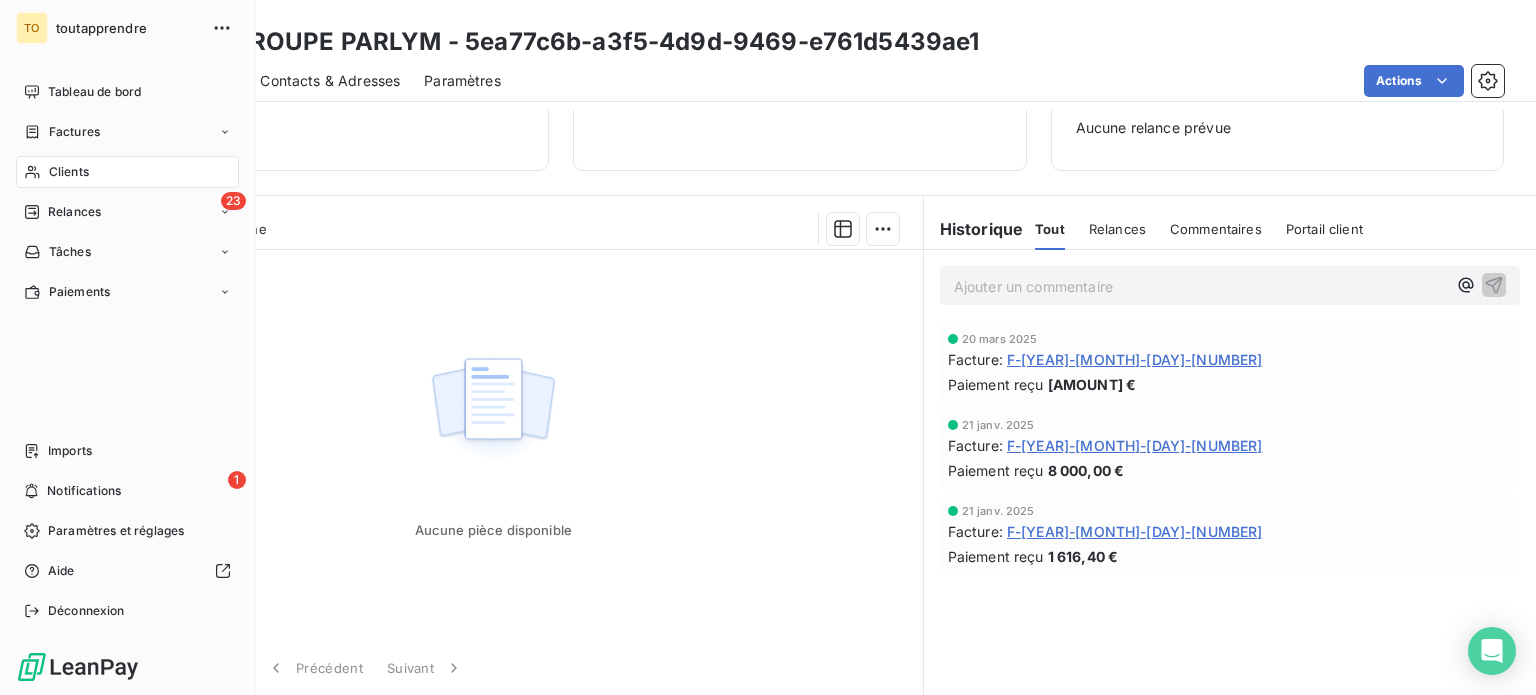 click 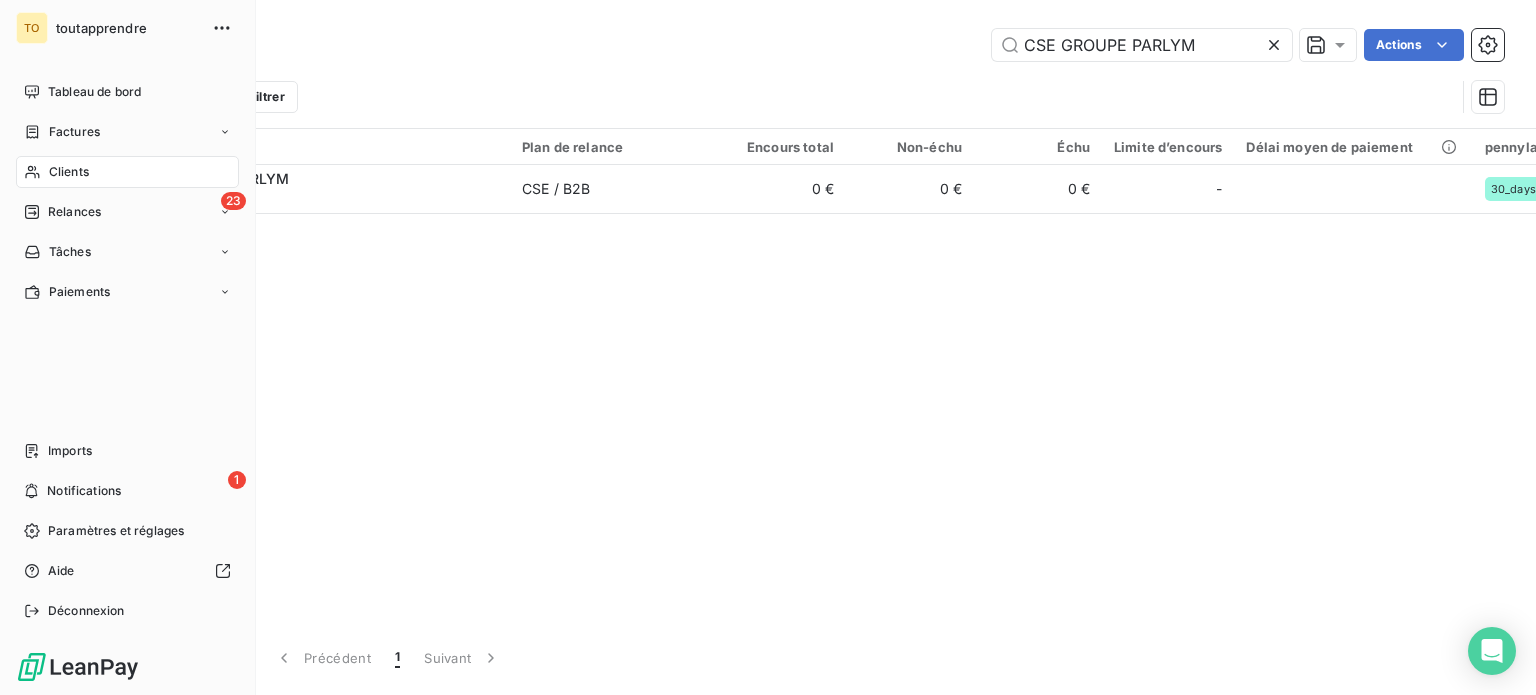 click on "Clients" at bounding box center [69, 172] 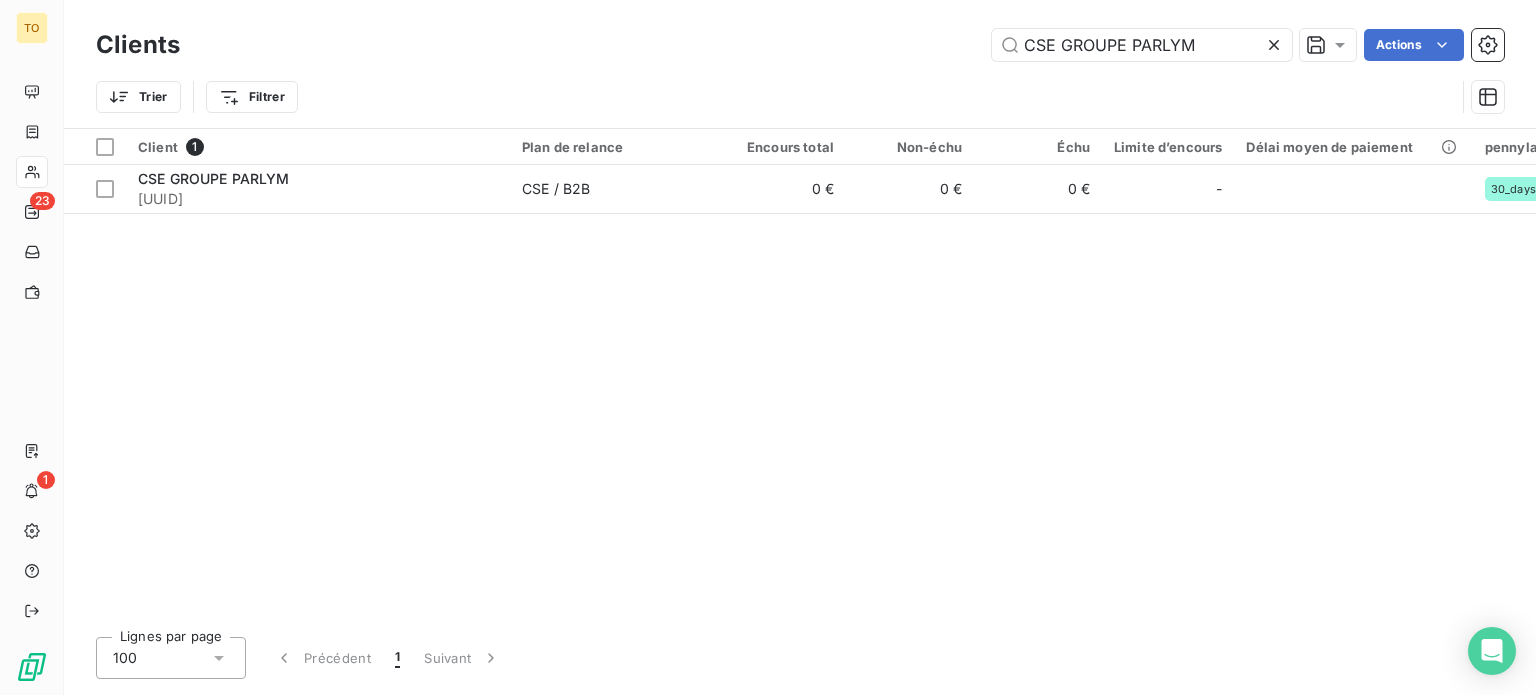 click 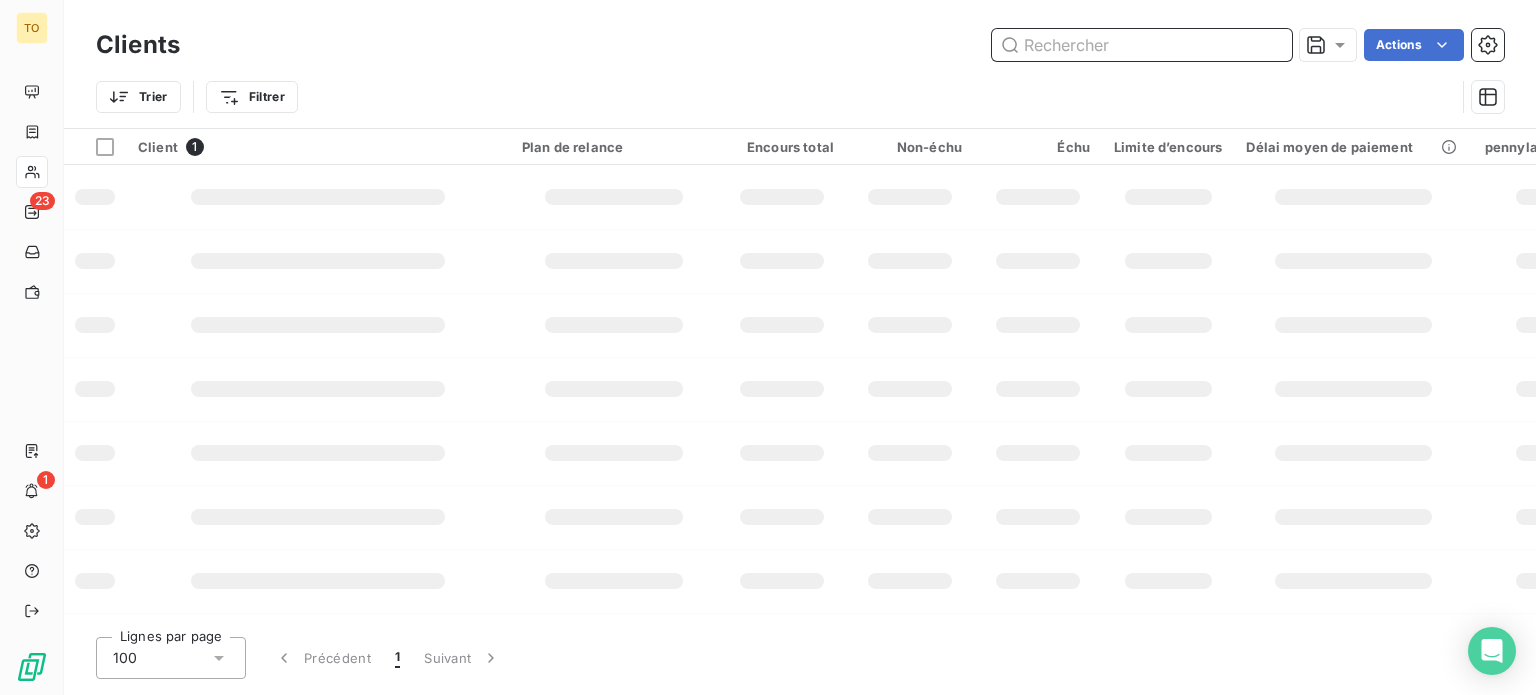 click at bounding box center [1142, 45] 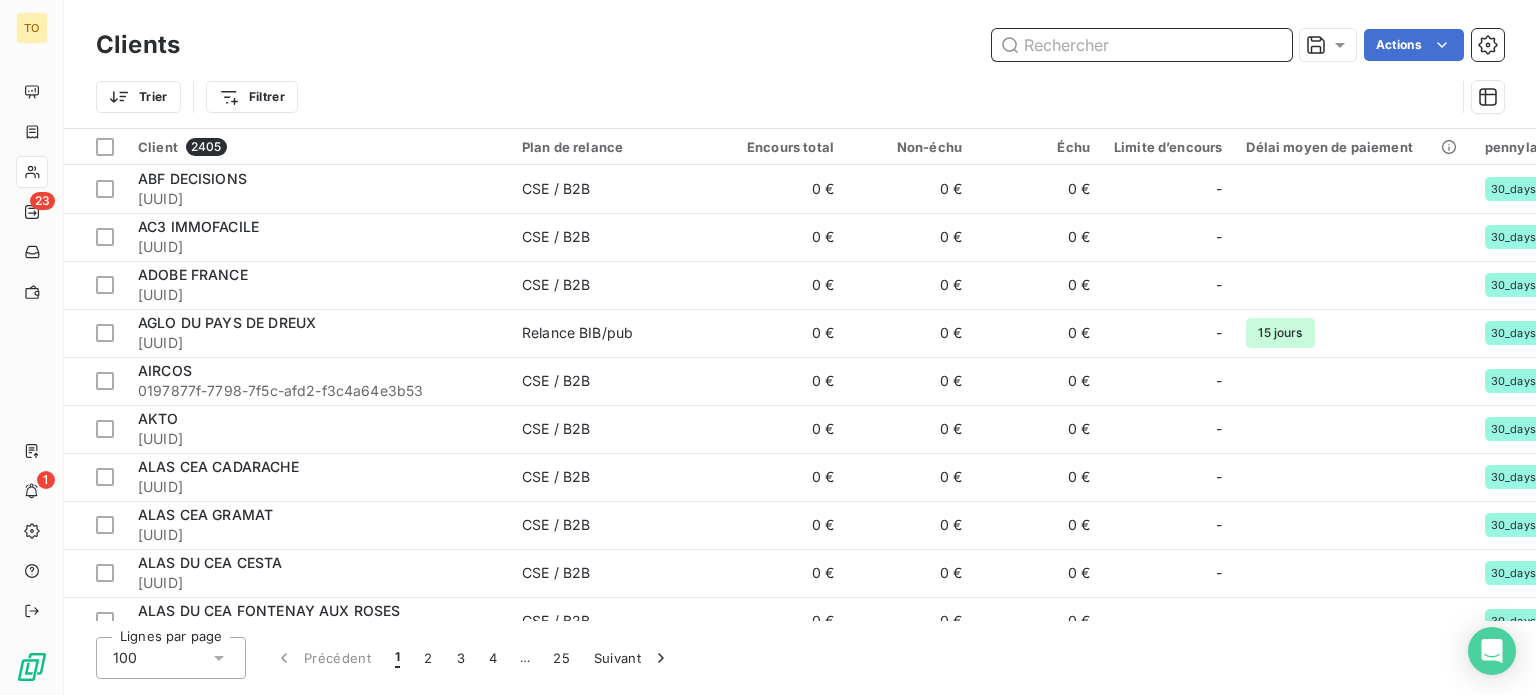 paste on "CSE INITIAL" 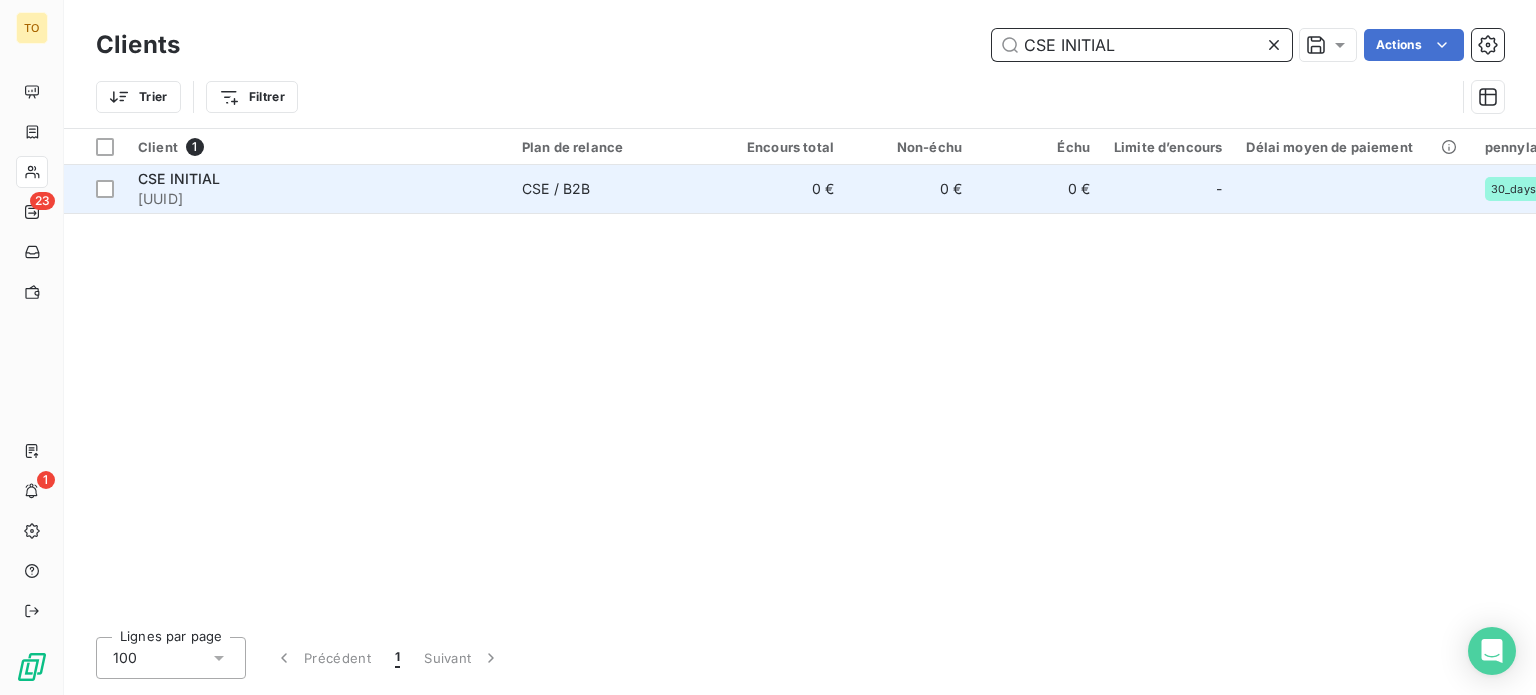 type on "CSE INITIAL" 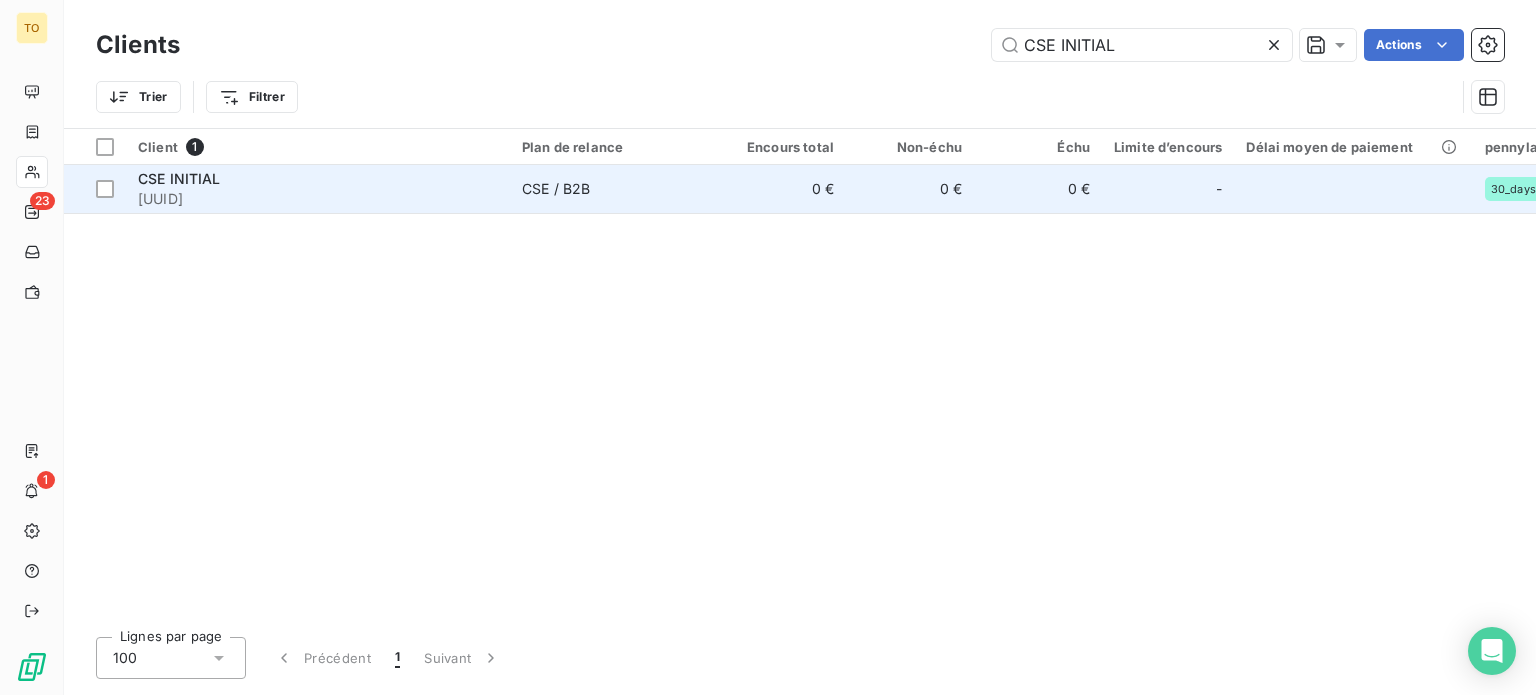click on "e6deeec8-403e-4024-b07a-2e57f2f1c14c" at bounding box center (318, 199) 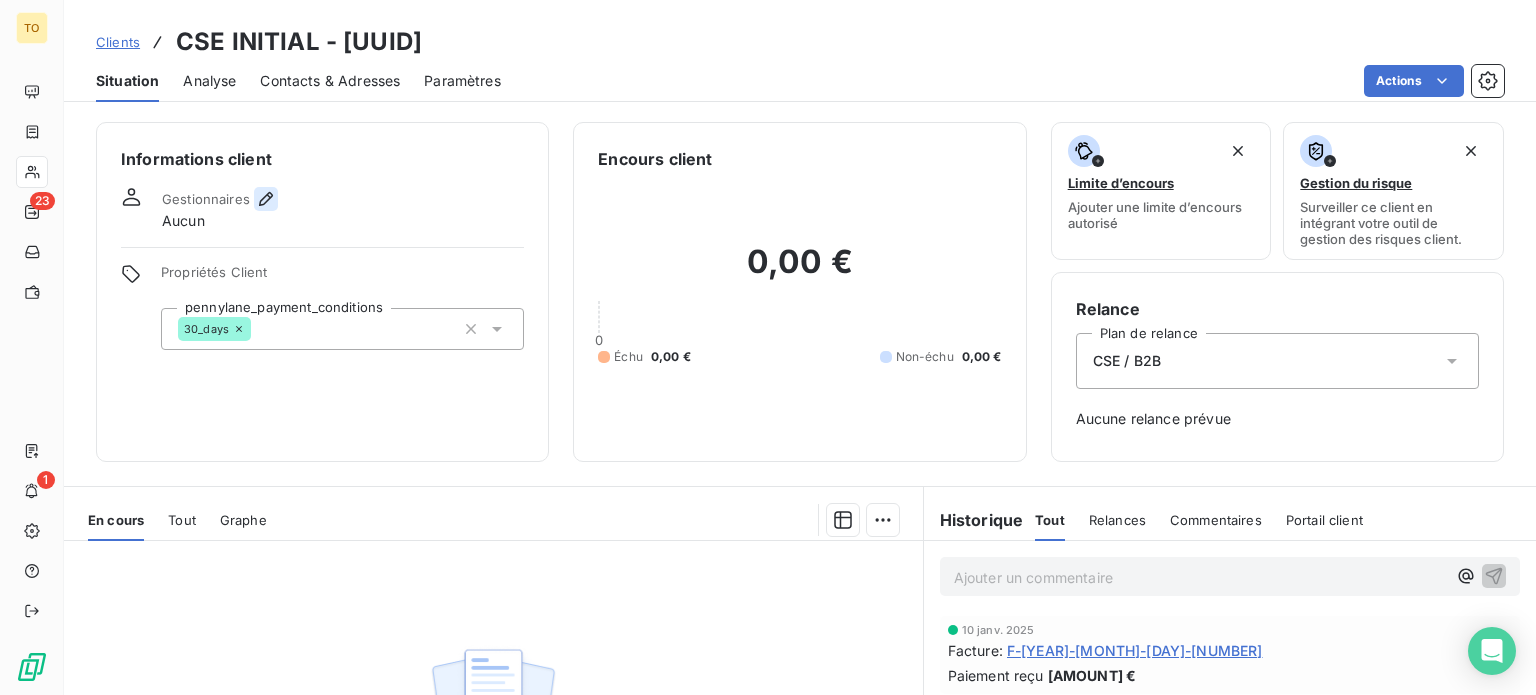 click 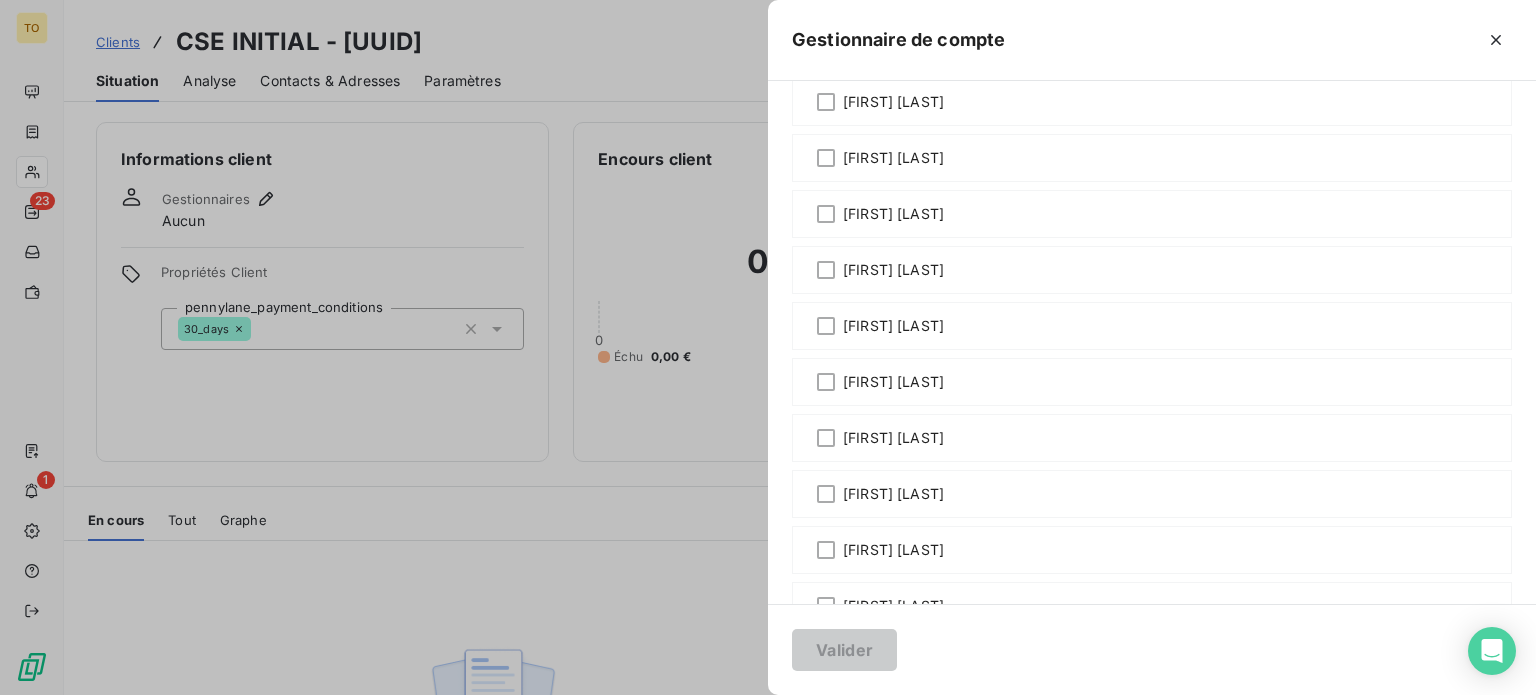 scroll, scrollTop: 700, scrollLeft: 0, axis: vertical 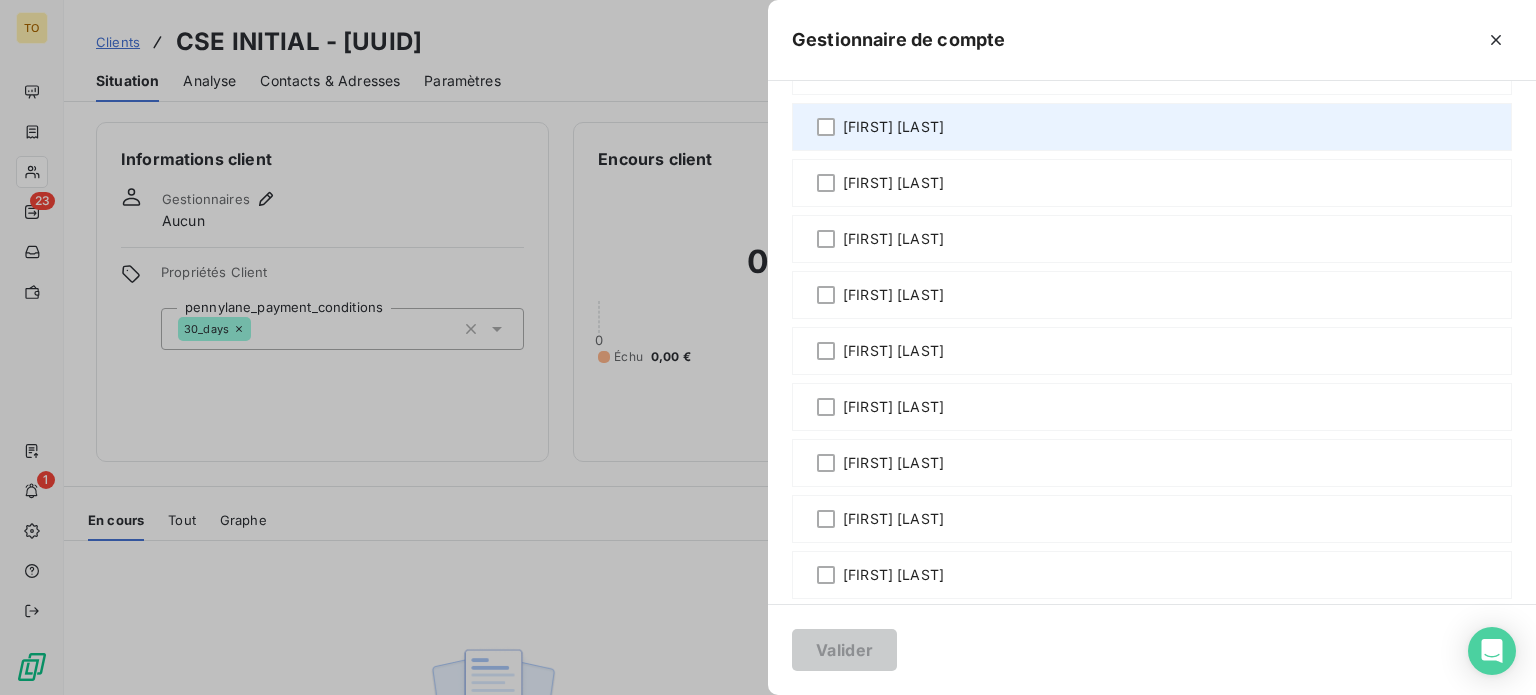 click on "[FIRST] [LAST]" at bounding box center (893, 127) 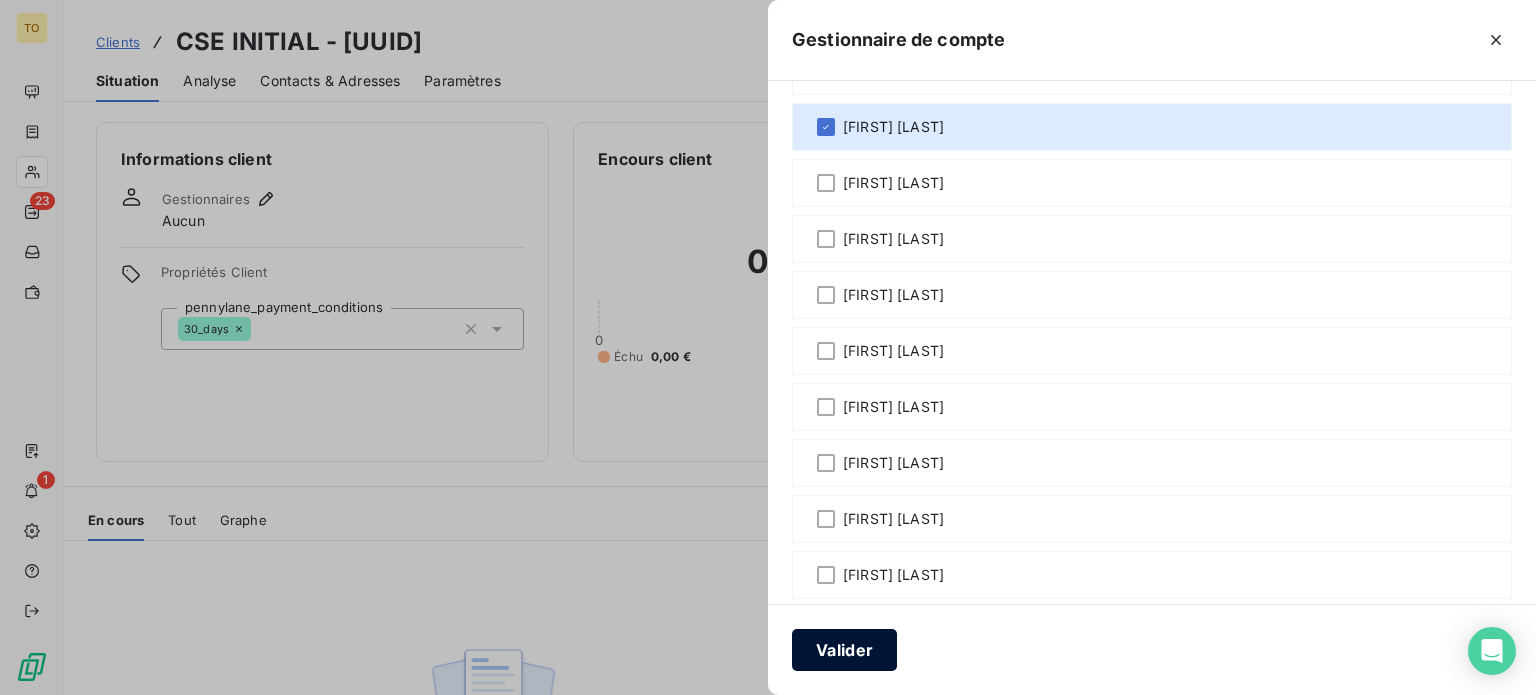 click on "Valider" at bounding box center [844, 650] 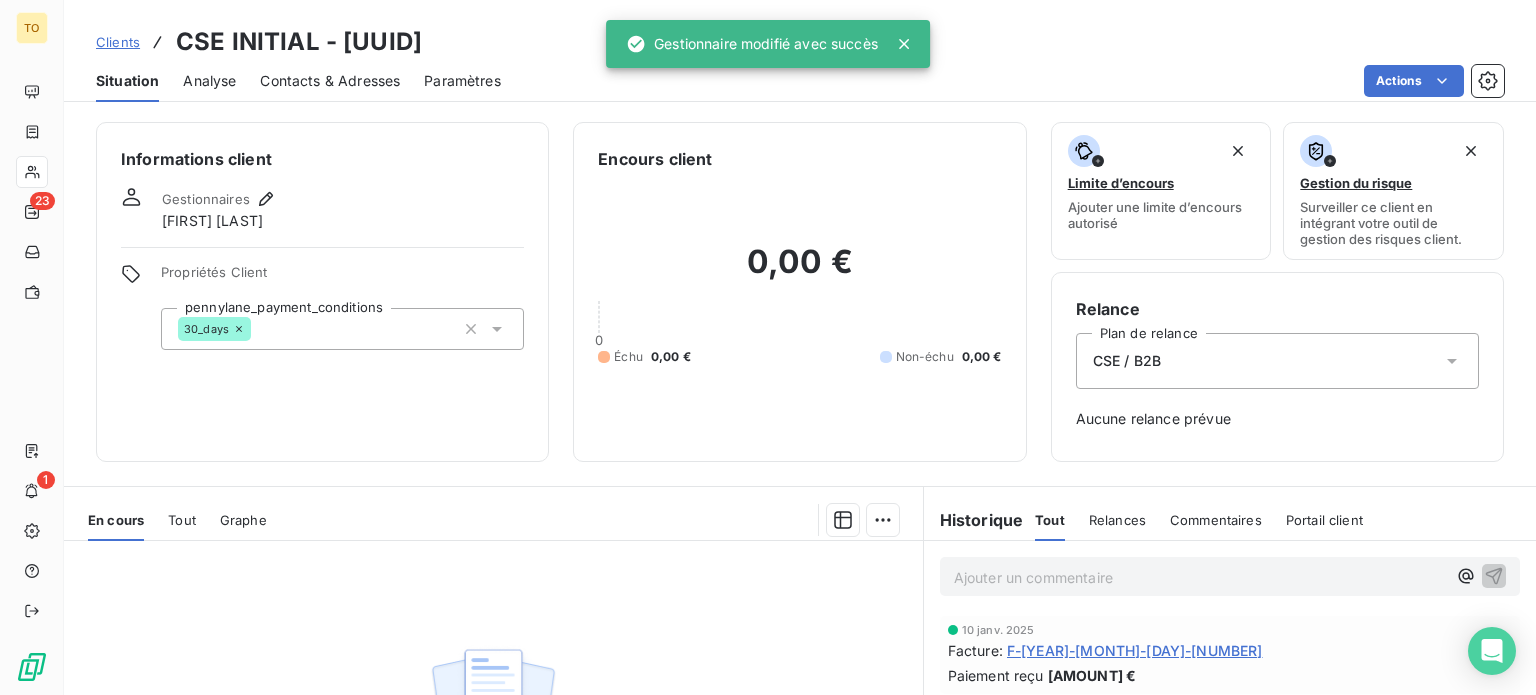 scroll, scrollTop: 386, scrollLeft: 0, axis: vertical 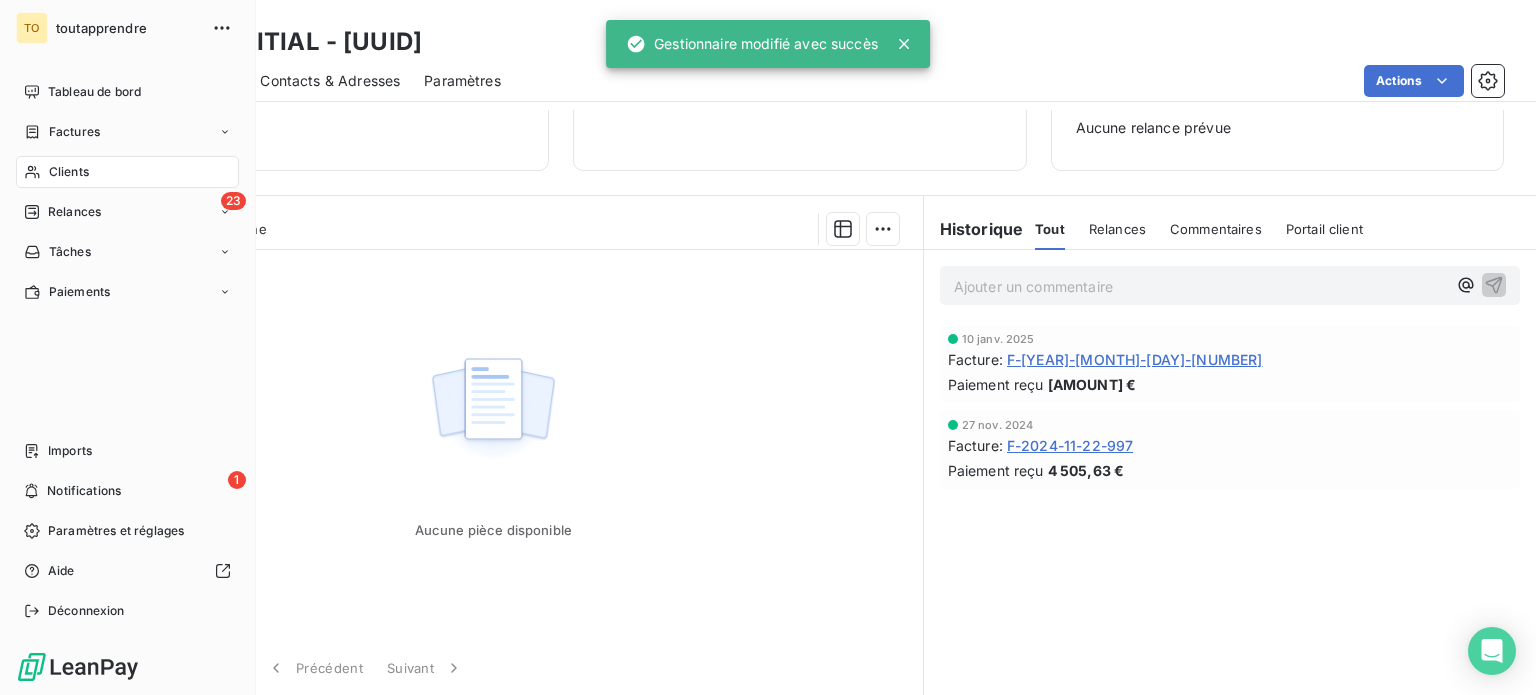 click on "Clients" at bounding box center [69, 172] 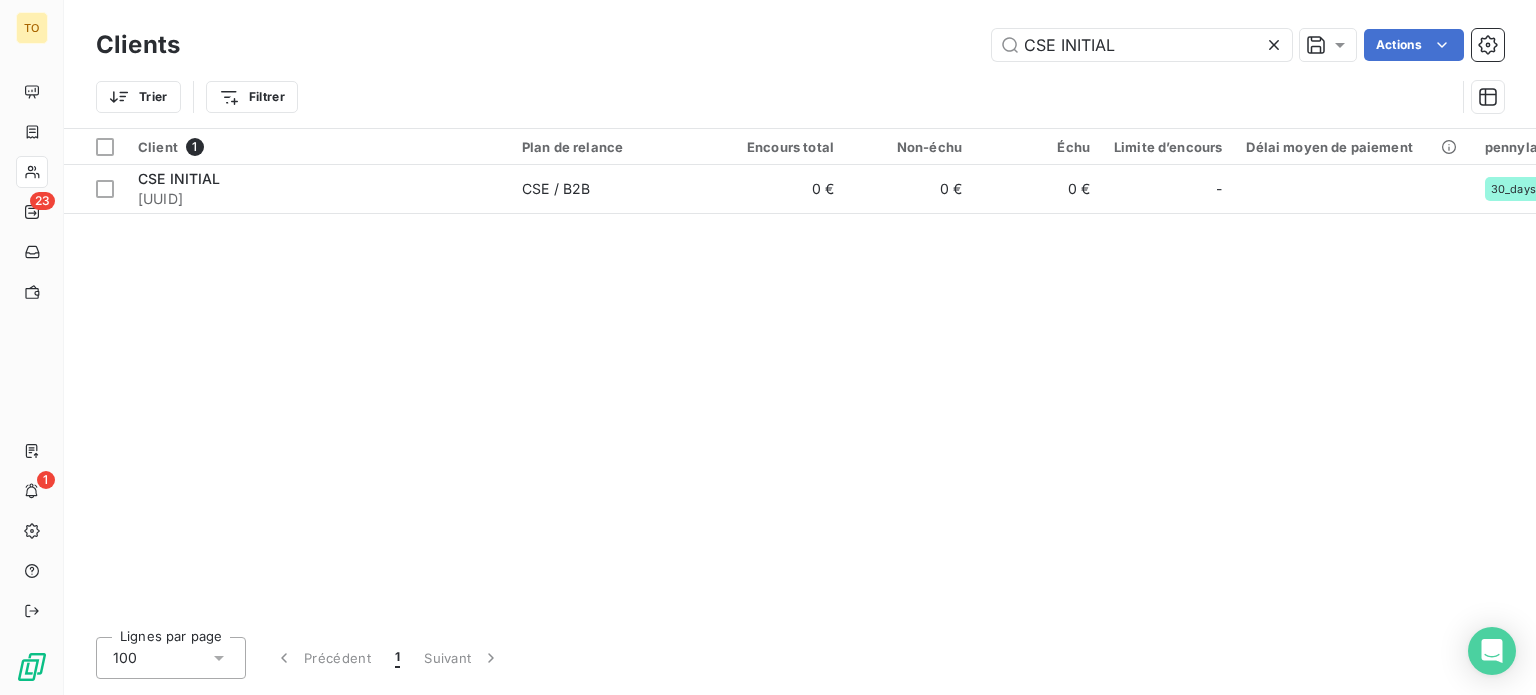 drag, startPoint x: 1131, startPoint y: 53, endPoint x: 856, endPoint y: 36, distance: 275.52496 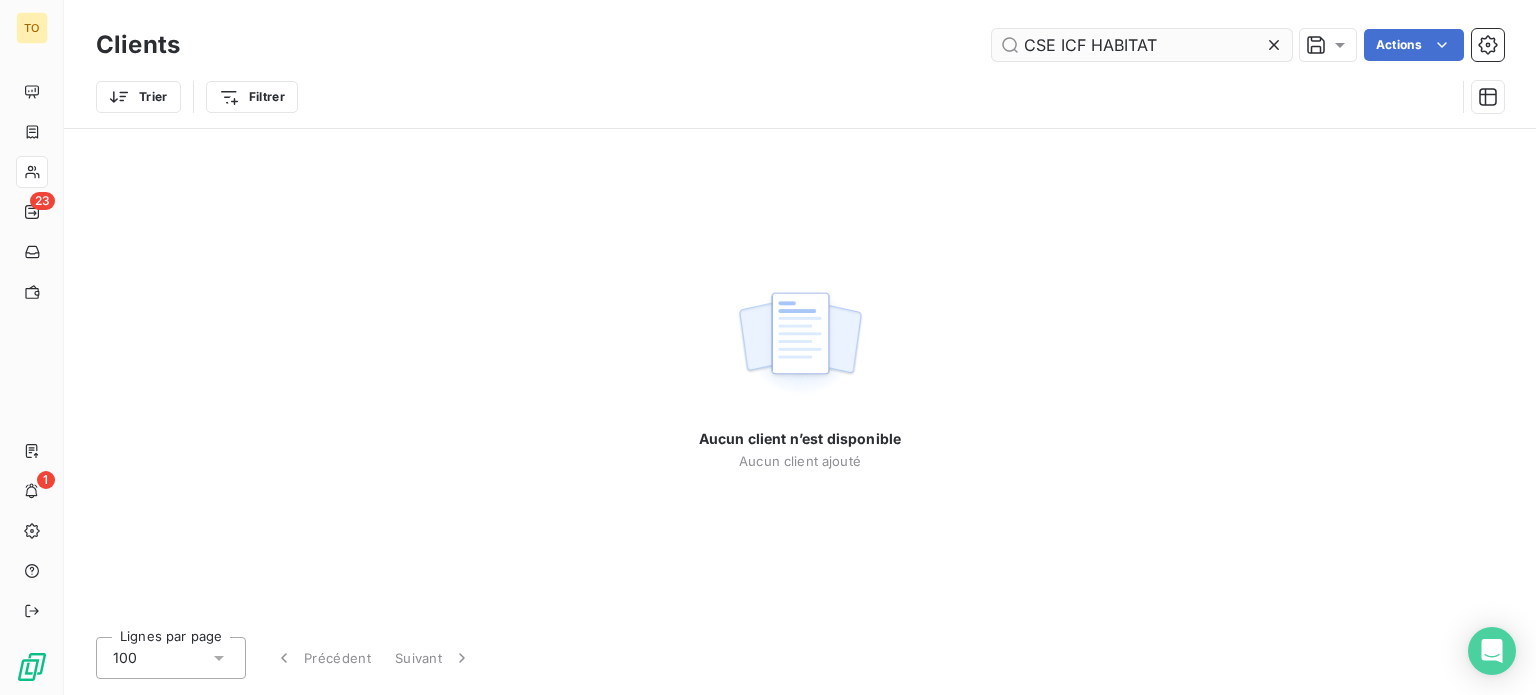 click on "CSE ICF HABITAT" at bounding box center [1142, 45] 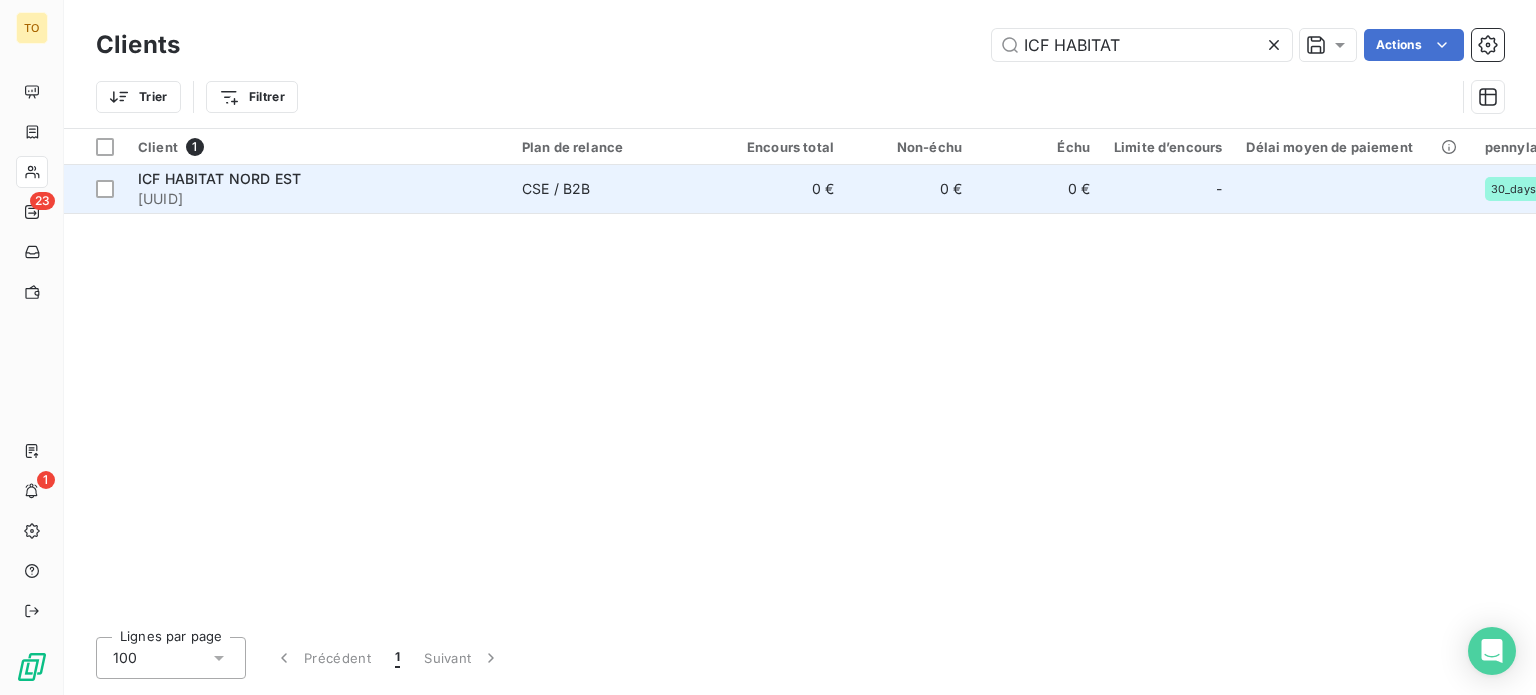 type on "ICF HABITAT" 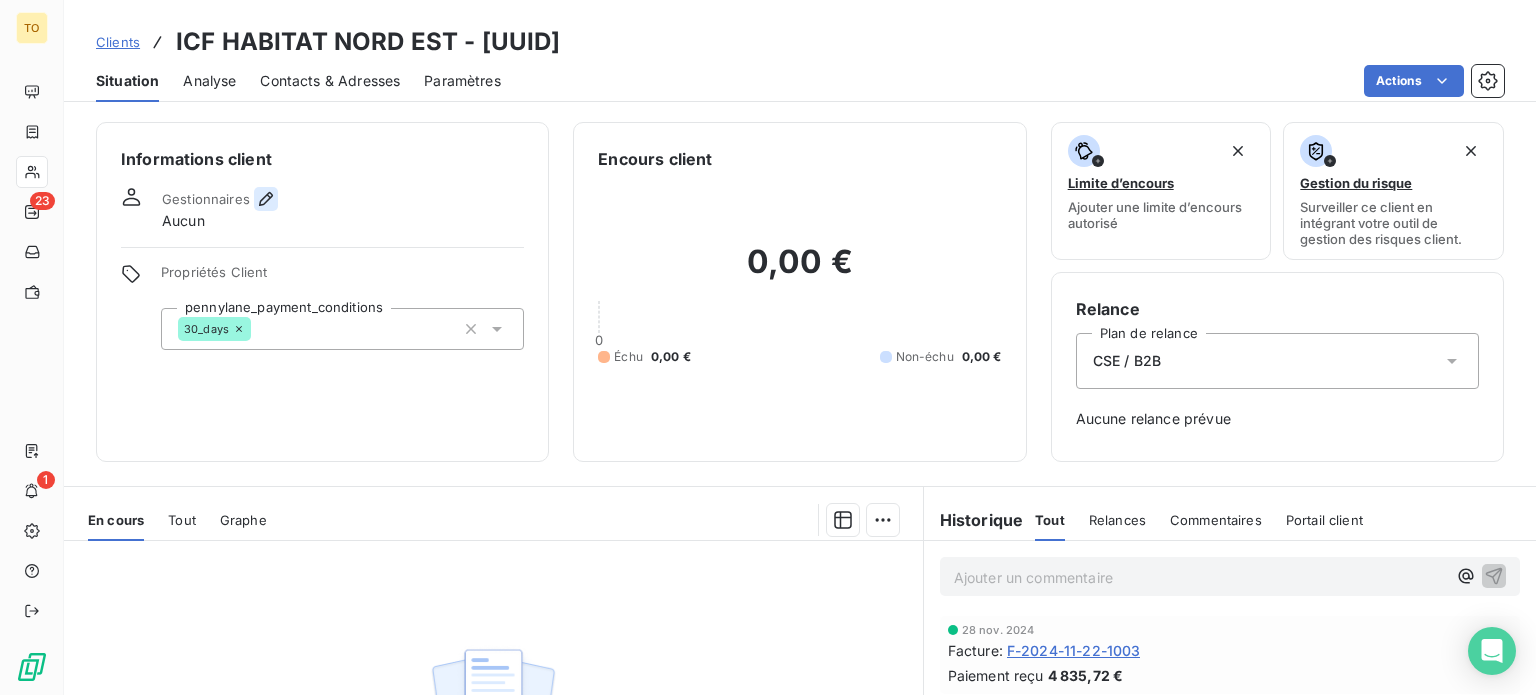 click 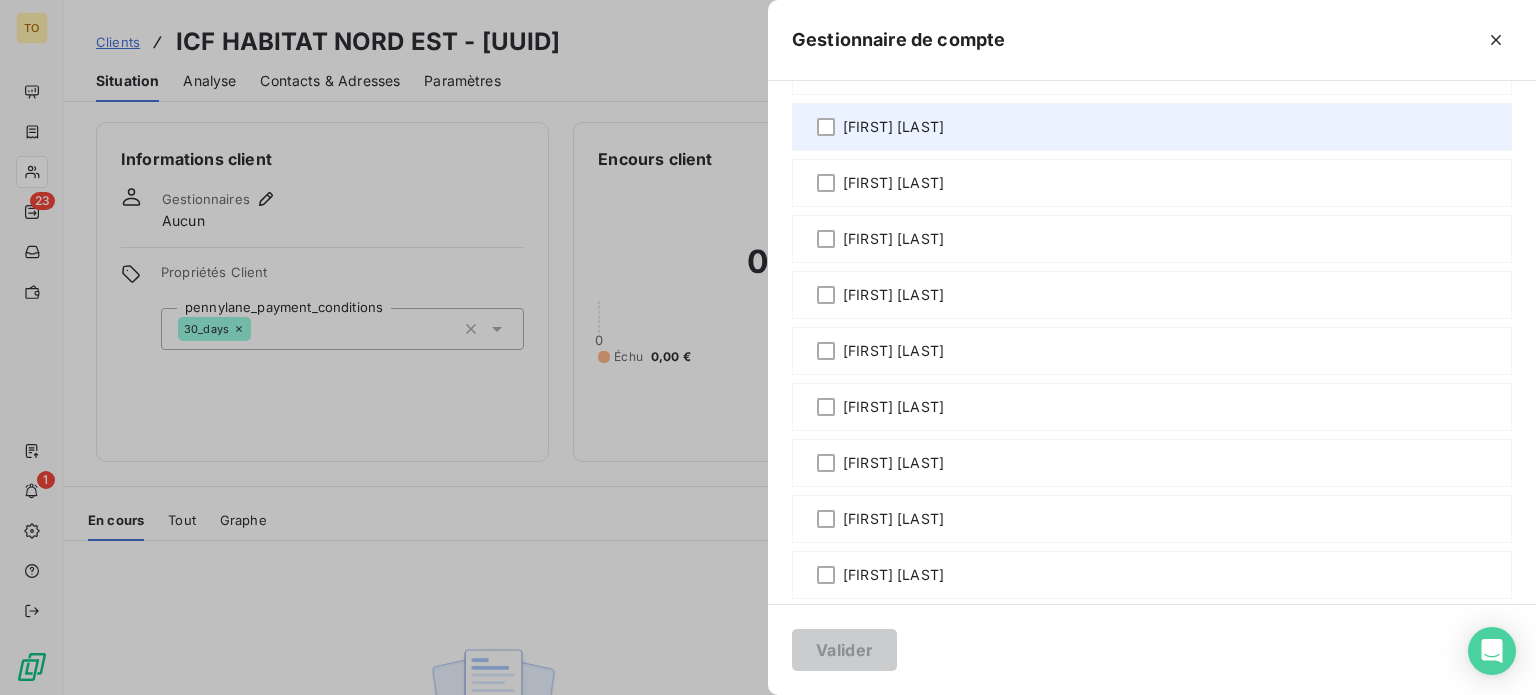 scroll, scrollTop: 466, scrollLeft: 0, axis: vertical 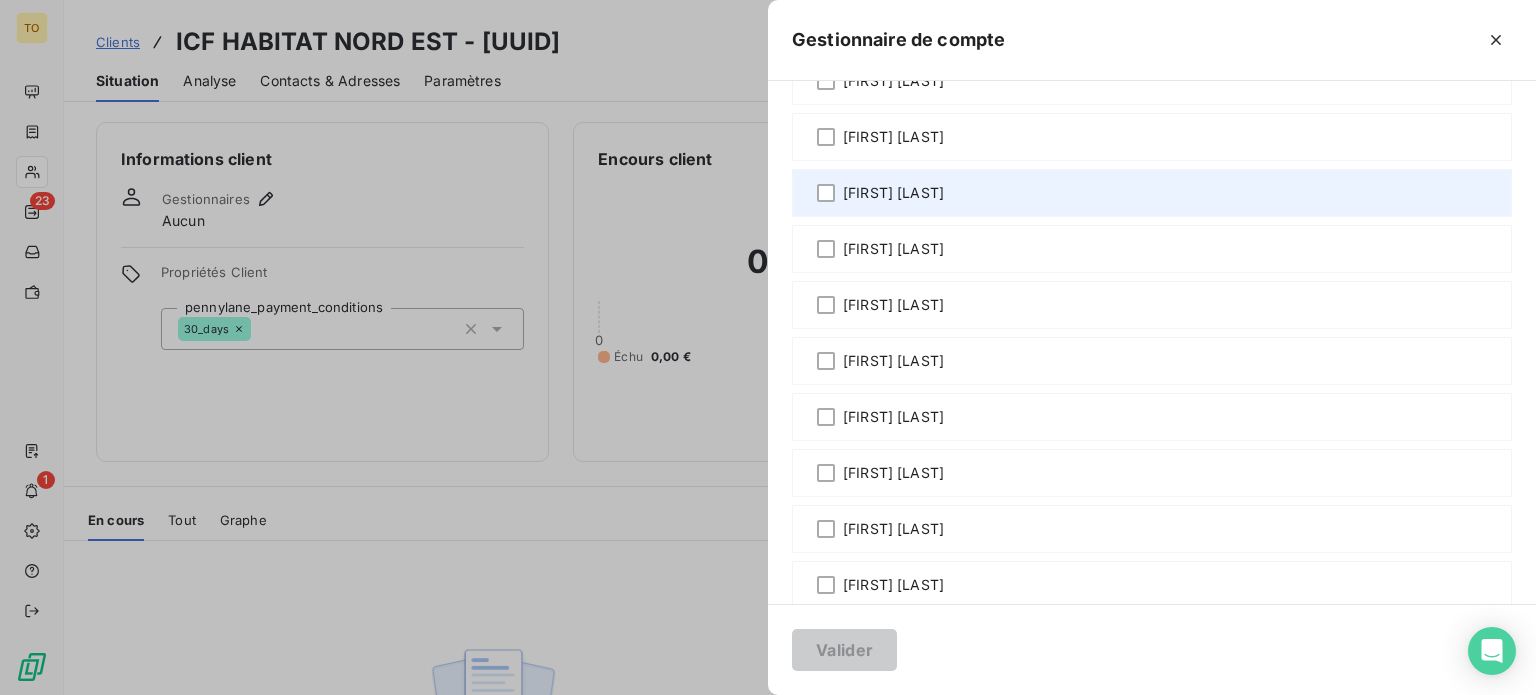 click on "[FIRST] [LAST]" at bounding box center (893, 193) 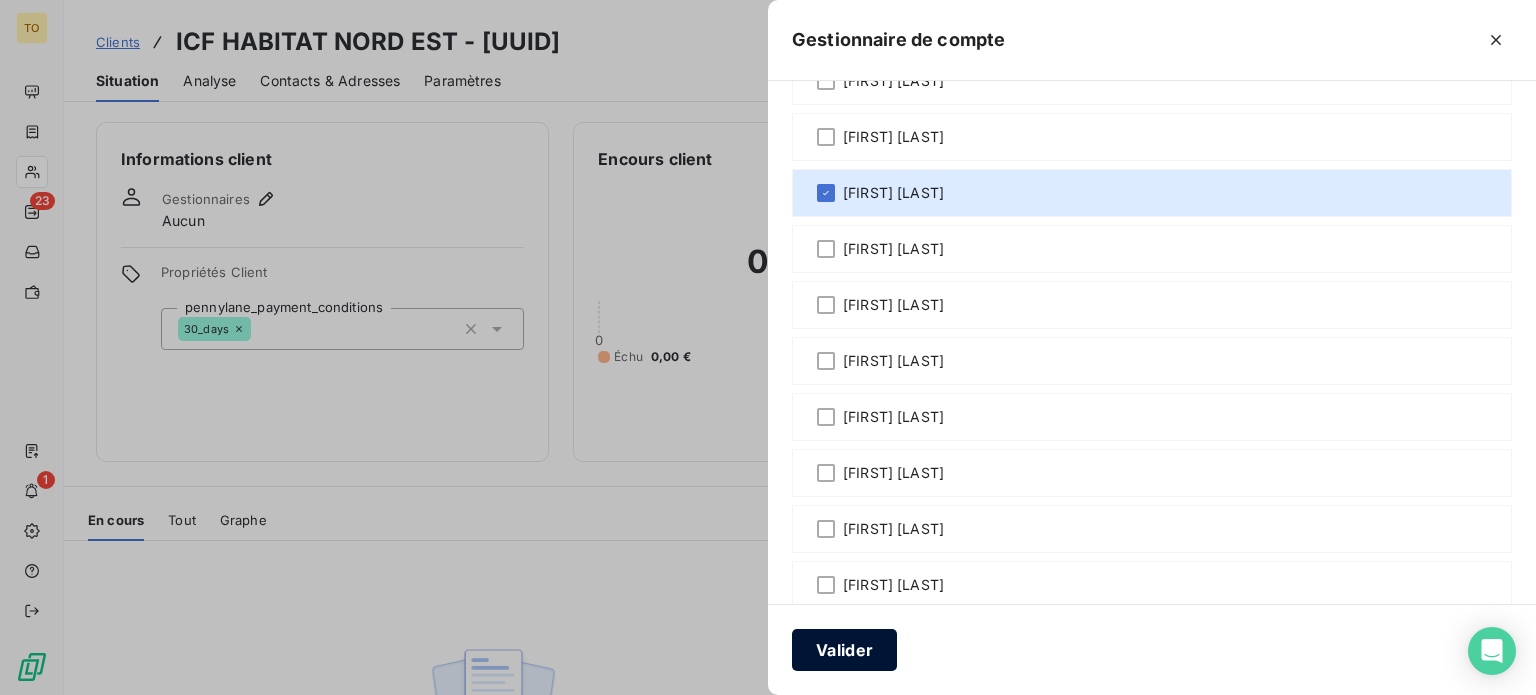 click on "Valider" at bounding box center (844, 650) 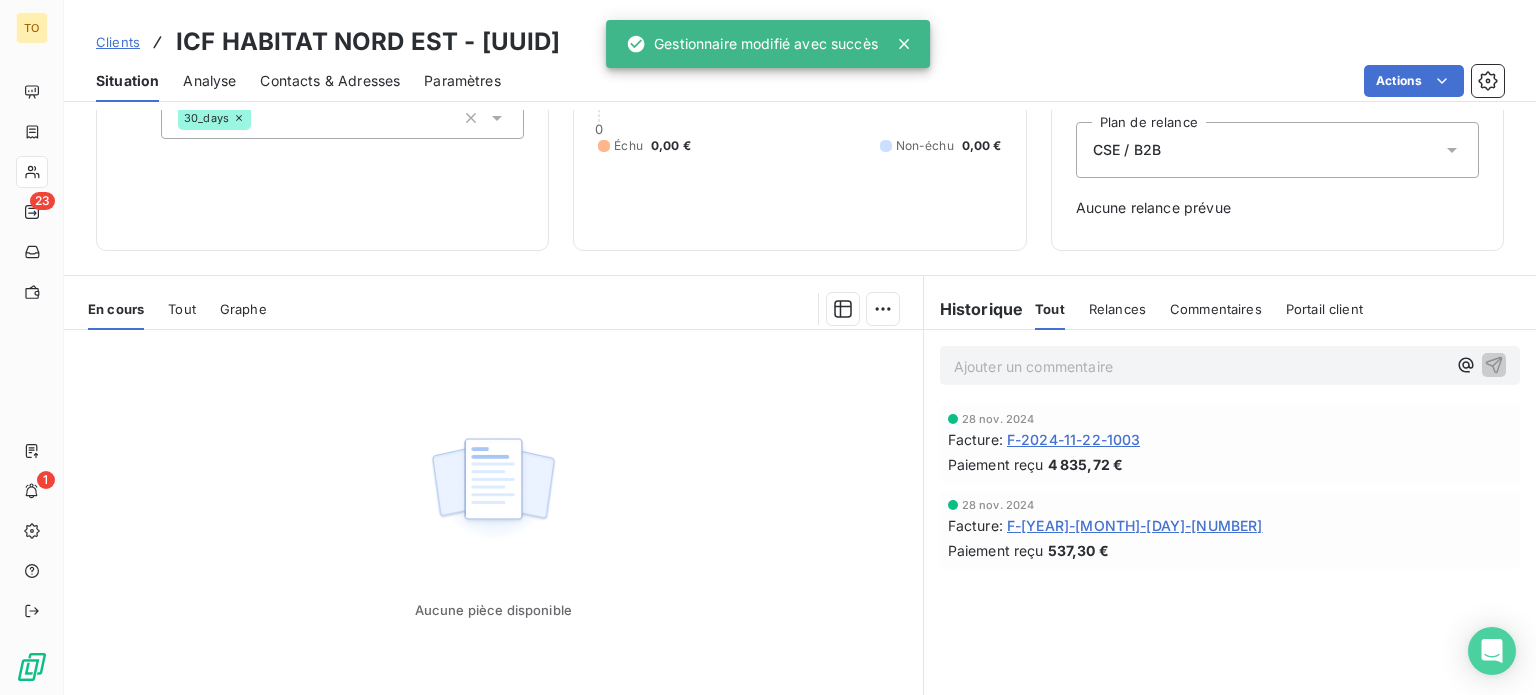scroll, scrollTop: 233, scrollLeft: 0, axis: vertical 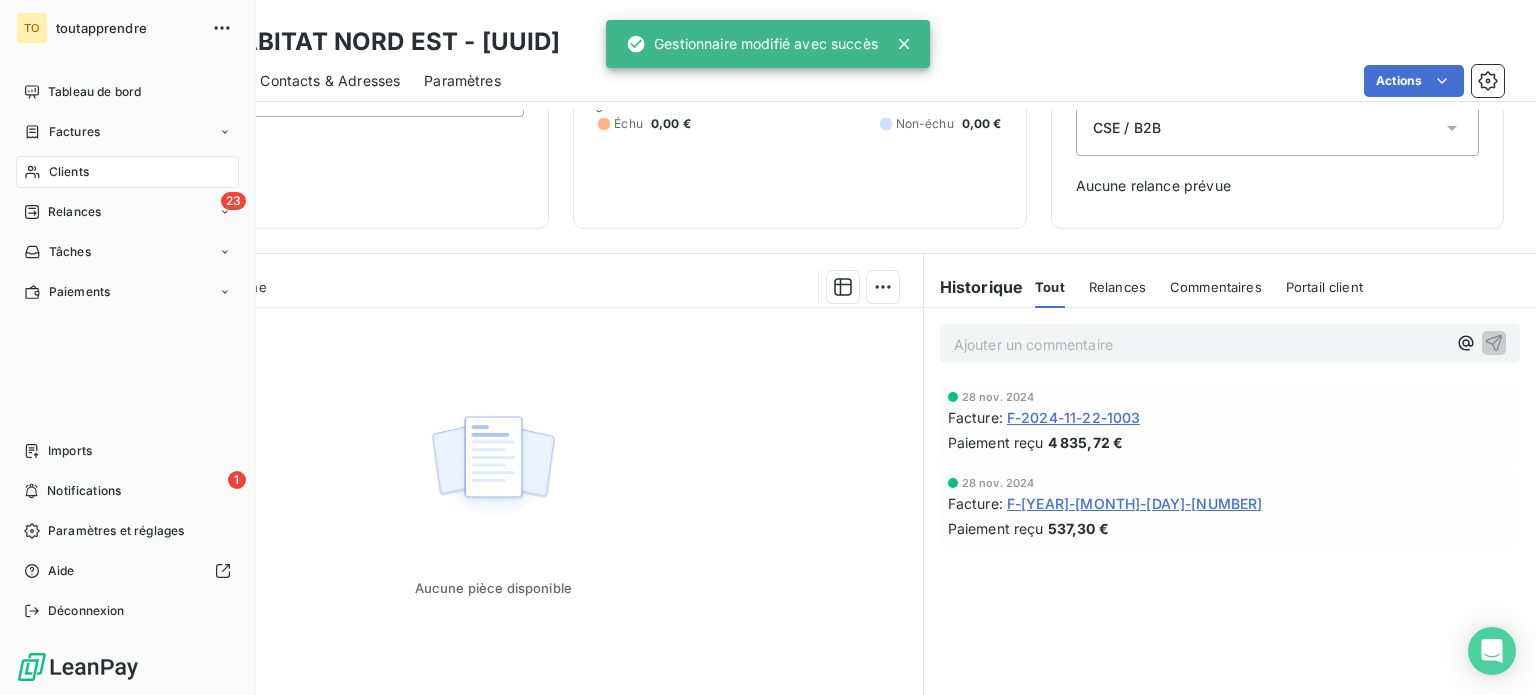 click on "Clients" at bounding box center (69, 172) 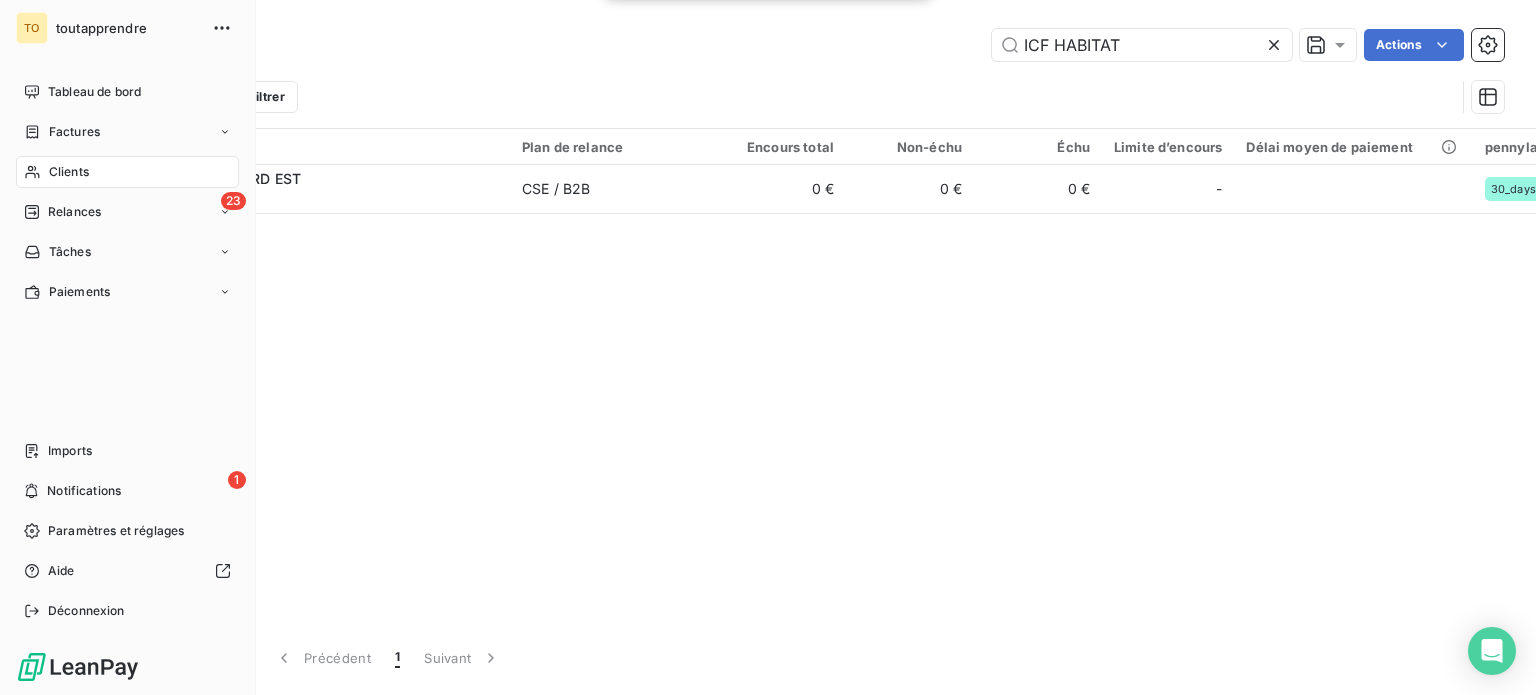 click on "Clients" at bounding box center [69, 172] 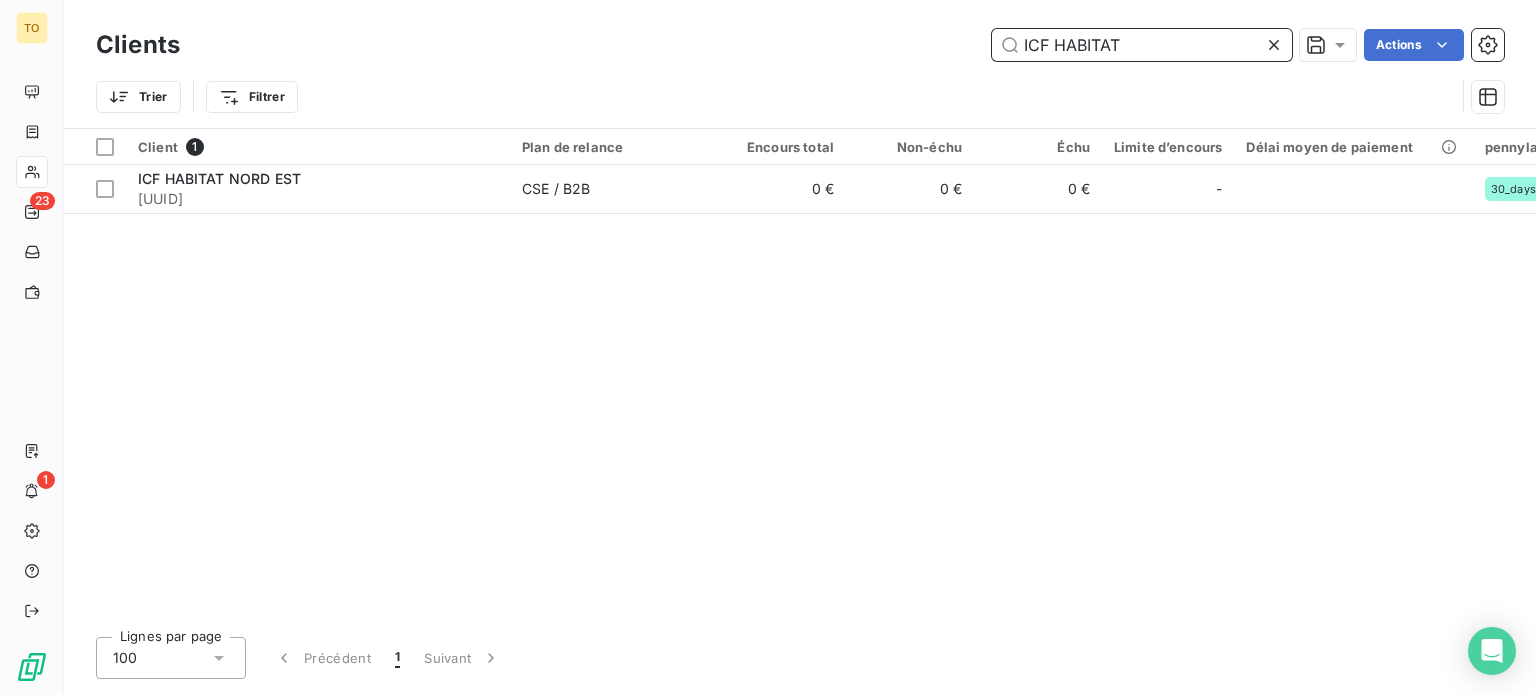 drag, startPoint x: 1170, startPoint y: 47, endPoint x: 725, endPoint y: 19, distance: 445.88004 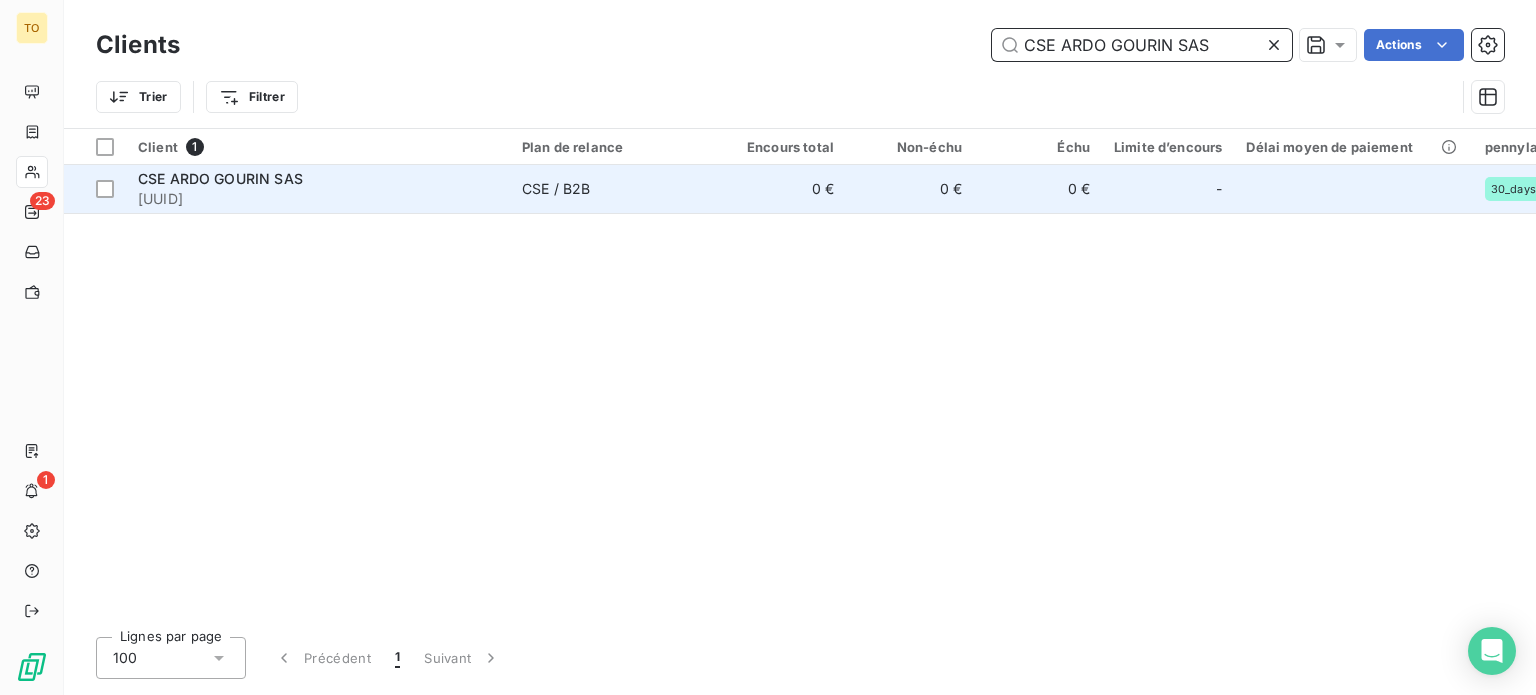 type on "CSE ARDO GOURIN SAS" 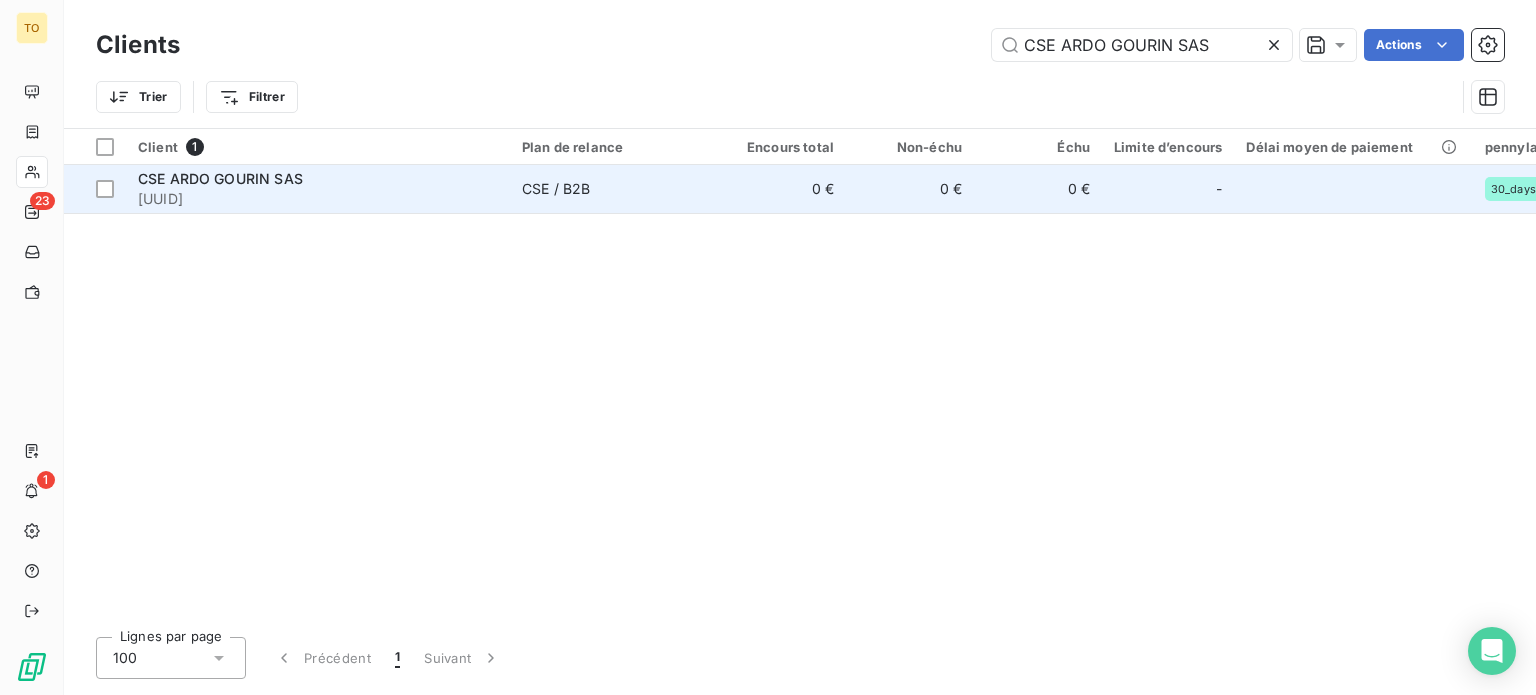 click on "CSE ARDO GOURIN SAS" at bounding box center (220, 178) 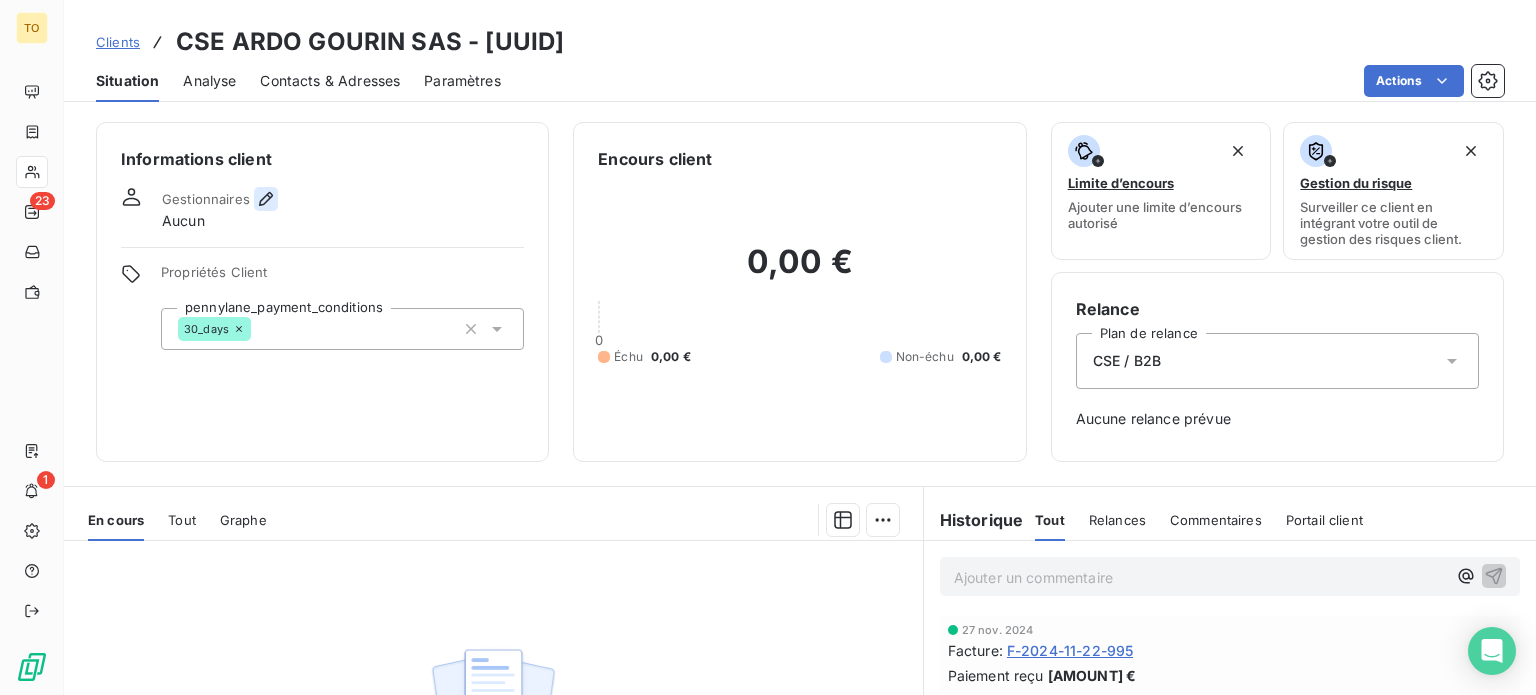 click 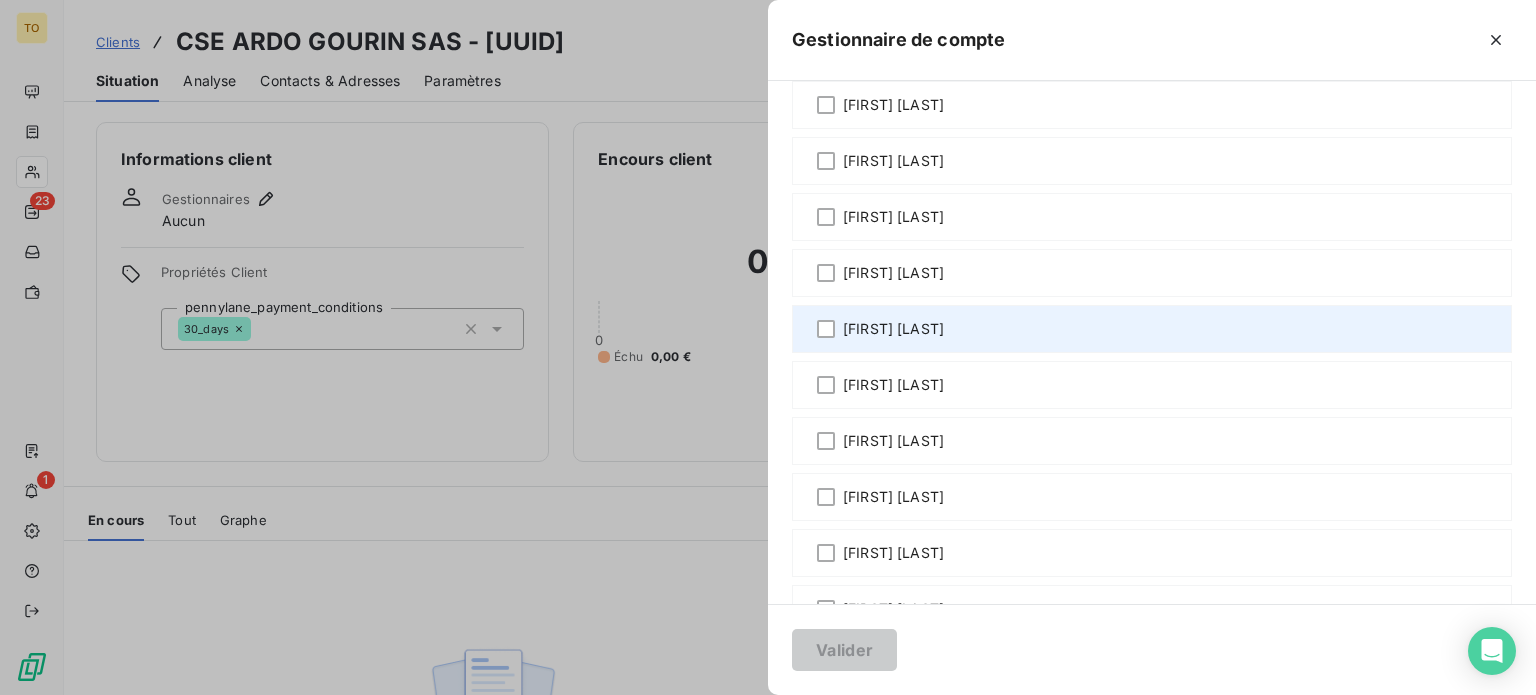 scroll, scrollTop: 466, scrollLeft: 0, axis: vertical 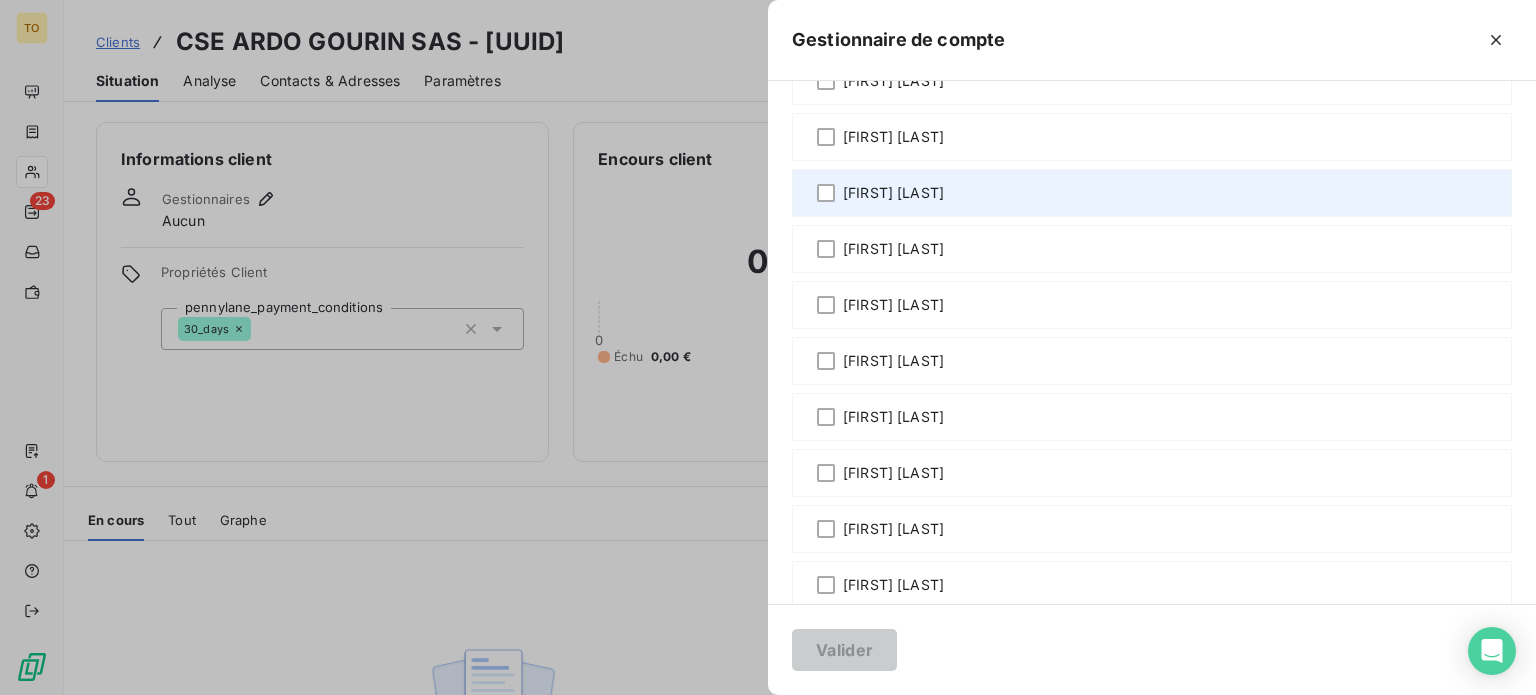 click on "[FIRST] [LAST]" at bounding box center [893, 193] 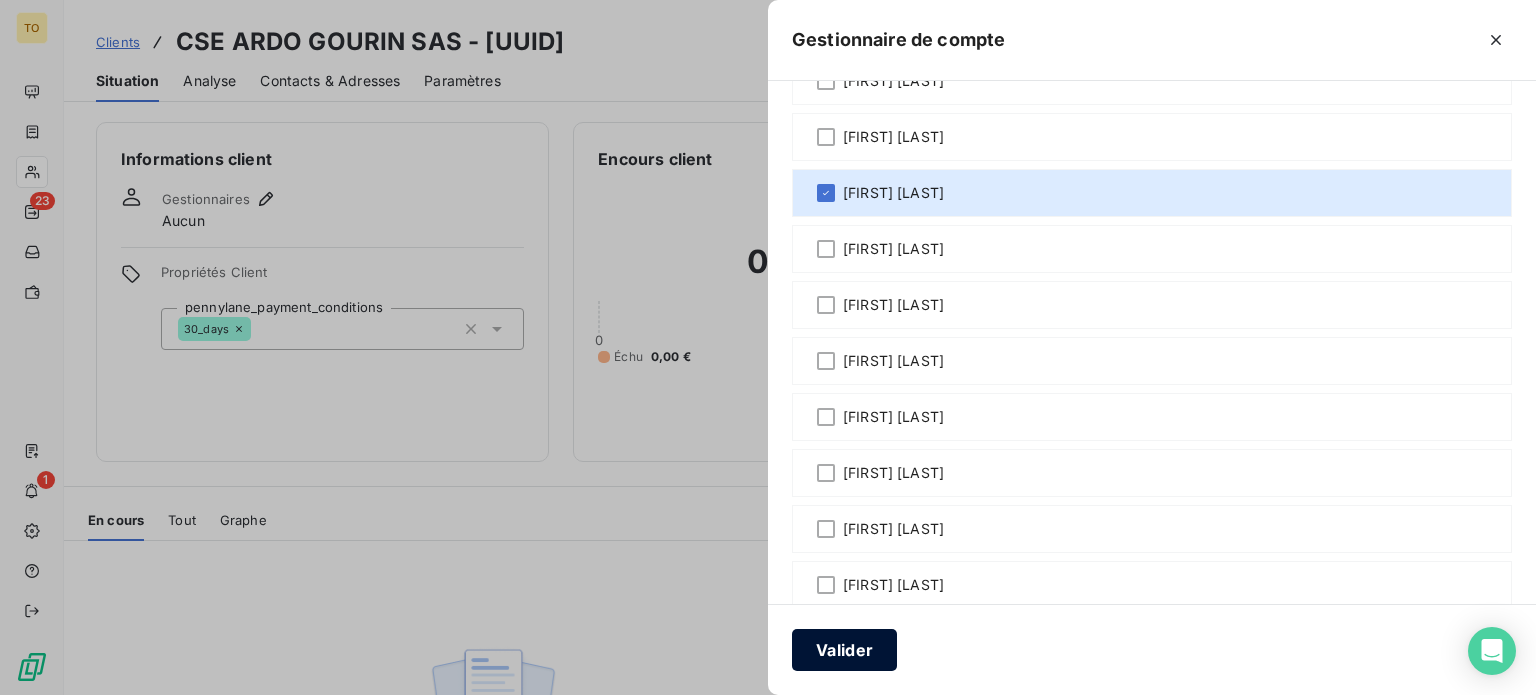 click on "Valider" at bounding box center [844, 650] 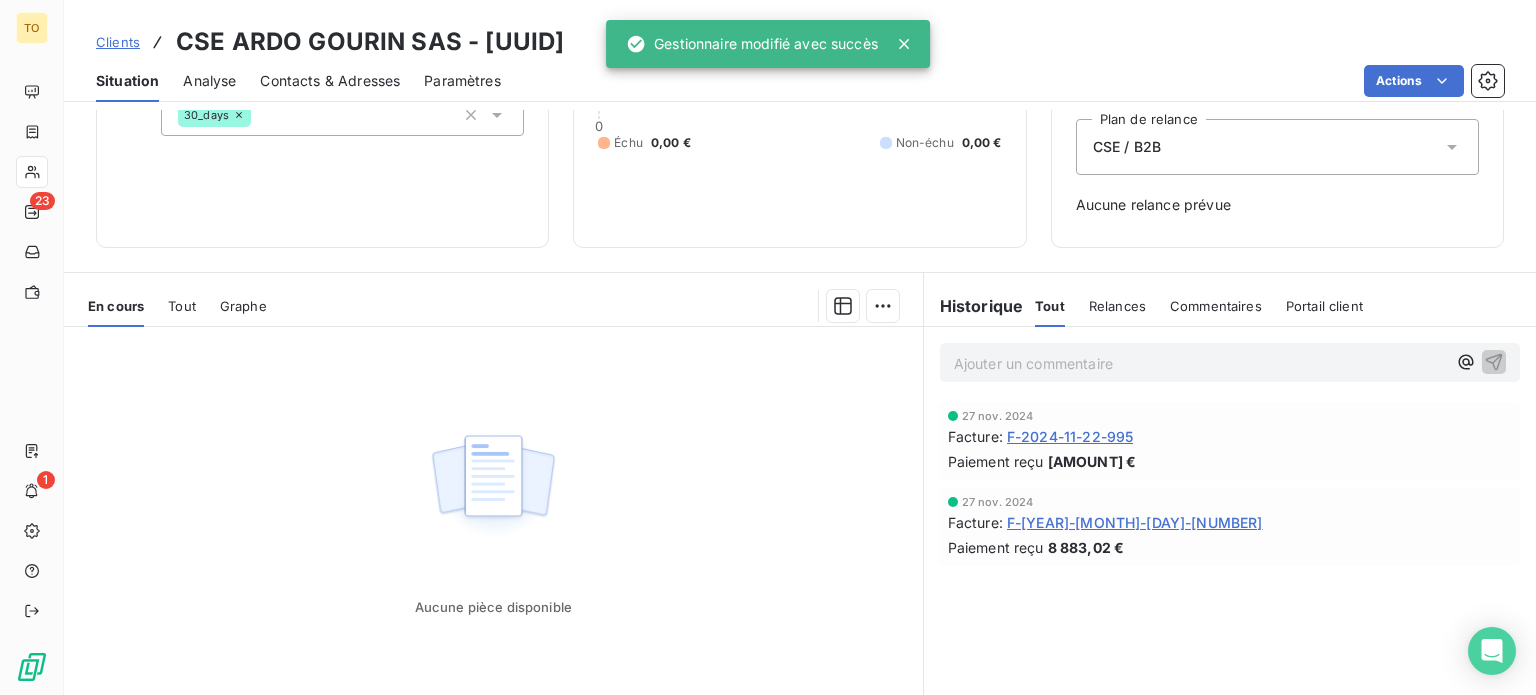 scroll, scrollTop: 233, scrollLeft: 0, axis: vertical 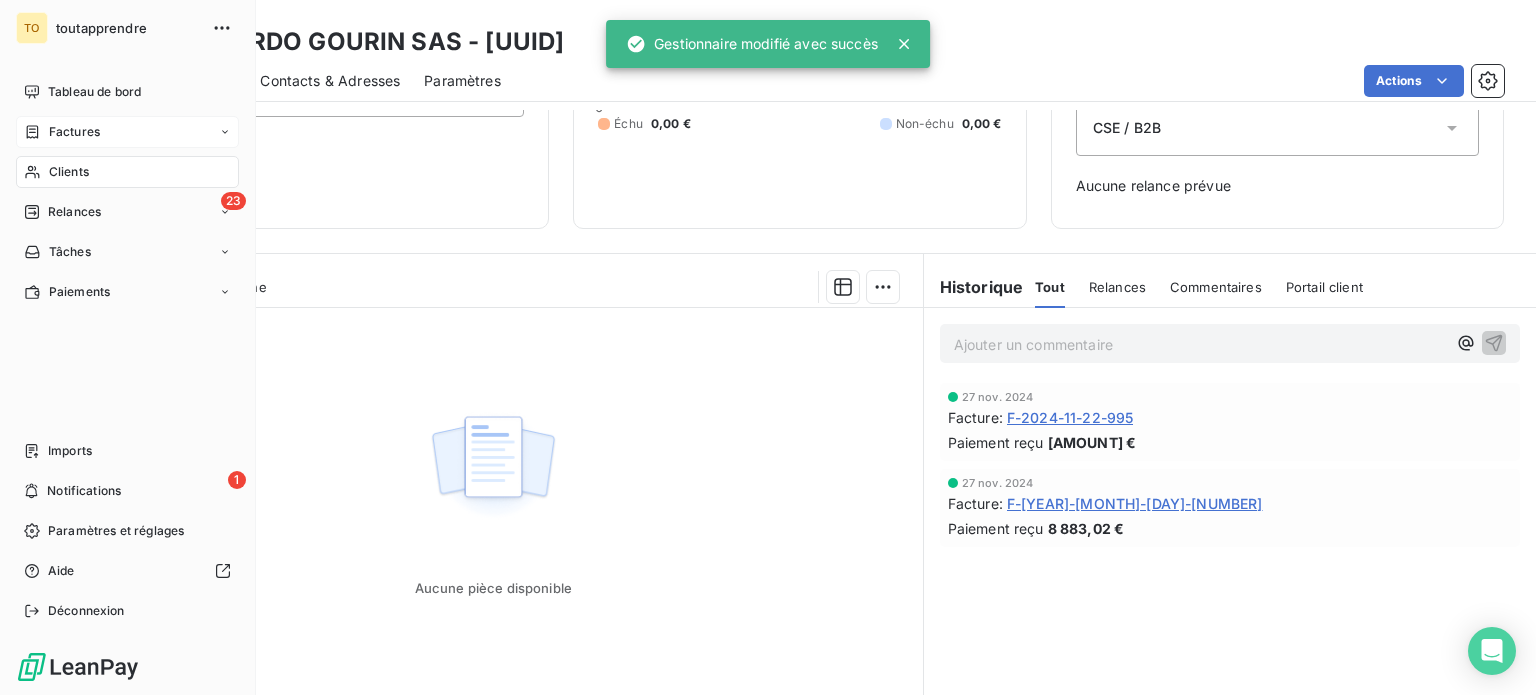 click on "Clients" at bounding box center [127, 172] 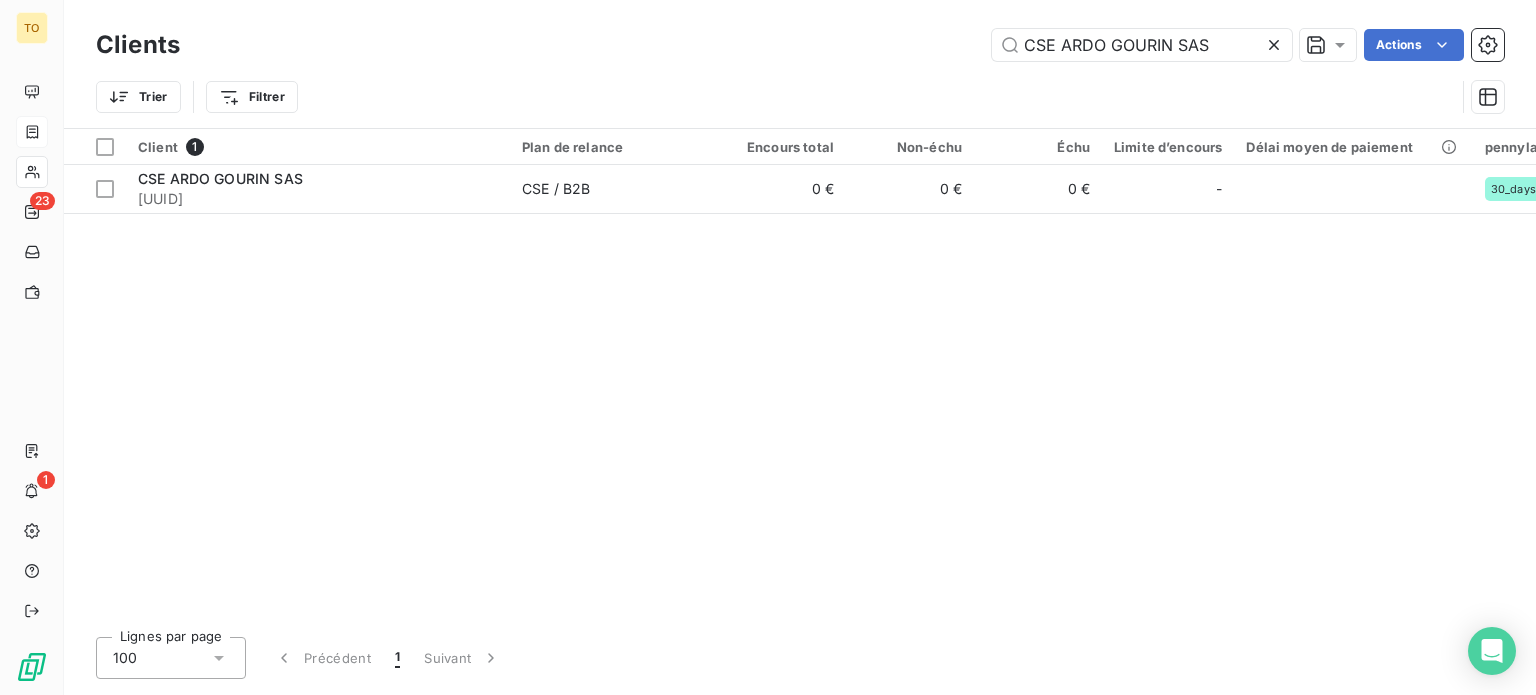 click 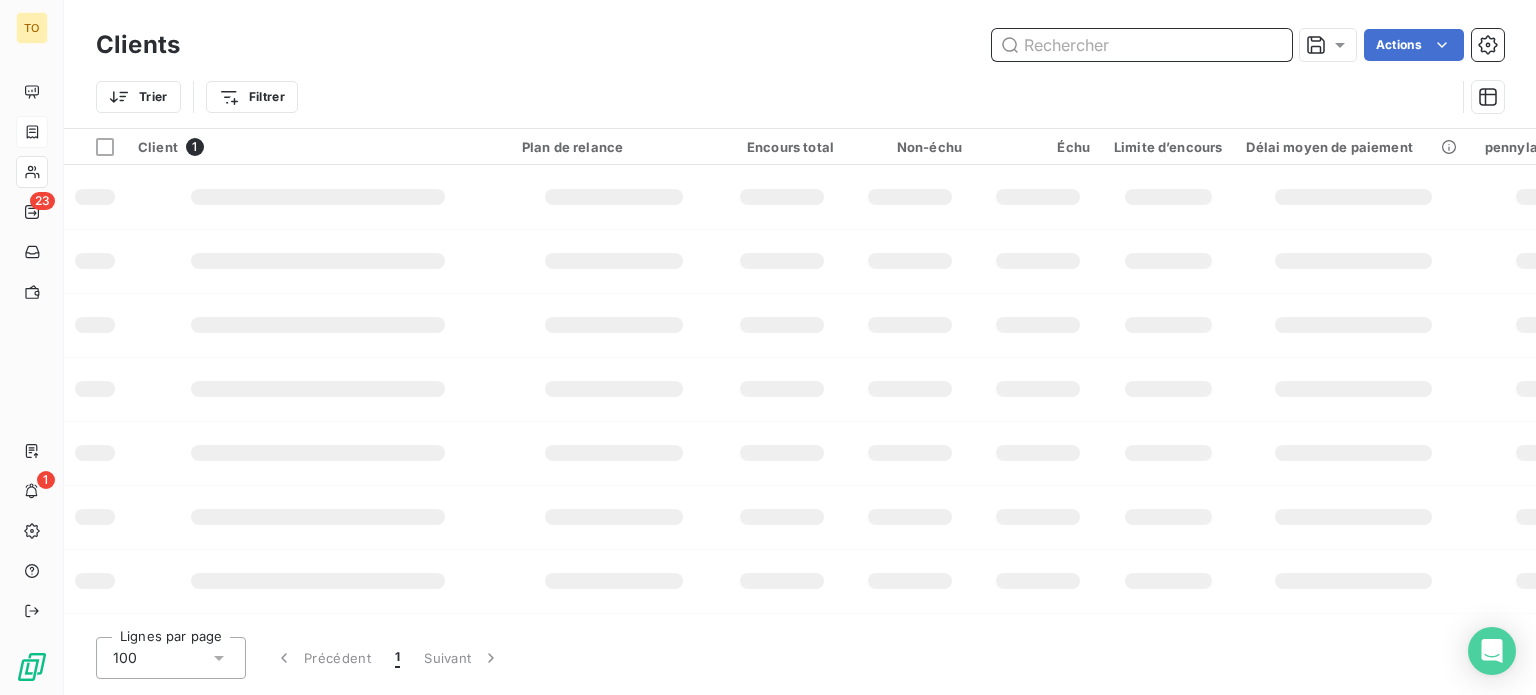 click at bounding box center (1142, 45) 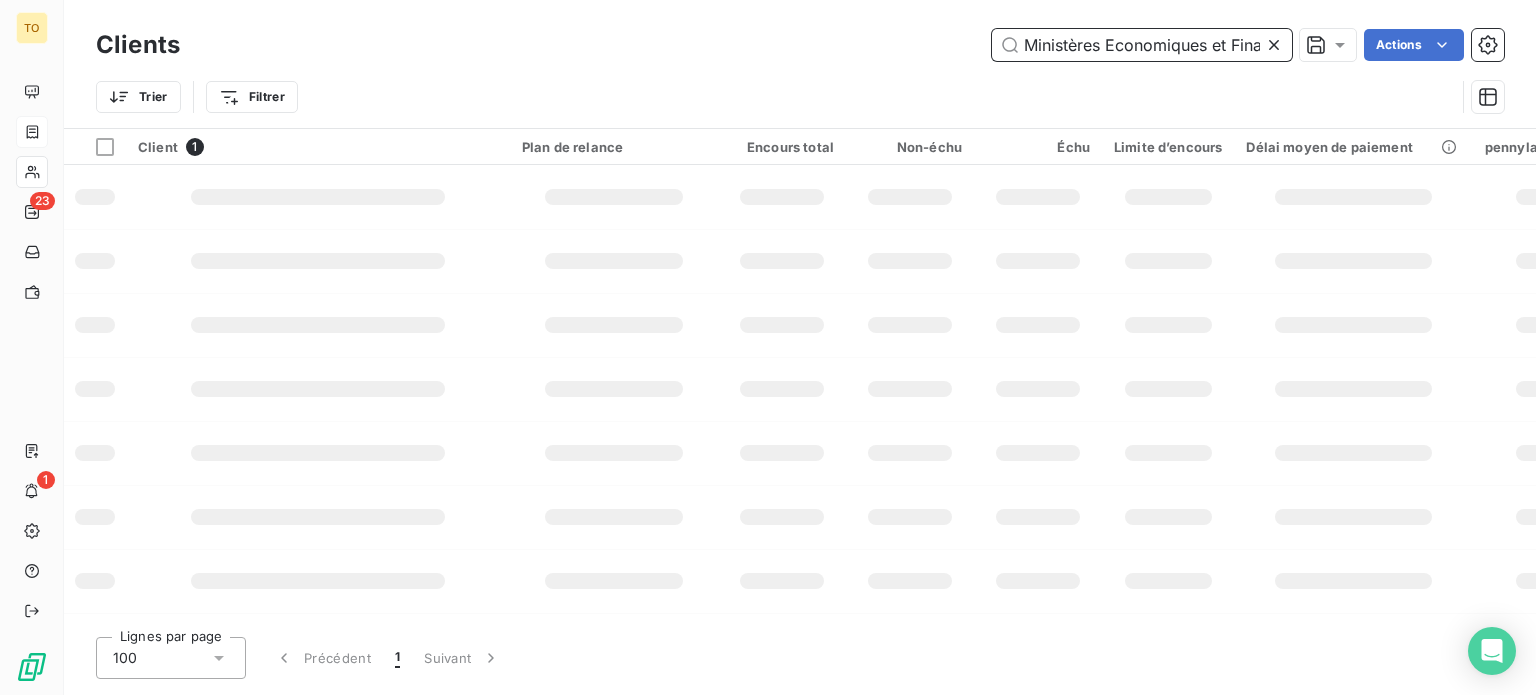 scroll, scrollTop: 0, scrollLeft: 168, axis: horizontal 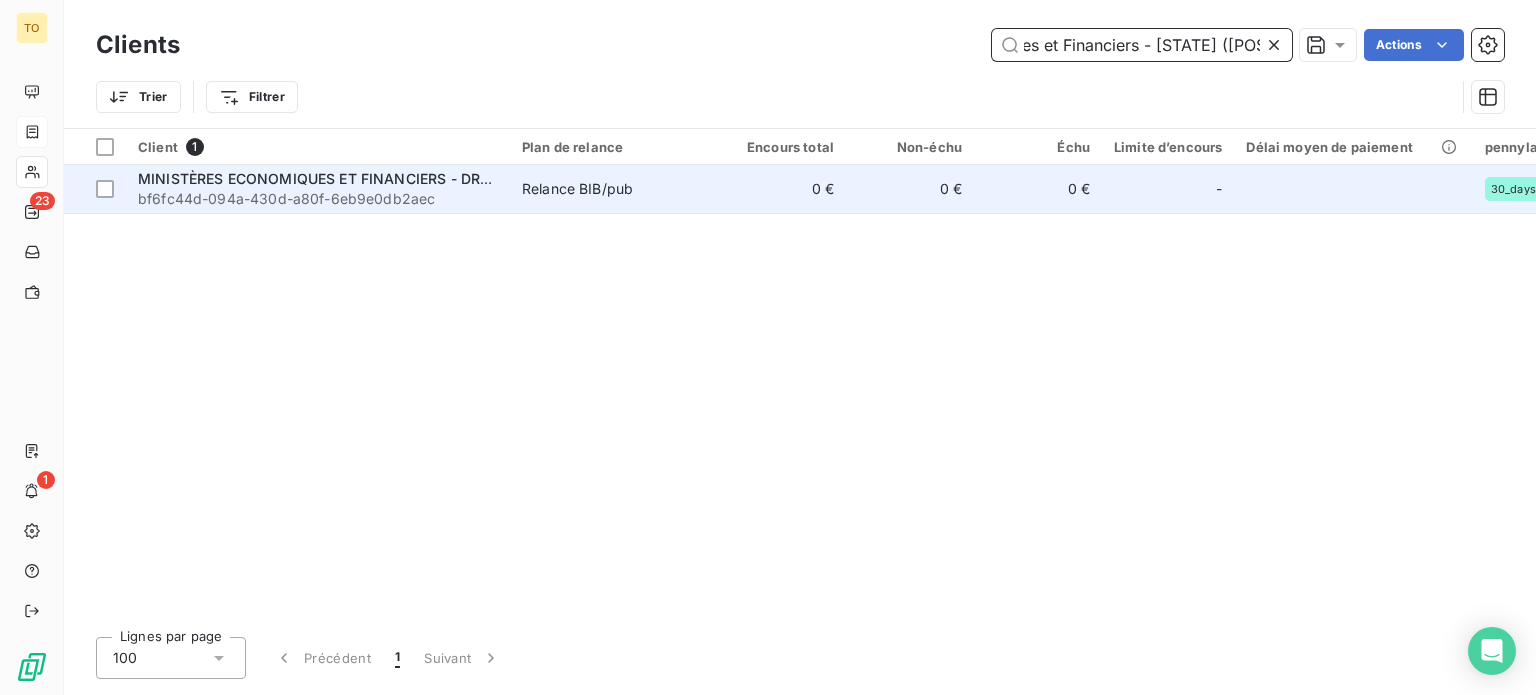 type on "Ministères Economiques et Financiers - Drôme (26)" 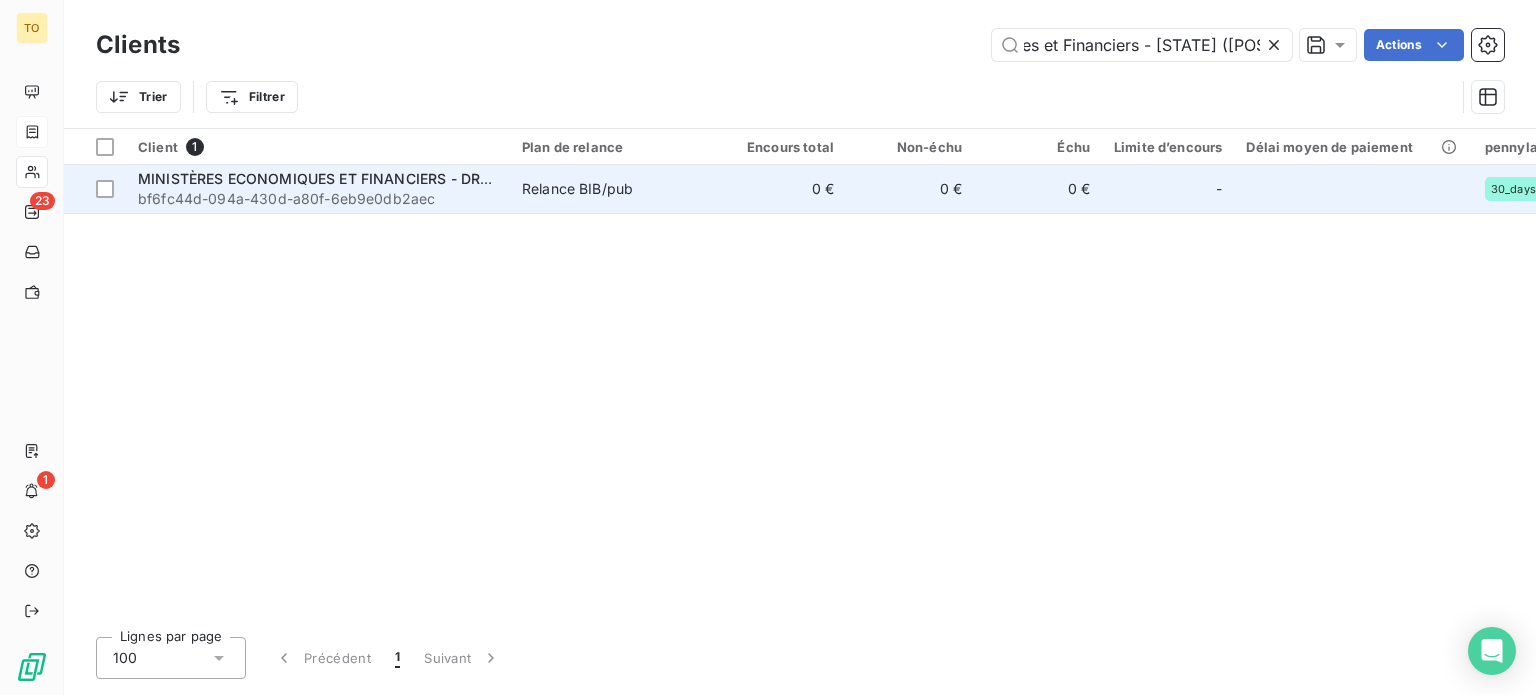 click on "MINISTÈRES ECONOMIQUES ET FINANCIERS - DRÔME (26)" at bounding box center [318, 179] 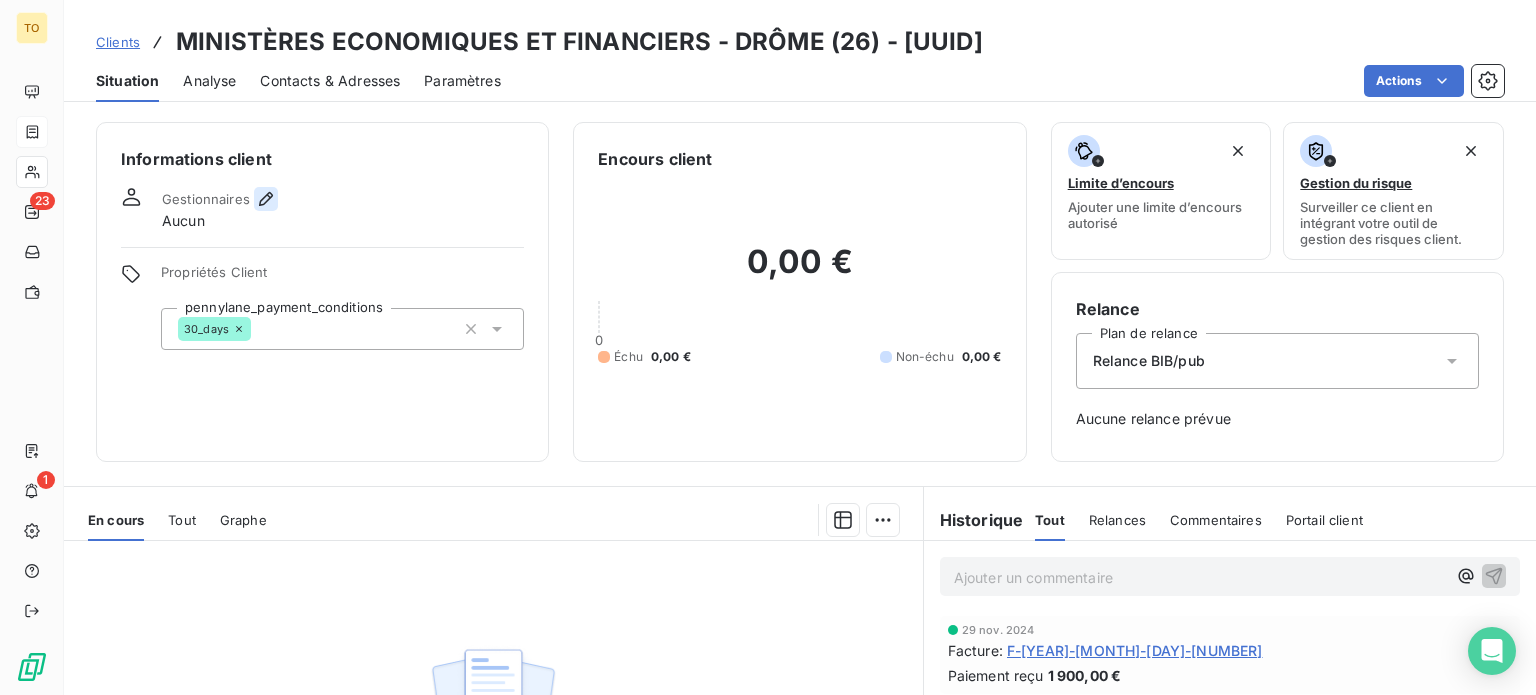 click 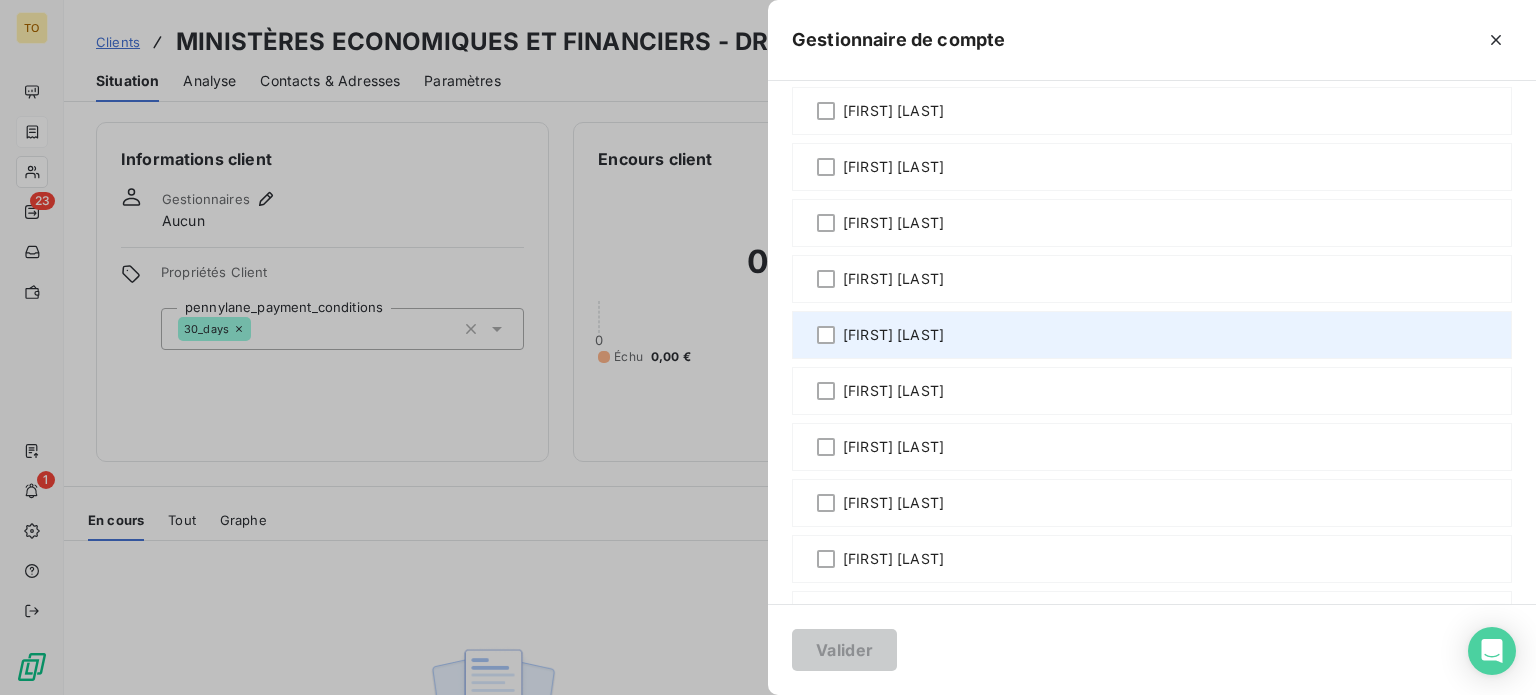 scroll, scrollTop: 466, scrollLeft: 0, axis: vertical 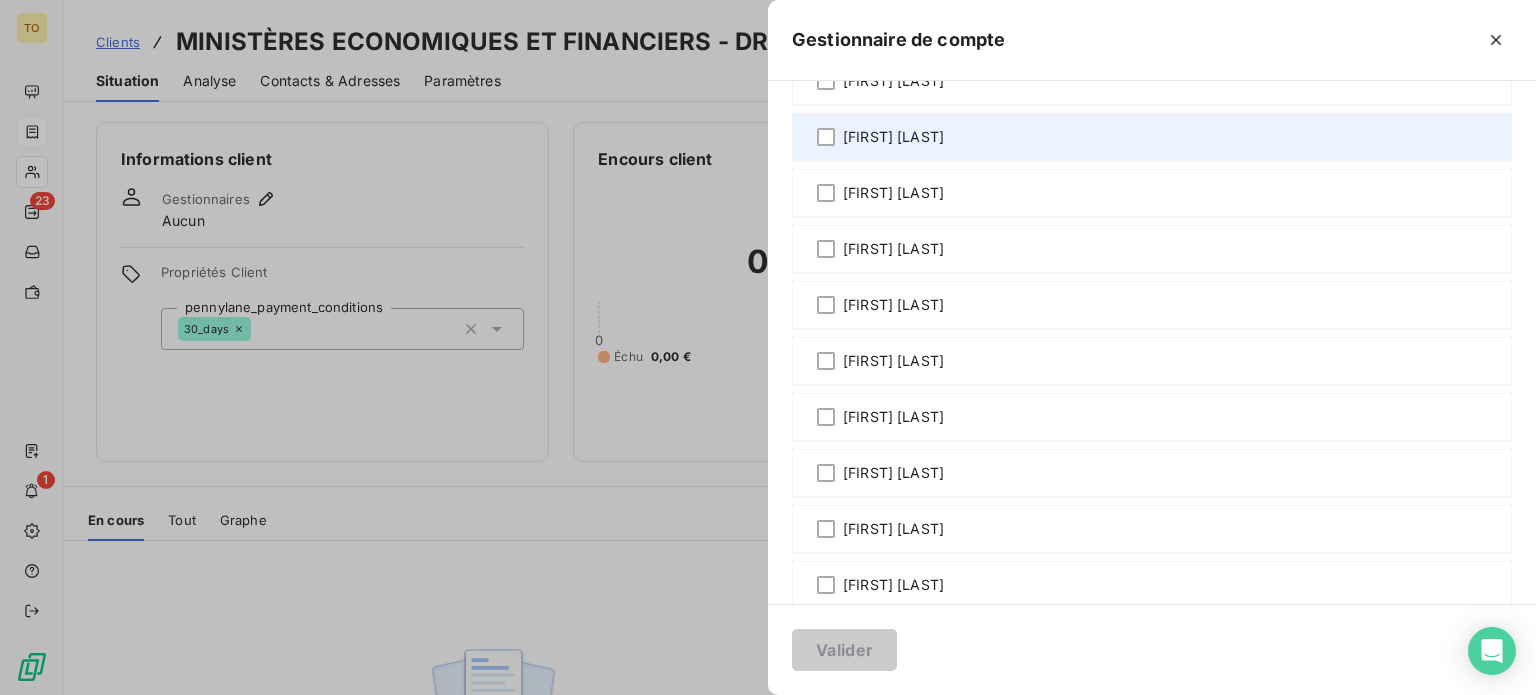 click on "[FIRST] [LAST]" at bounding box center [893, 137] 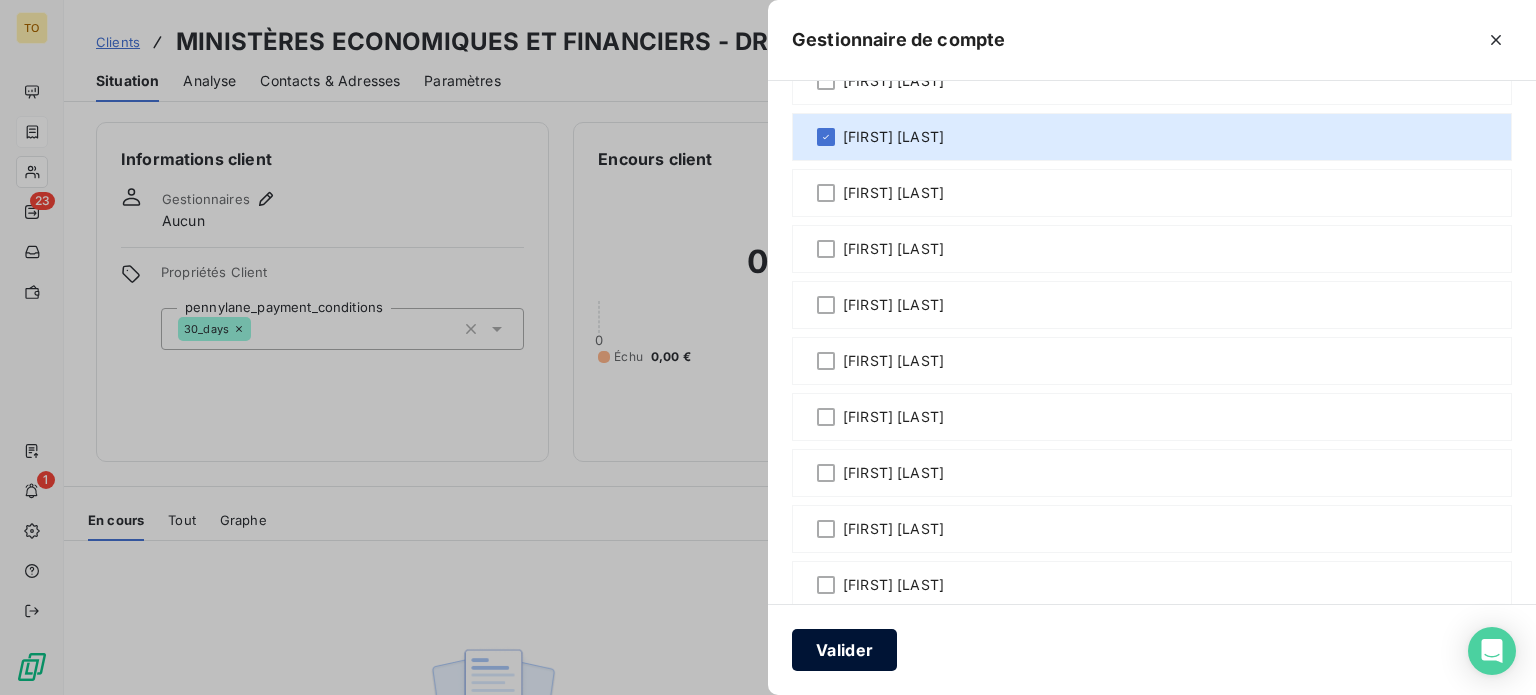 click on "Valider" at bounding box center (844, 650) 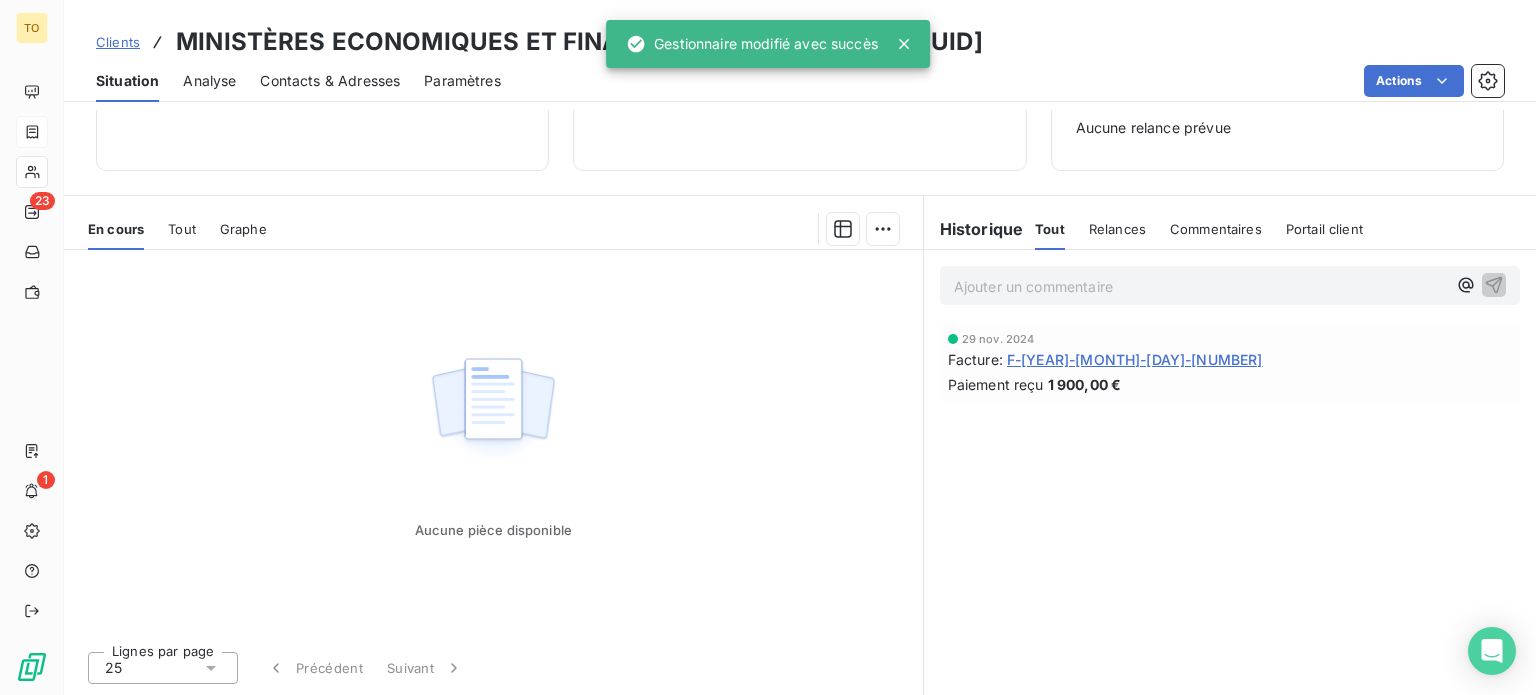 scroll, scrollTop: 386, scrollLeft: 0, axis: vertical 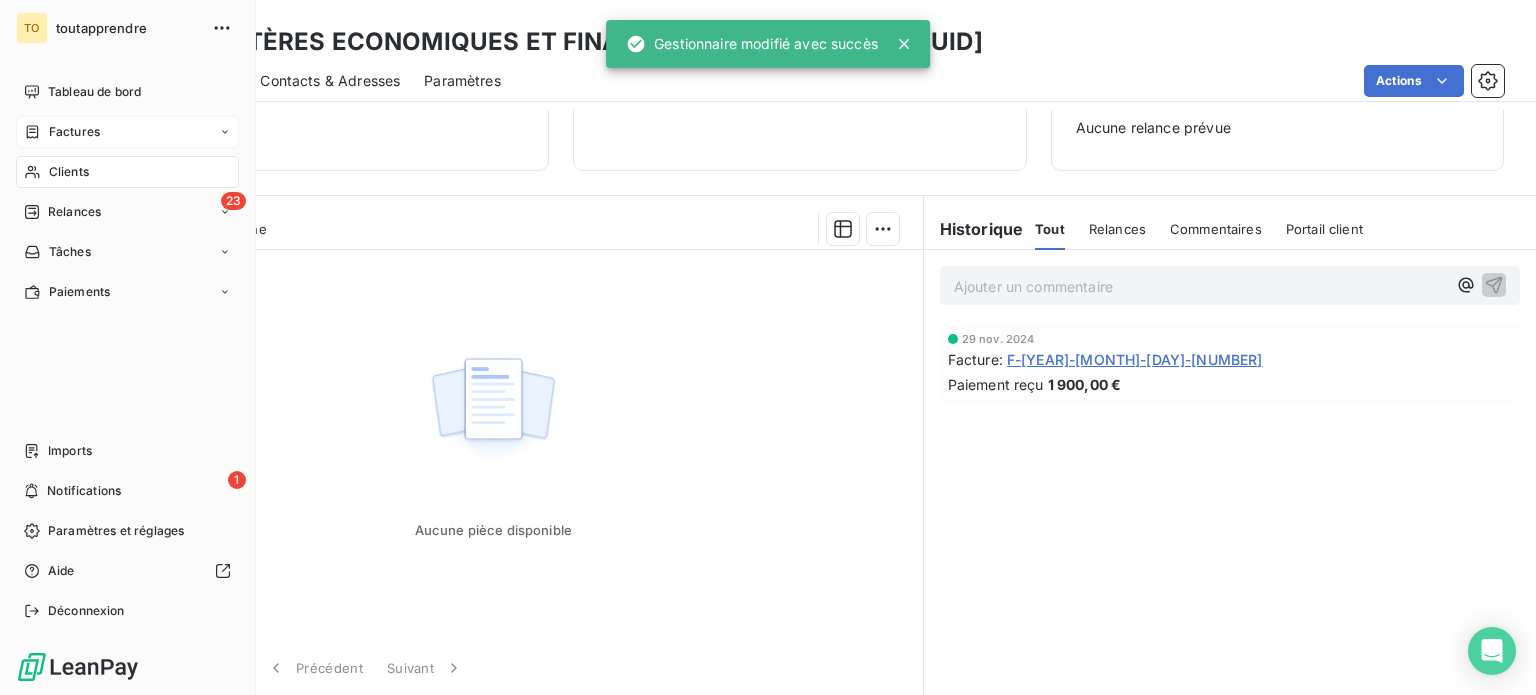 click on "Factures" at bounding box center (62, 132) 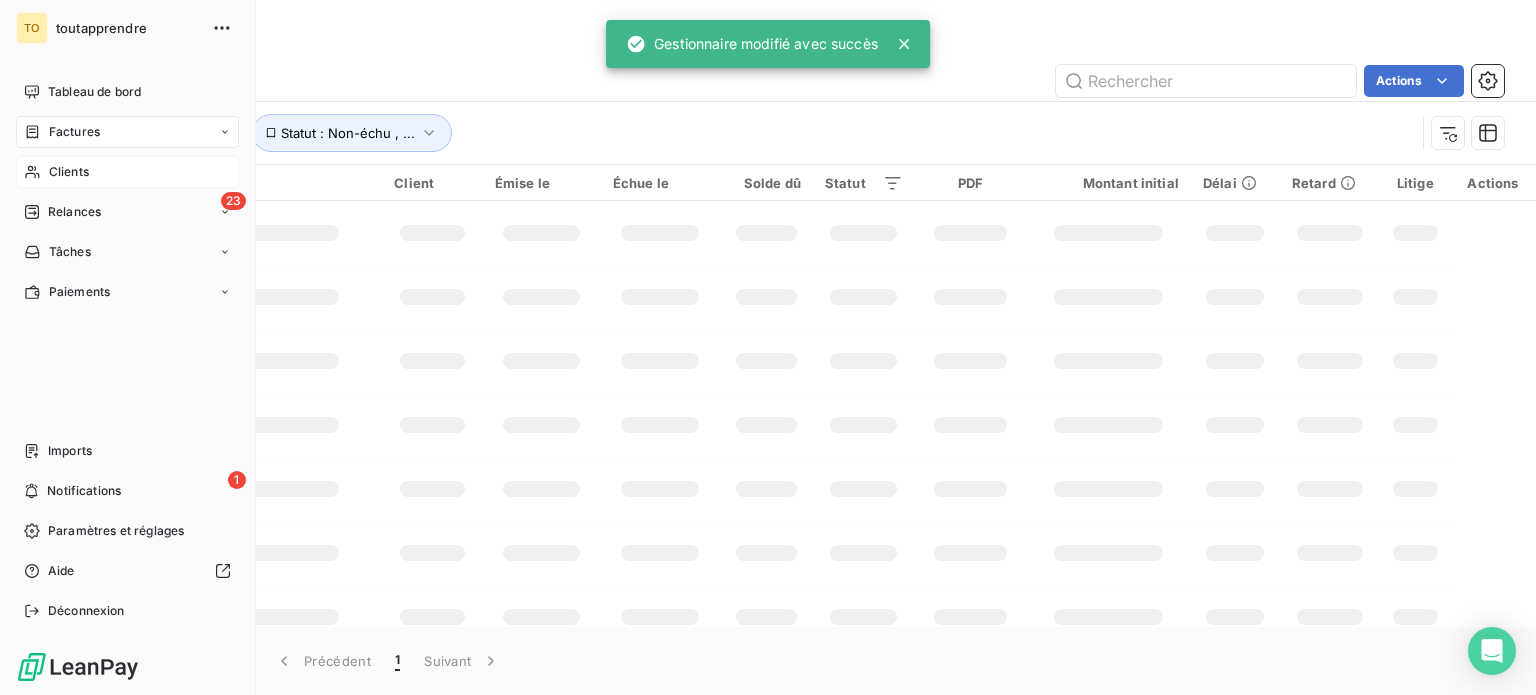 click on "Clients" at bounding box center (69, 172) 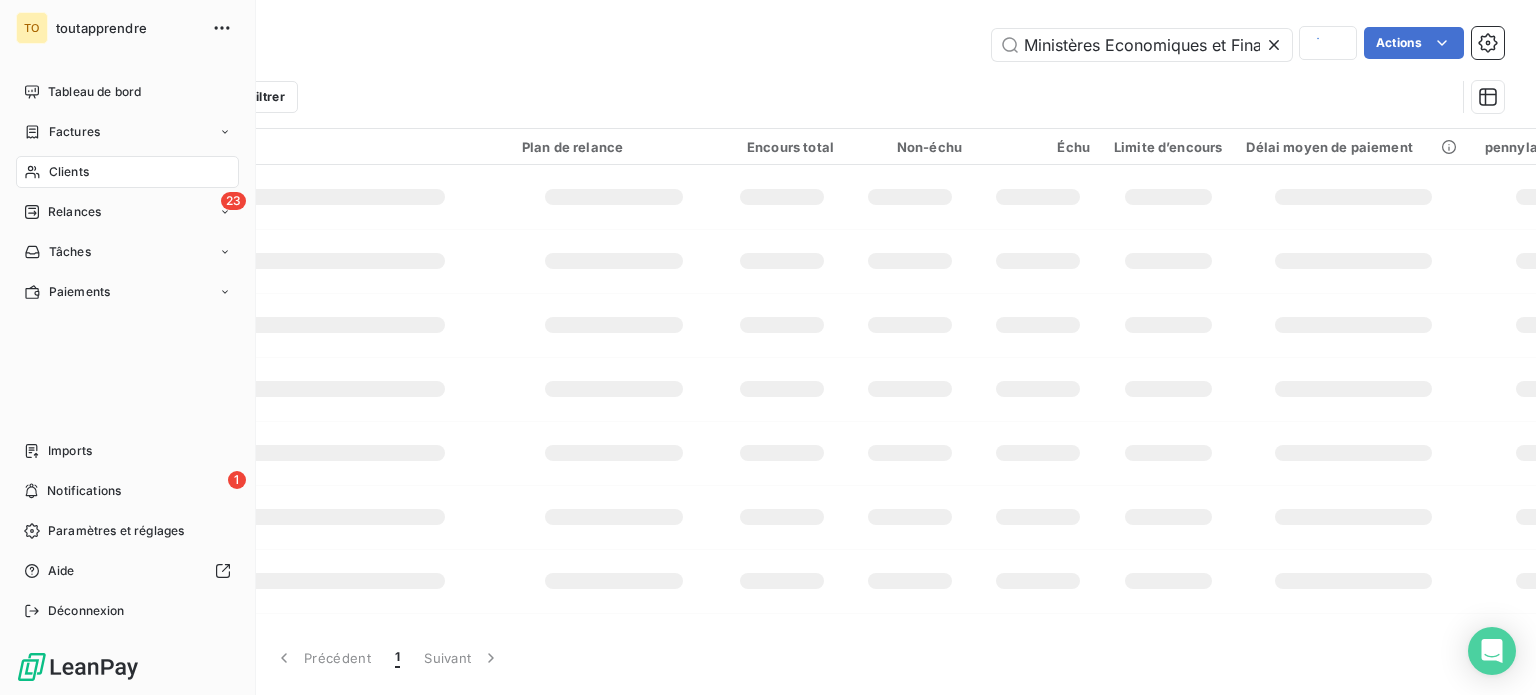 scroll, scrollTop: 0, scrollLeft: 168, axis: horizontal 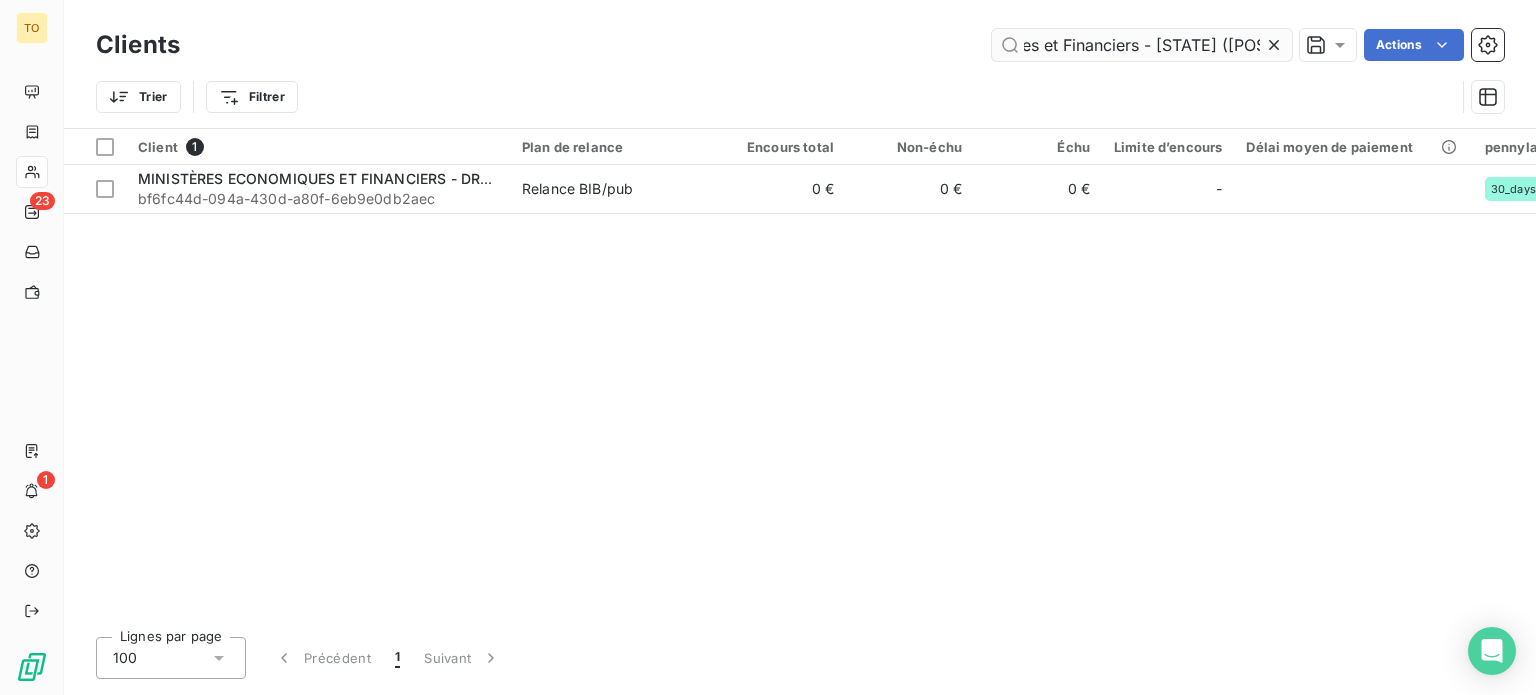 drag, startPoint x: 1235, startPoint y: 47, endPoint x: 1207, endPoint y: 47, distance: 28 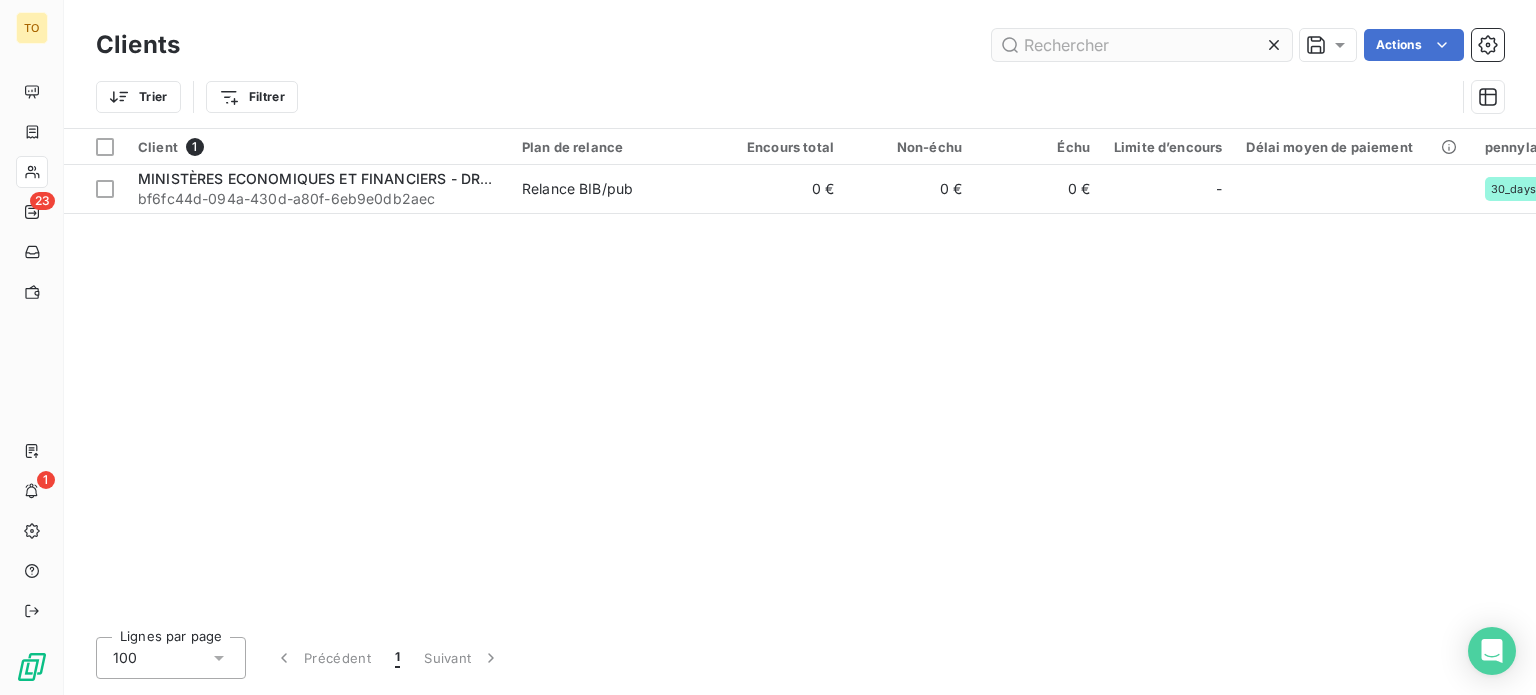 scroll, scrollTop: 0, scrollLeft: 0, axis: both 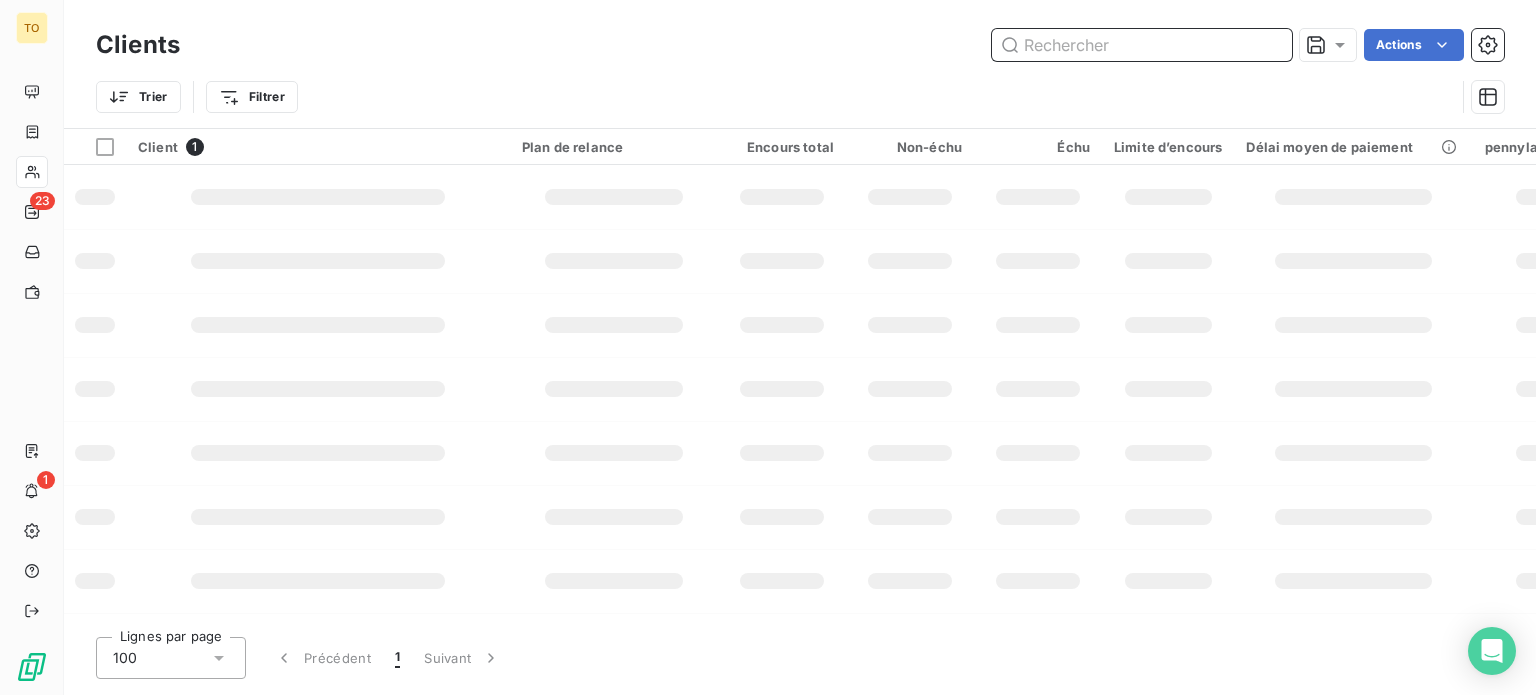 click at bounding box center (1142, 45) 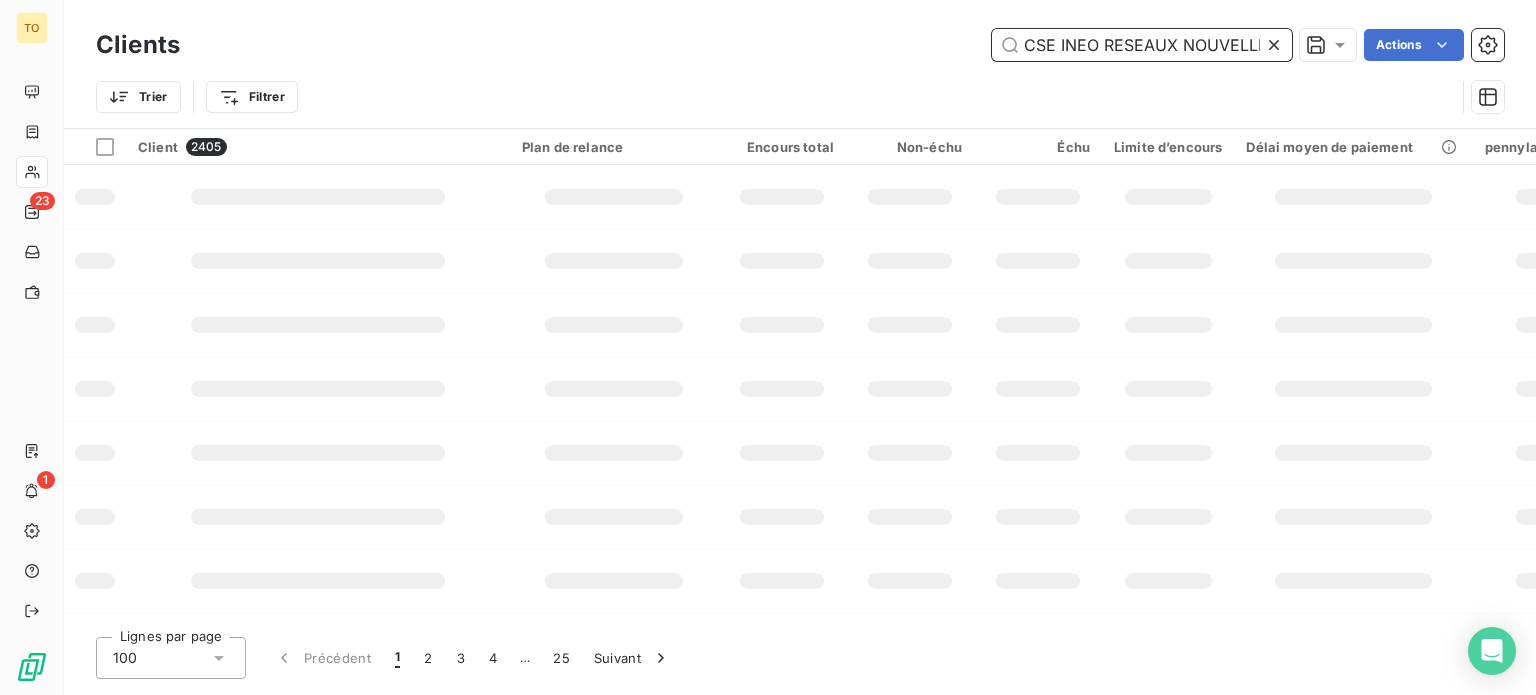 scroll, scrollTop: 0, scrollLeft: 109, axis: horizontal 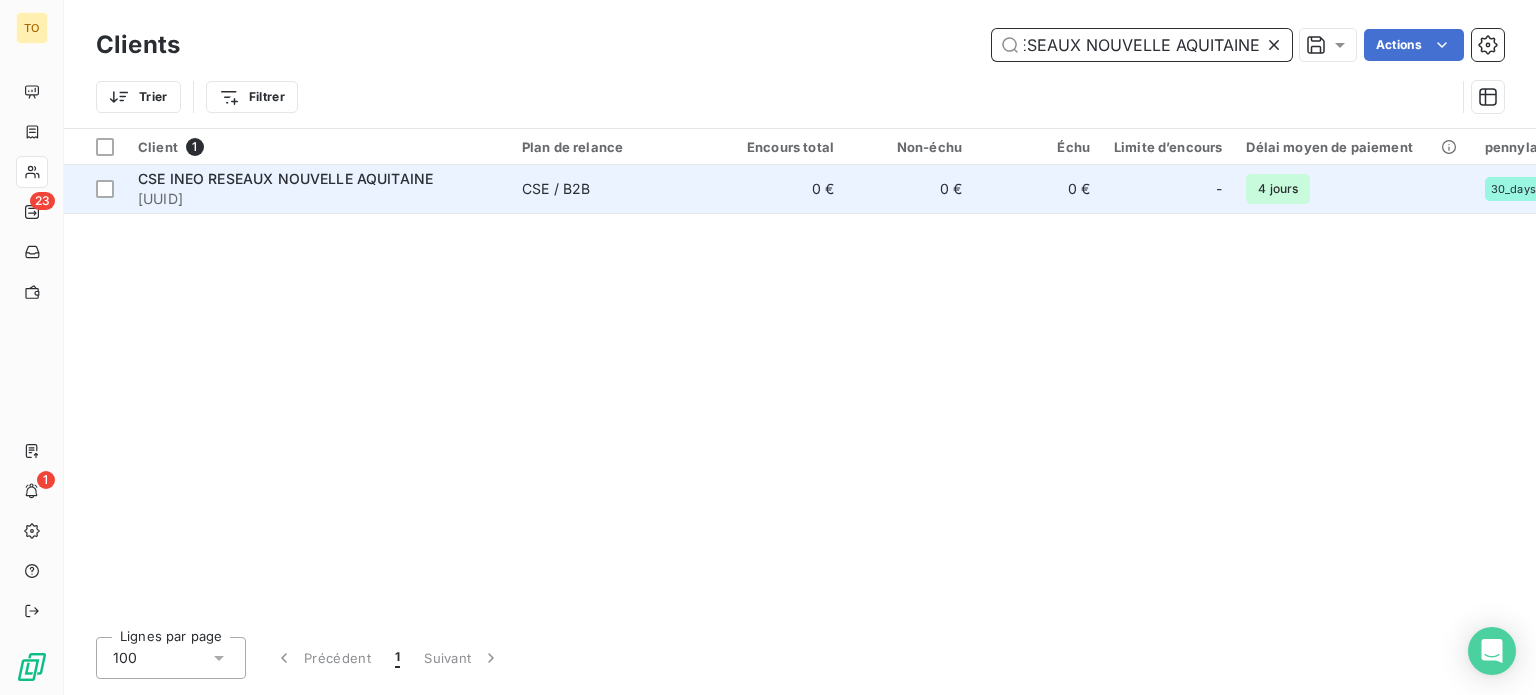 type on "CSE INEO RESEAUX NOUVELLE AQUITAINE" 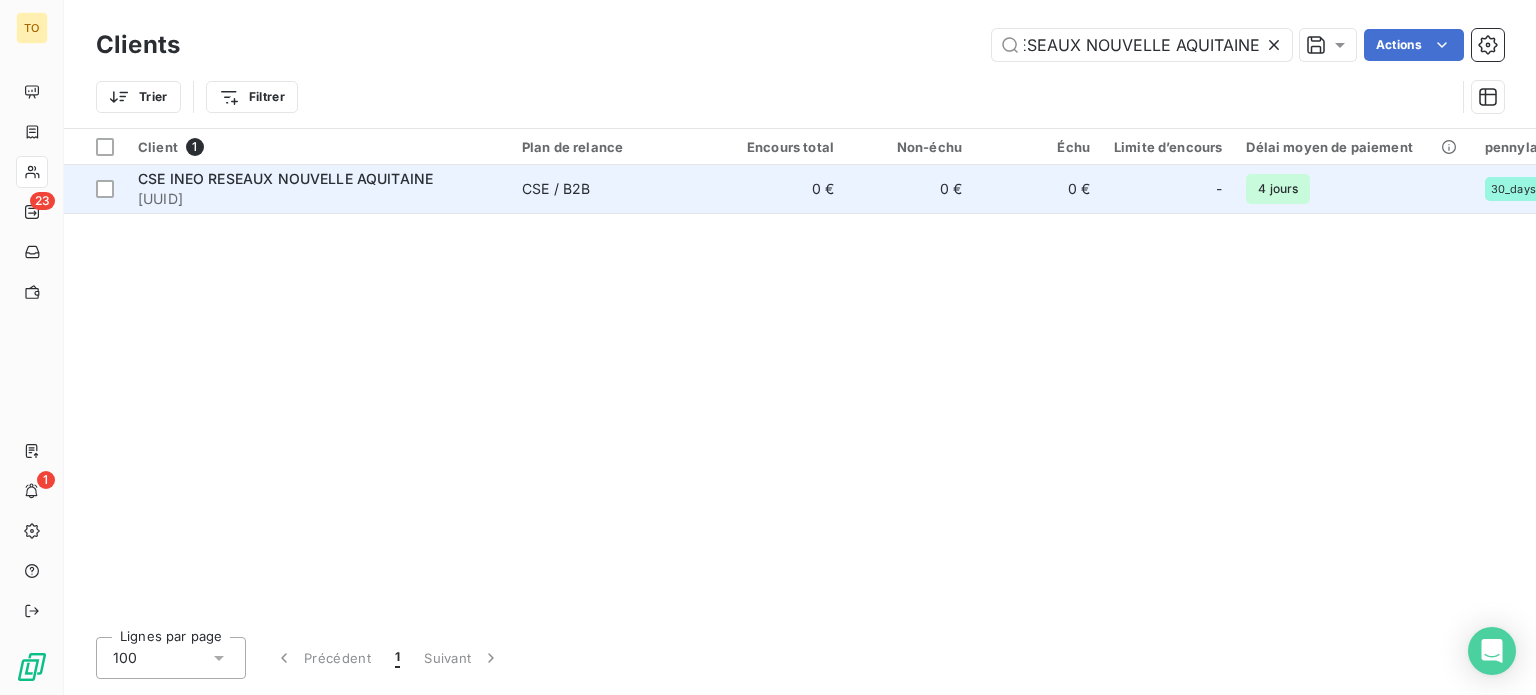 click on "578182cc-bf16-4018-a166-5817f9f64e5f" at bounding box center (318, 199) 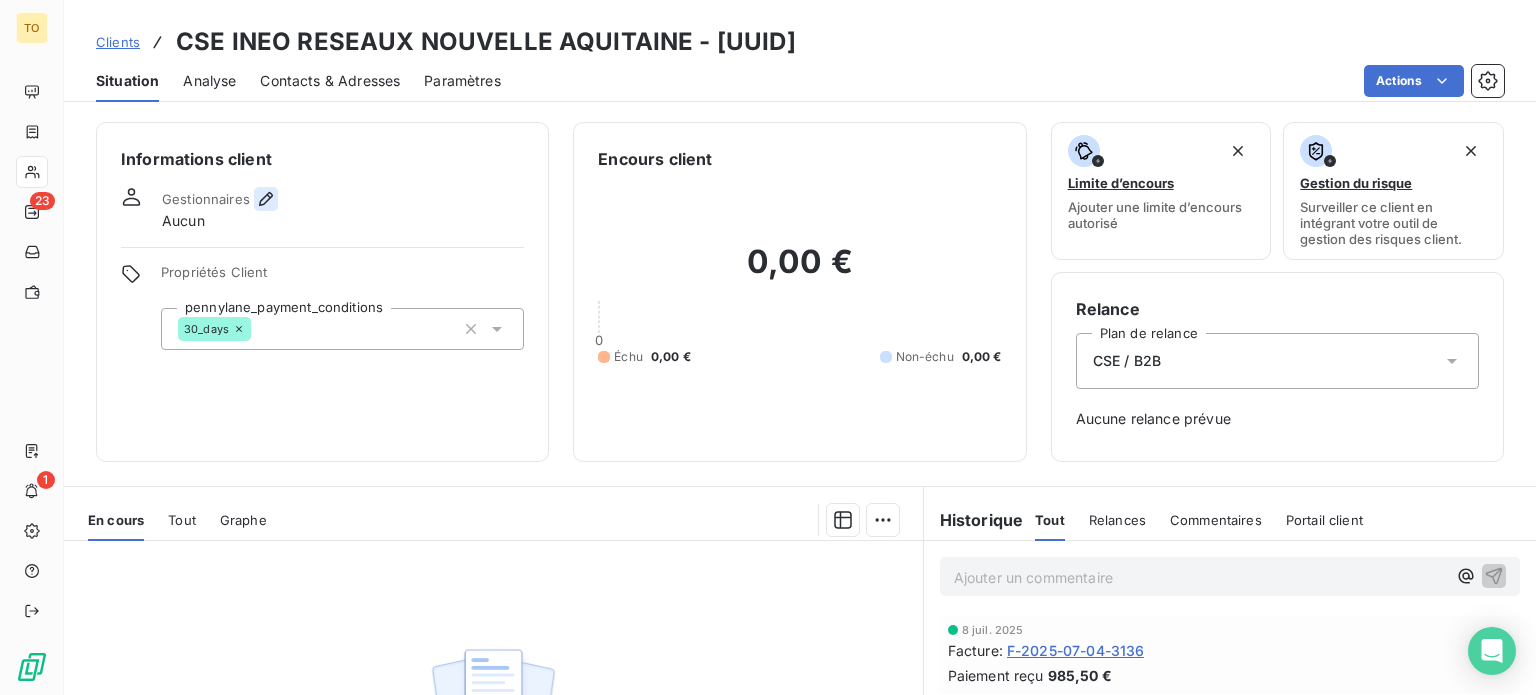 click 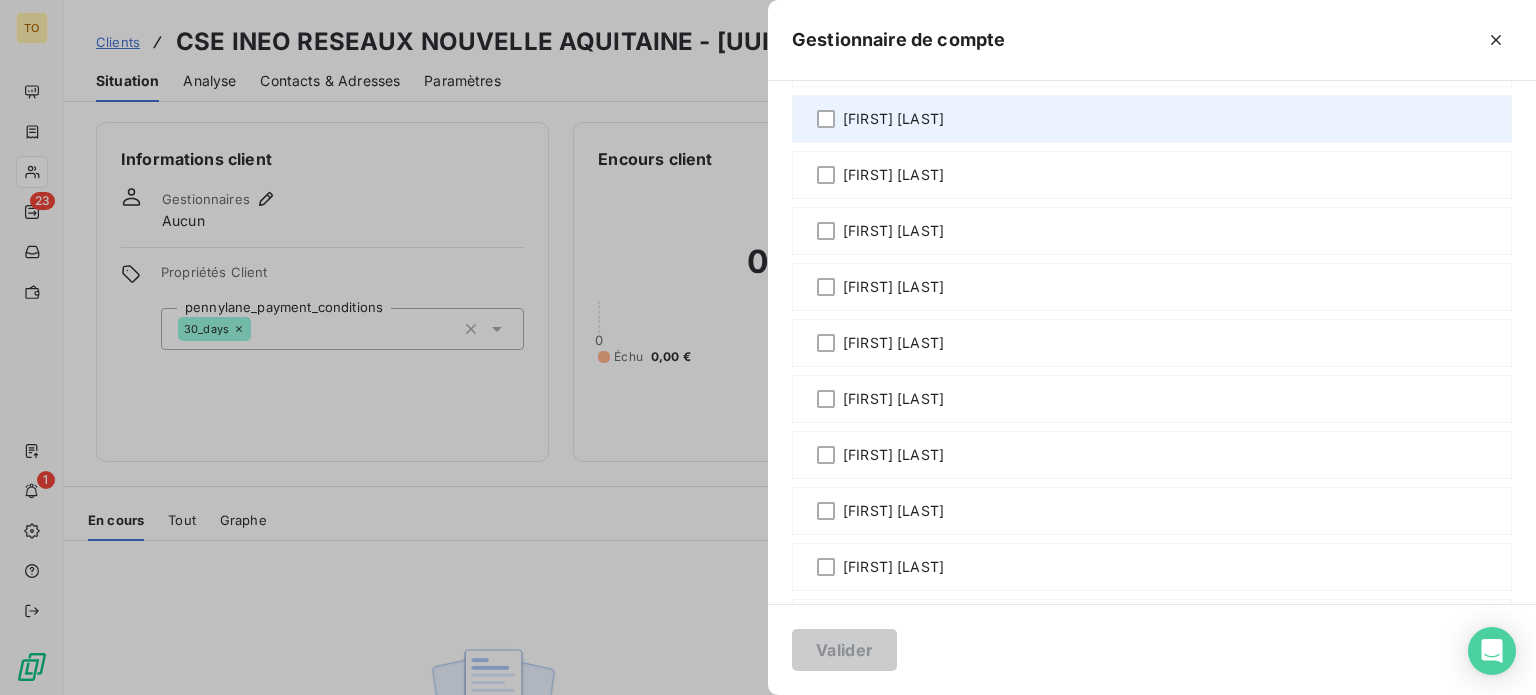 scroll, scrollTop: 1400, scrollLeft: 0, axis: vertical 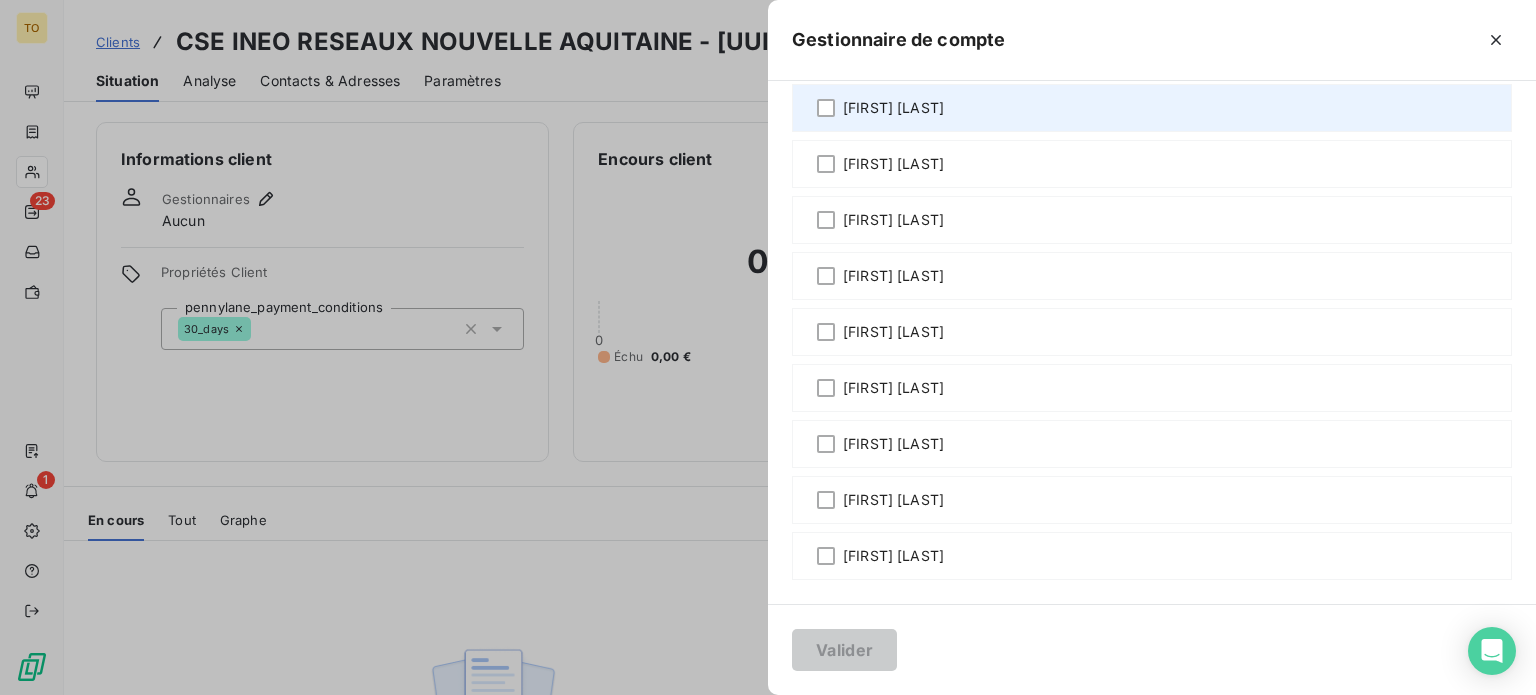click on "[FIRST] [LAST]" at bounding box center (893, 108) 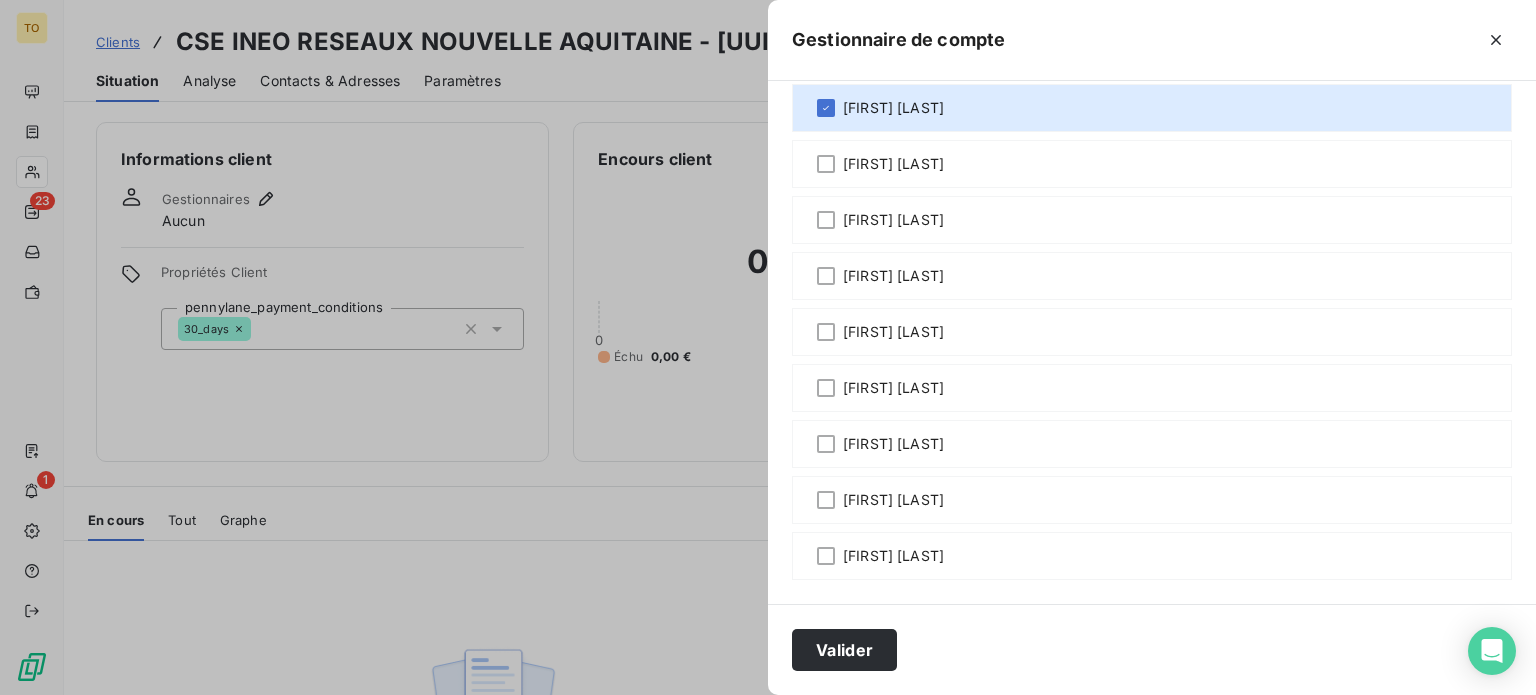 drag, startPoint x: 664, startPoint y: 647, endPoint x: 493, endPoint y: 587, distance: 181.22086 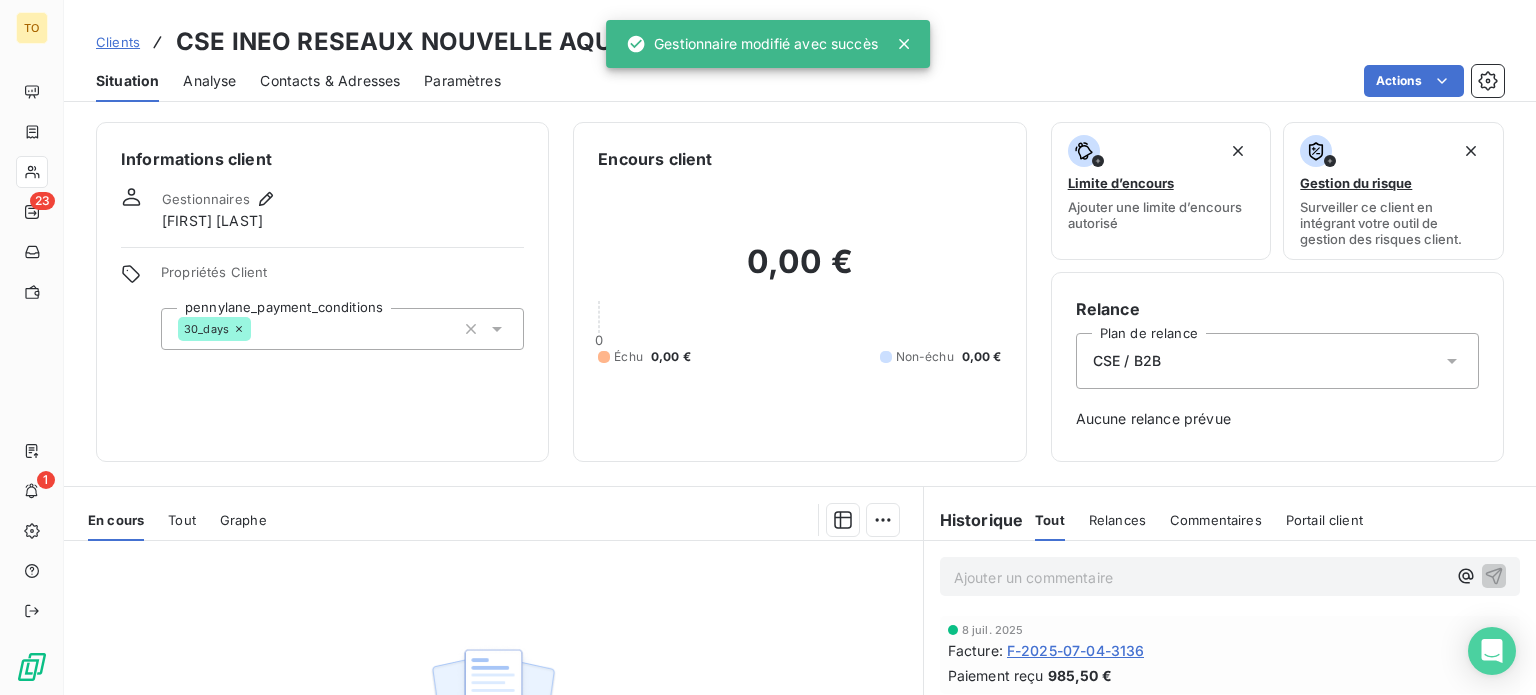 scroll, scrollTop: 233, scrollLeft: 0, axis: vertical 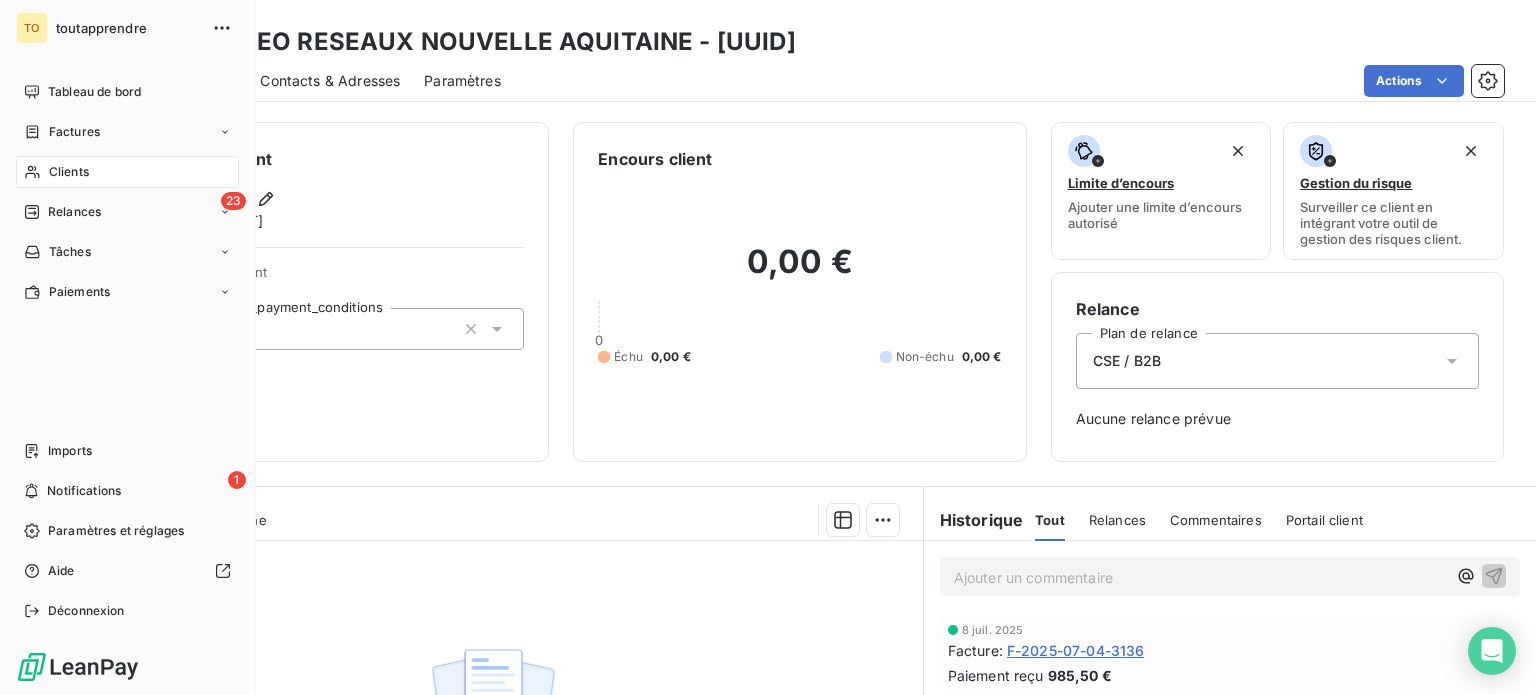 click on "Clients" at bounding box center (69, 172) 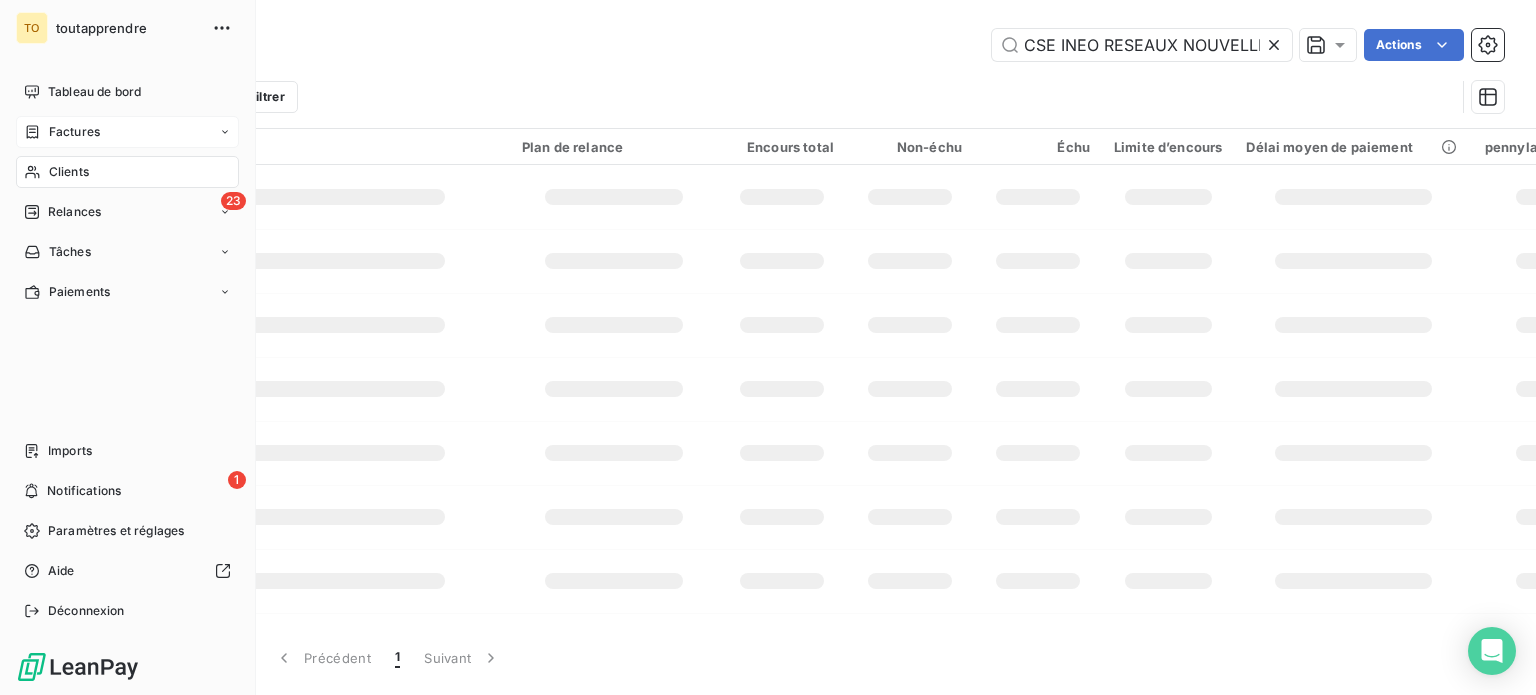 scroll, scrollTop: 0, scrollLeft: 110, axis: horizontal 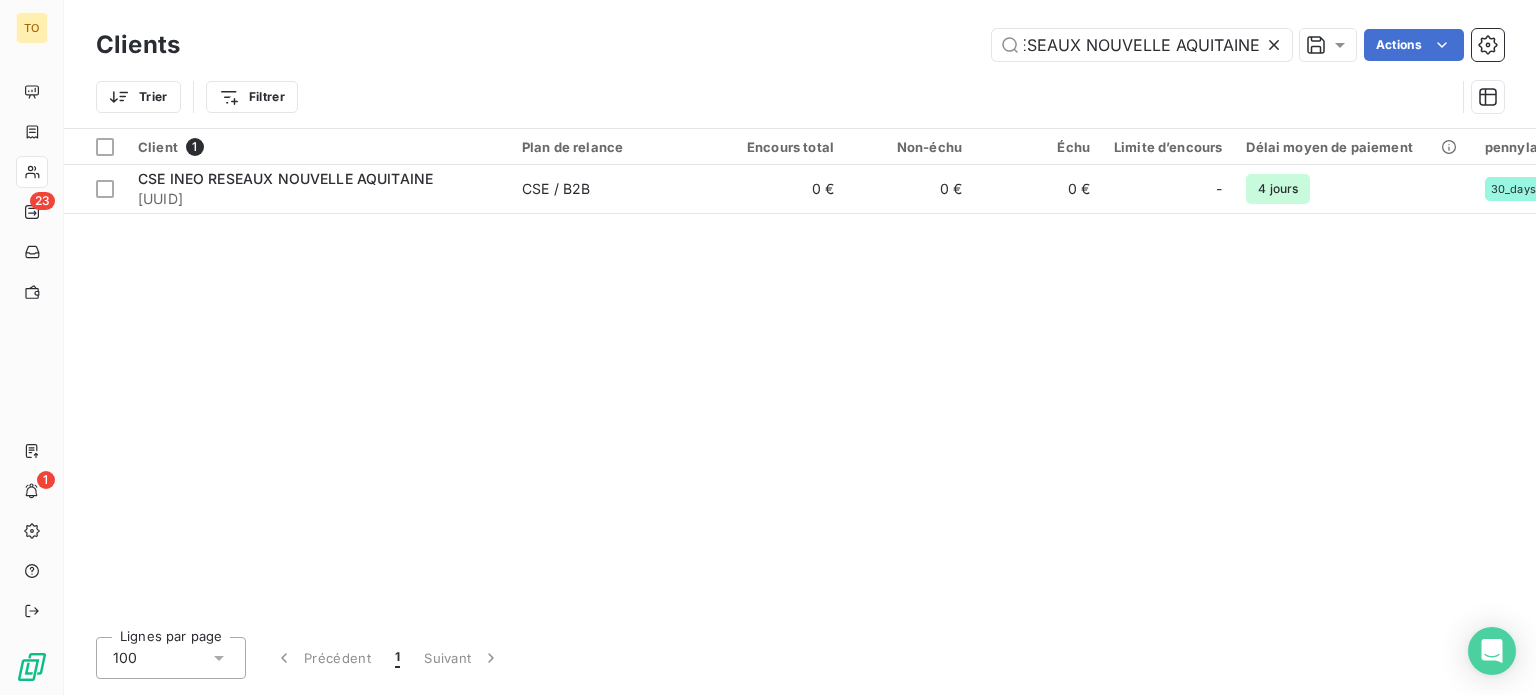 click 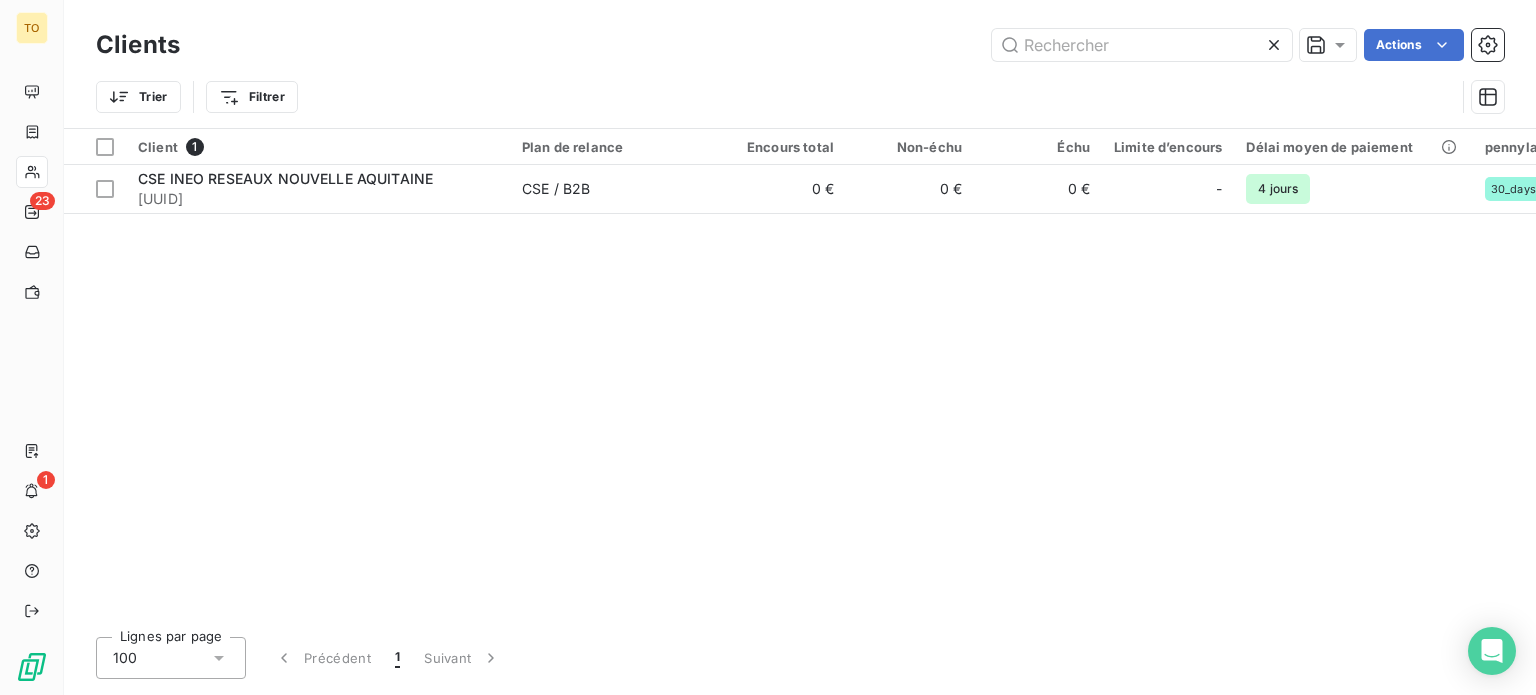 scroll, scrollTop: 0, scrollLeft: 0, axis: both 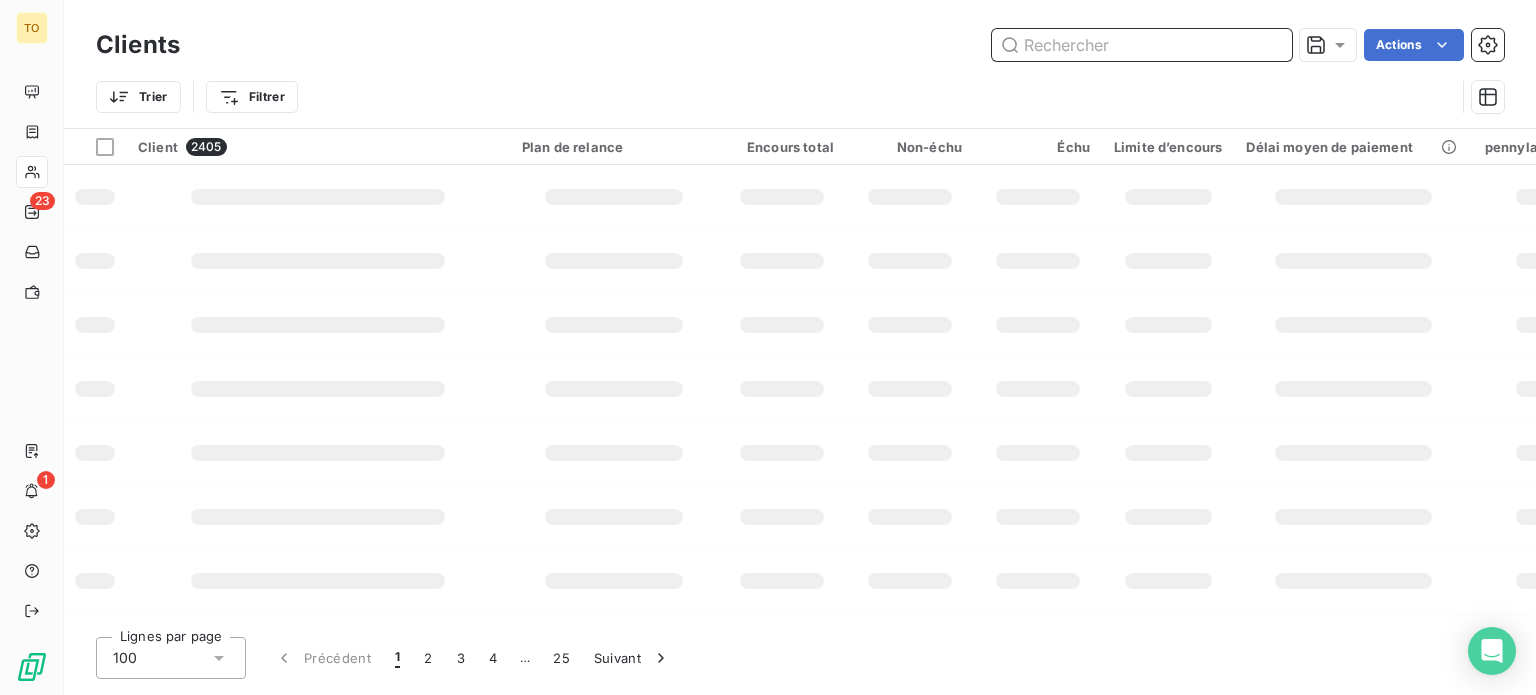 click at bounding box center [1142, 45] 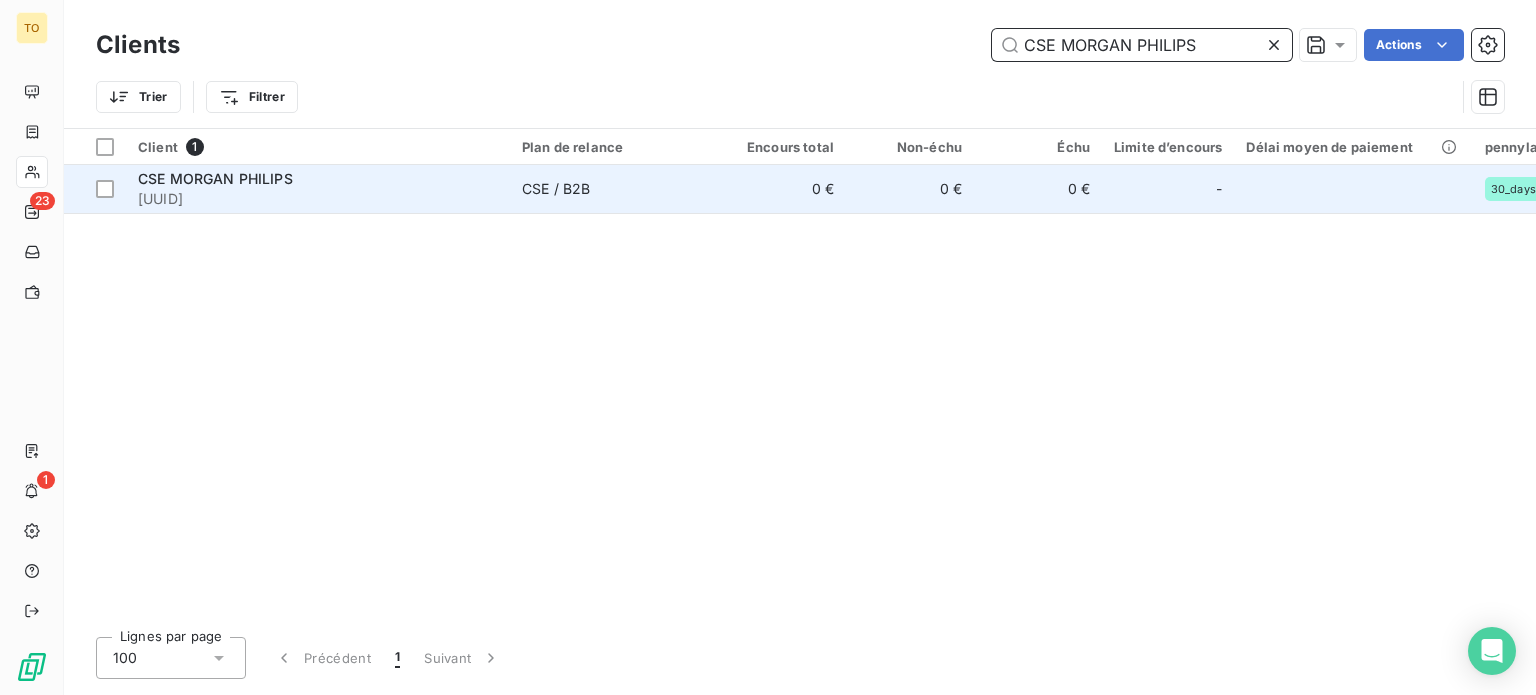 type on "CSE MORGAN PHILIPS" 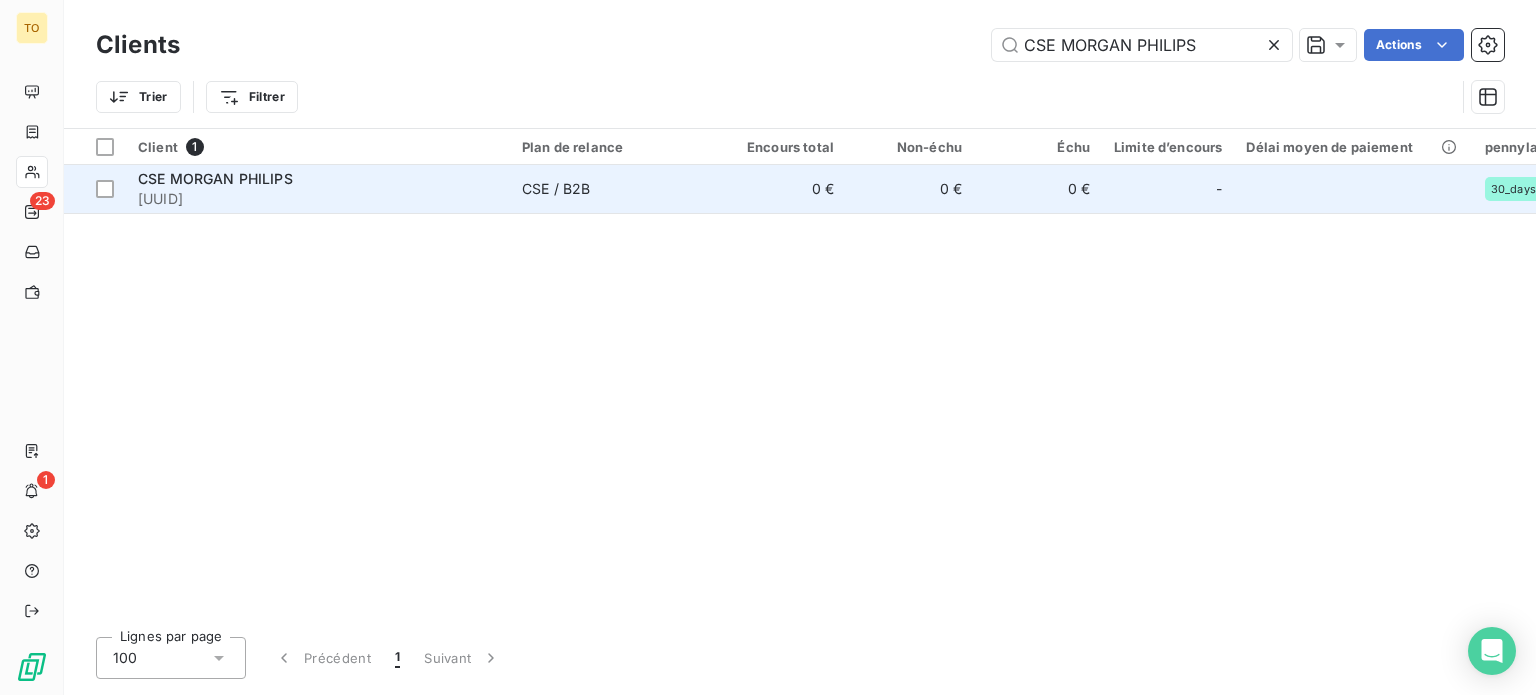 click on "40802c61-a531-4354-8b15-797ad688fbad" at bounding box center (318, 199) 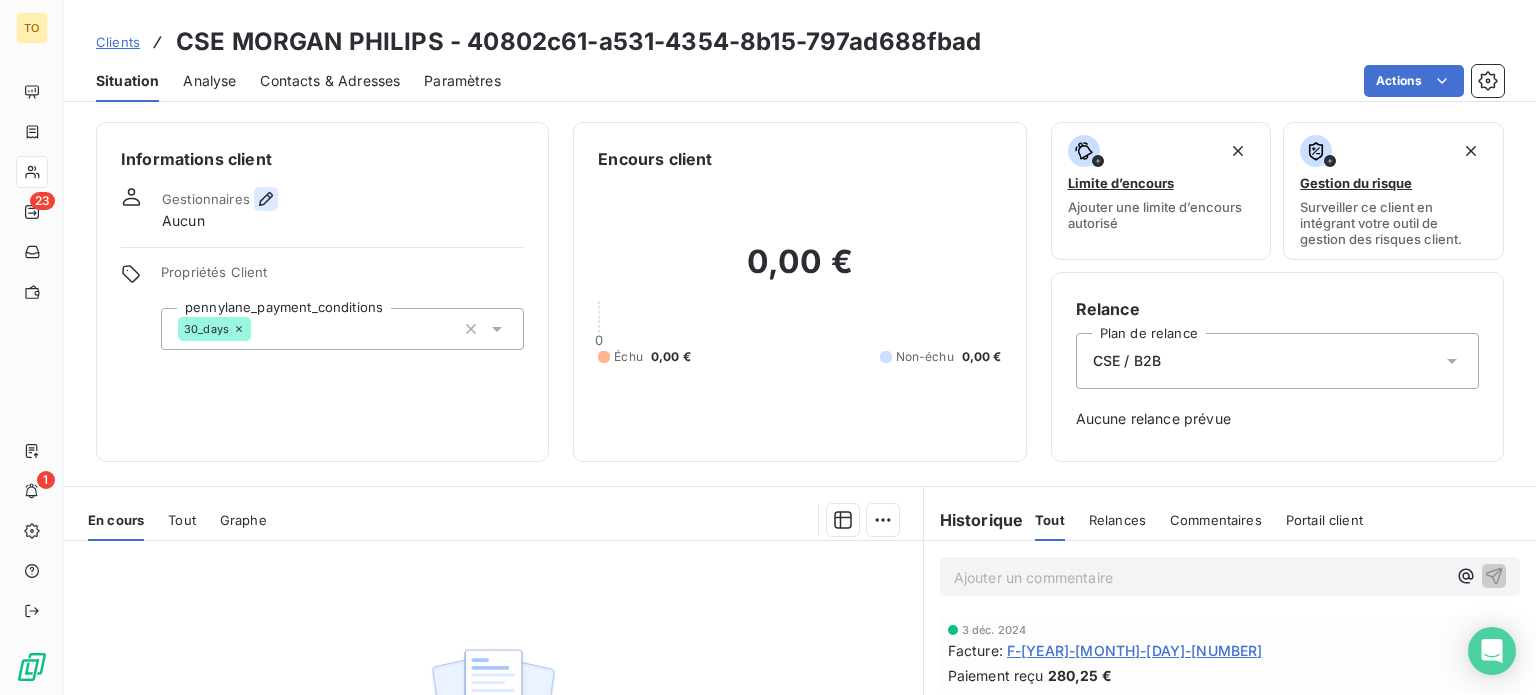 click 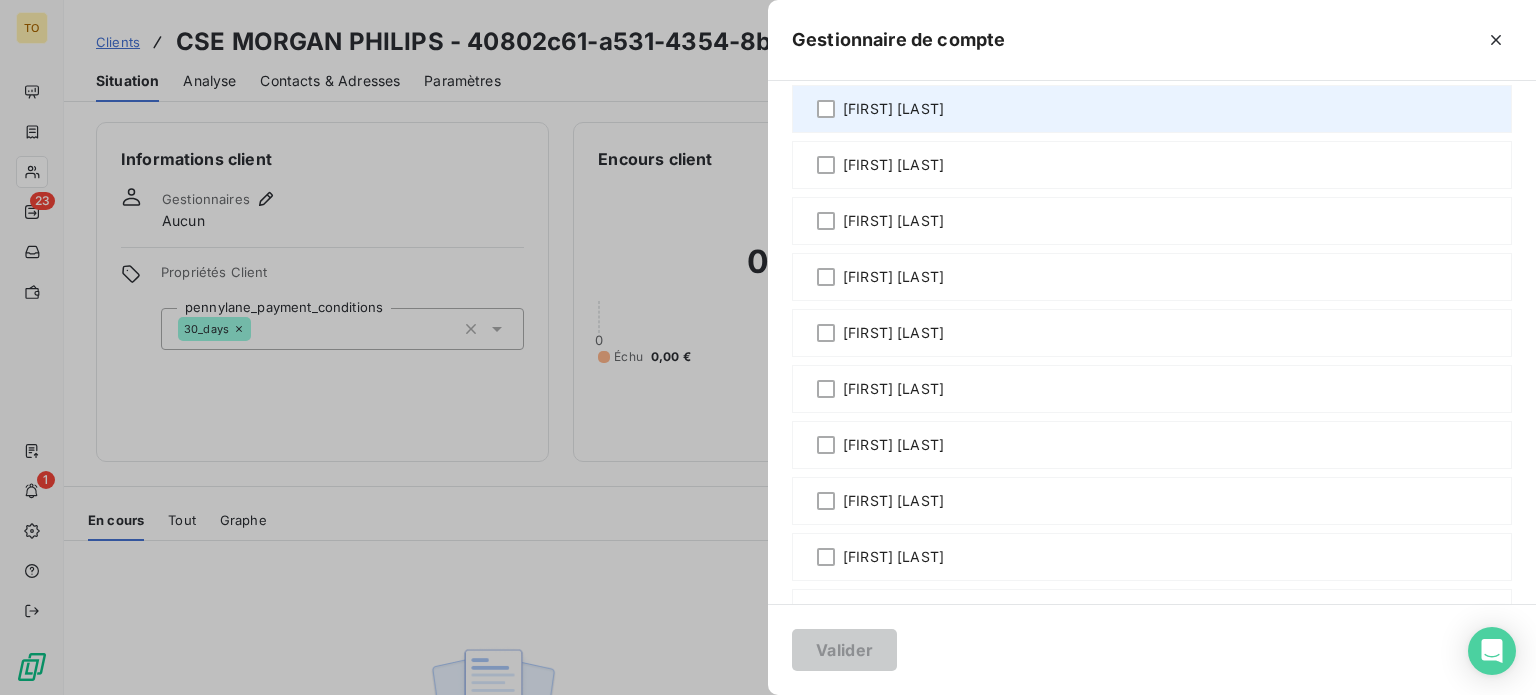 scroll, scrollTop: 1400, scrollLeft: 0, axis: vertical 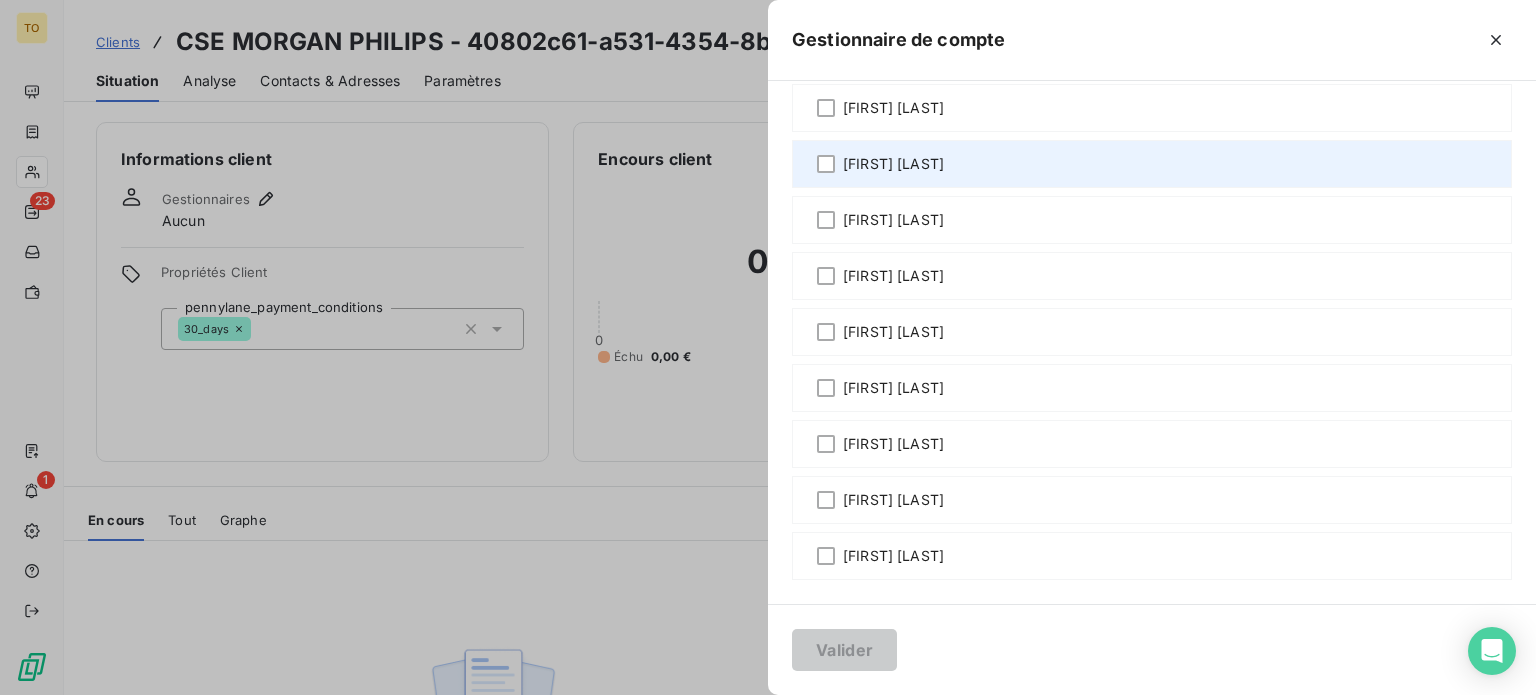 click on "[FIRST] [LAST]" at bounding box center [893, 164] 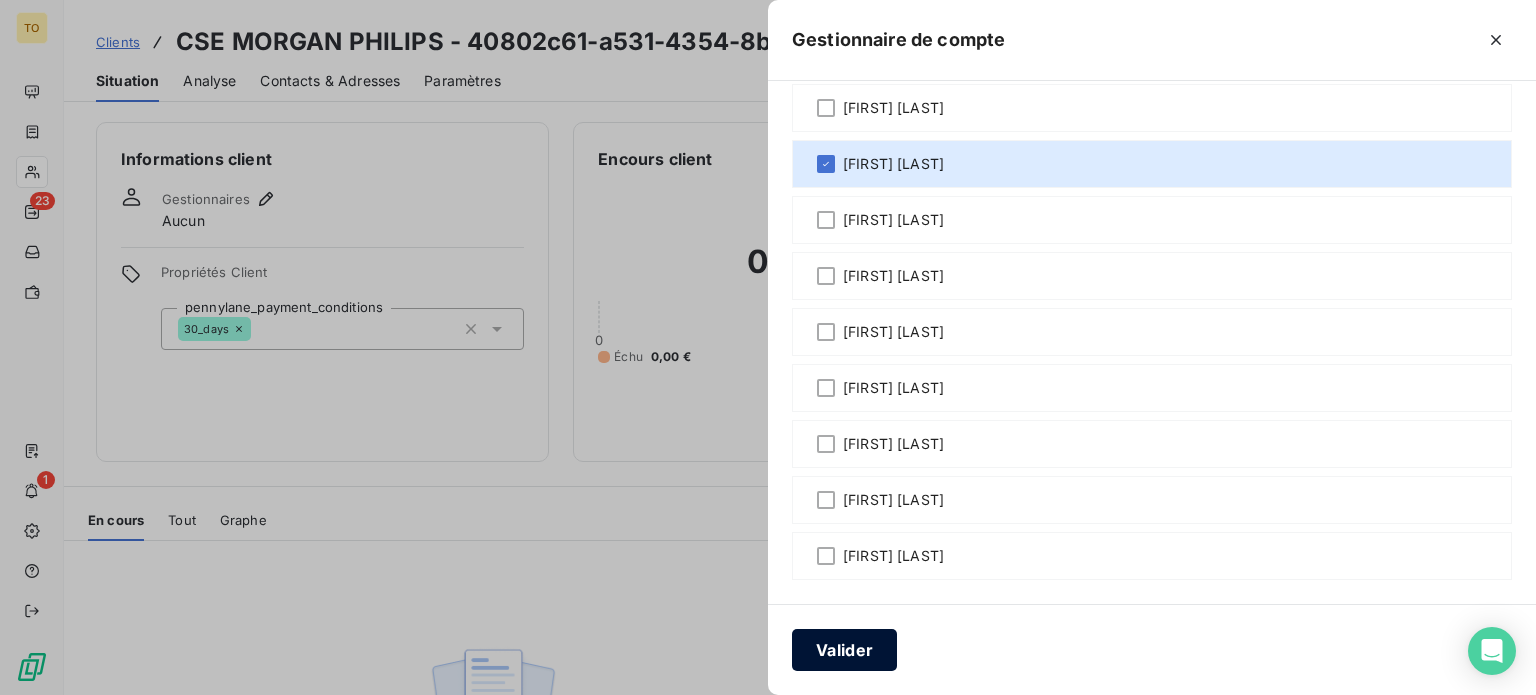 click on "Valider" at bounding box center [844, 650] 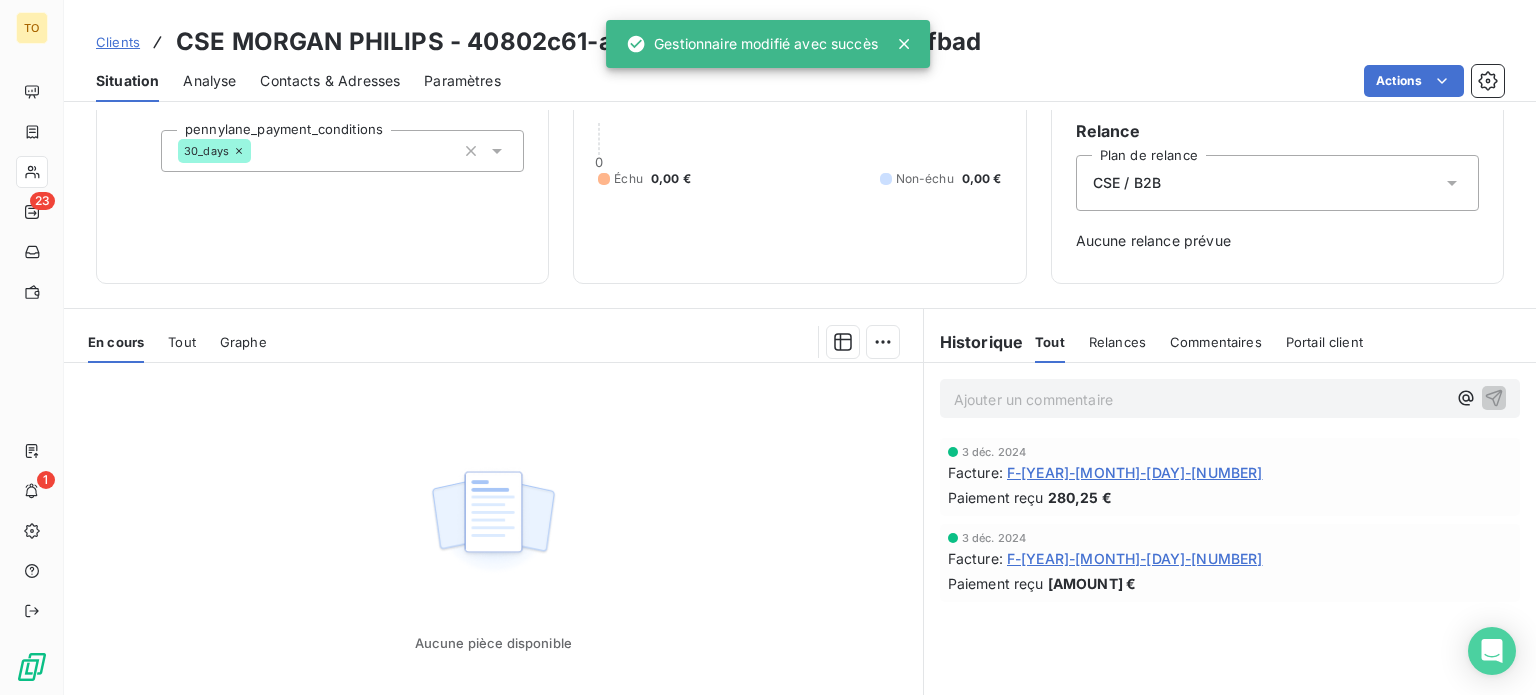 scroll, scrollTop: 233, scrollLeft: 0, axis: vertical 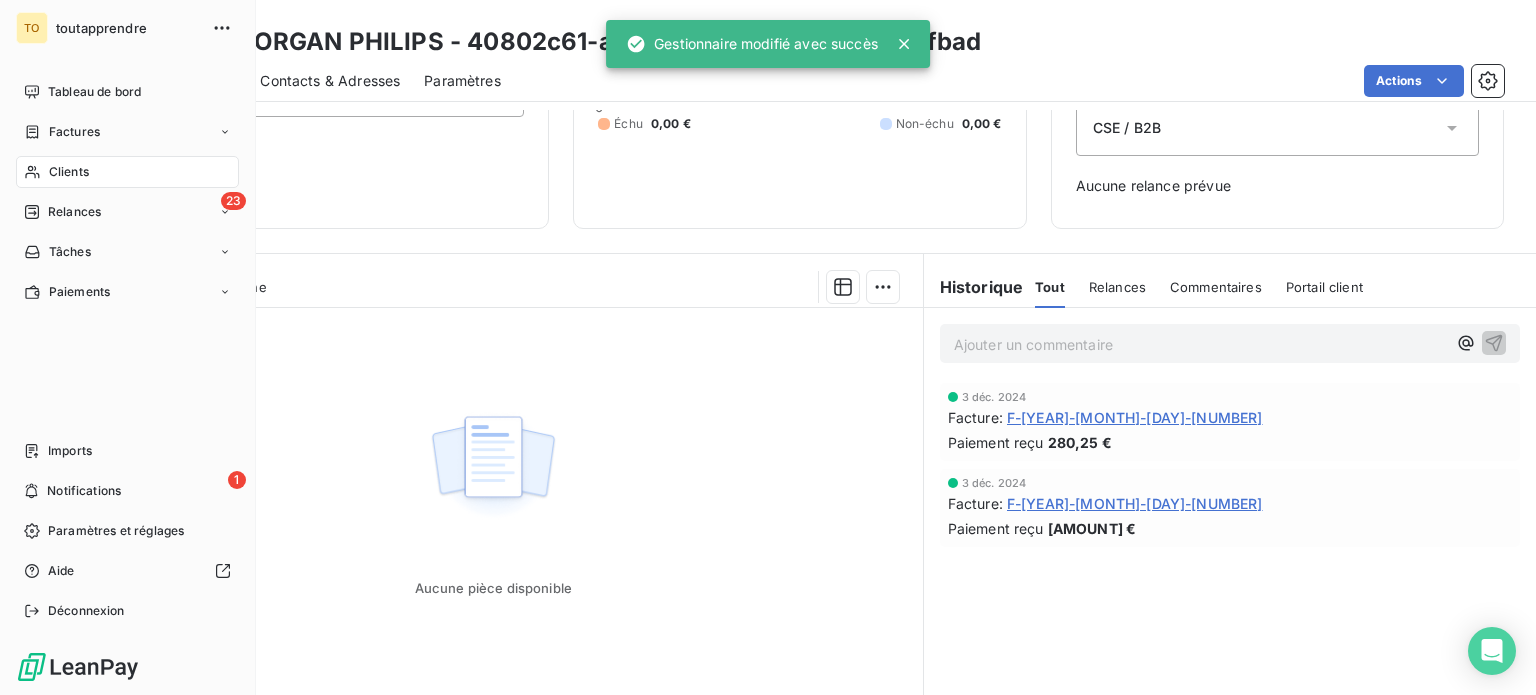 click on "Clients" at bounding box center [69, 172] 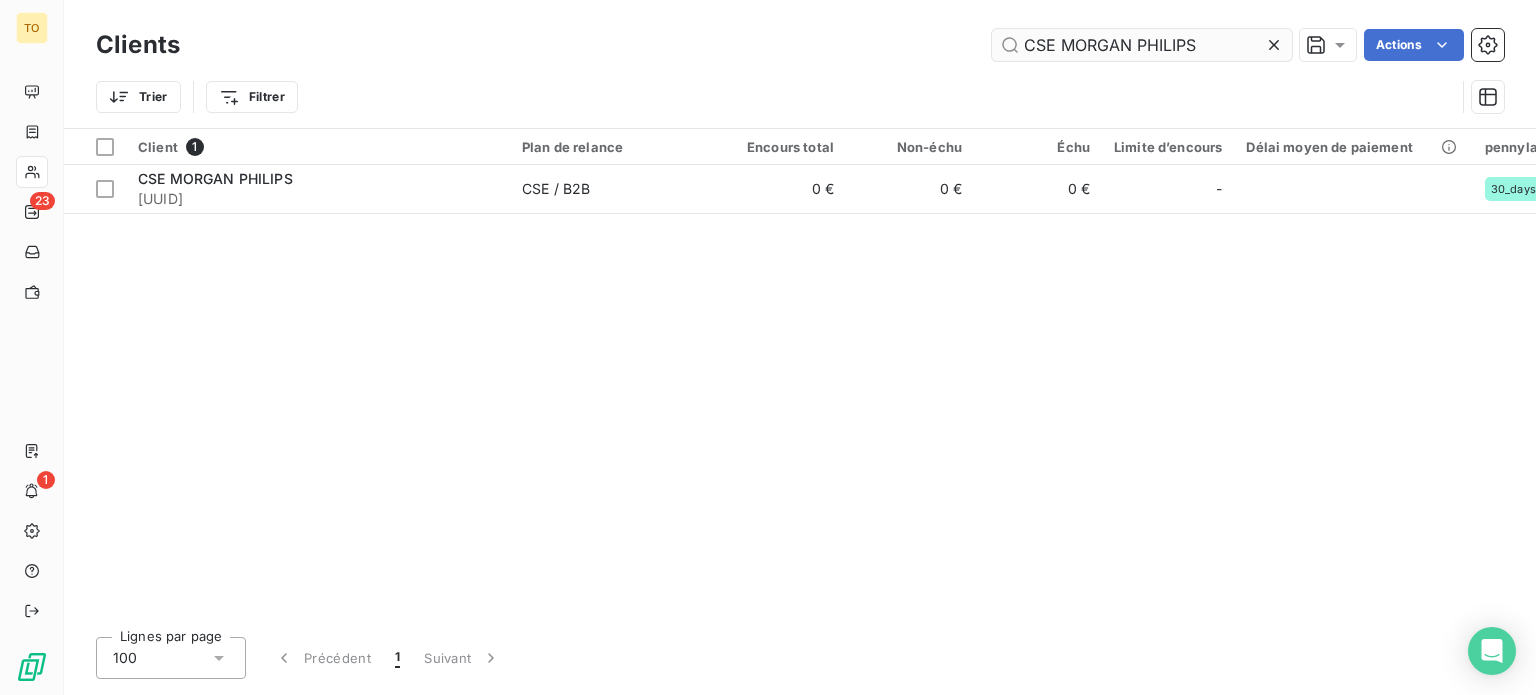 drag, startPoint x: 1229, startPoint y: 57, endPoint x: 1201, endPoint y: 56, distance: 28.01785 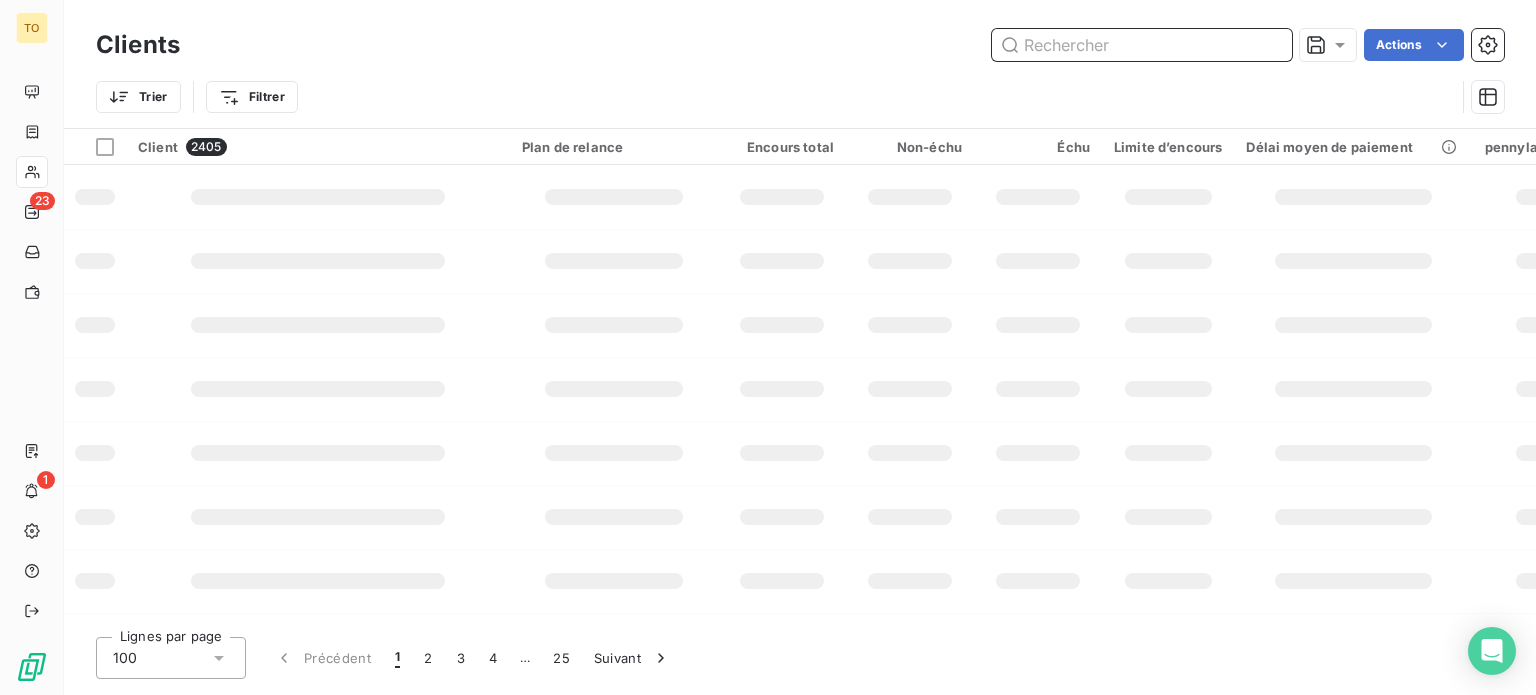 click at bounding box center [1142, 45] 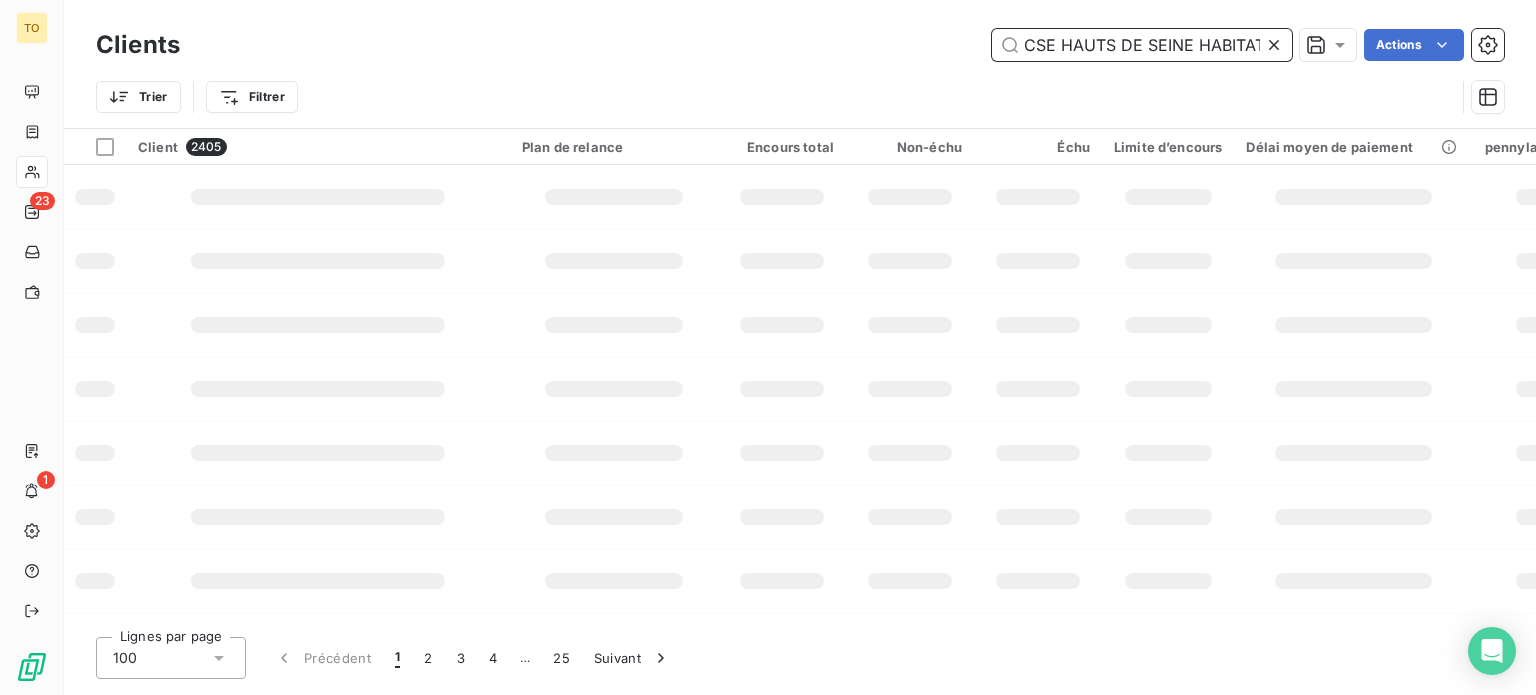 scroll, scrollTop: 0, scrollLeft: 56, axis: horizontal 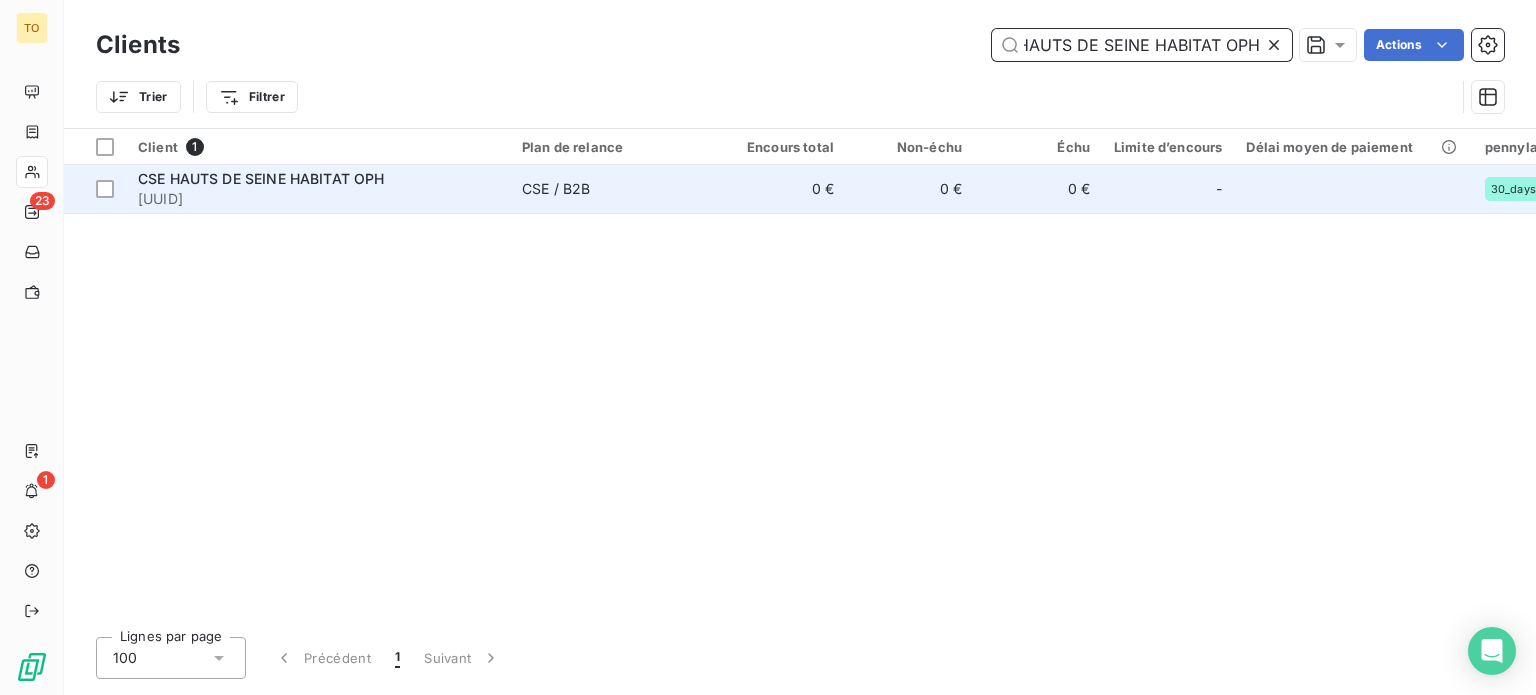 type on "CSE HAUTS DE SEINE HABITAT OPH" 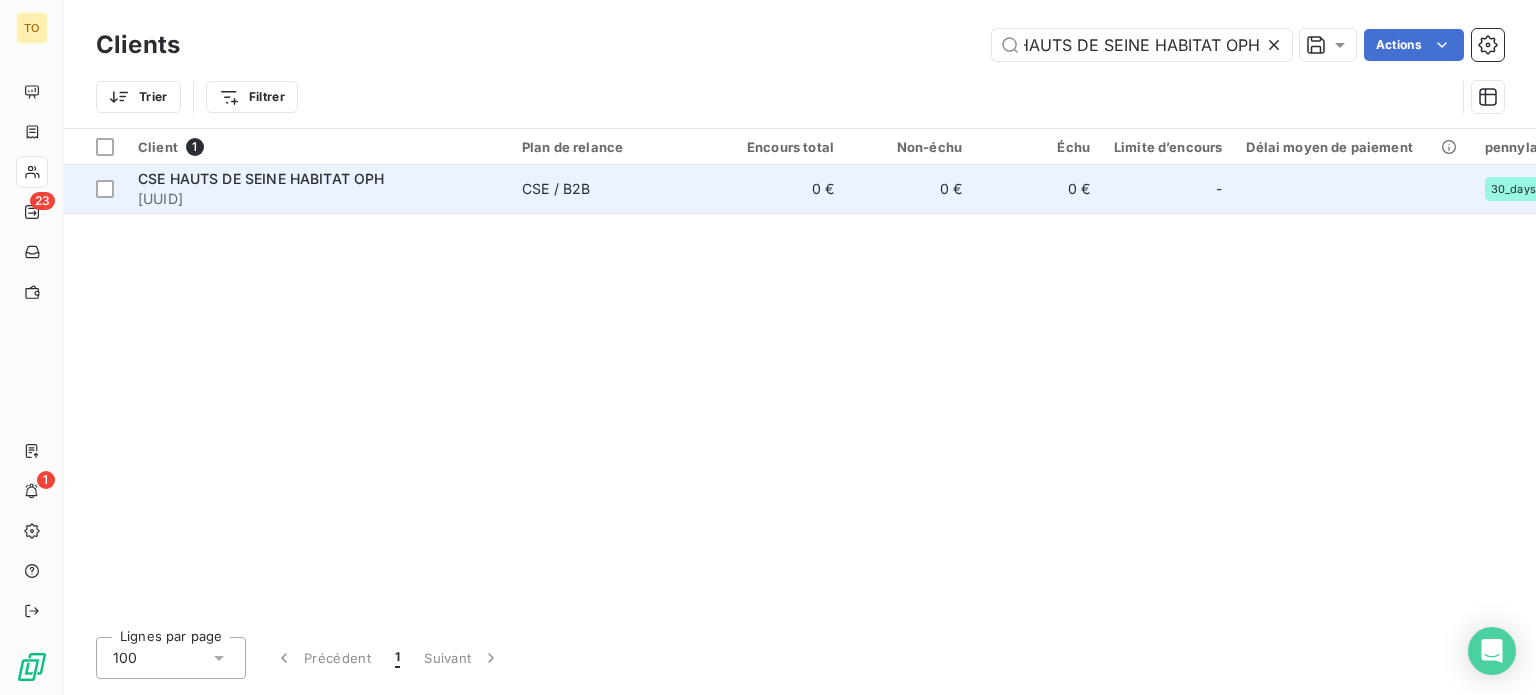 click on "5d1982e3-e31a-4658-bdfd-977532e8db28" at bounding box center (318, 199) 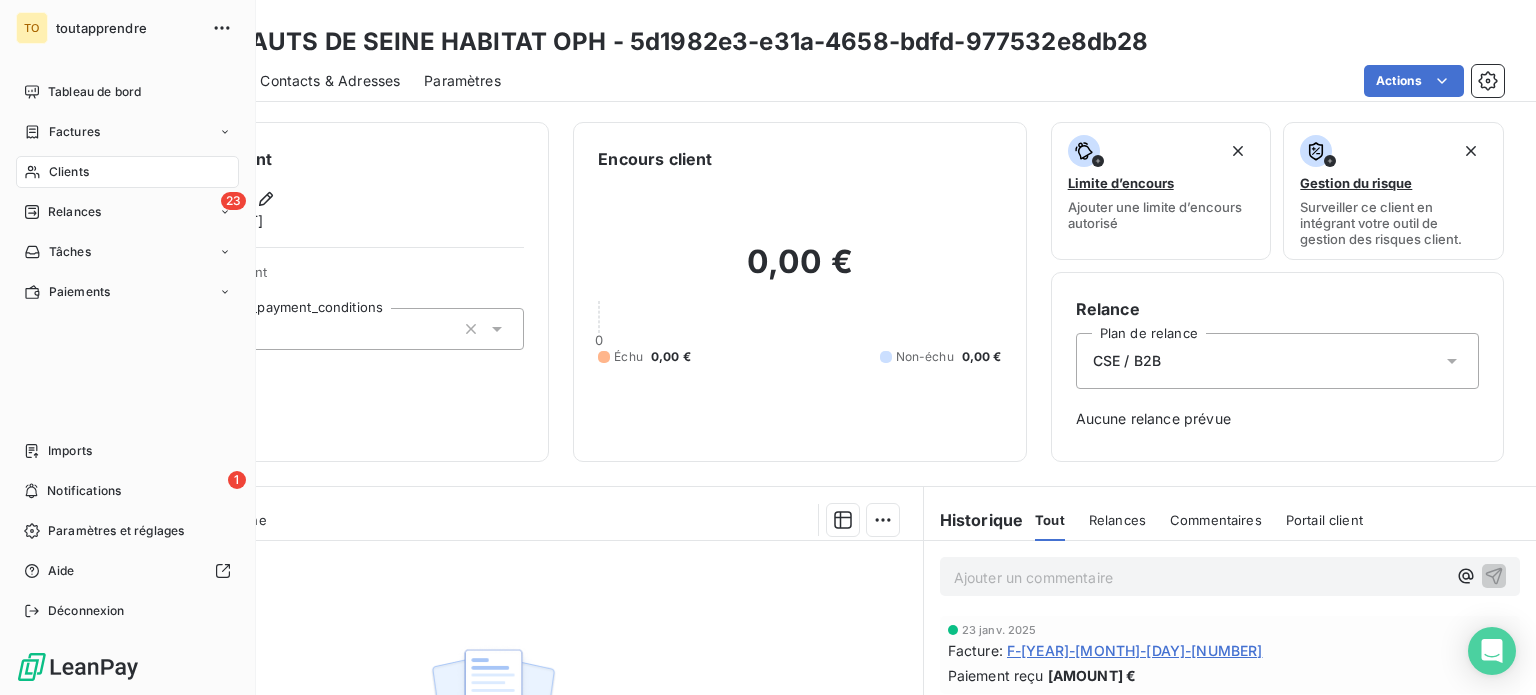 click on "Clients" at bounding box center [127, 172] 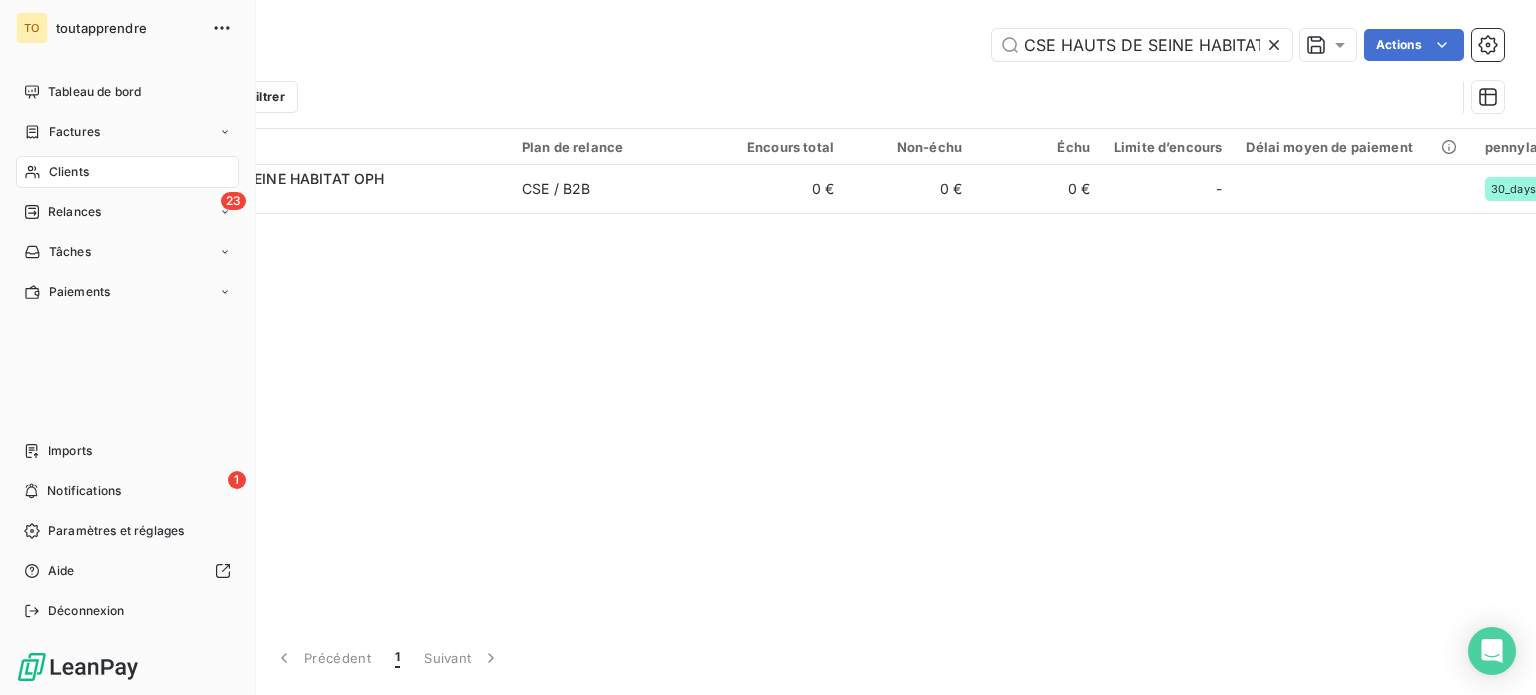 scroll, scrollTop: 0, scrollLeft: 57, axis: horizontal 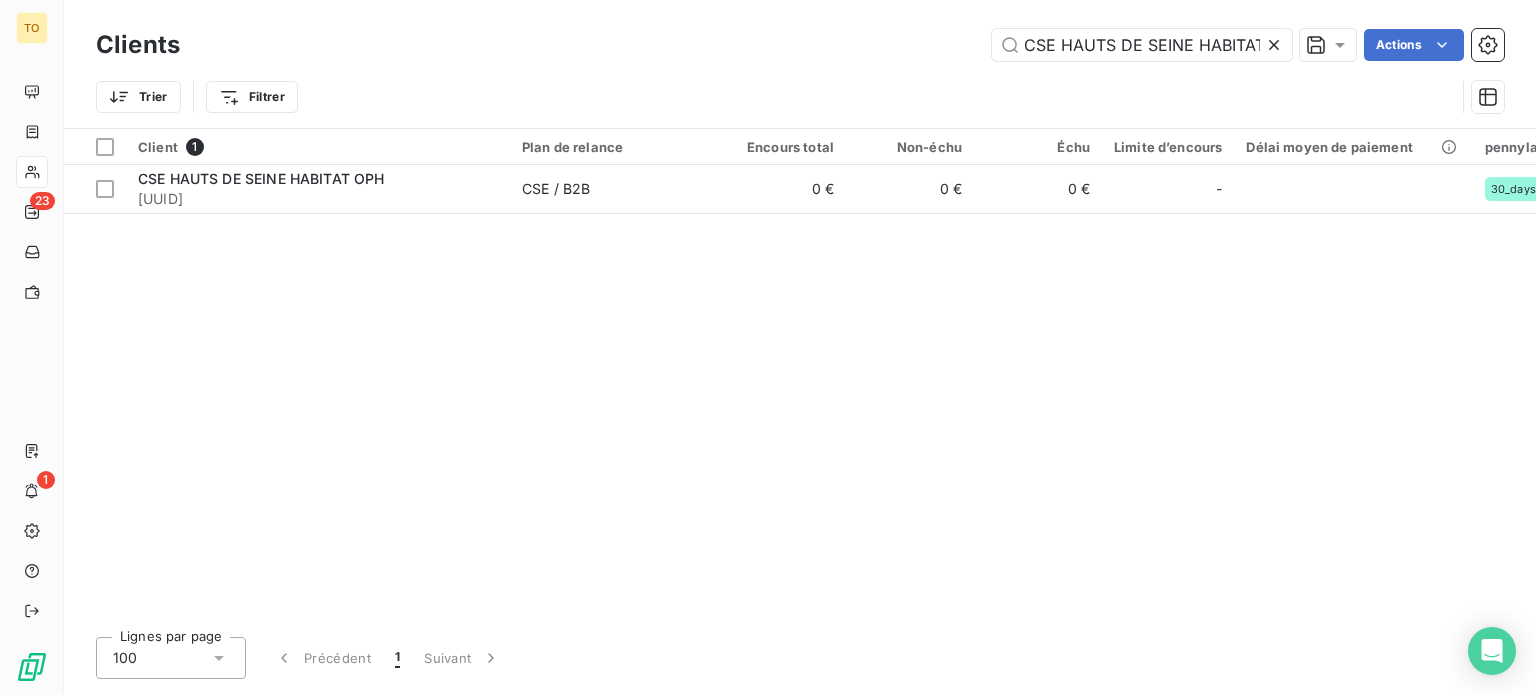 click 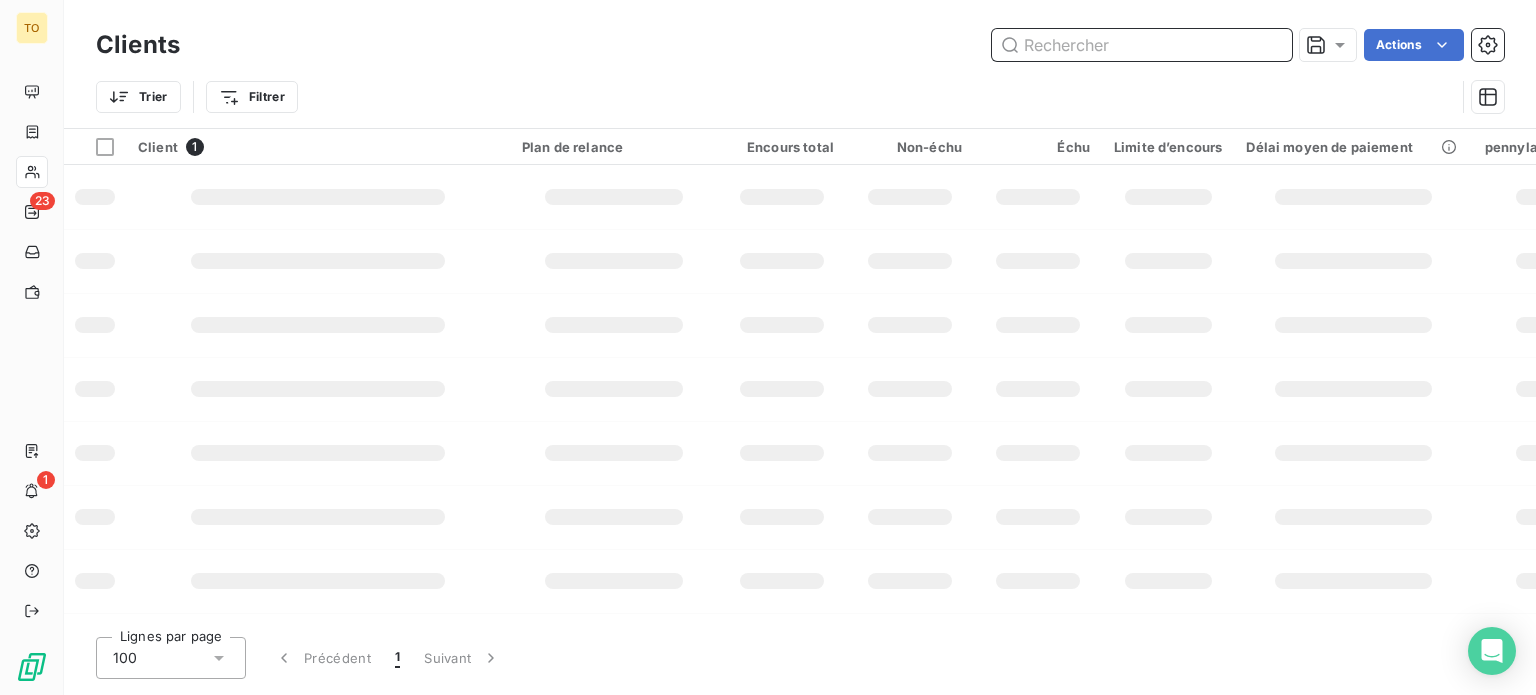 click at bounding box center [1142, 45] 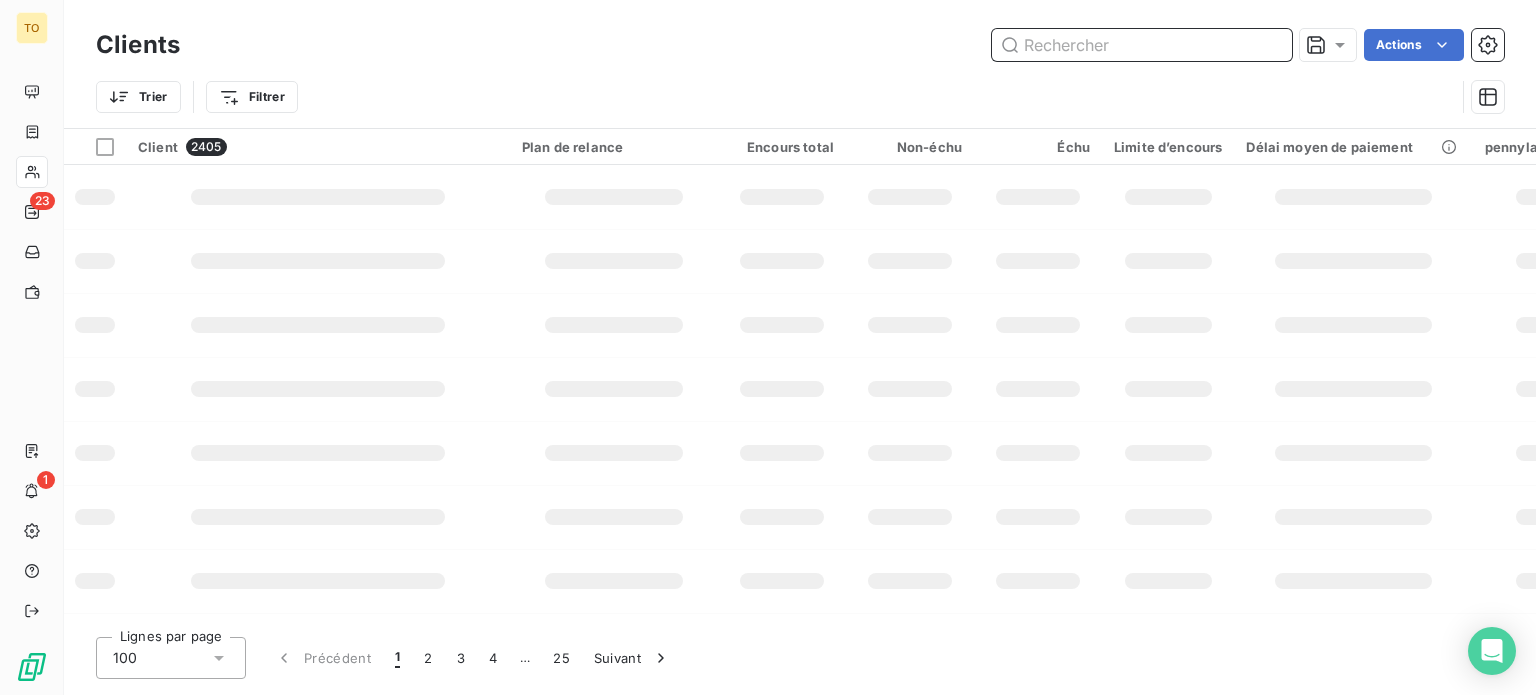 paste on "CSE DELACHAUX" 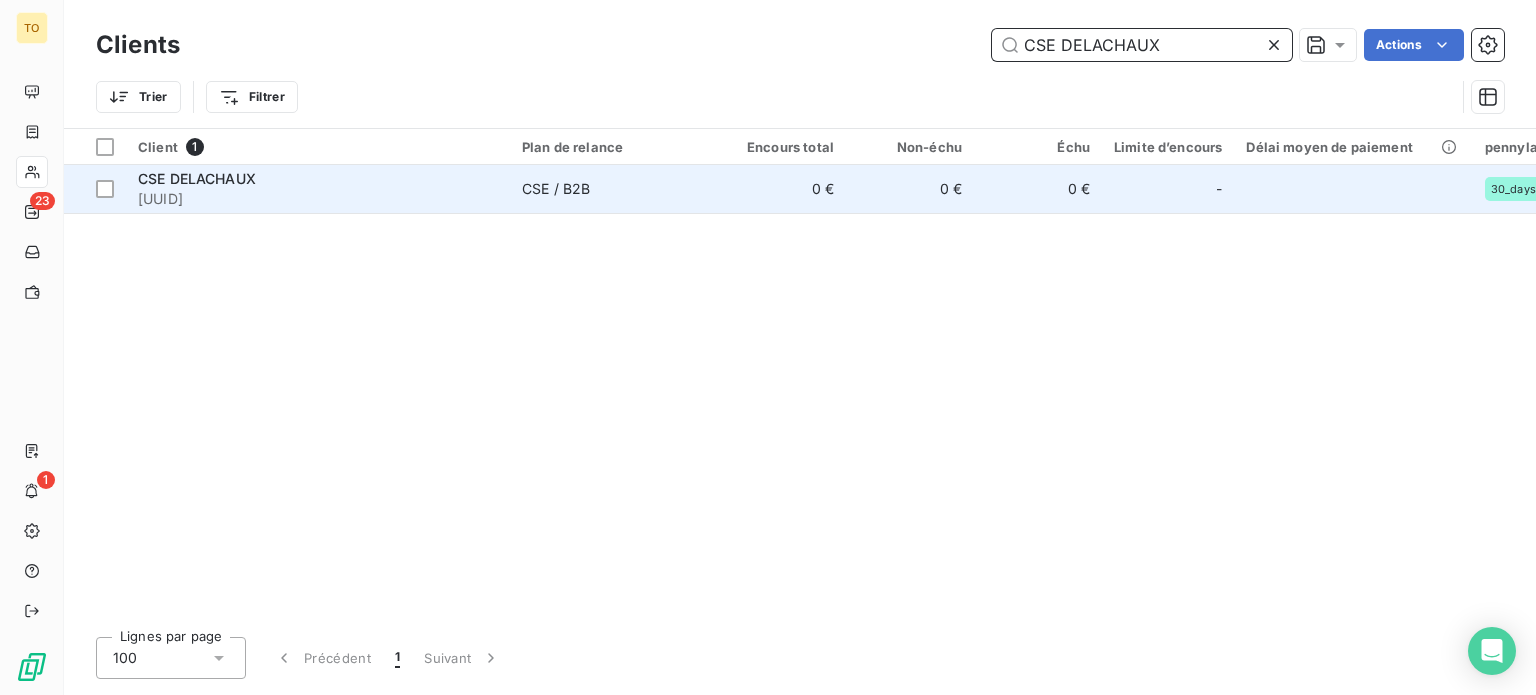 type on "CSE DELACHAUX" 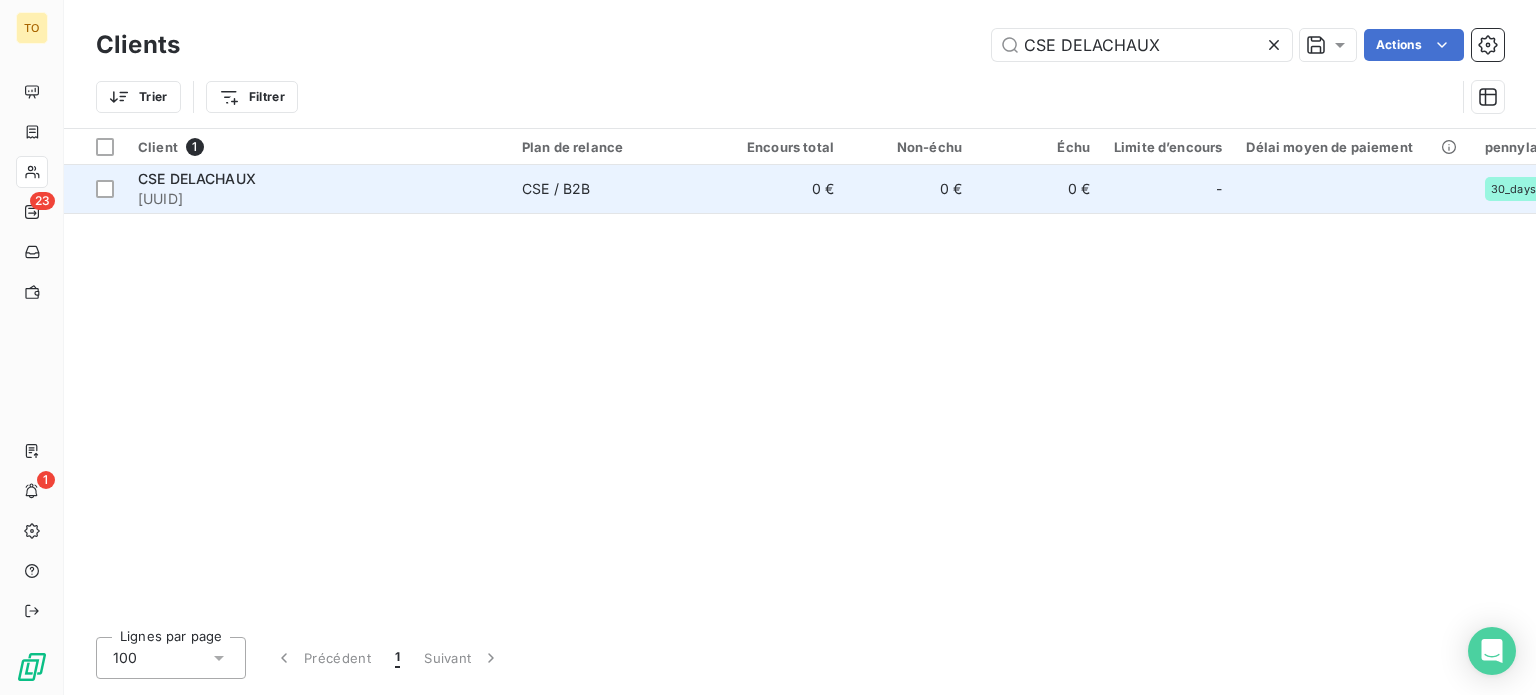 click on "de96261f-7911-4b6f-a762-5d54ab6dd7b5" at bounding box center (318, 199) 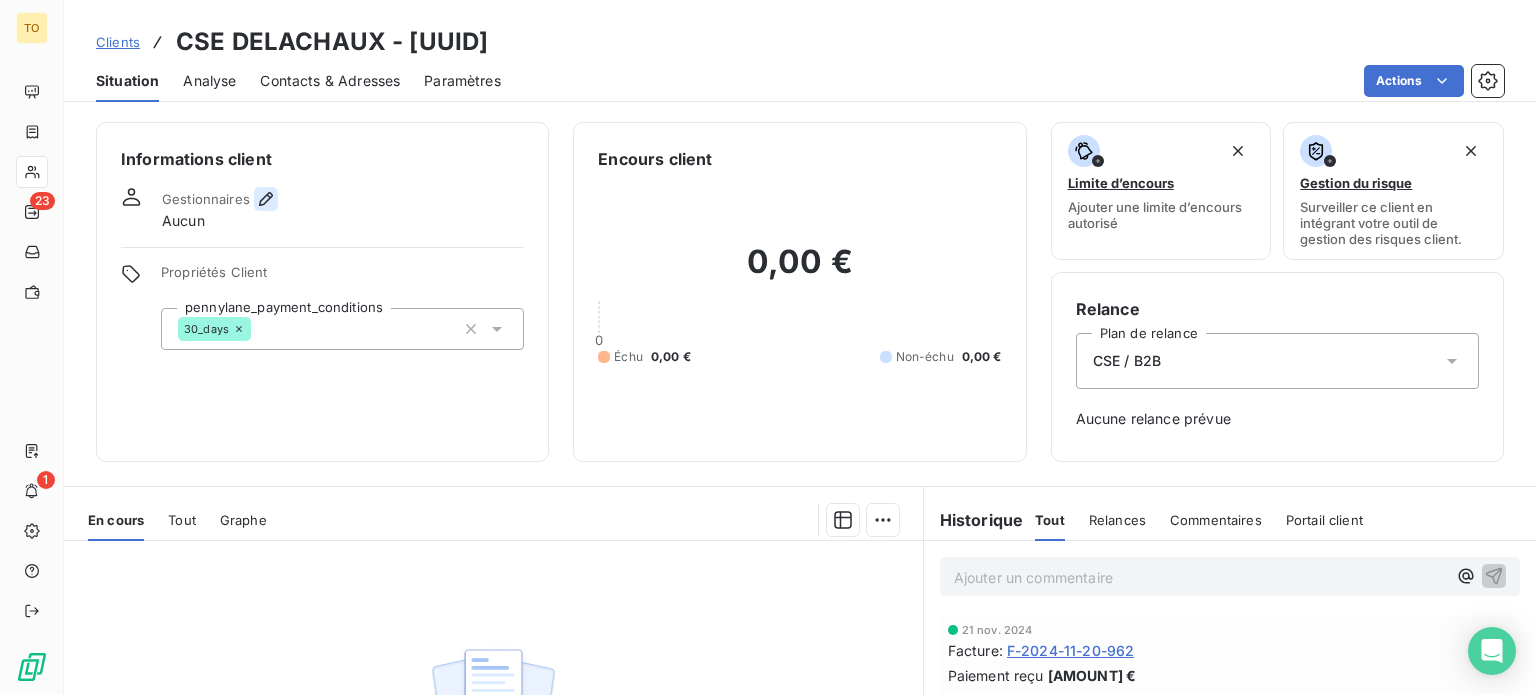 click 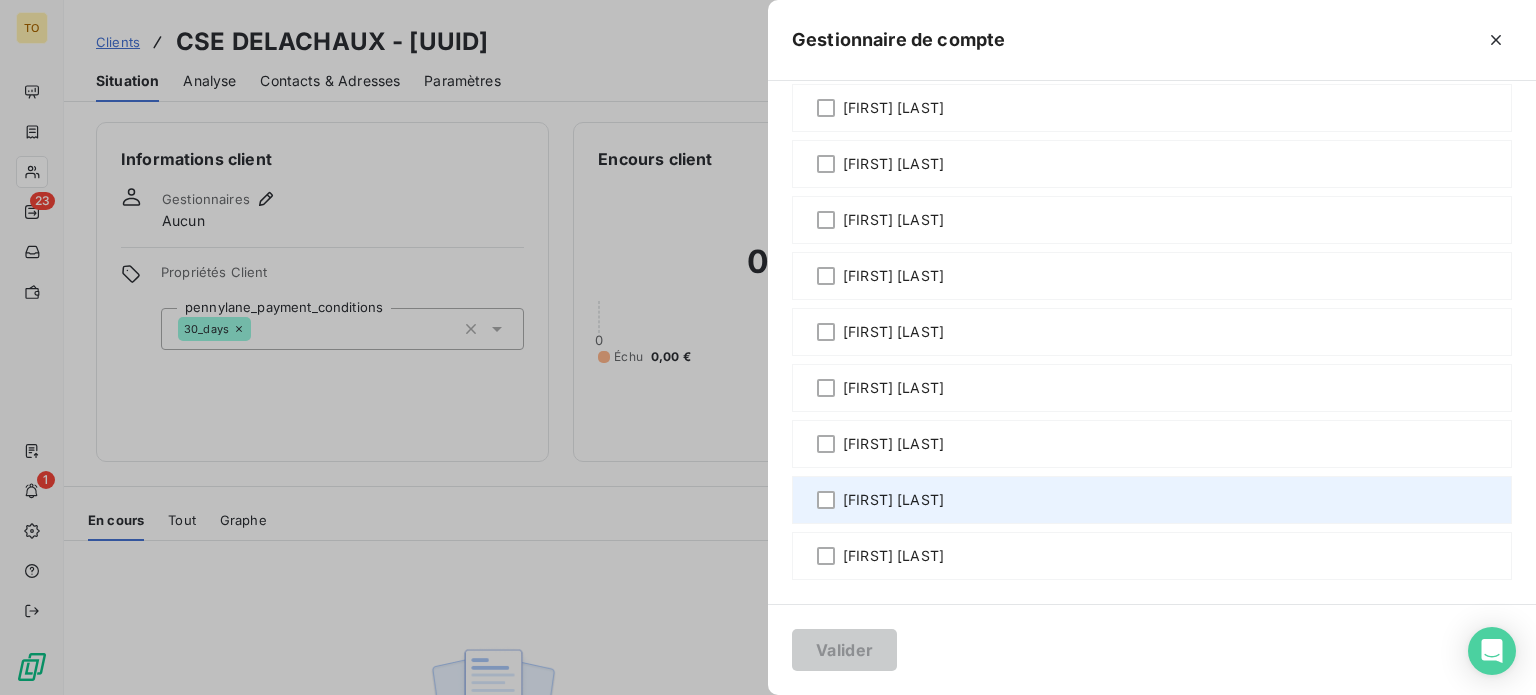 scroll, scrollTop: 1477, scrollLeft: 0, axis: vertical 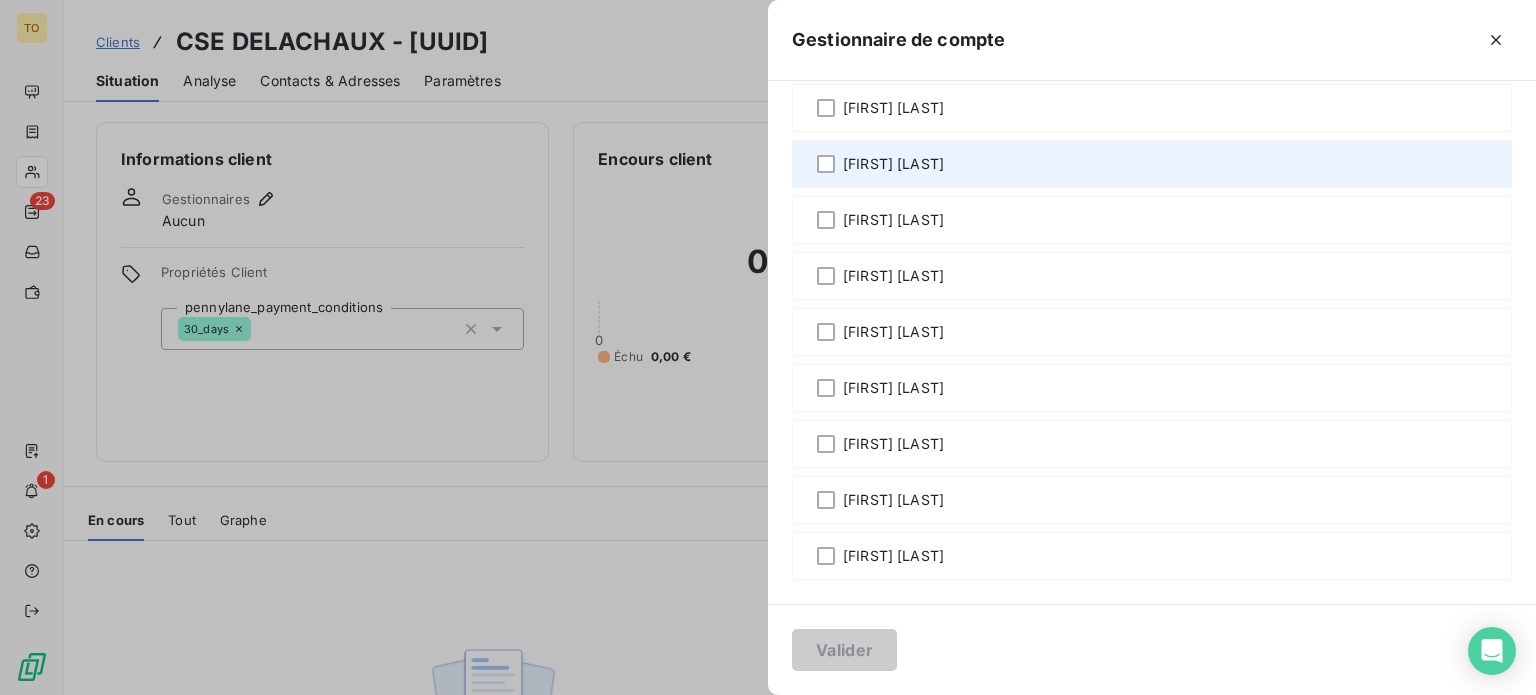 click on "[FIRST] [LAST]" at bounding box center (893, 164) 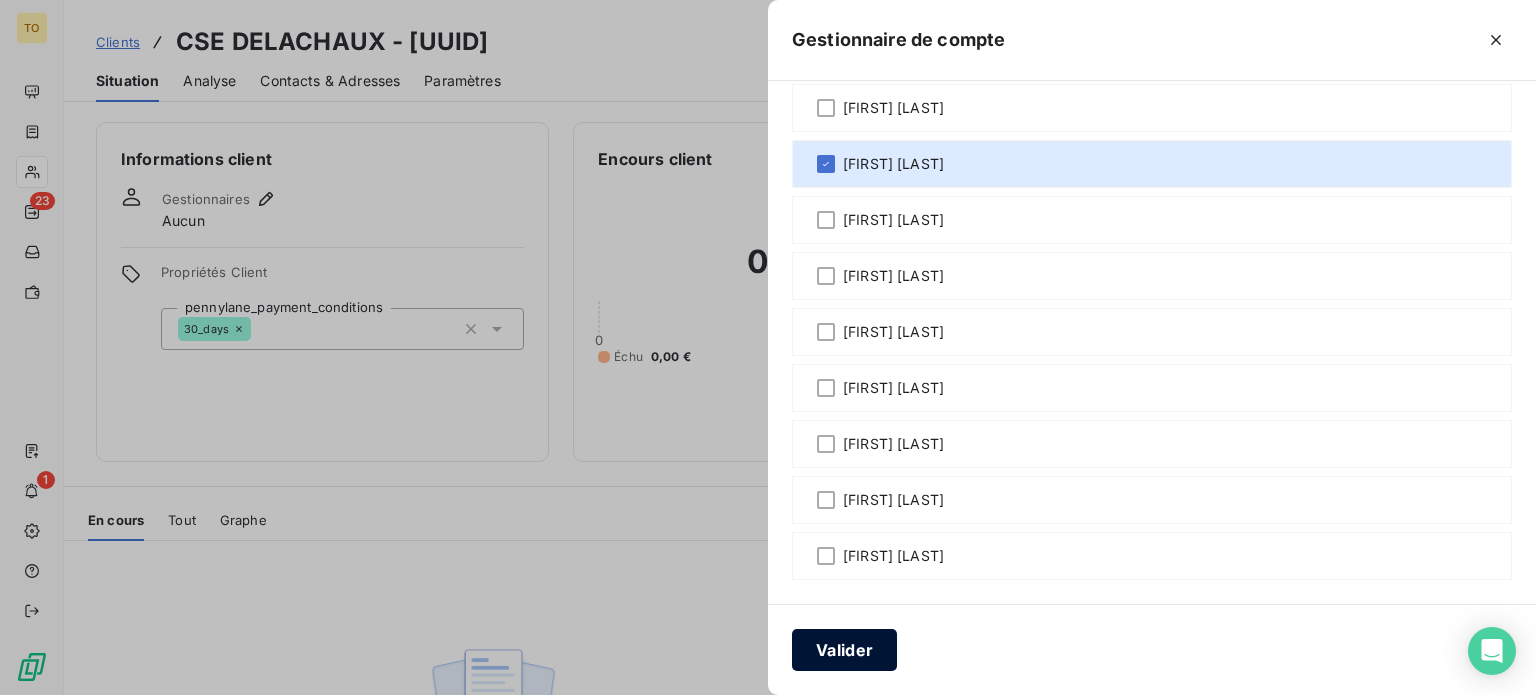 click on "Valider" at bounding box center (844, 650) 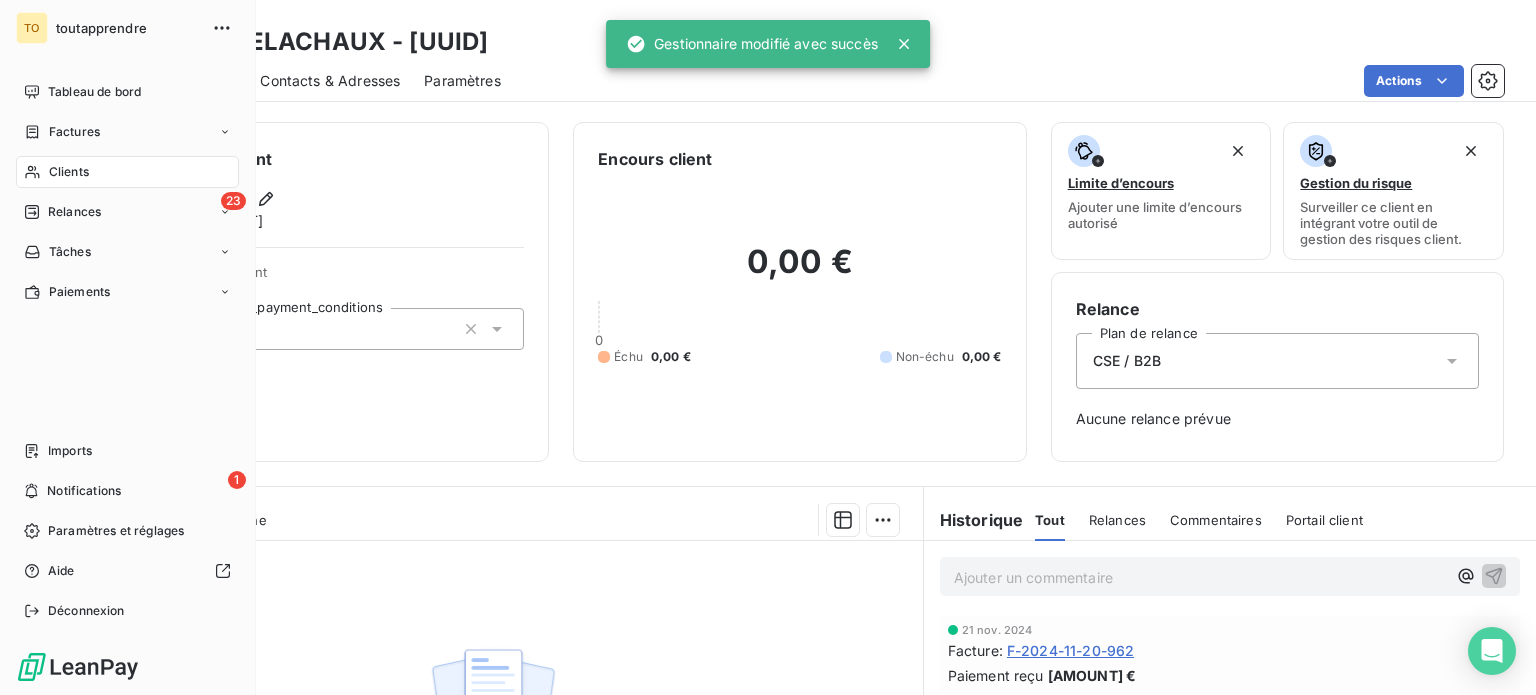 click on "Clients" at bounding box center [127, 172] 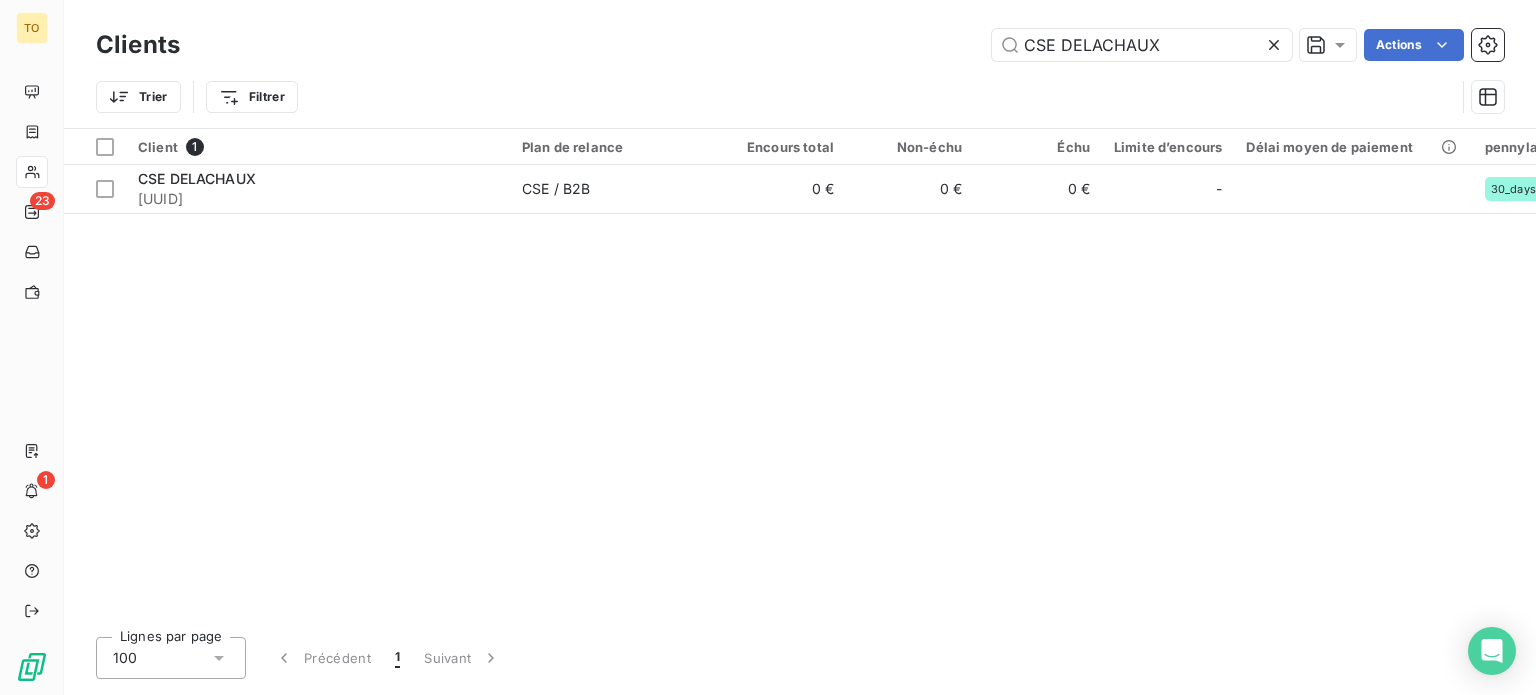 drag, startPoint x: 933, startPoint y: 47, endPoint x: 817, endPoint y: 45, distance: 116.01724 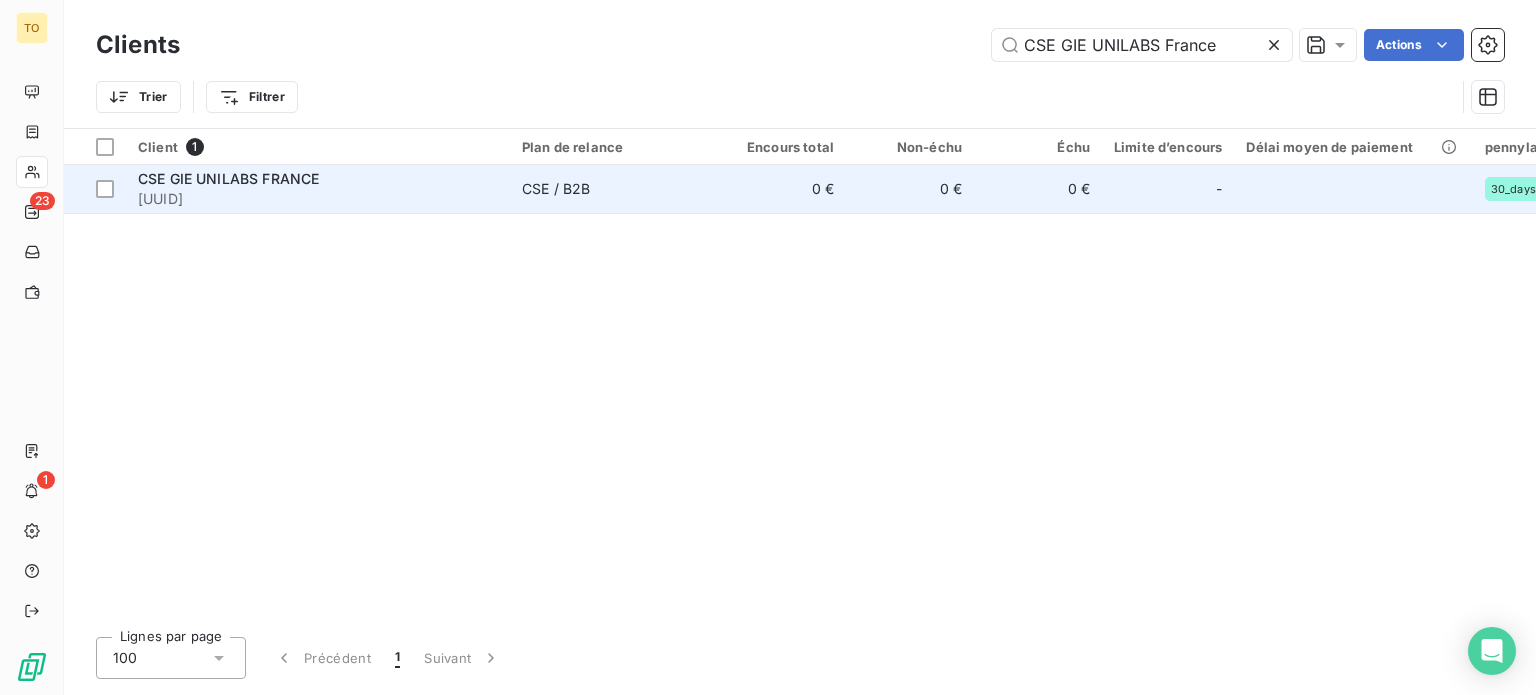 type on "CSE GIE UNILABS France" 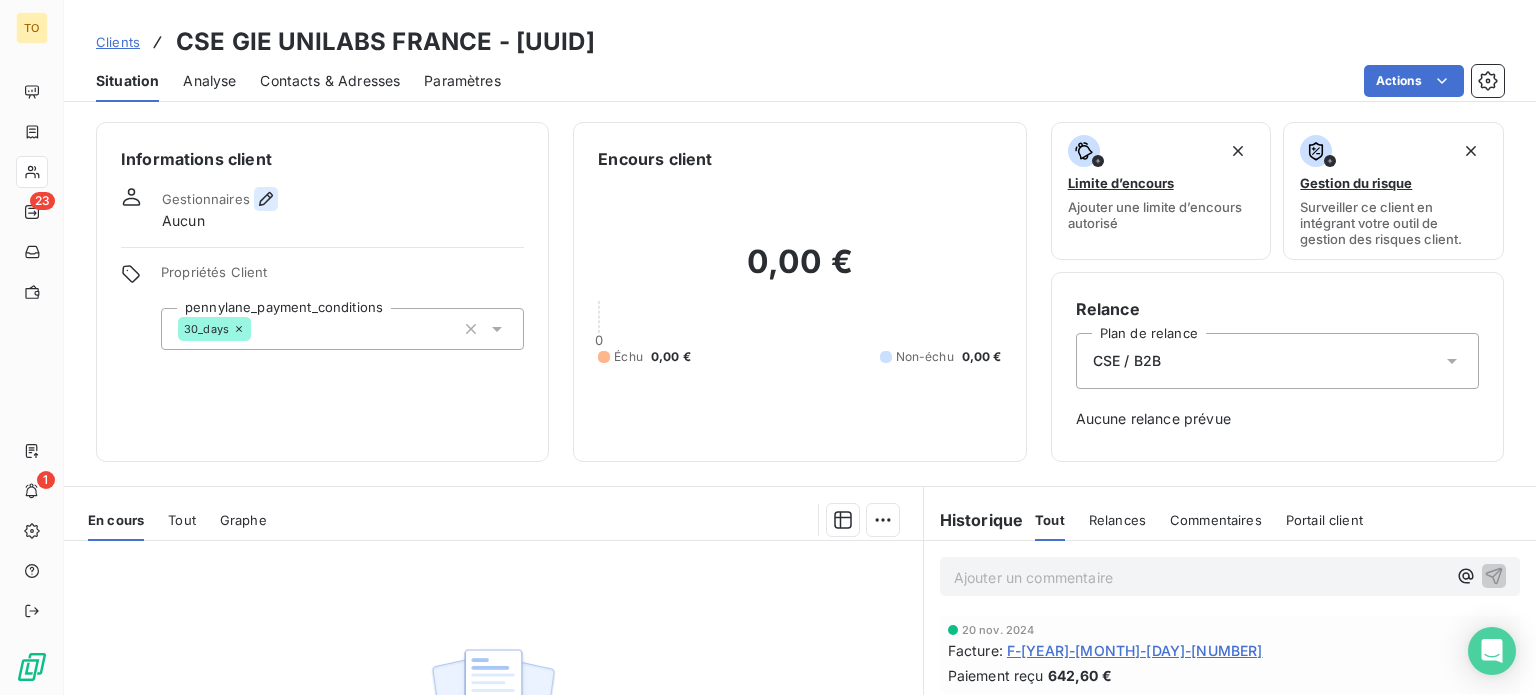 click 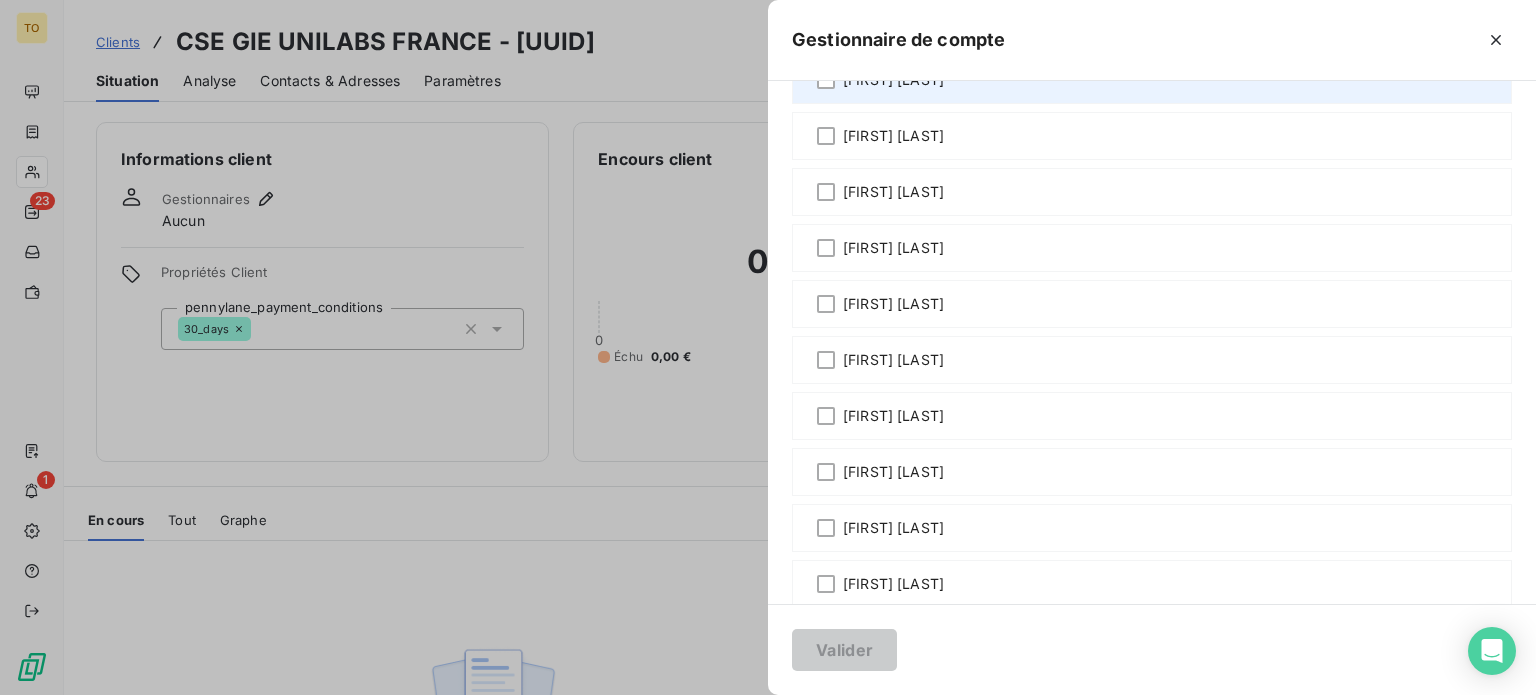 scroll, scrollTop: 466, scrollLeft: 0, axis: vertical 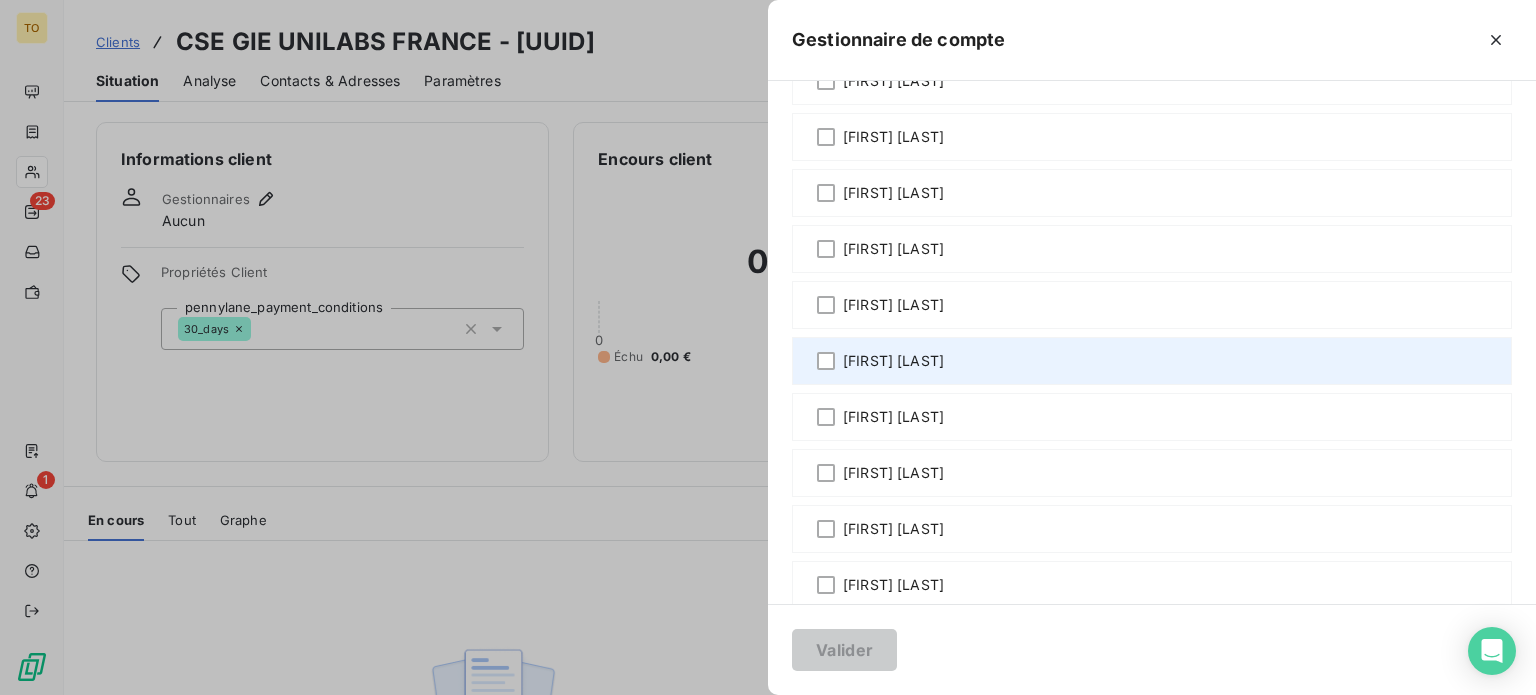 click on "[FIRST] [LAST]" at bounding box center (893, 361) 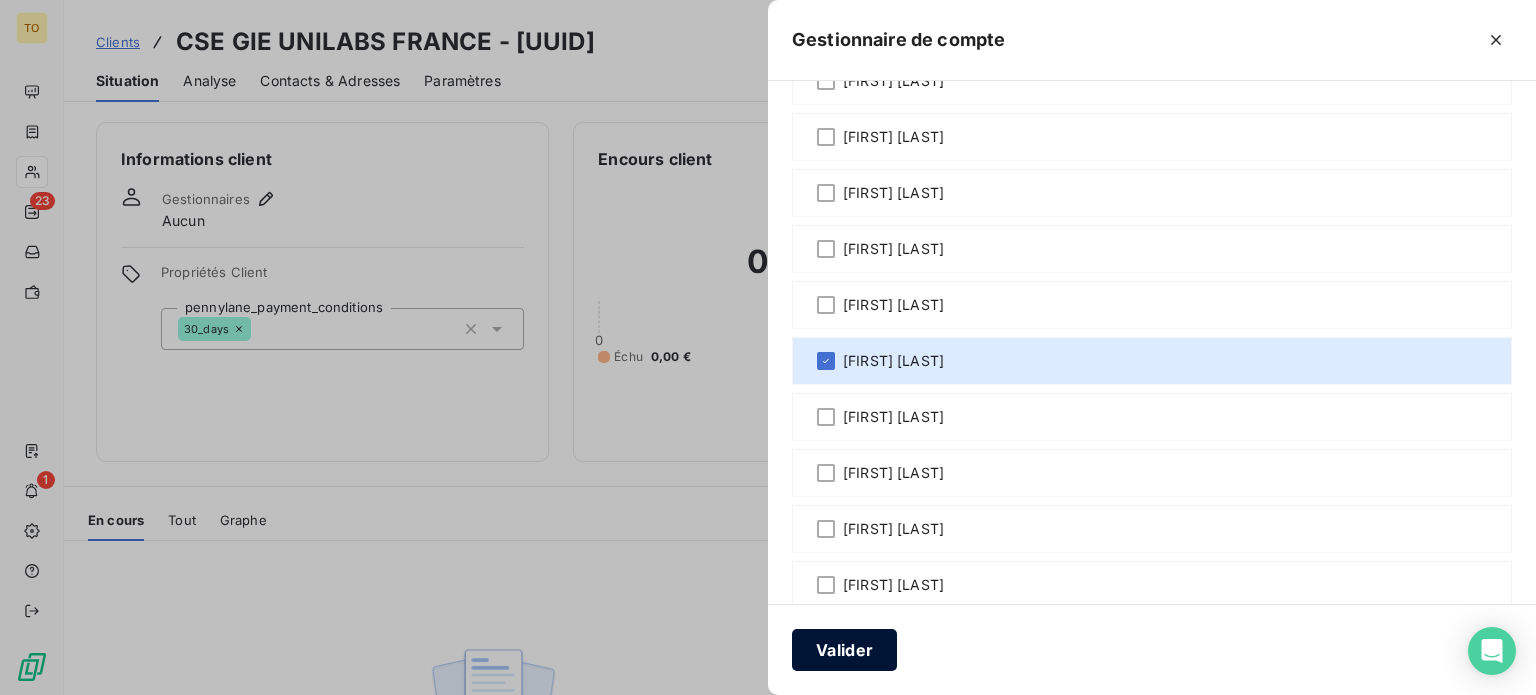 click on "Valider" at bounding box center (844, 650) 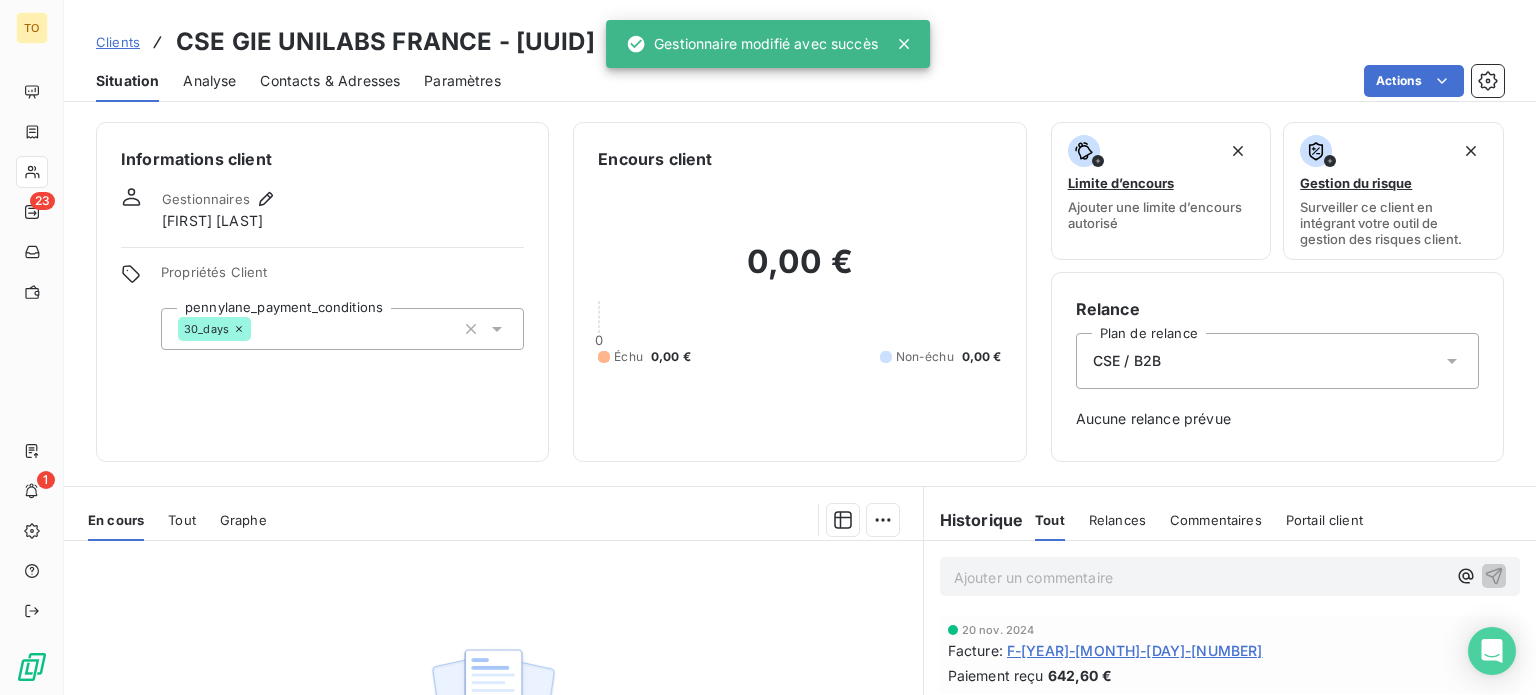 scroll, scrollTop: 233, scrollLeft: 0, axis: vertical 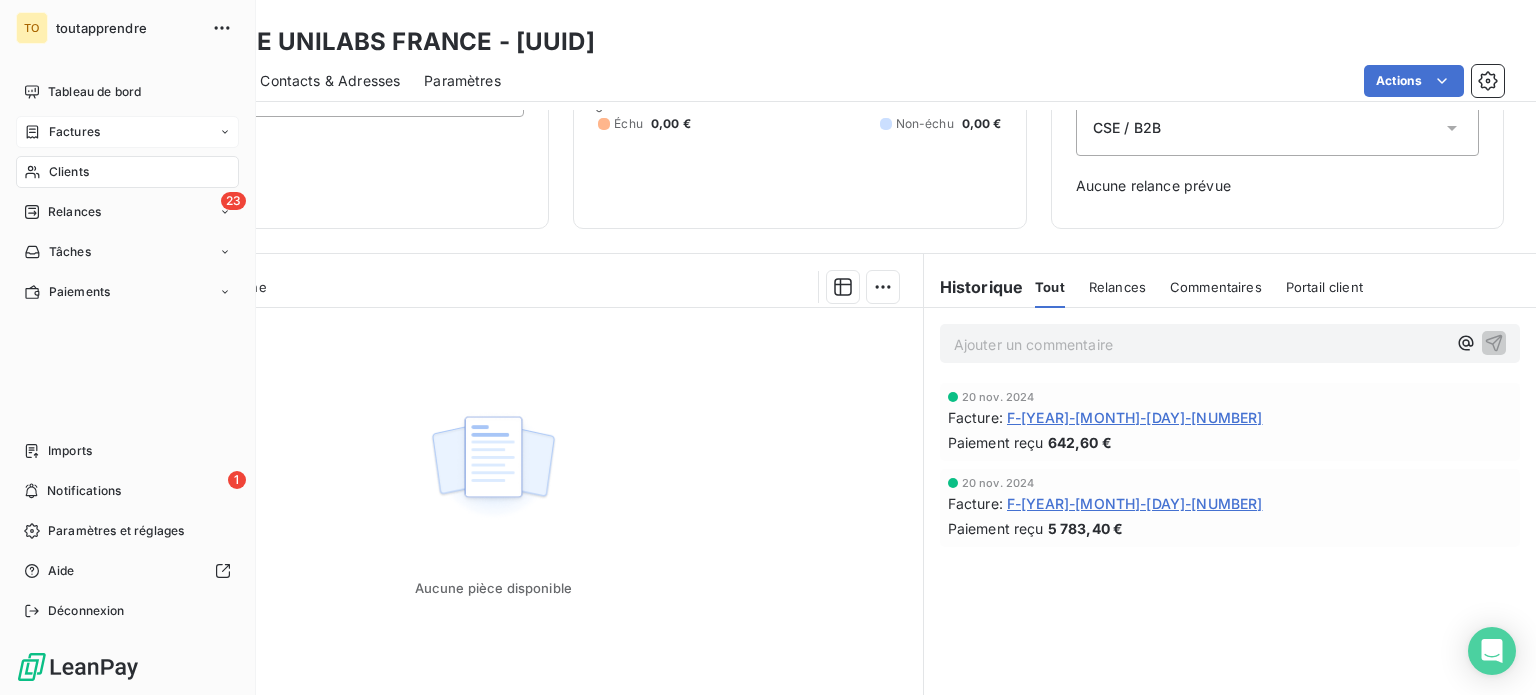 click on "Clients" at bounding box center [69, 172] 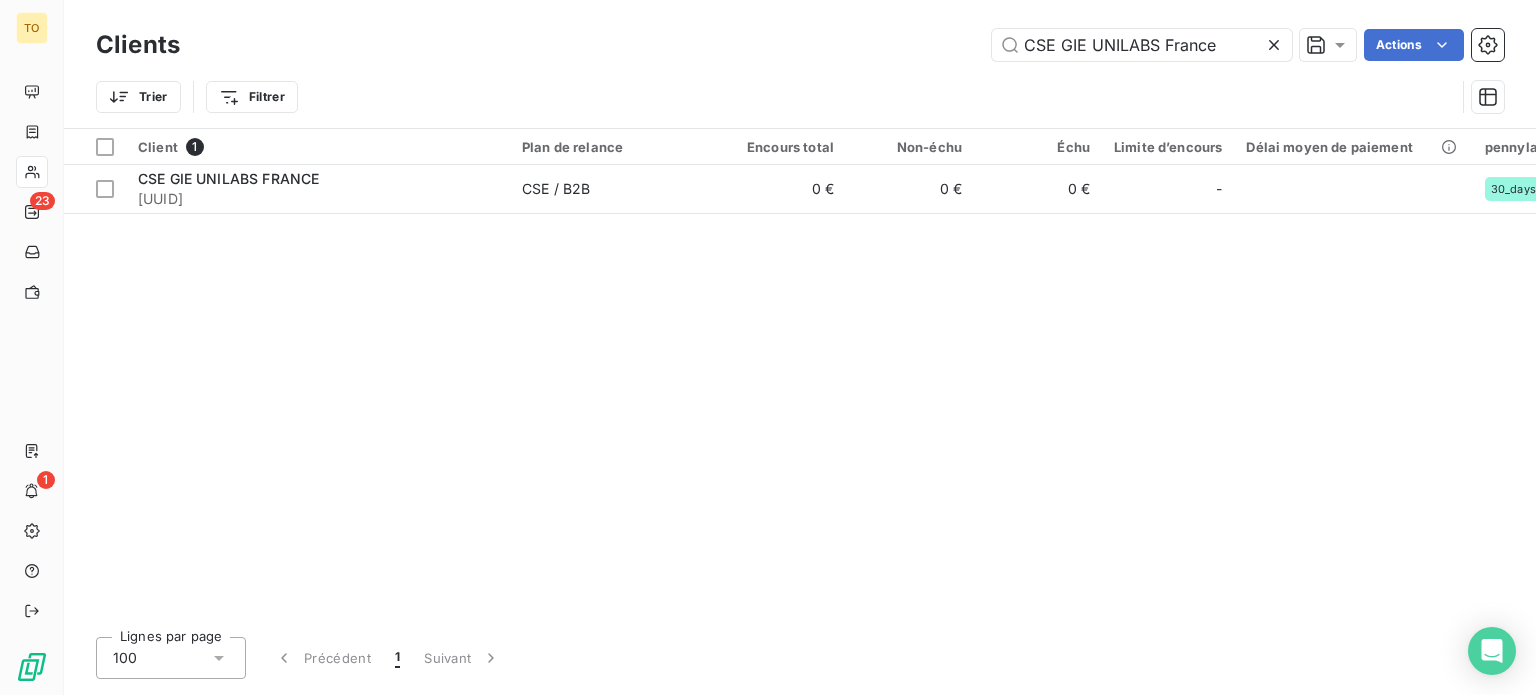 click 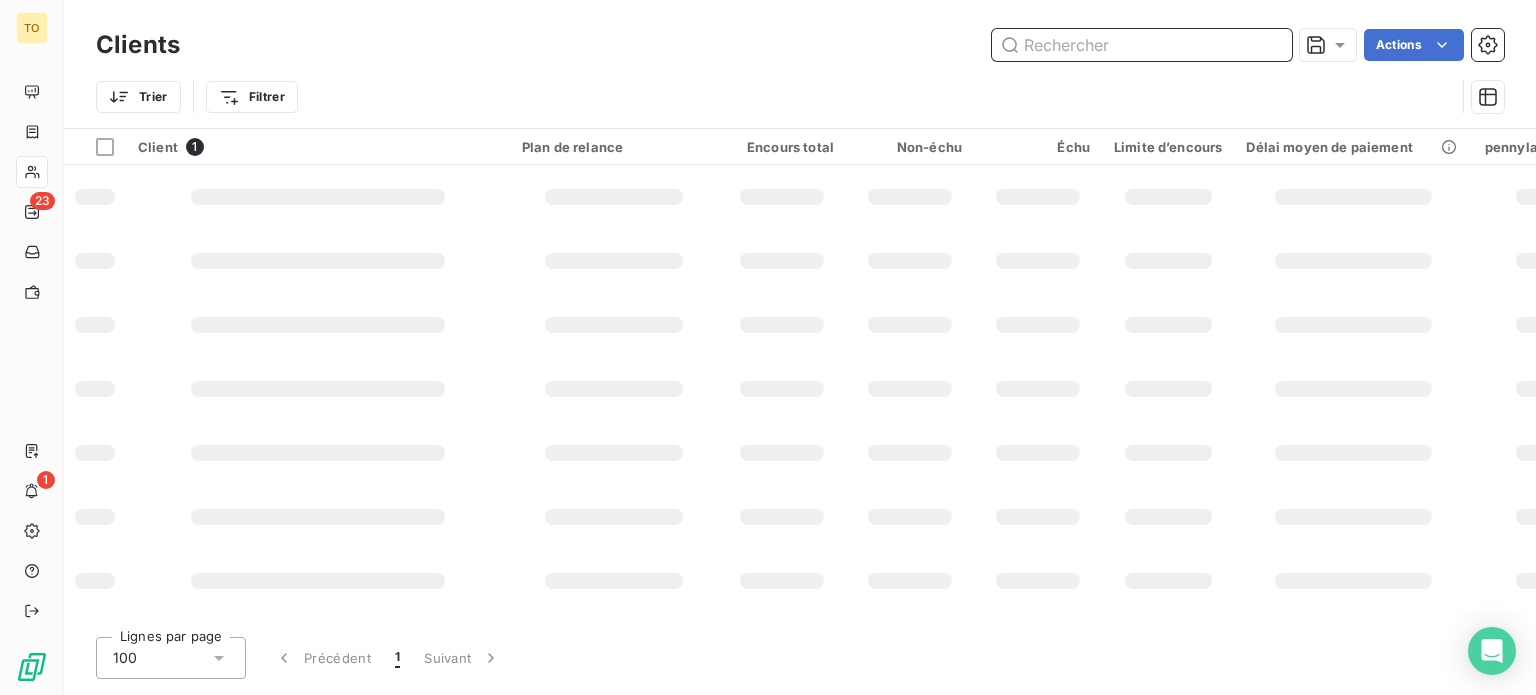 click at bounding box center [1142, 45] 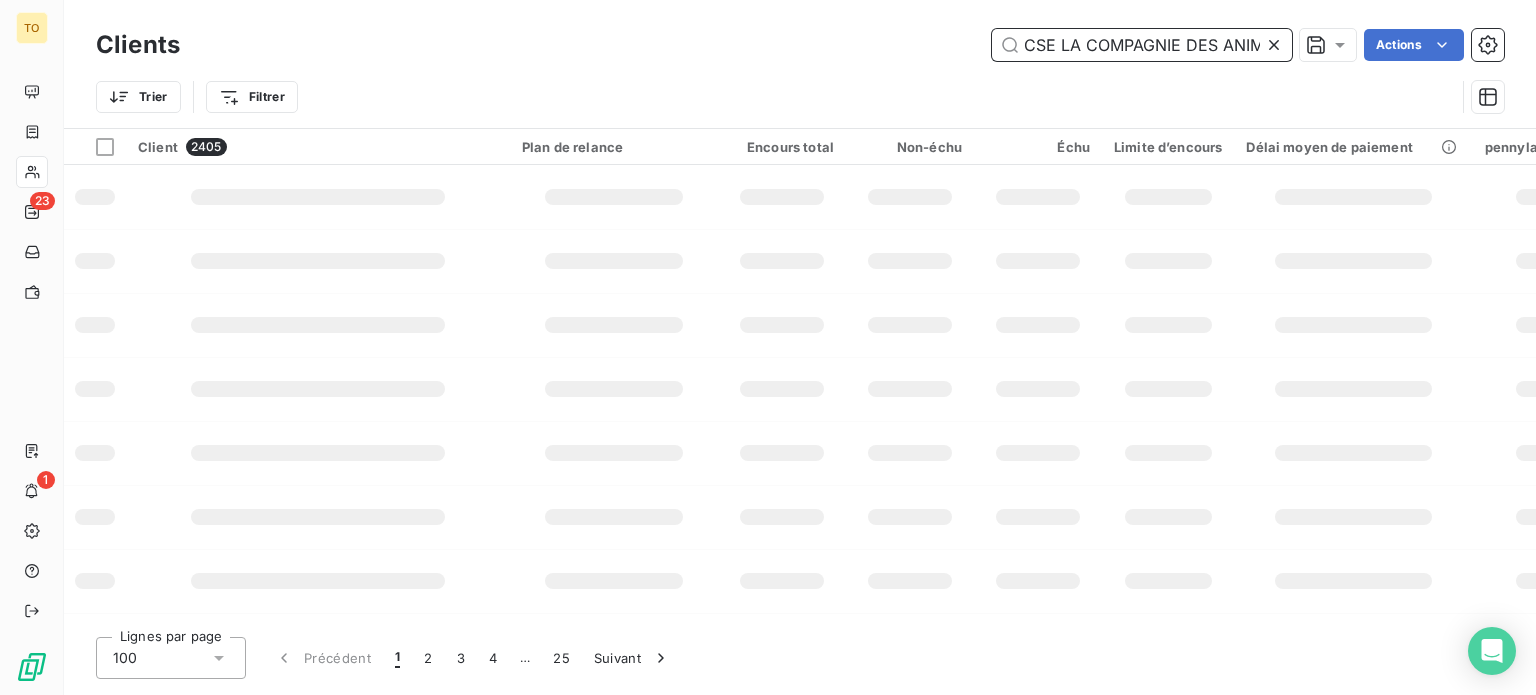 scroll, scrollTop: 0, scrollLeft: 52, axis: horizontal 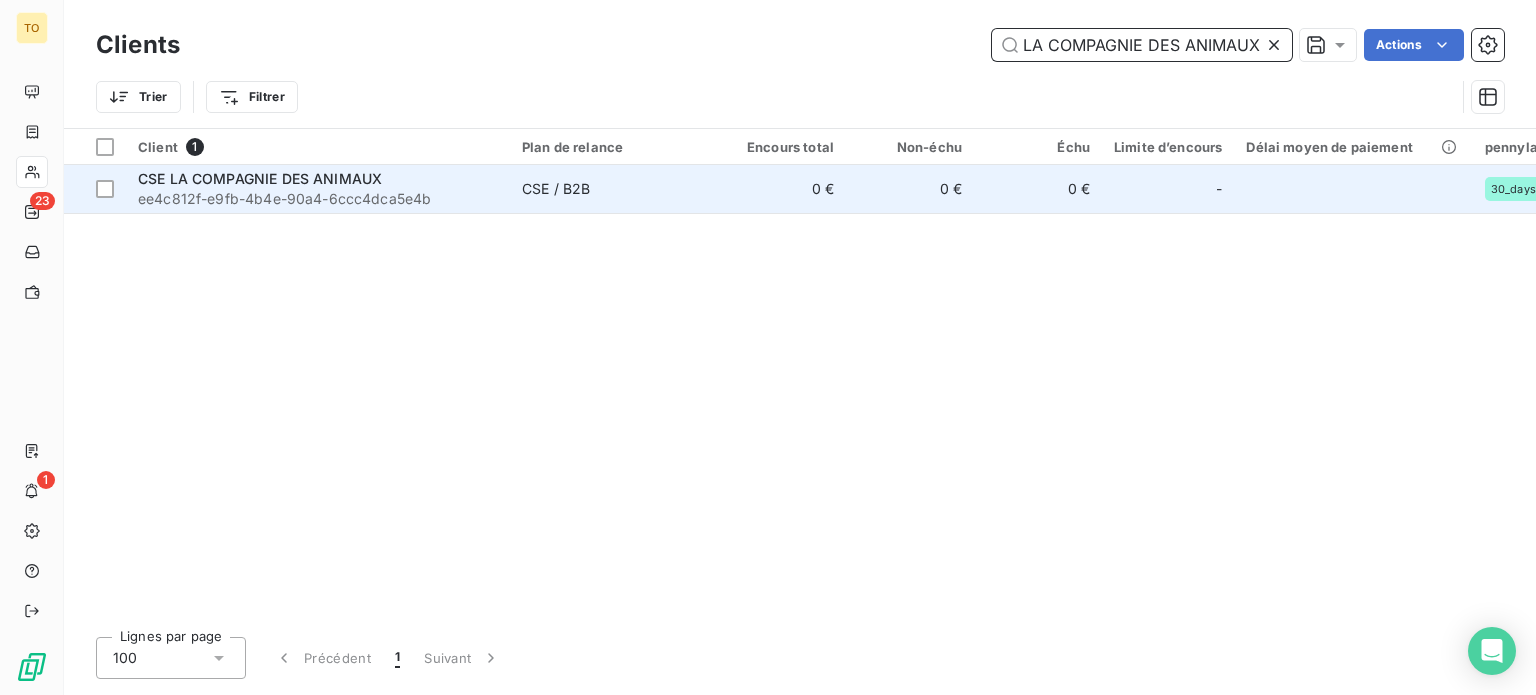 type on "CSE LA COMPAGNIE DES ANIMAUX" 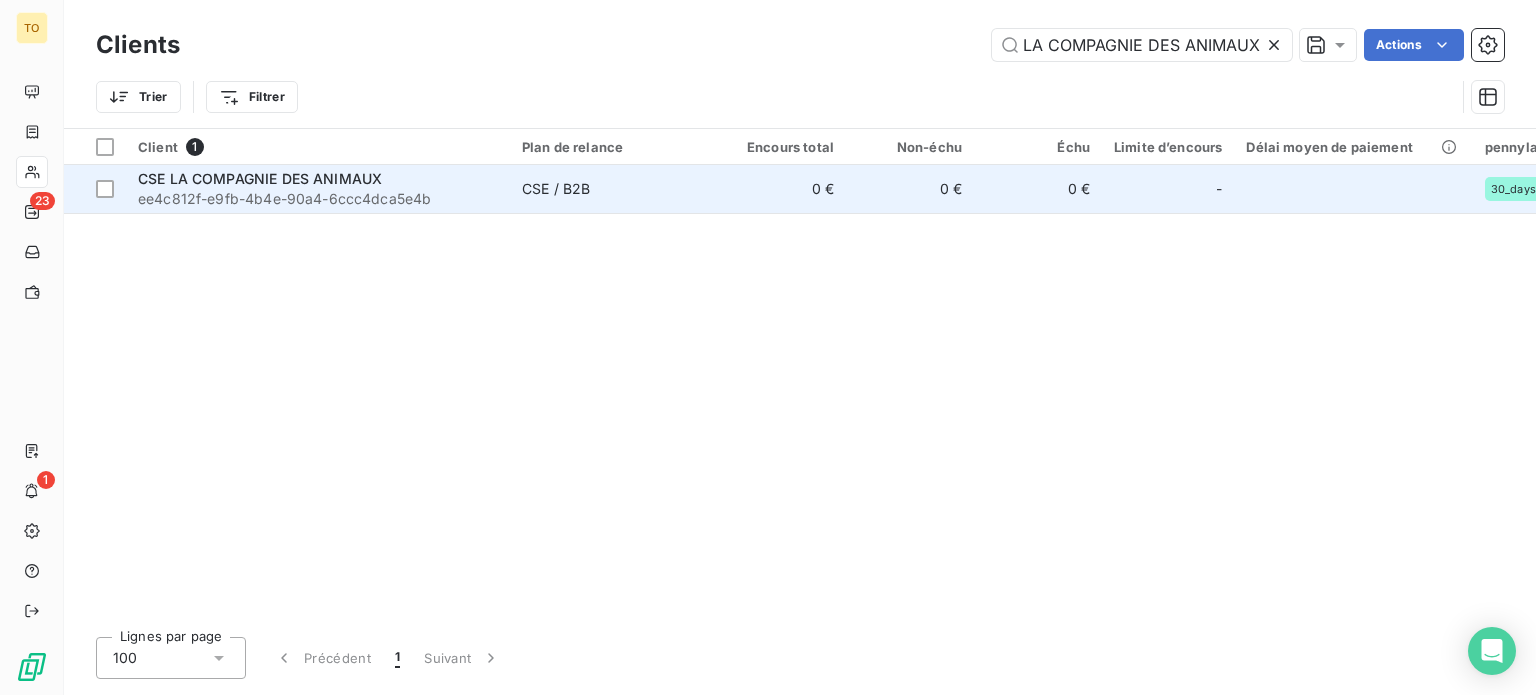 click on "ee4c812f-e9fb-4b4e-90a4-6ccc4dca5e4b" at bounding box center (318, 199) 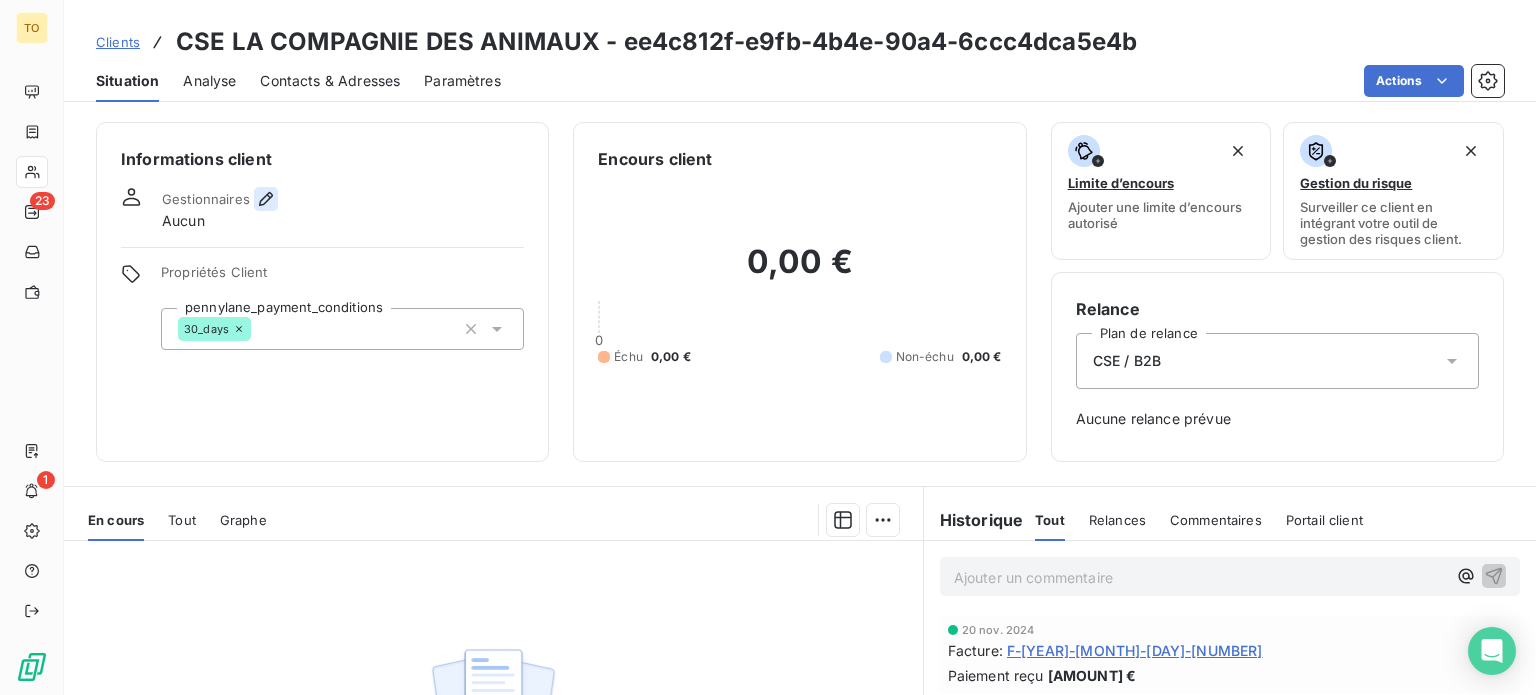 click 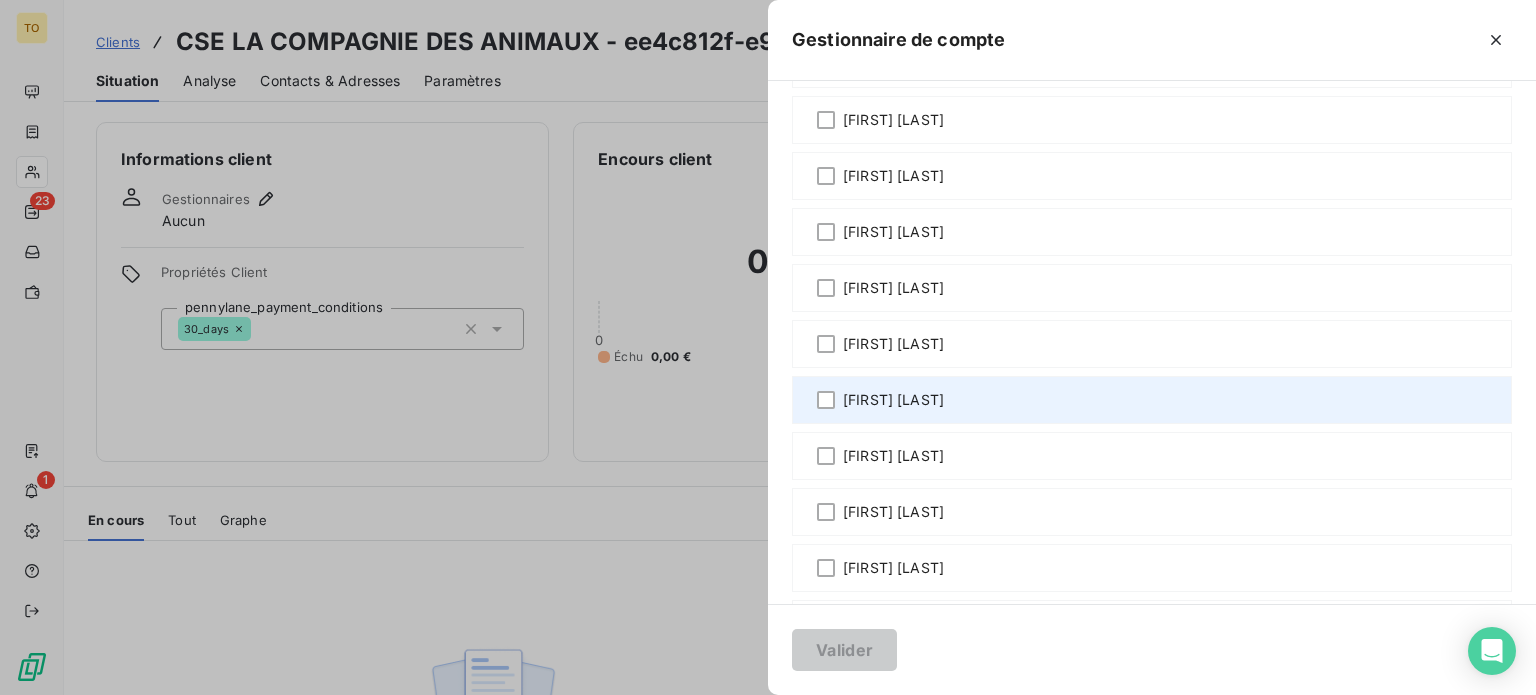 scroll, scrollTop: 466, scrollLeft: 0, axis: vertical 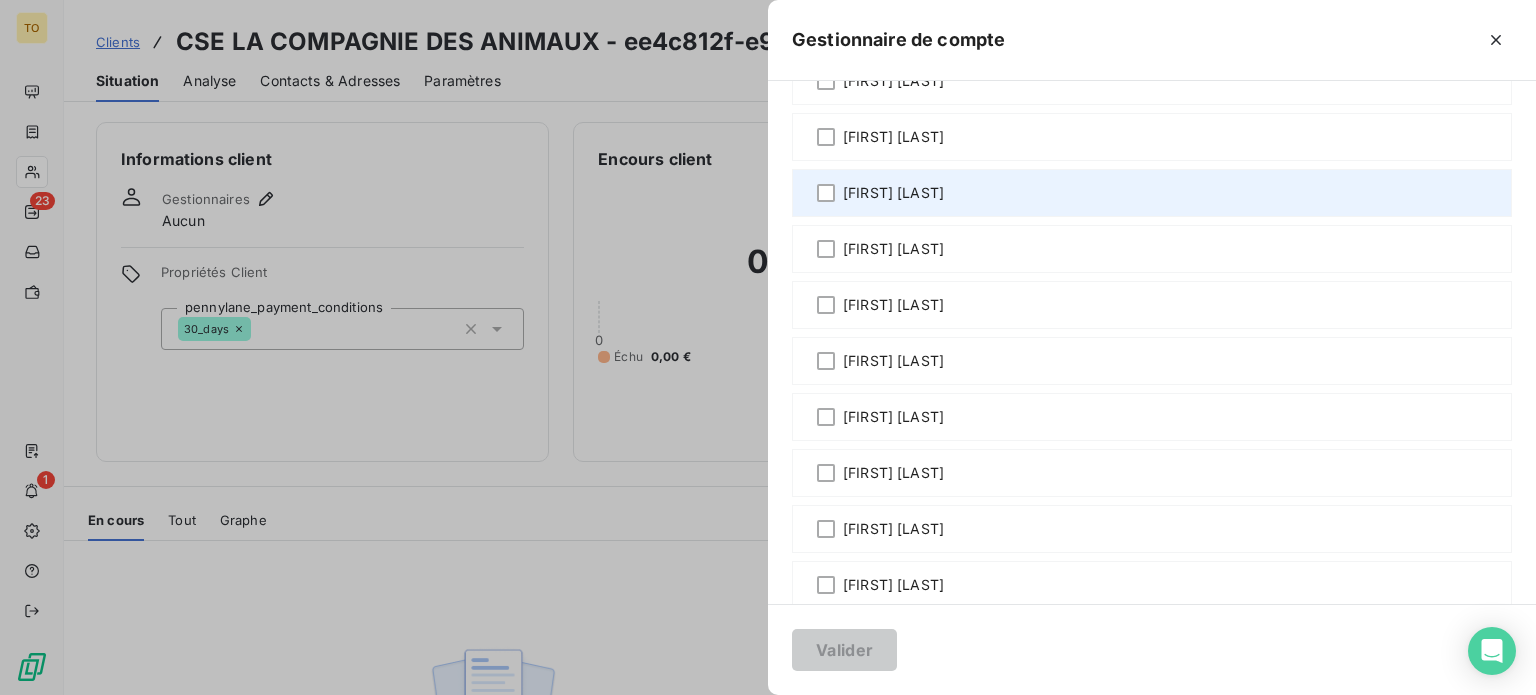 click on "[FIRST] [LAST]" at bounding box center (893, 193) 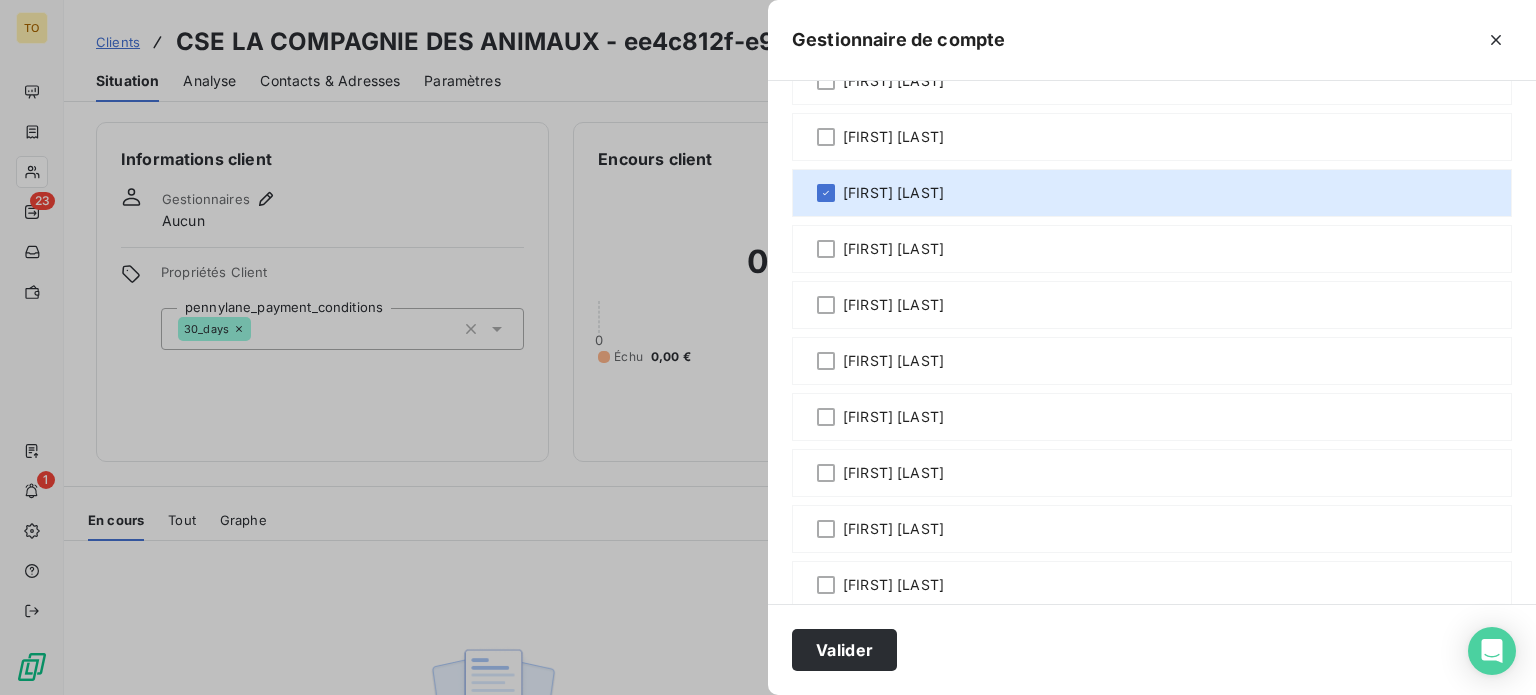 drag, startPoint x: 654, startPoint y: 646, endPoint x: 536, endPoint y: 387, distance: 284.61377 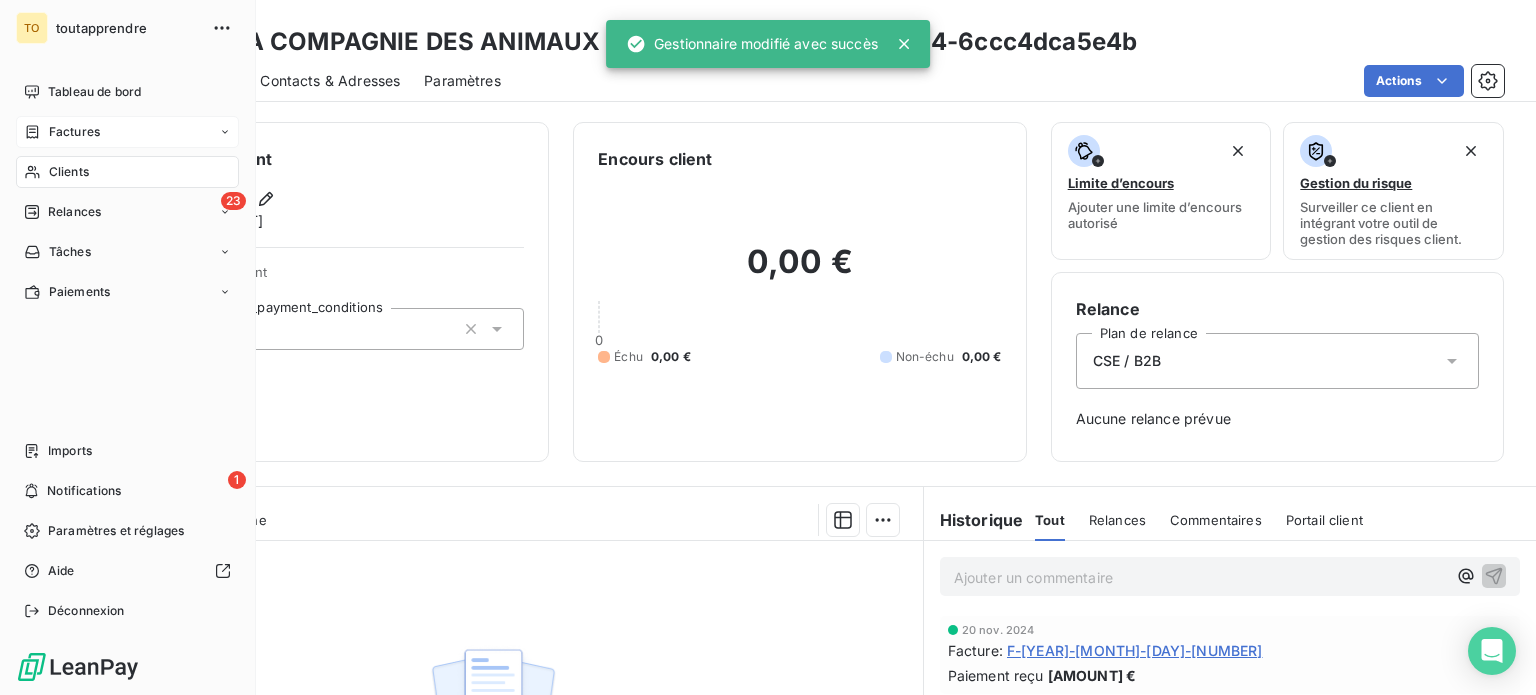 drag, startPoint x: 32, startPoint y: 207, endPoint x: 246, endPoint y: 154, distance: 220.46542 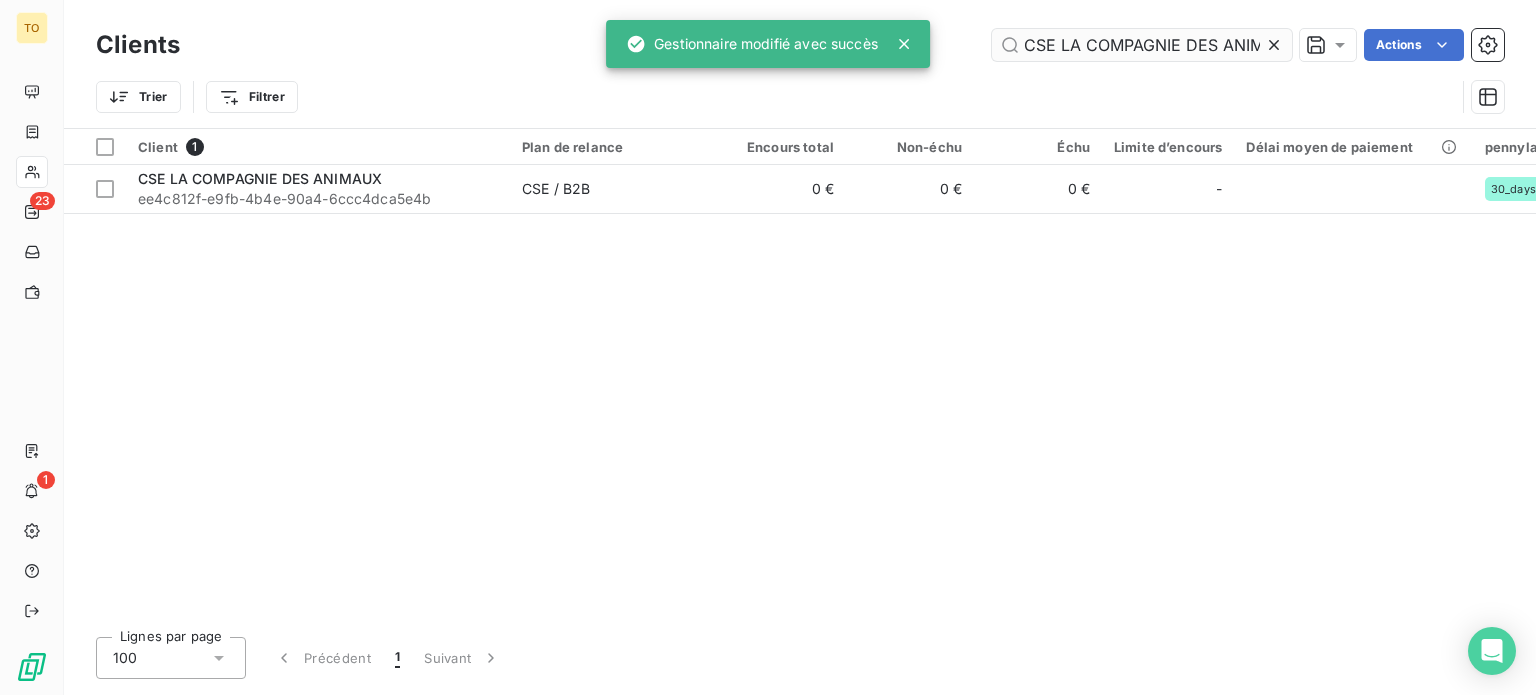 scroll, scrollTop: 0, scrollLeft: 52, axis: horizontal 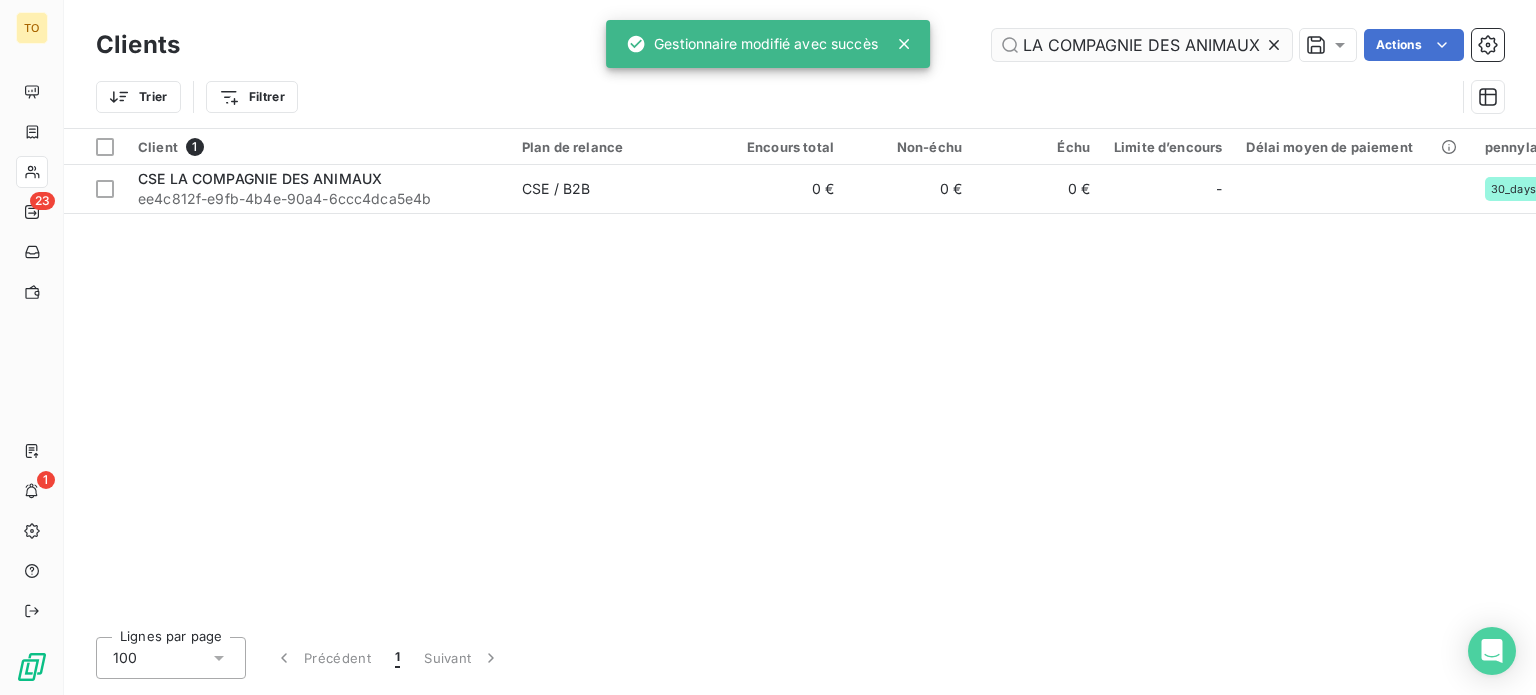 click 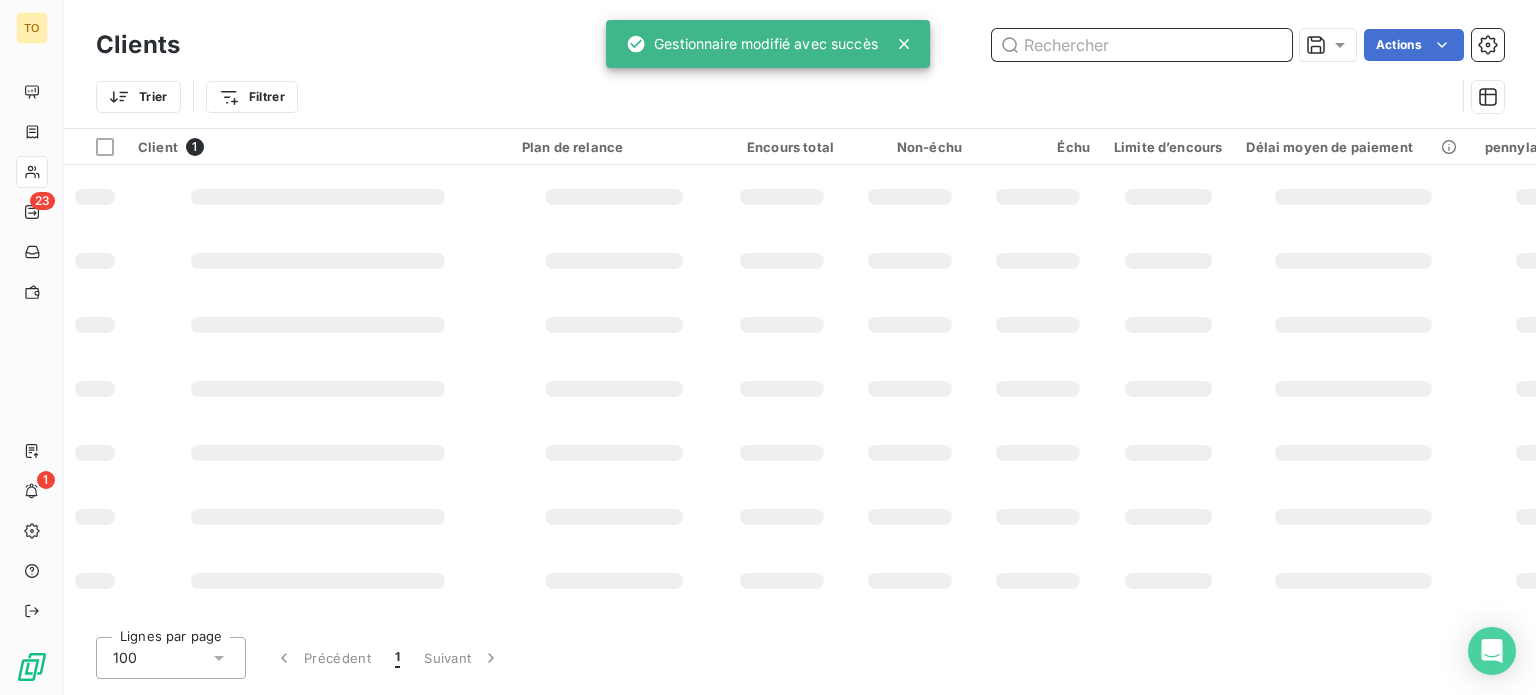 click at bounding box center (1142, 45) 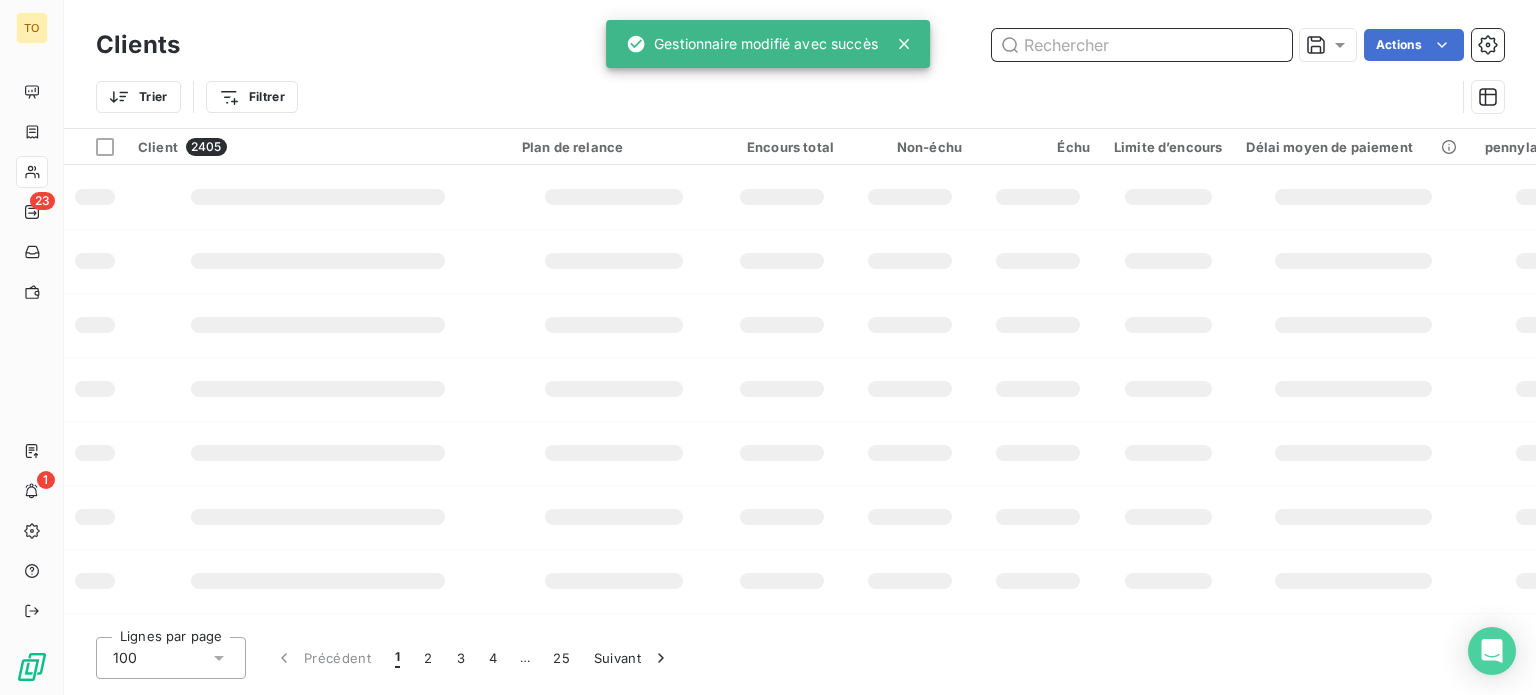paste on "Préfecture - Gironde (33)" 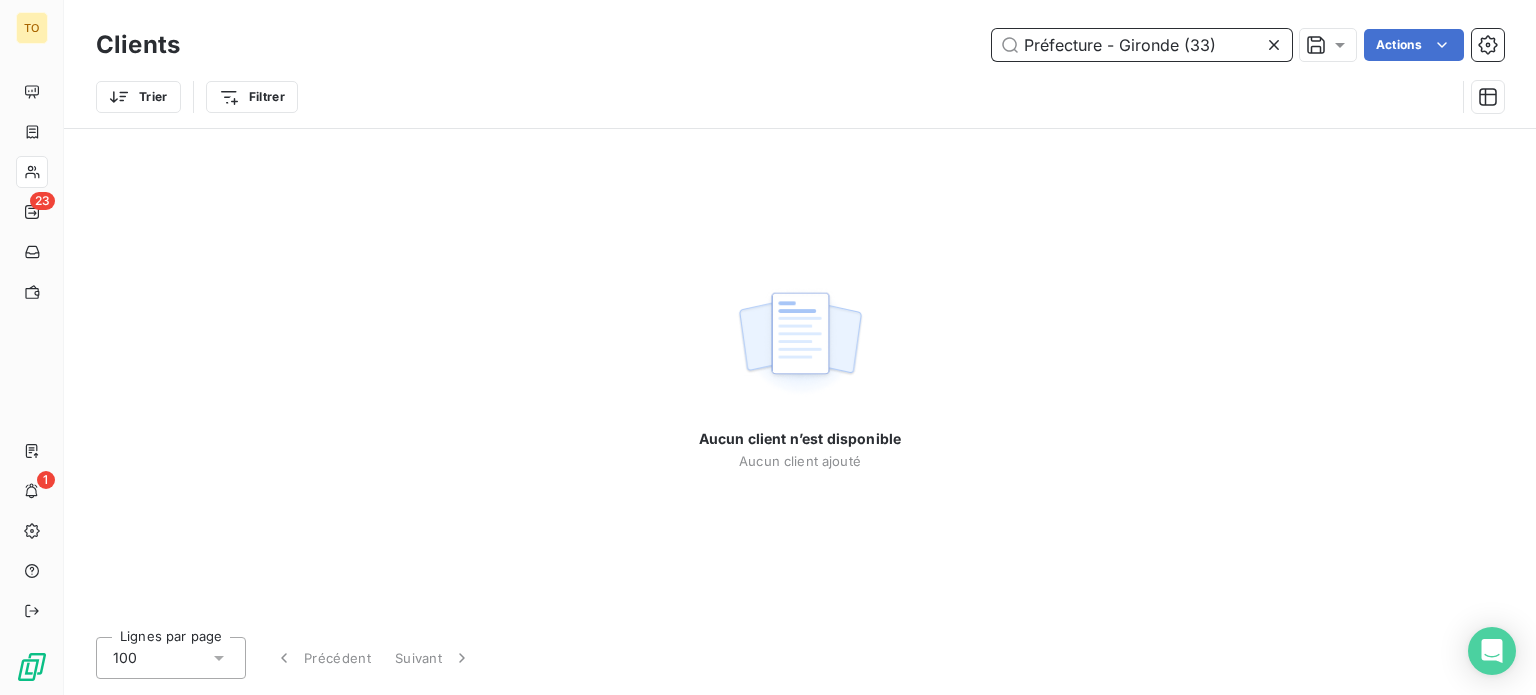 drag, startPoint x: 1090, startPoint y: 51, endPoint x: 836, endPoint y: 51, distance: 254 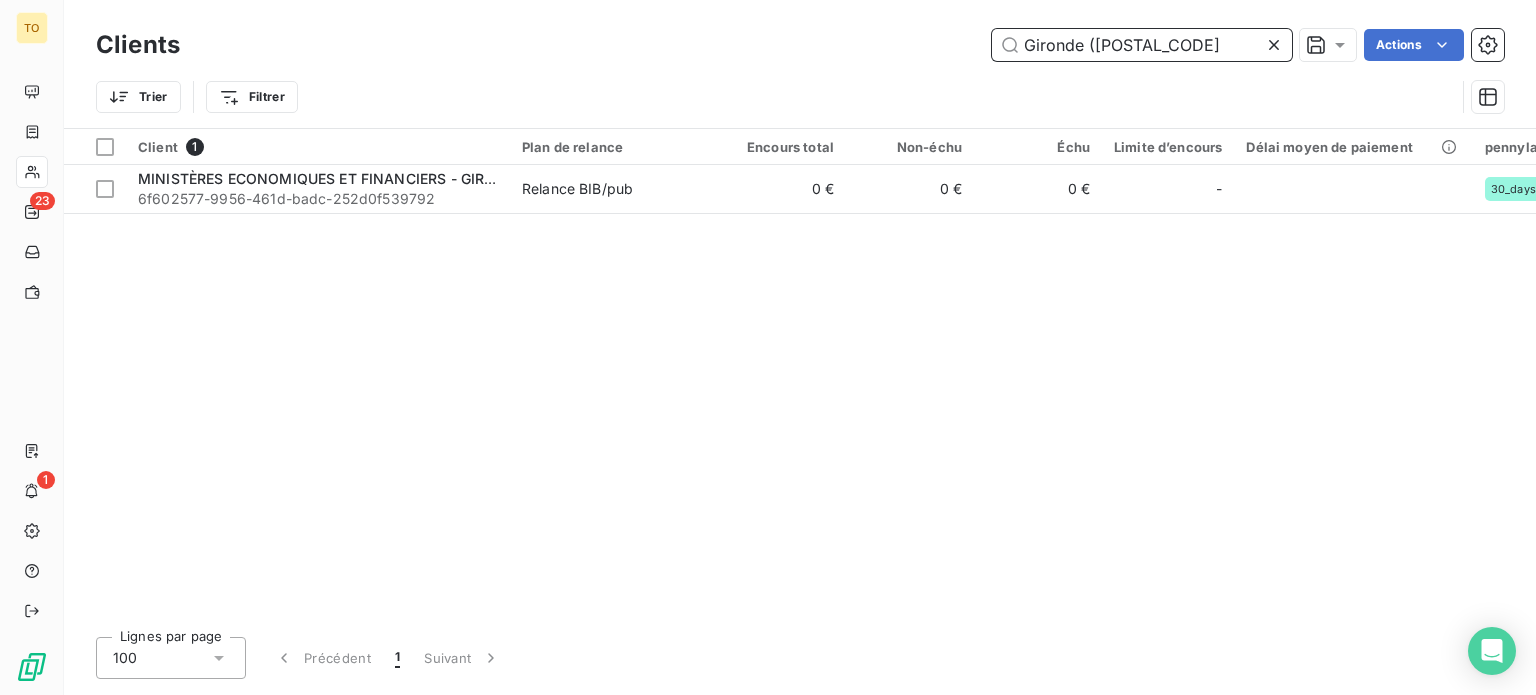 click on "Gironde (33)" at bounding box center [1142, 45] 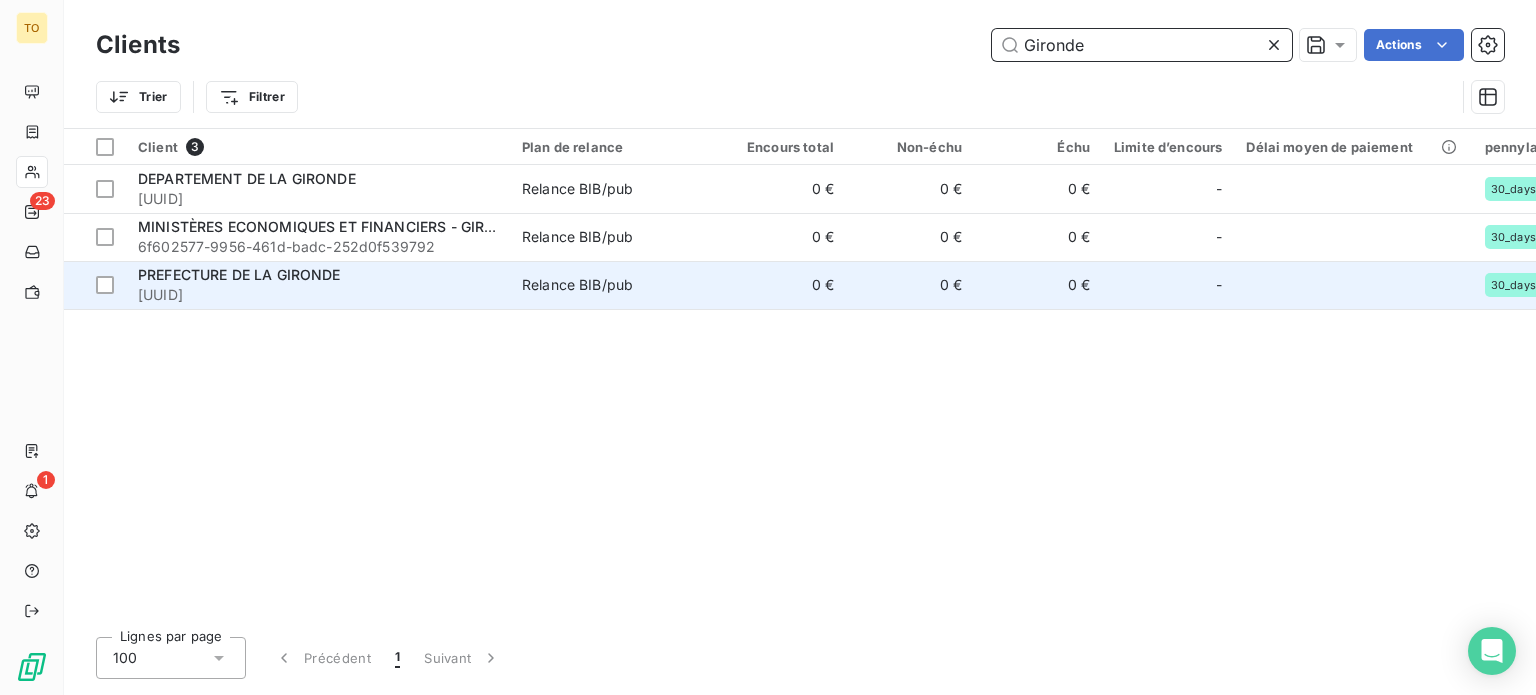 type on "Gironde" 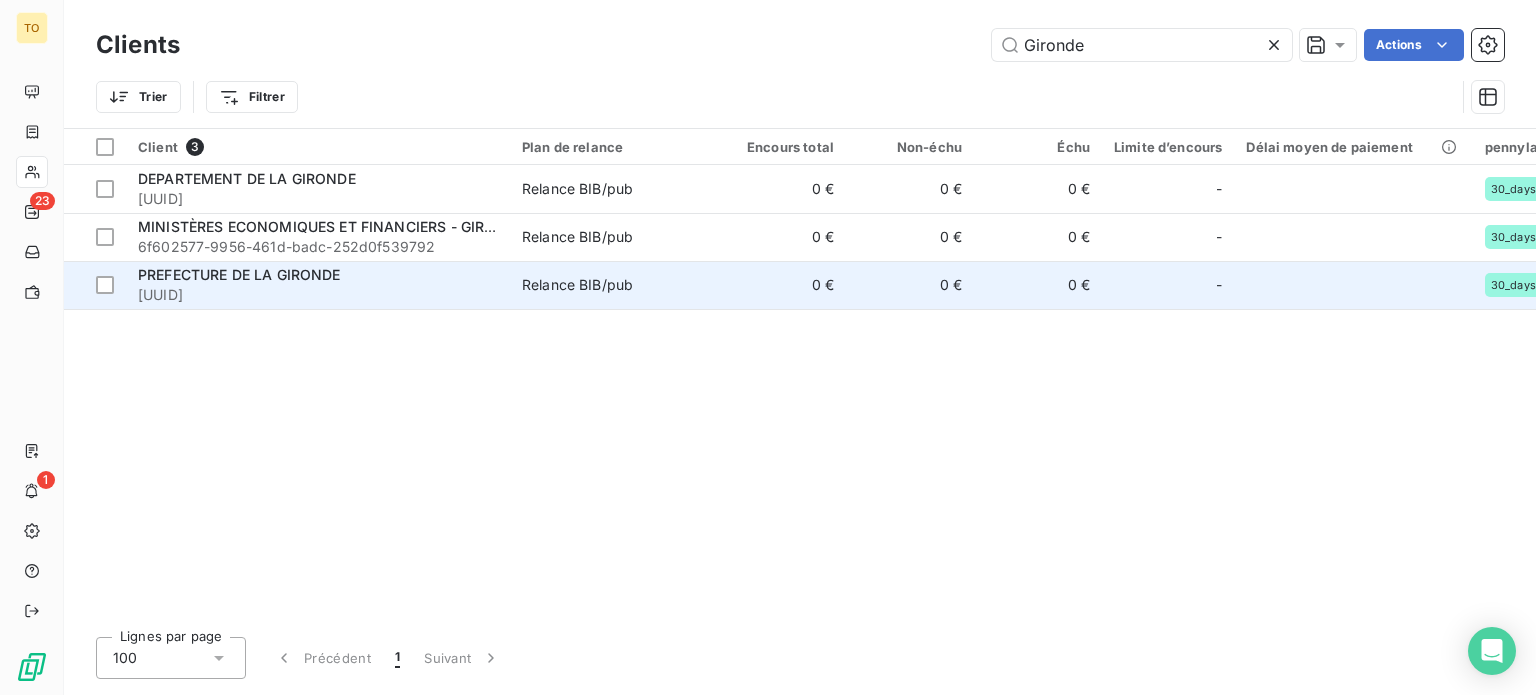 click on "7d92873b-c128-48f0-b393-31941bf8014a" at bounding box center [318, 295] 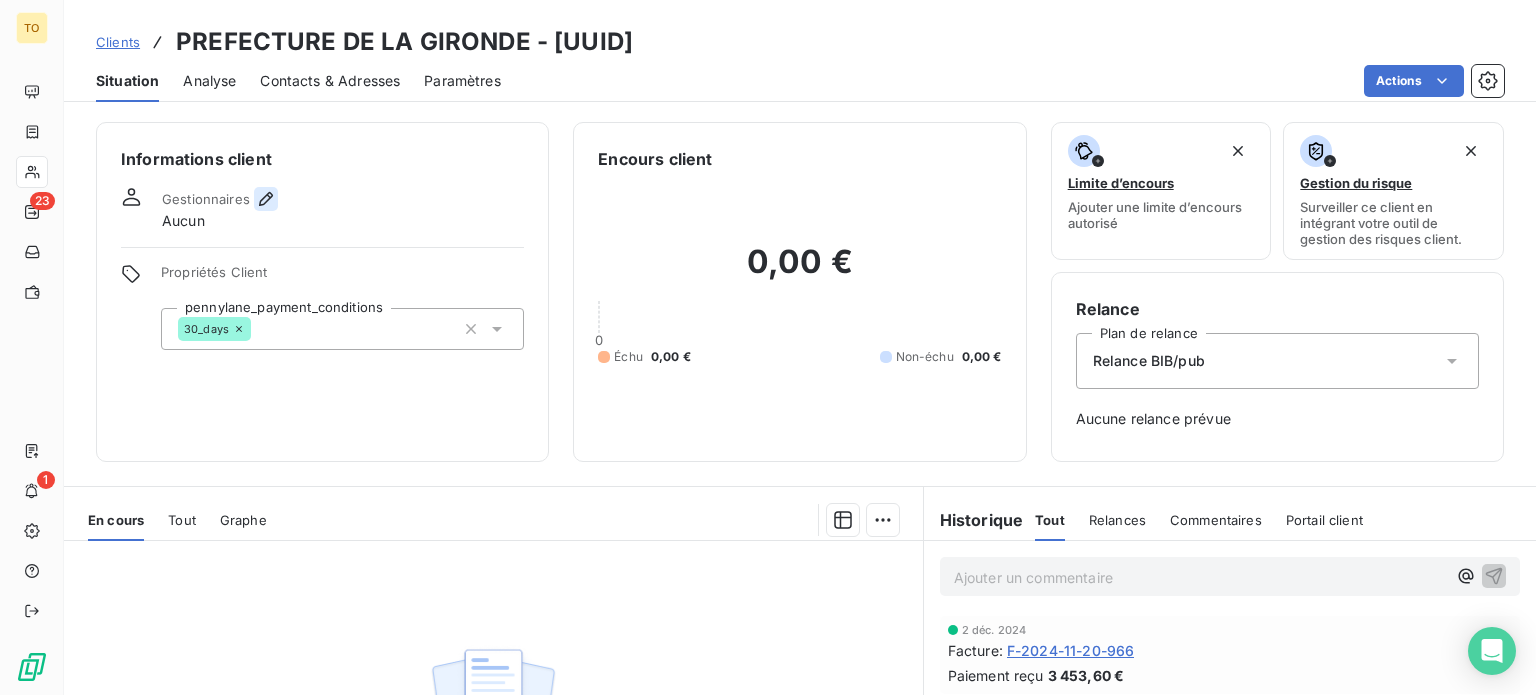 click 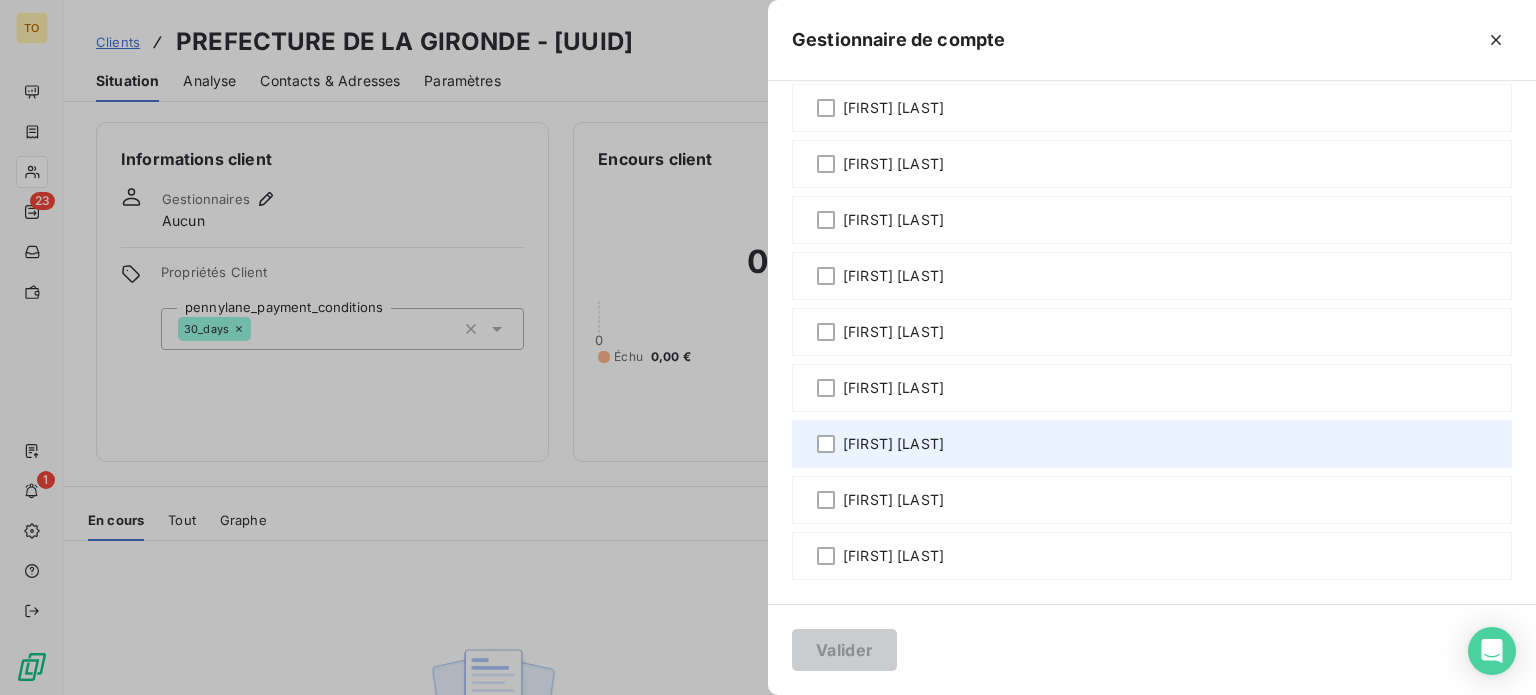 scroll, scrollTop: 1711, scrollLeft: 0, axis: vertical 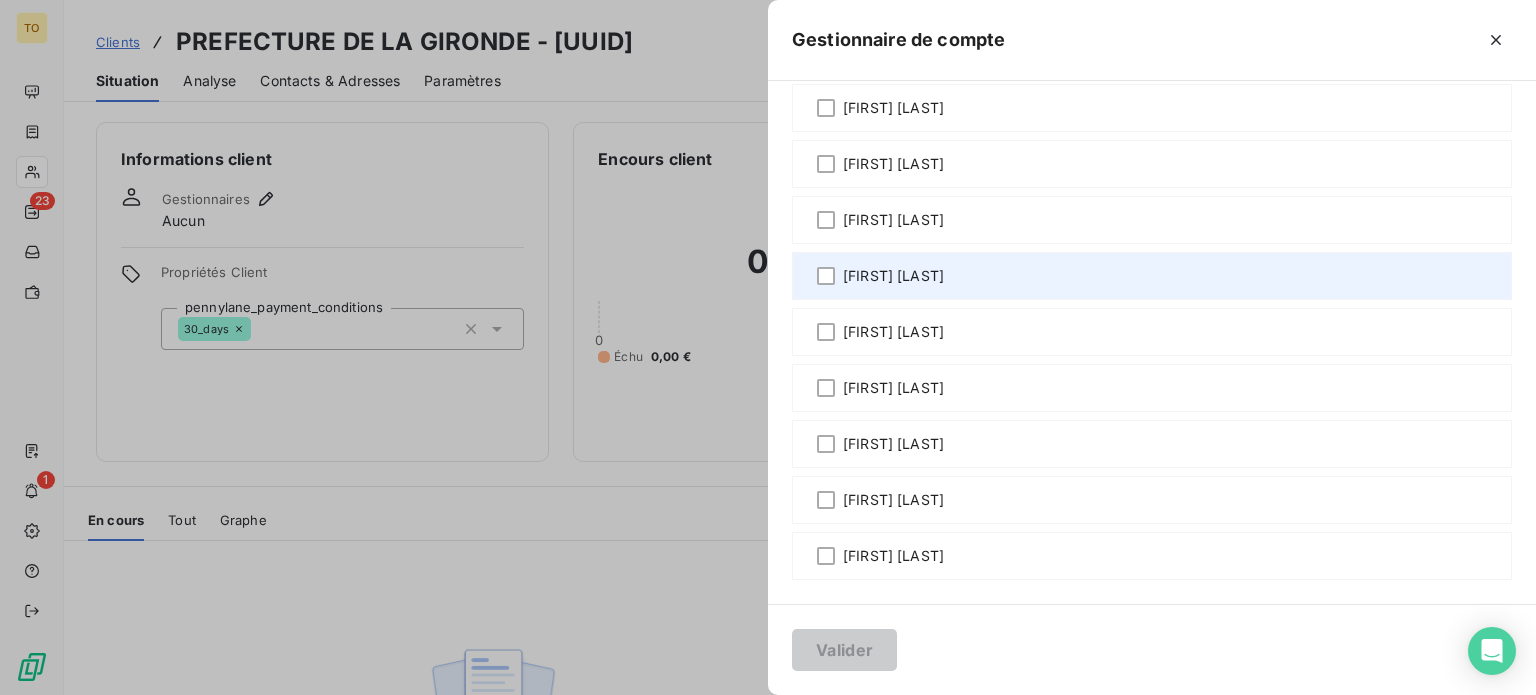 click on "[FIRST] [LAST]" at bounding box center [893, 276] 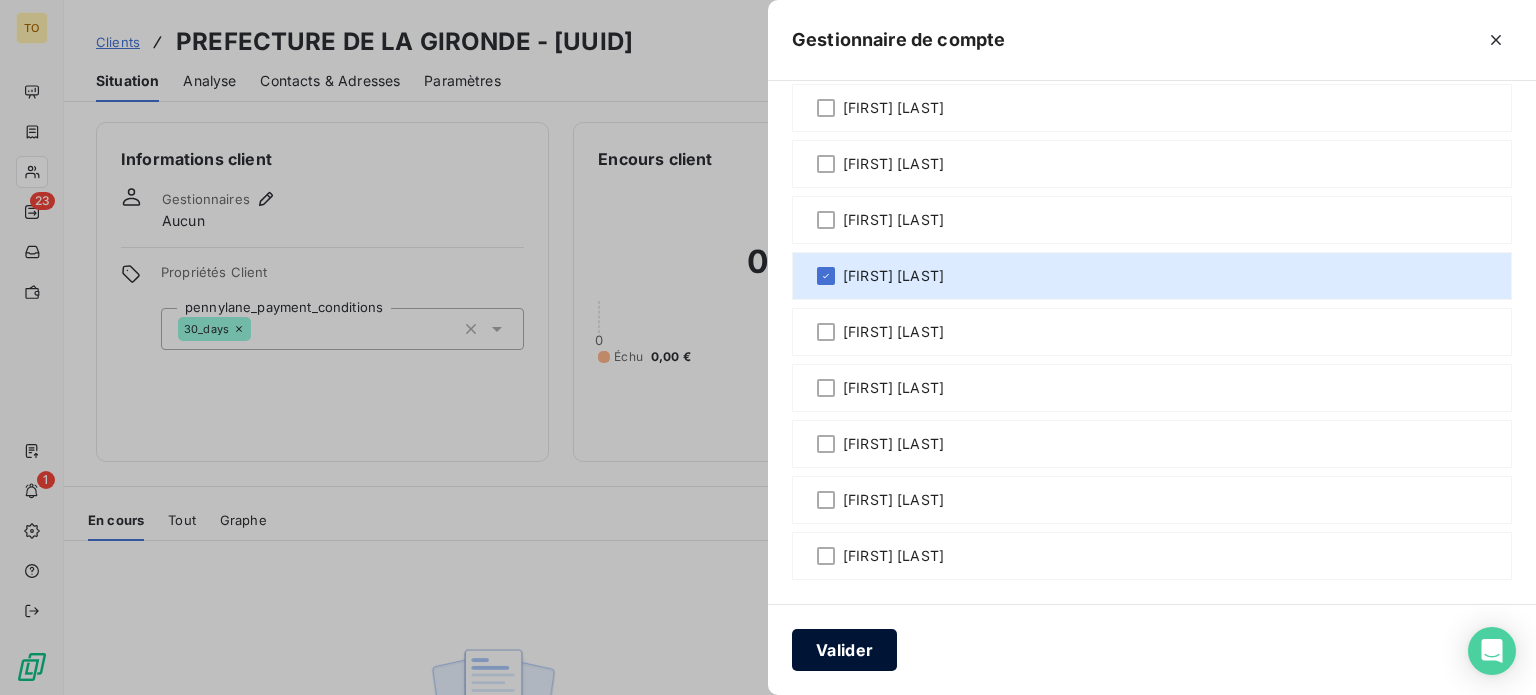 click on "Valider" at bounding box center [844, 650] 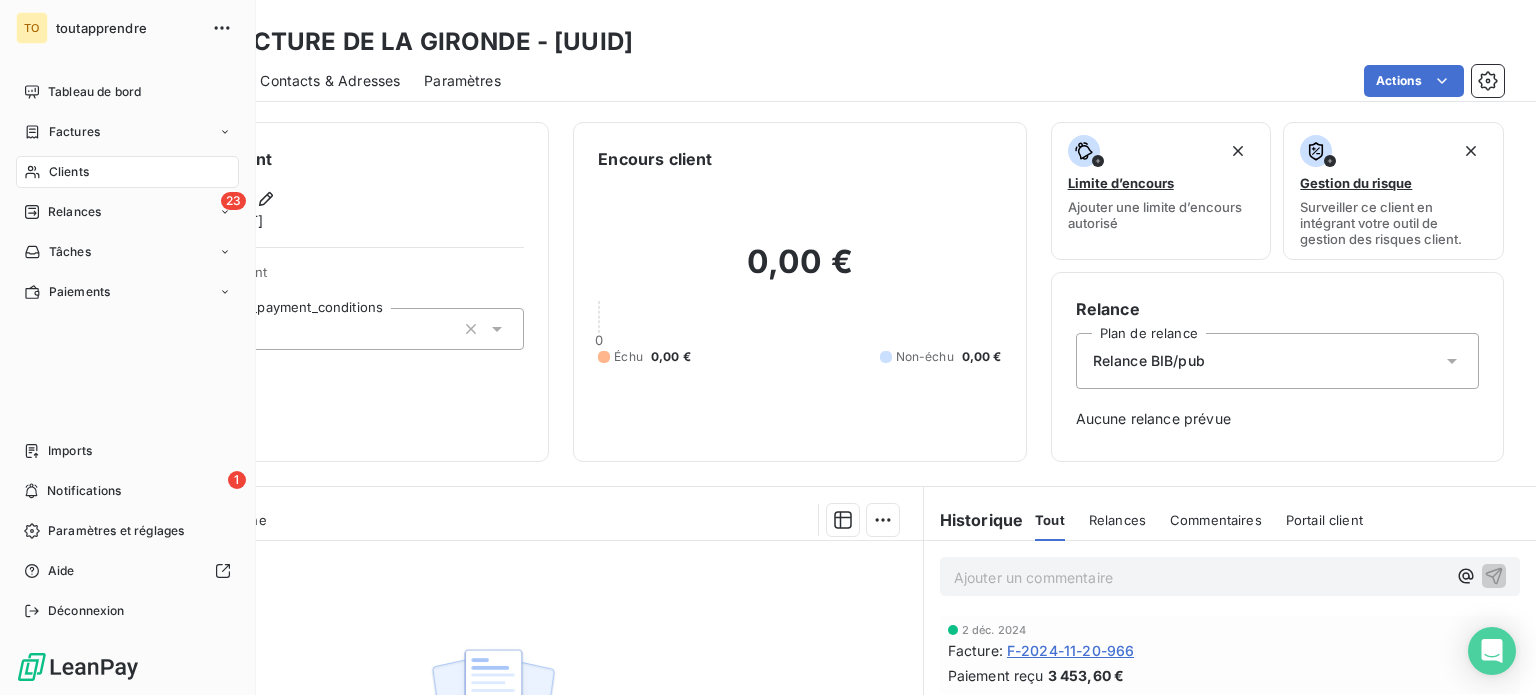 click on "Clients" at bounding box center [127, 172] 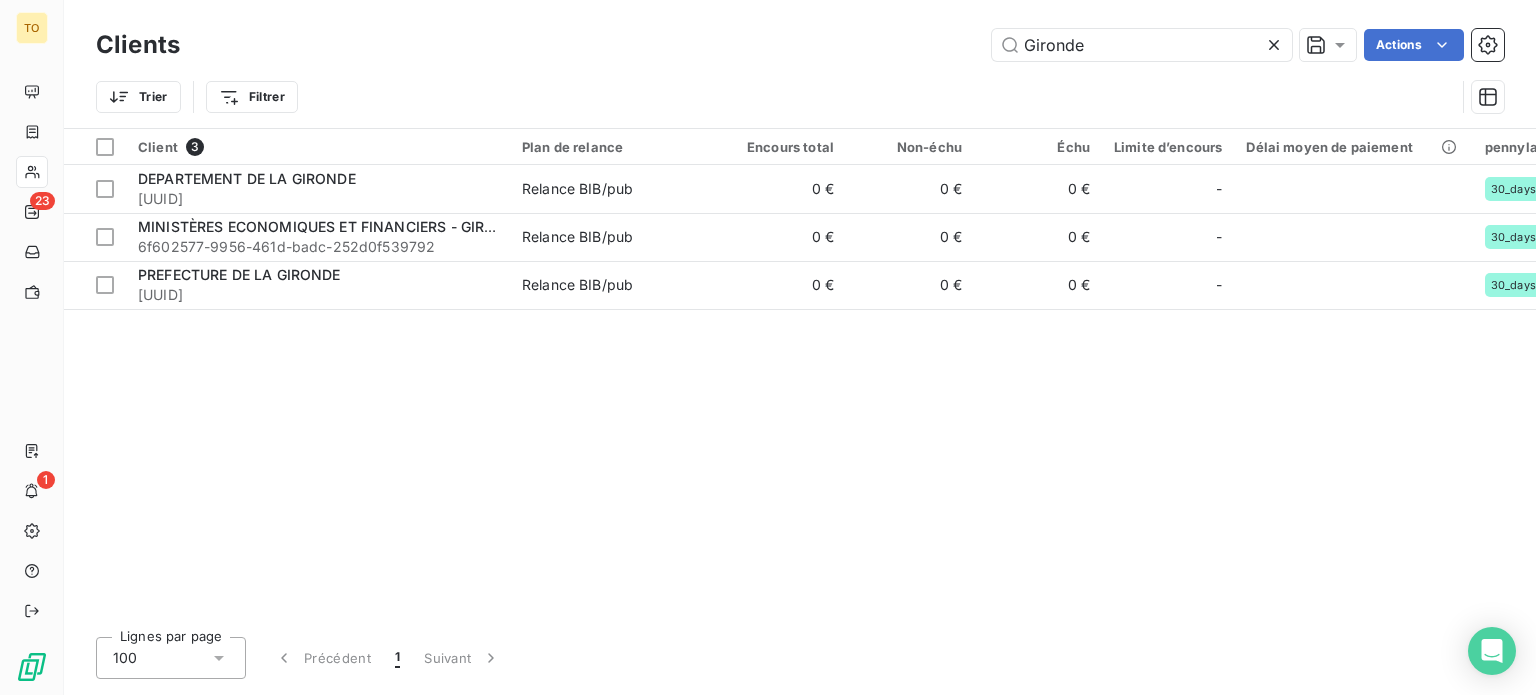 drag, startPoint x: 1078, startPoint y: 57, endPoint x: 851, endPoint y: 43, distance: 227.4313 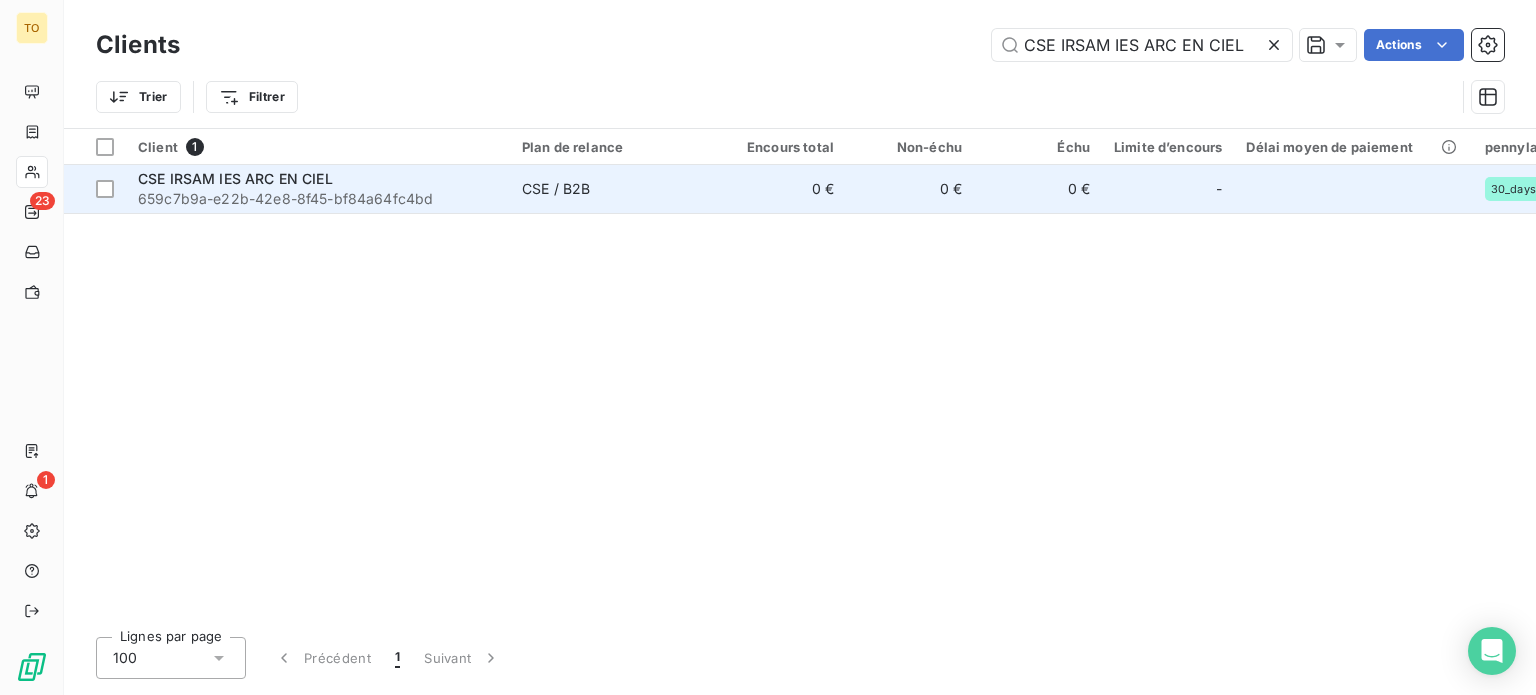 type on "CSE IRSAM IES ARC EN CIEL" 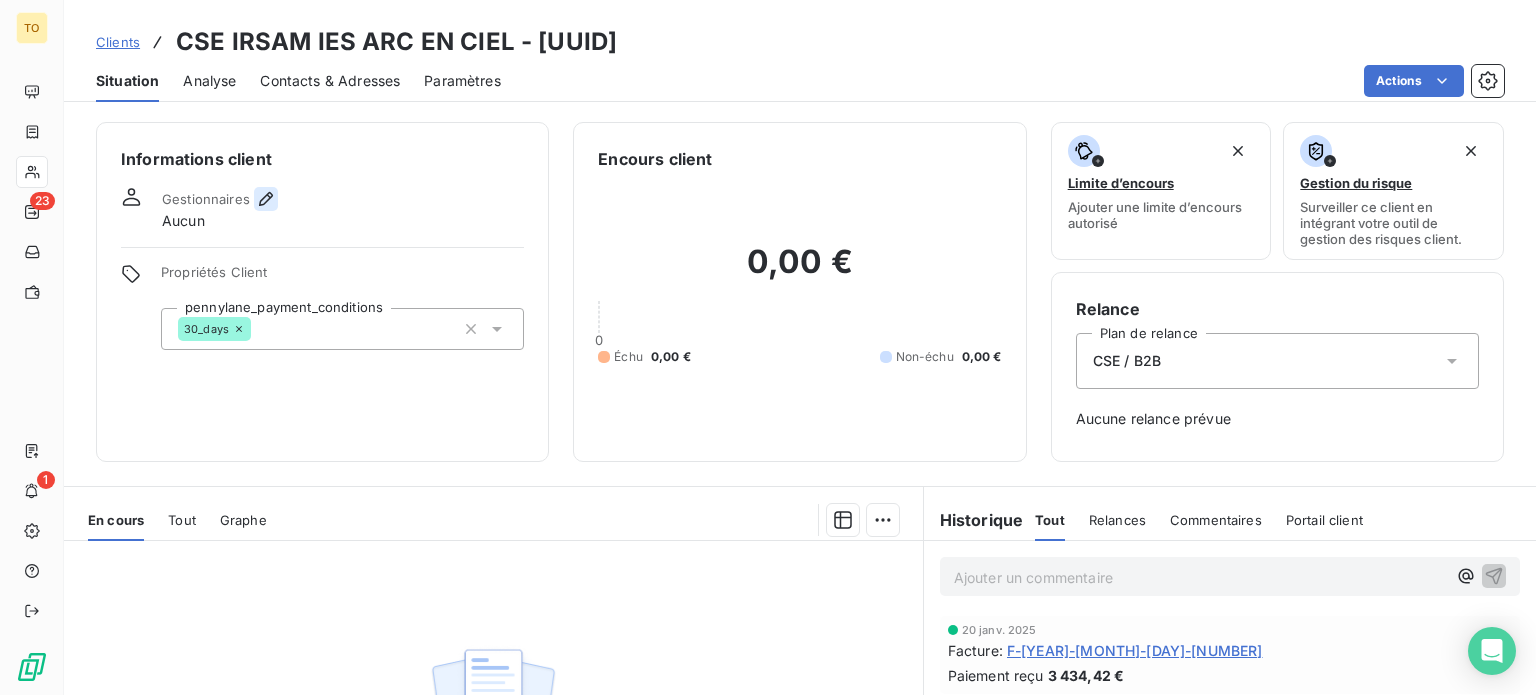 click 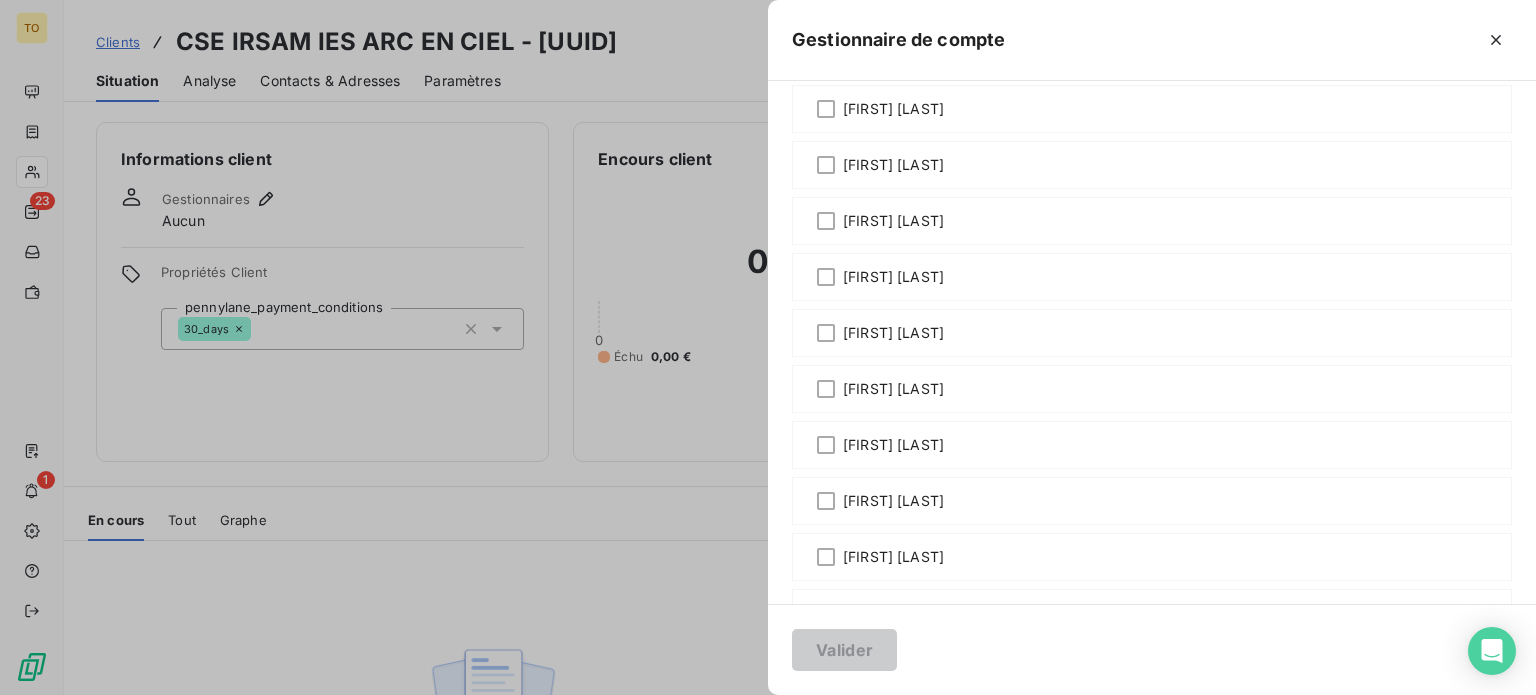 scroll, scrollTop: 466, scrollLeft: 0, axis: vertical 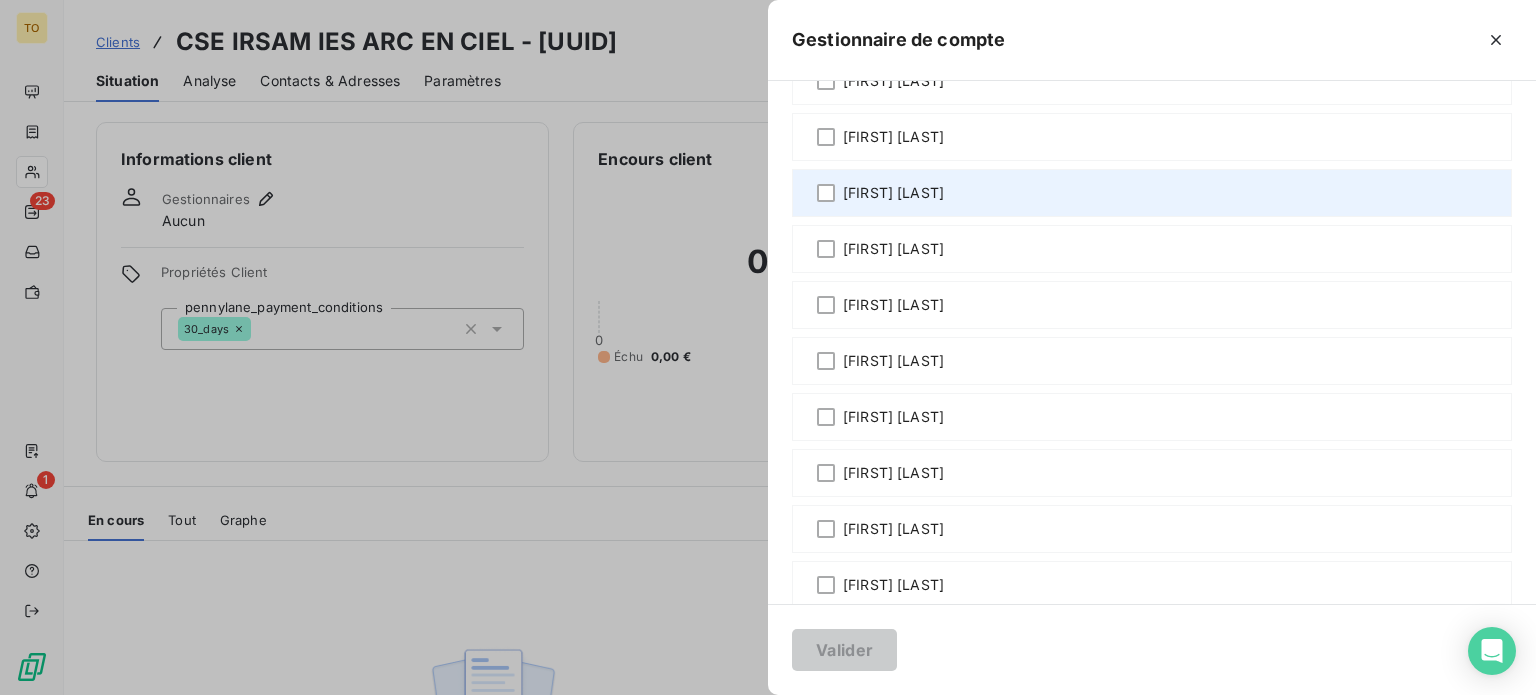 click on "[FIRST] [LAST]" at bounding box center [893, 193] 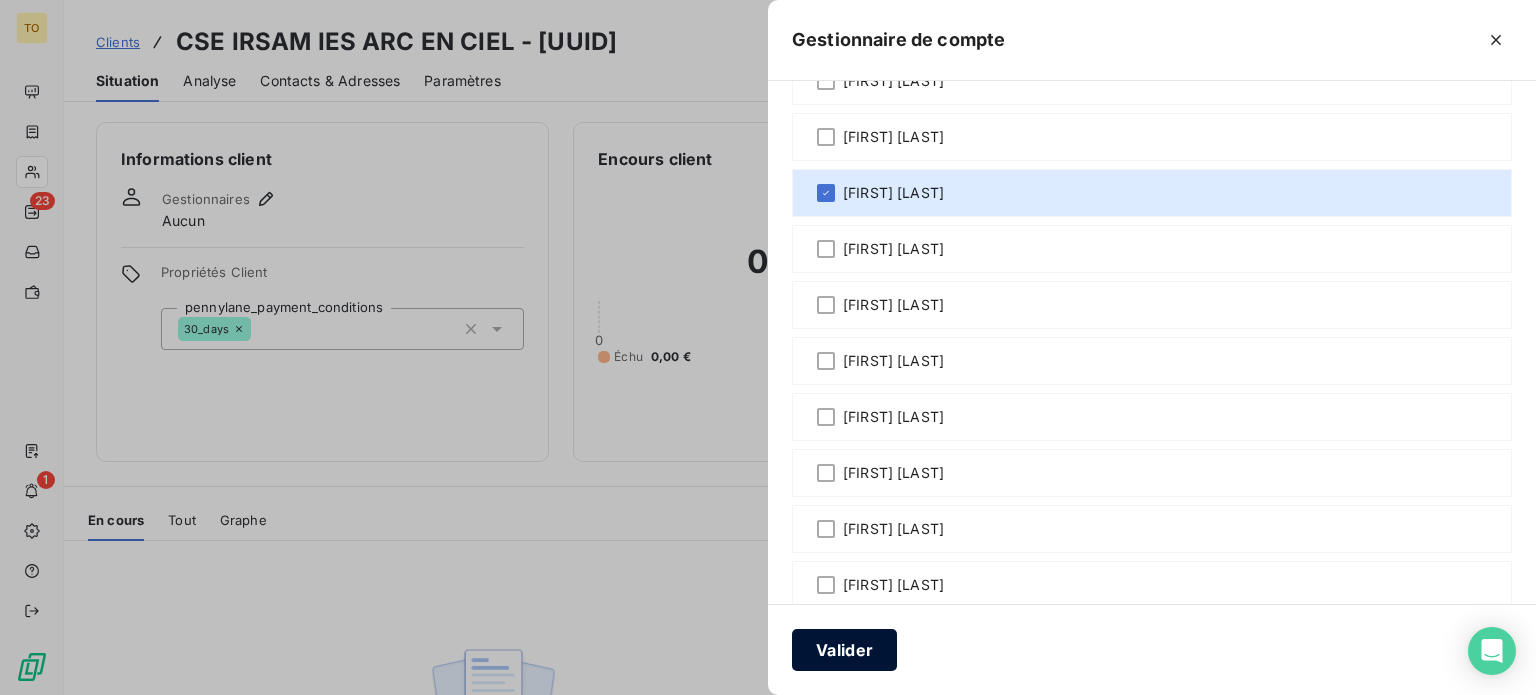 click on "Valider" at bounding box center (844, 650) 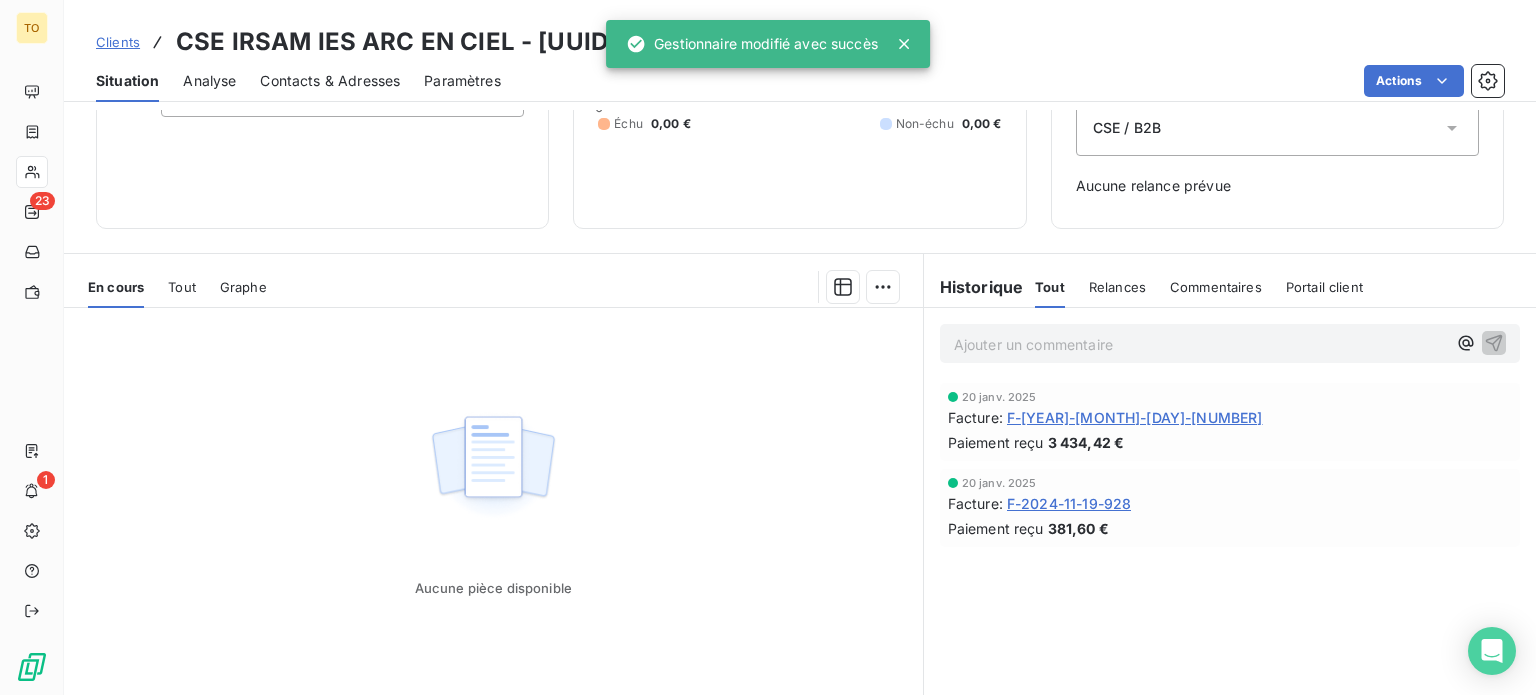 scroll, scrollTop: 0, scrollLeft: 0, axis: both 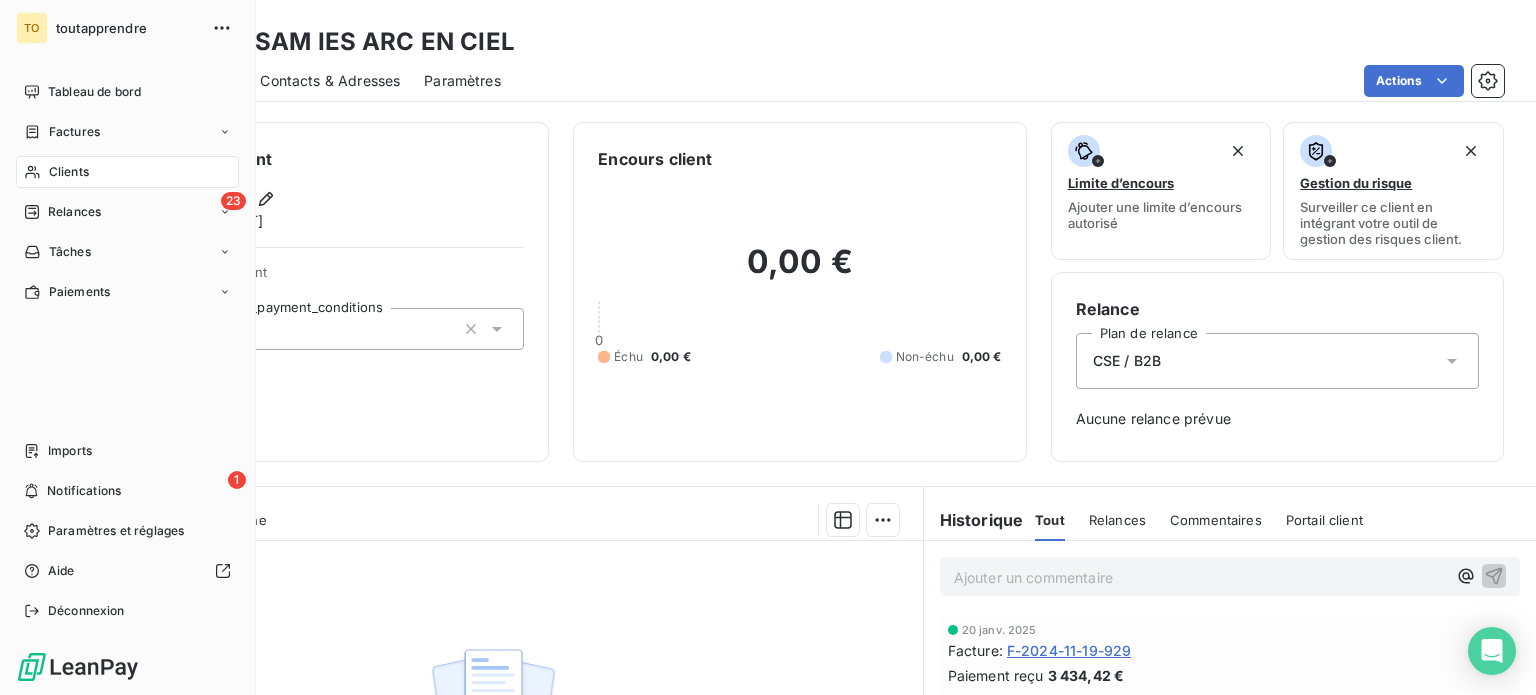 click on "Clients" at bounding box center [69, 172] 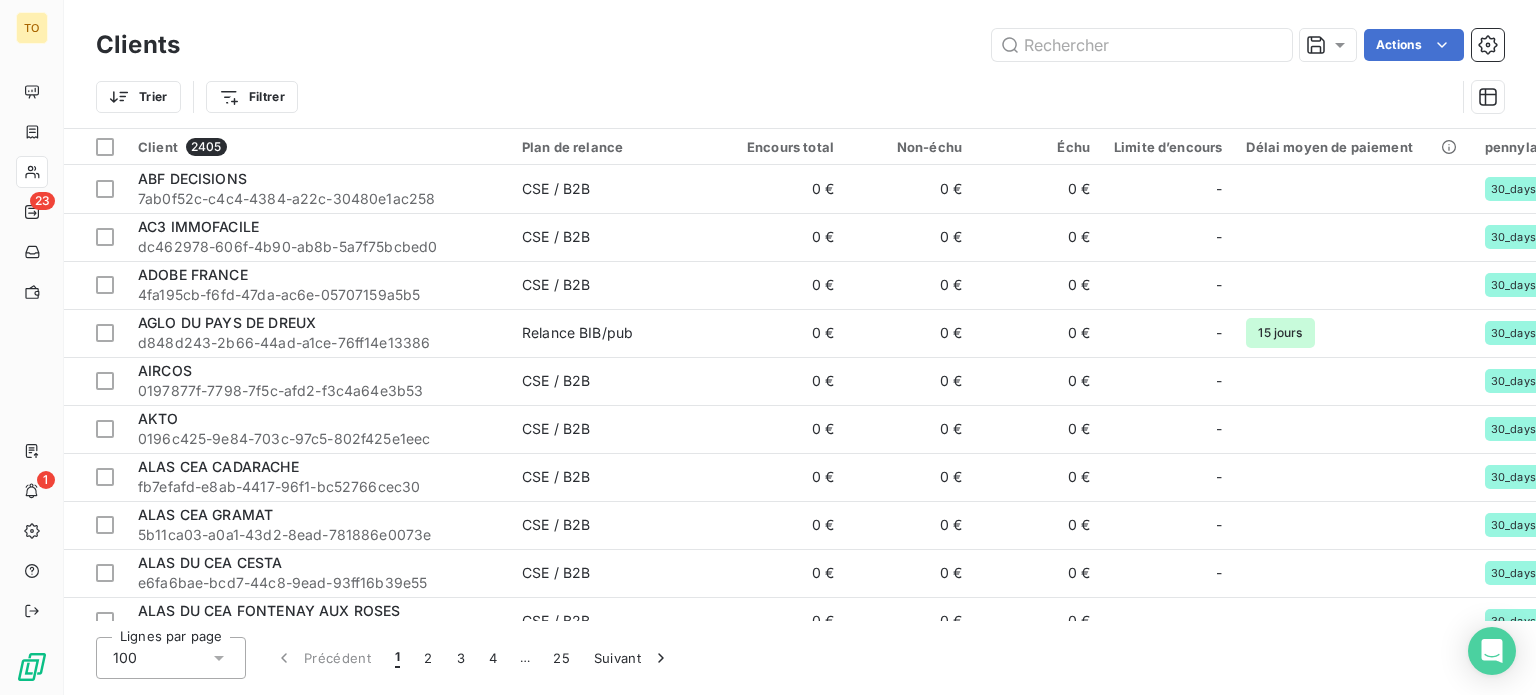 drag, startPoint x: 919, startPoint y: 47, endPoint x: 879, endPoint y: 47, distance: 40 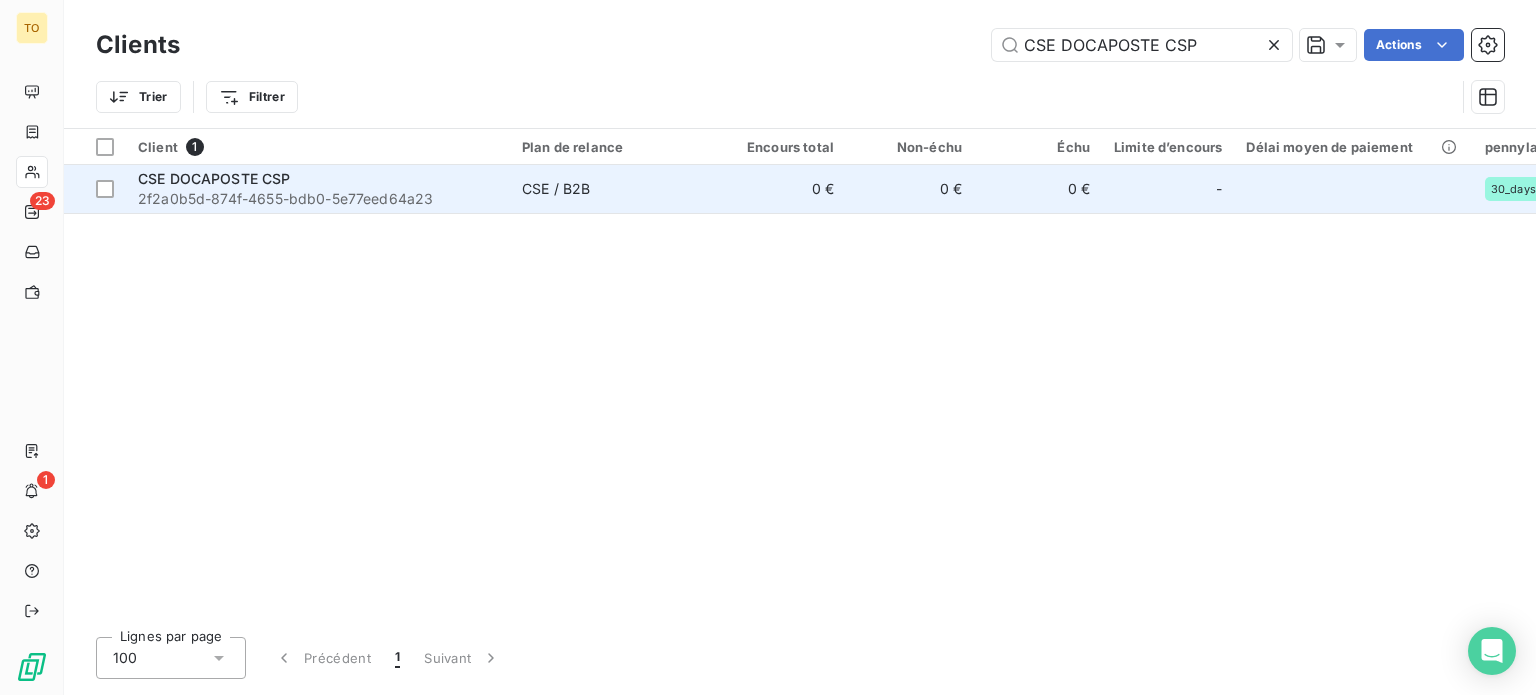 type on "CSE DOCAPOSTE CSP" 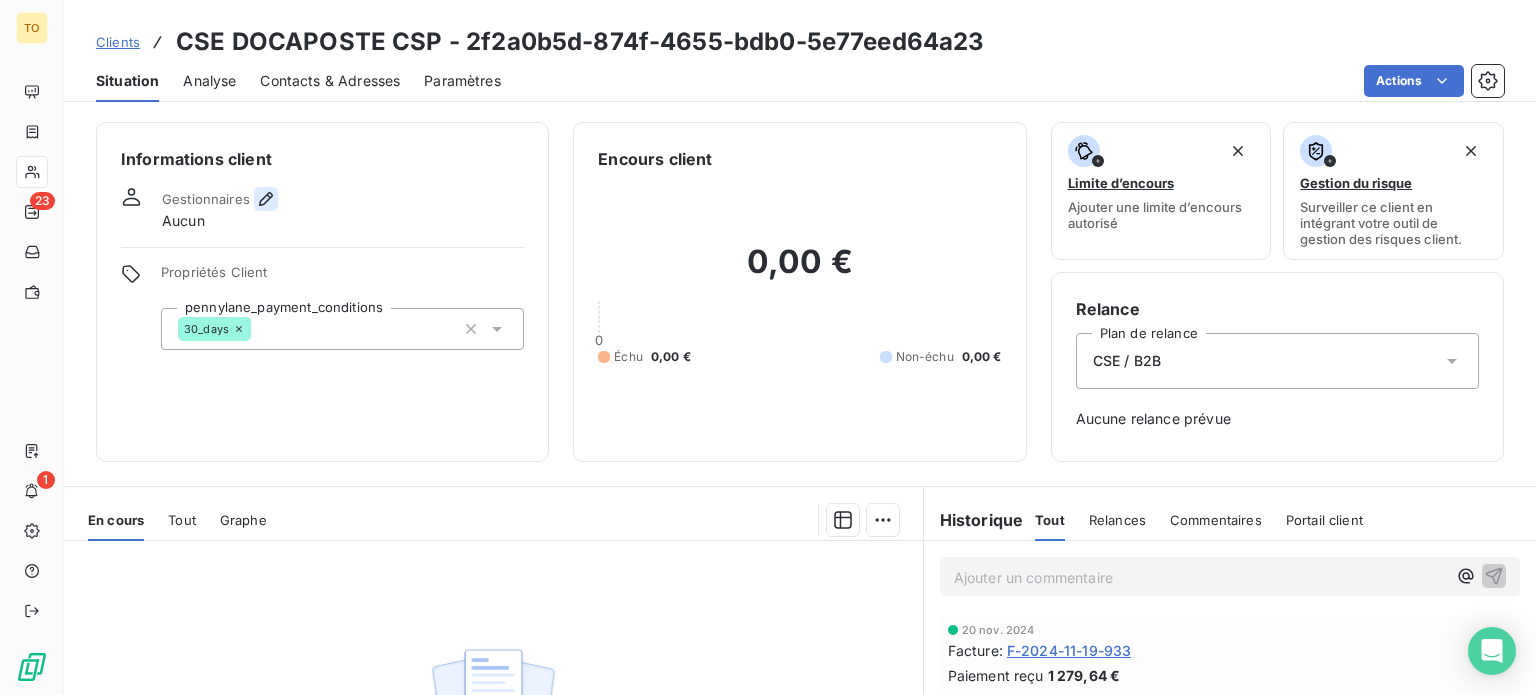 click 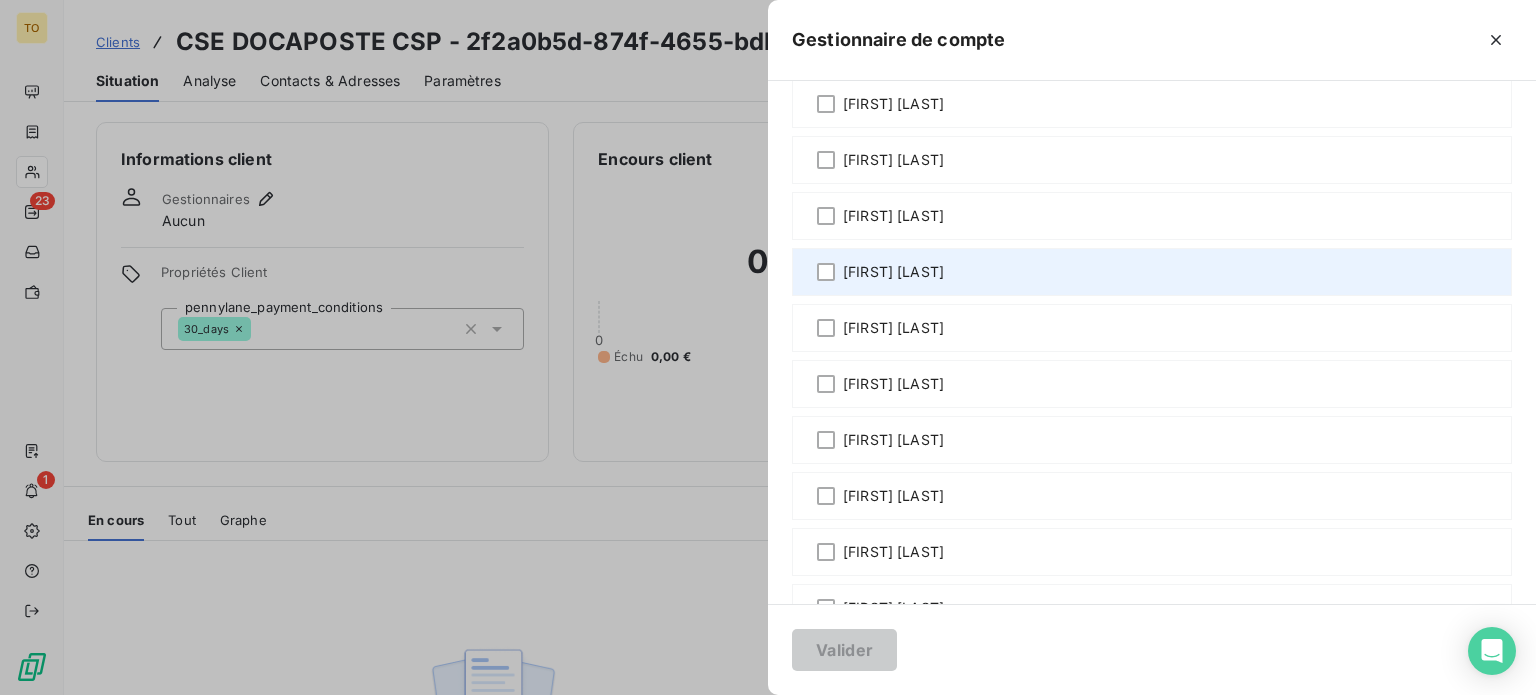 scroll, scrollTop: 233, scrollLeft: 0, axis: vertical 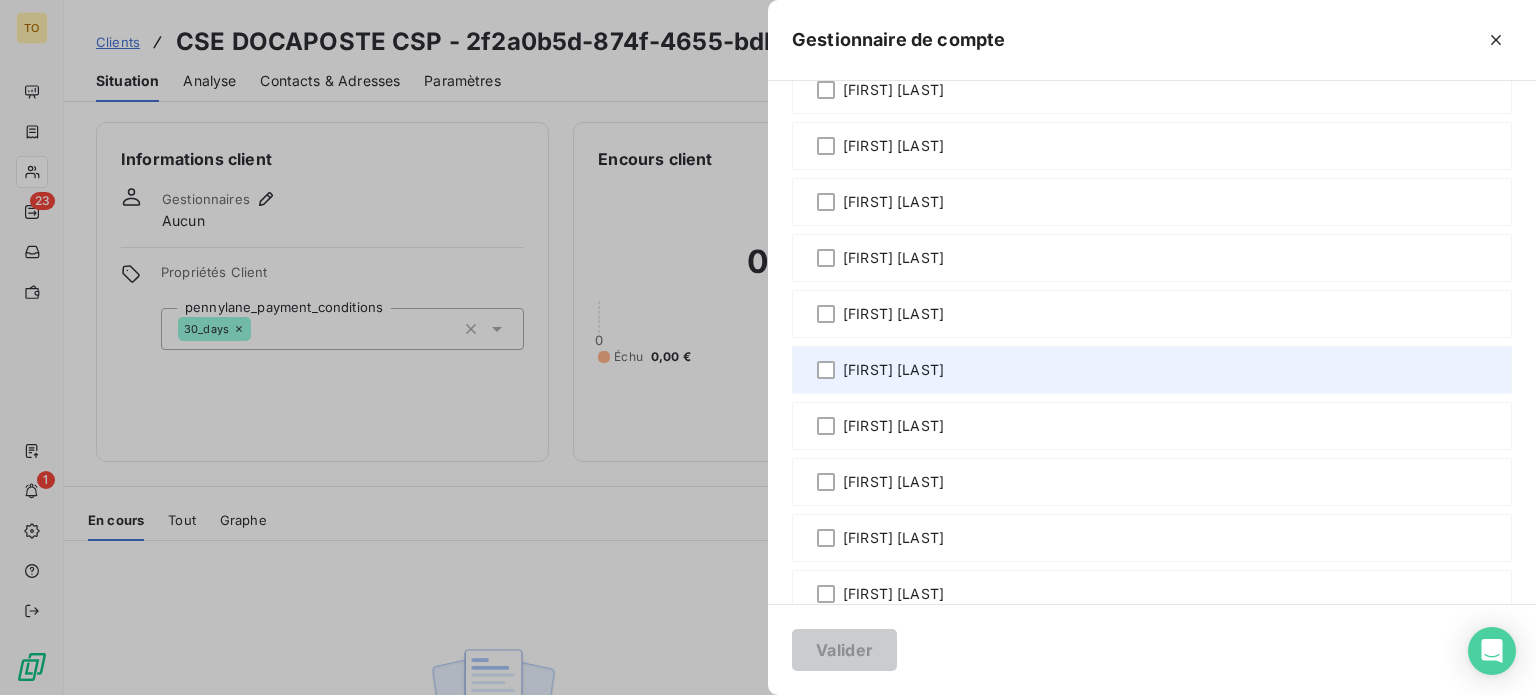 click on "[FIRST] [LAST]" at bounding box center (893, 370) 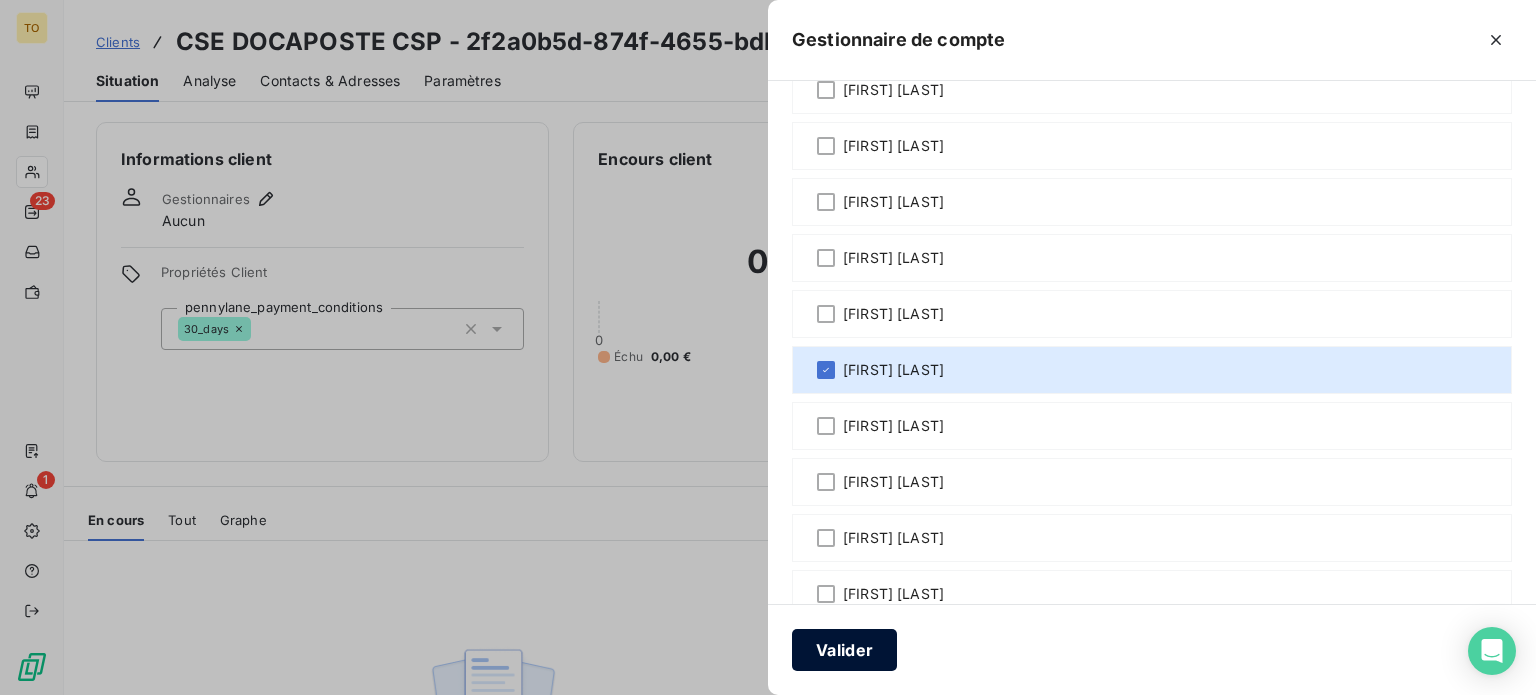 click on "Valider" at bounding box center [844, 650] 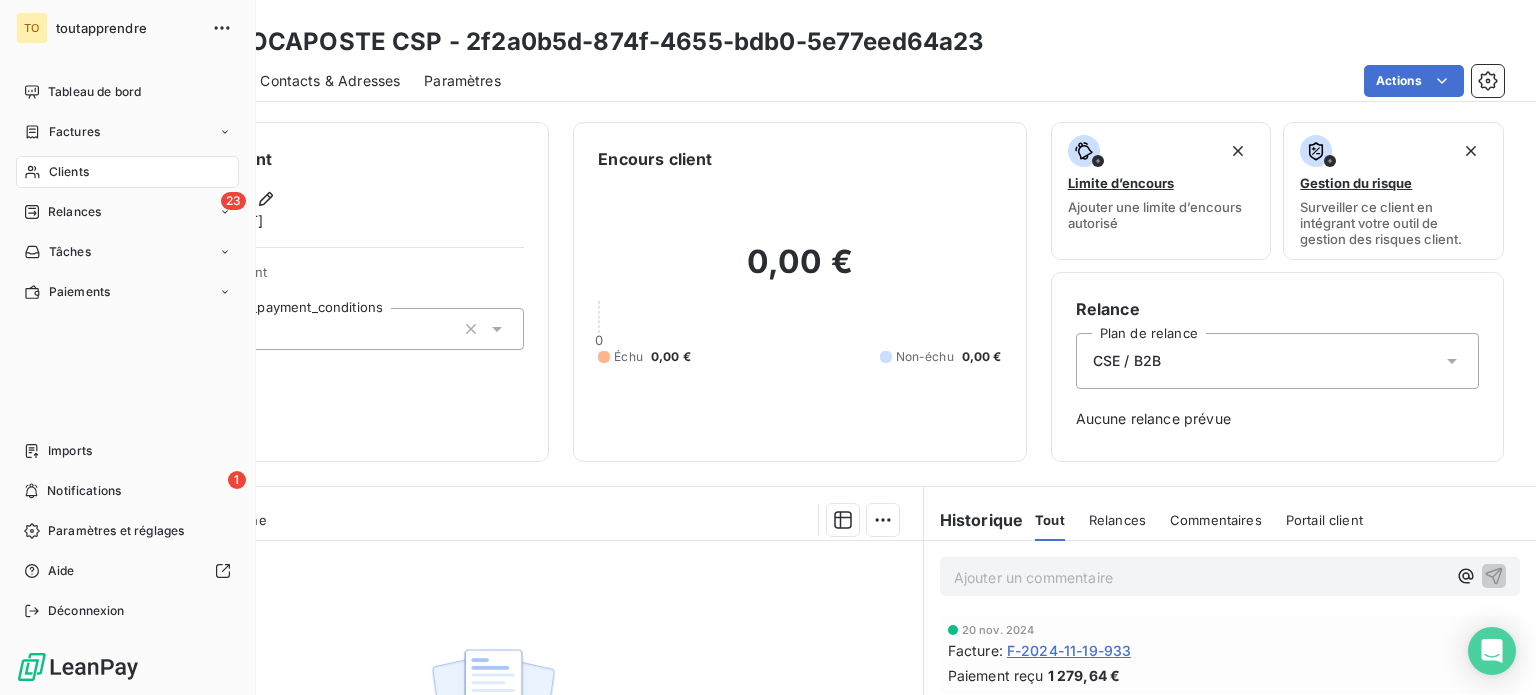 click on "Clients" at bounding box center [69, 172] 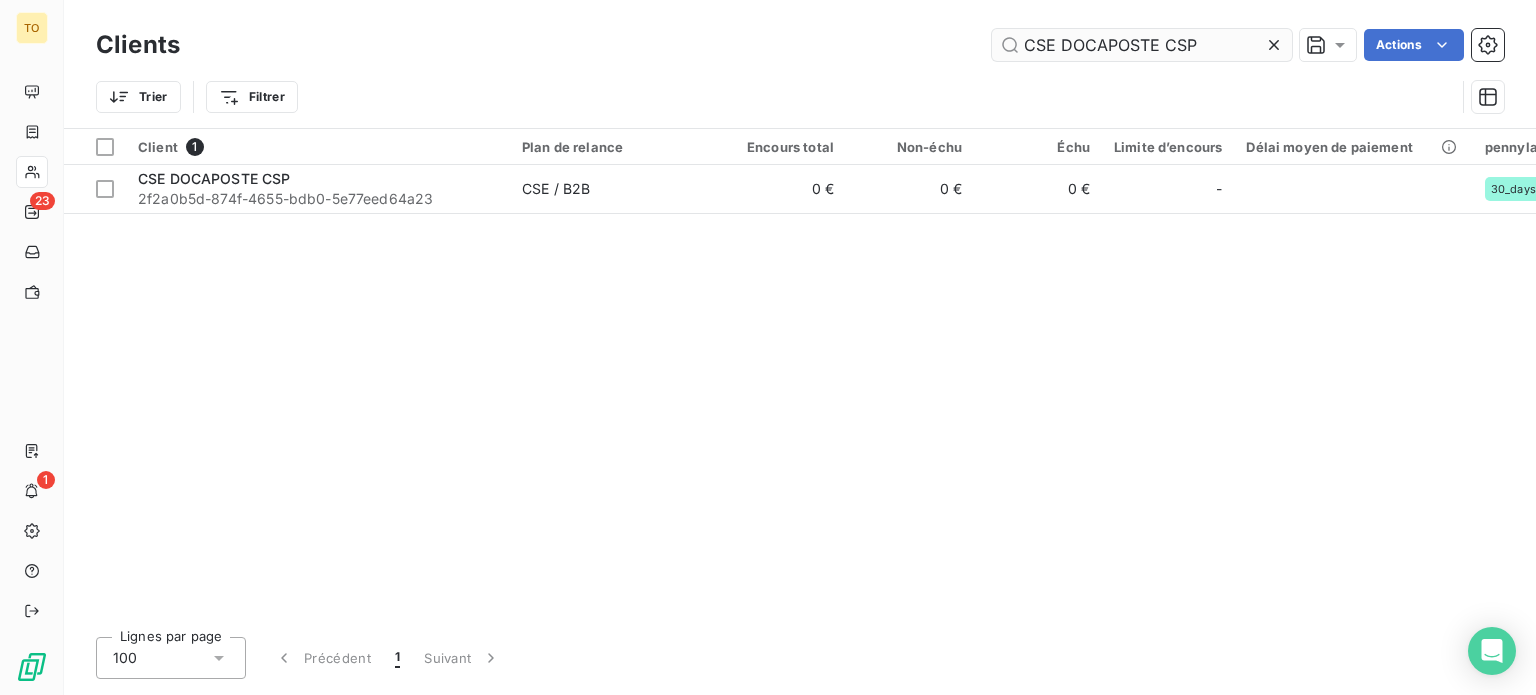 click 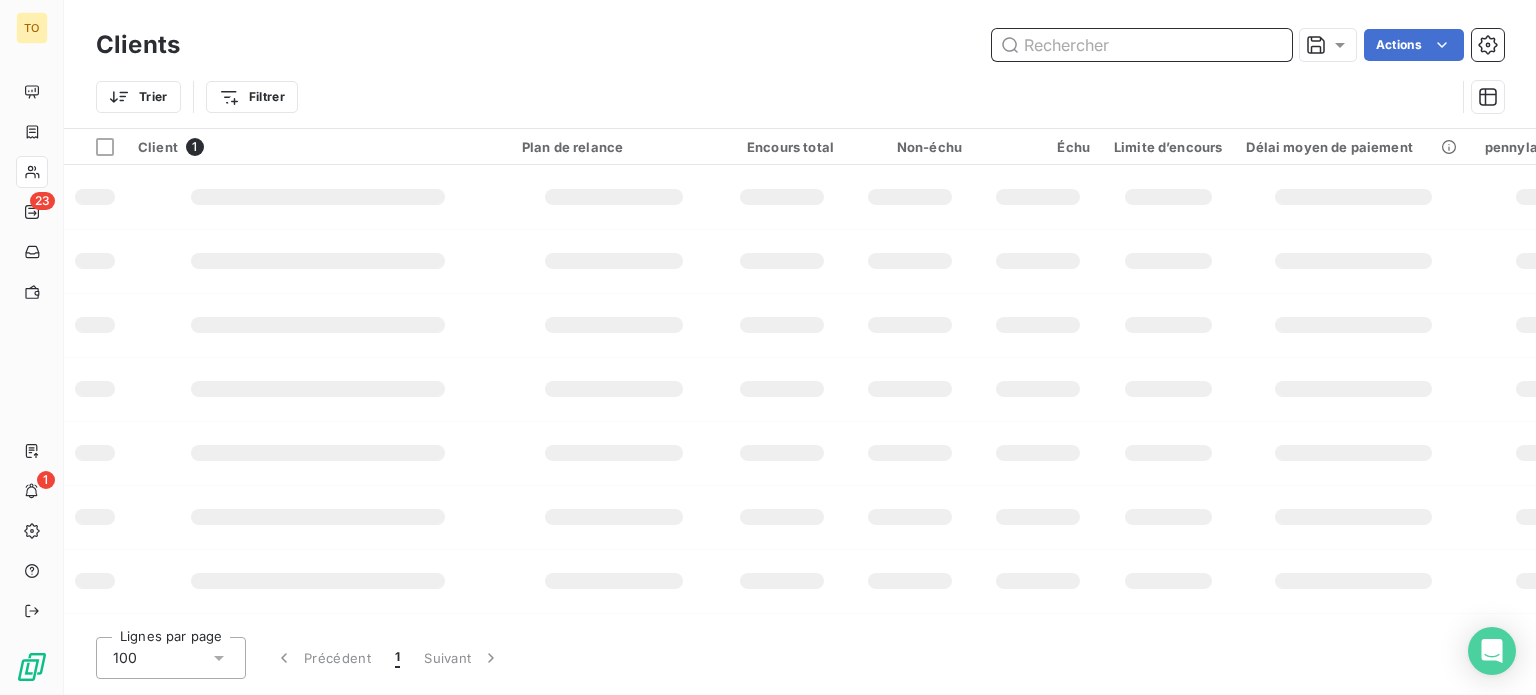click at bounding box center (1142, 45) 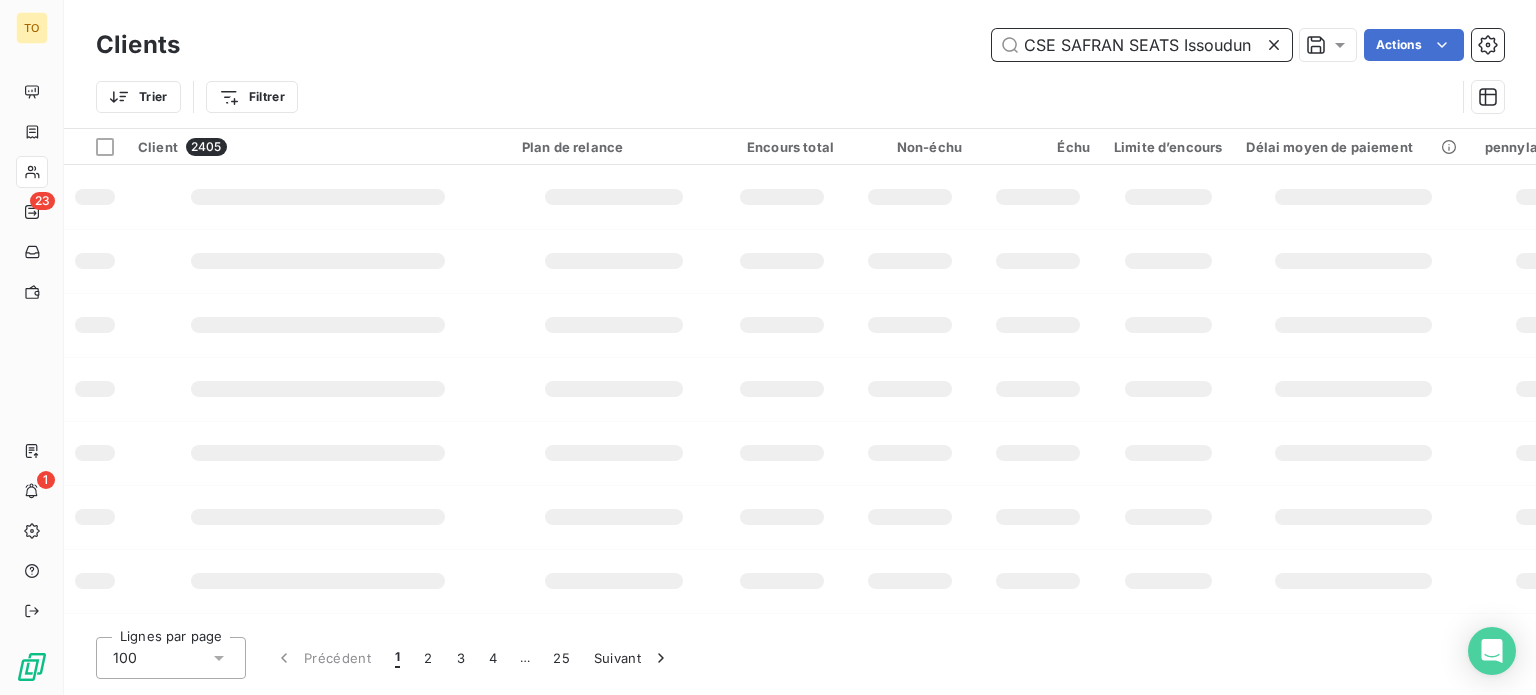 scroll, scrollTop: 0, scrollLeft: 8, axis: horizontal 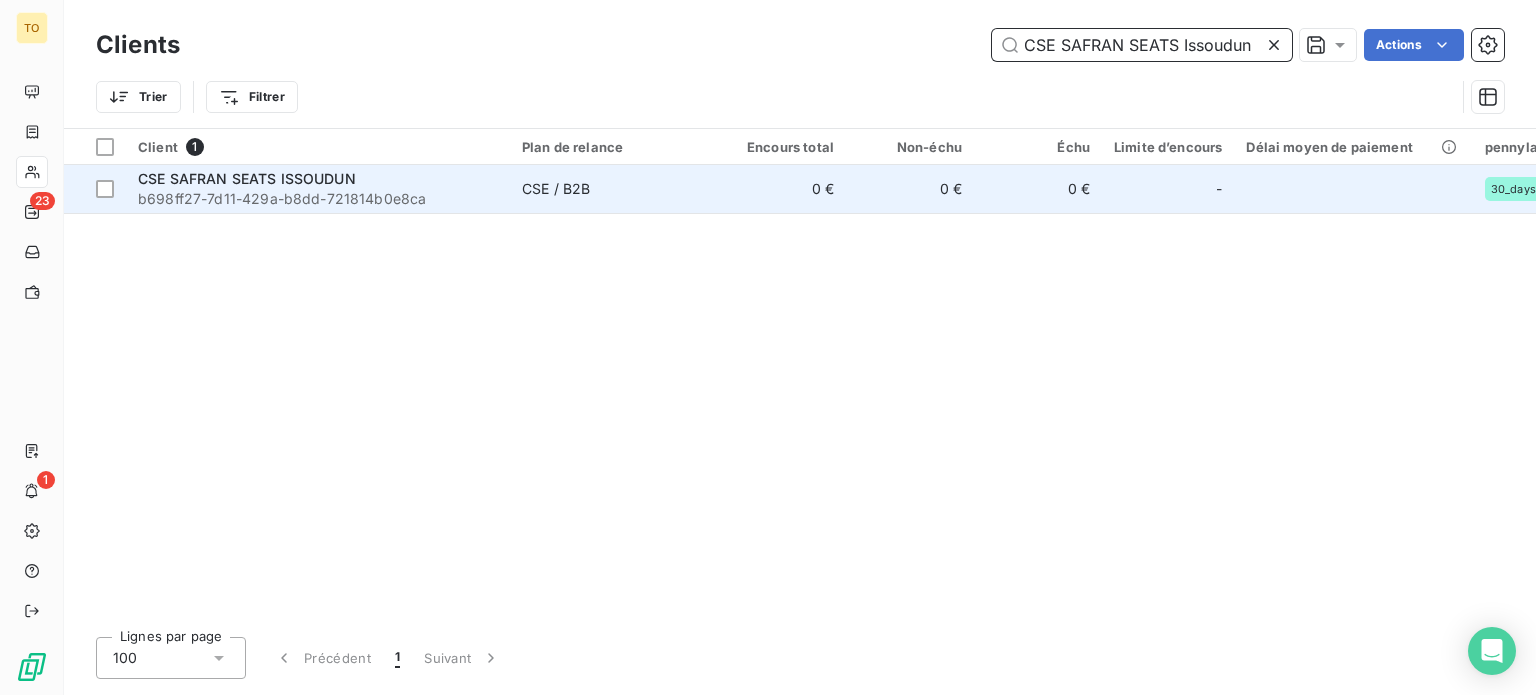 type on "CSE SAFRAN SEATS Issoudun" 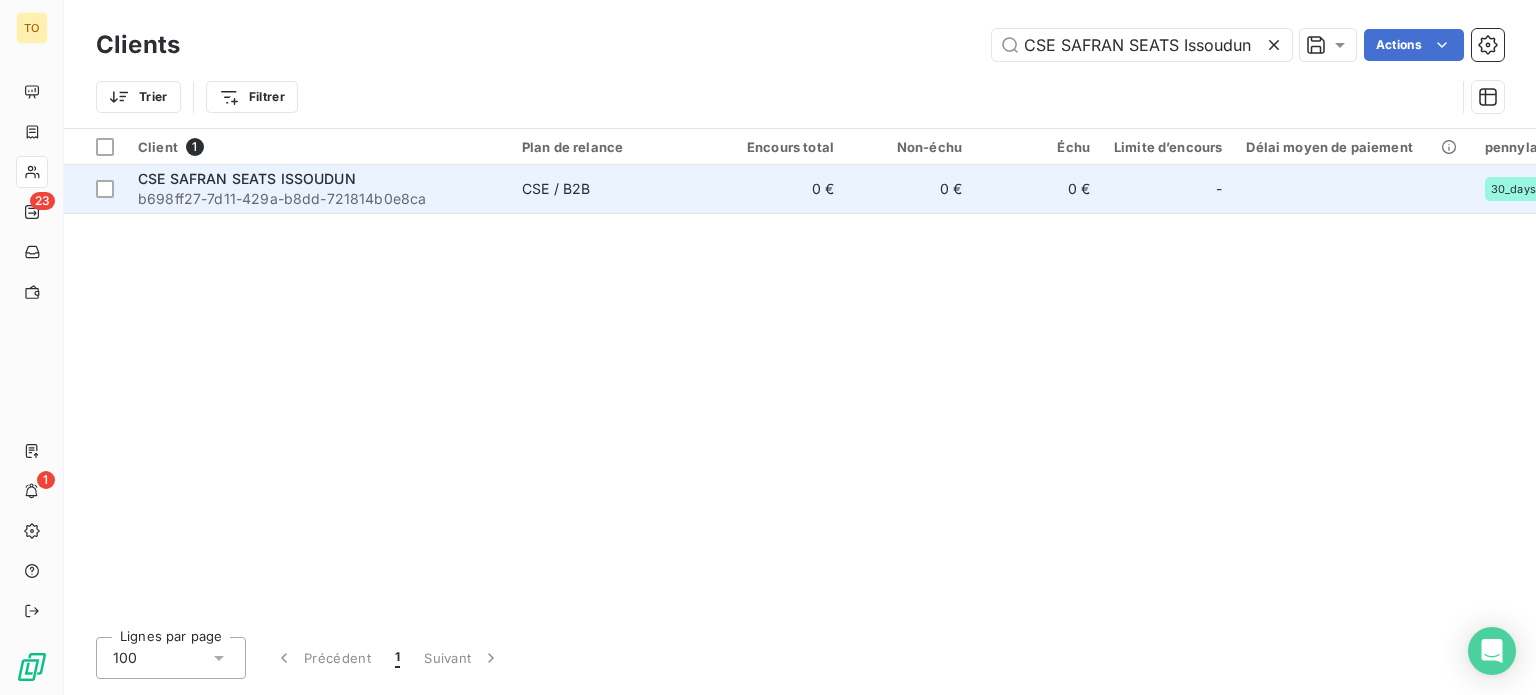 click on "b698ff27-7d11-429a-b8dd-721814b0e8ca" at bounding box center [318, 199] 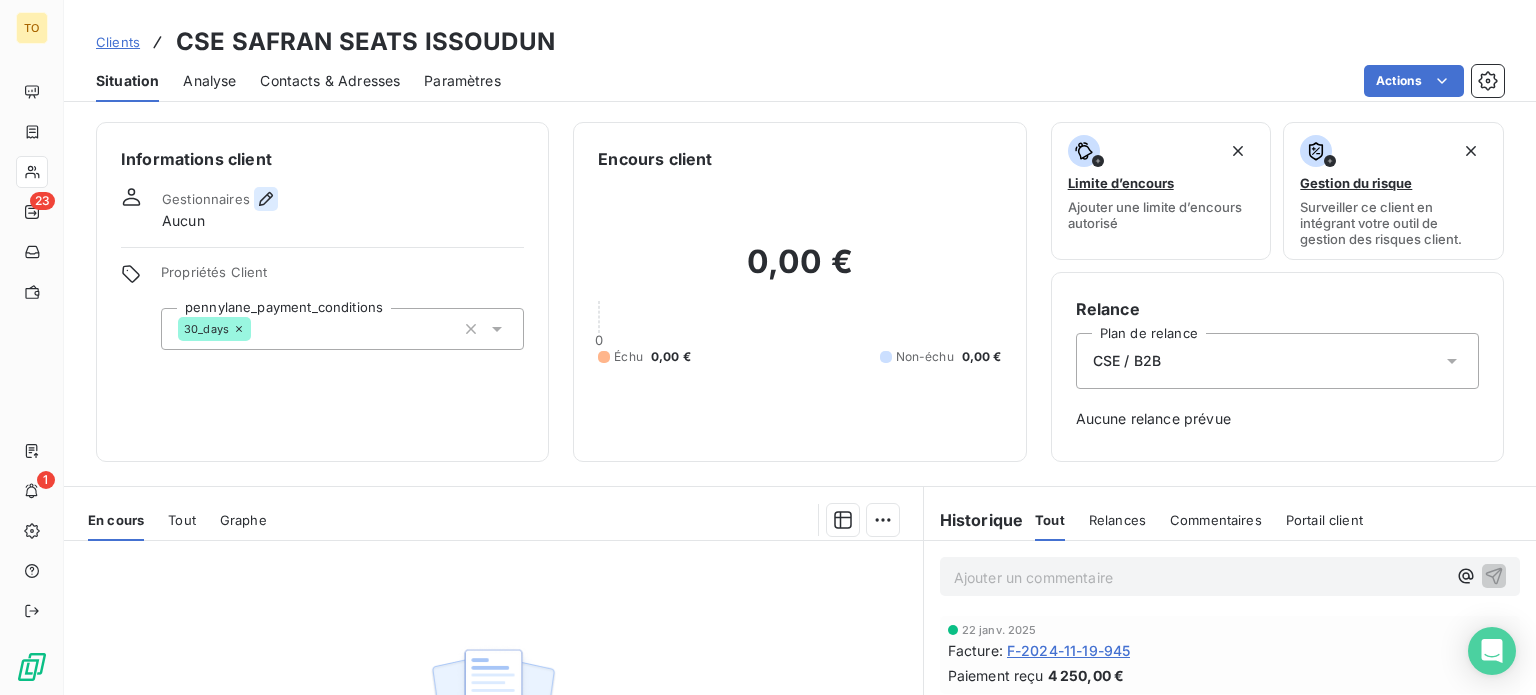 click 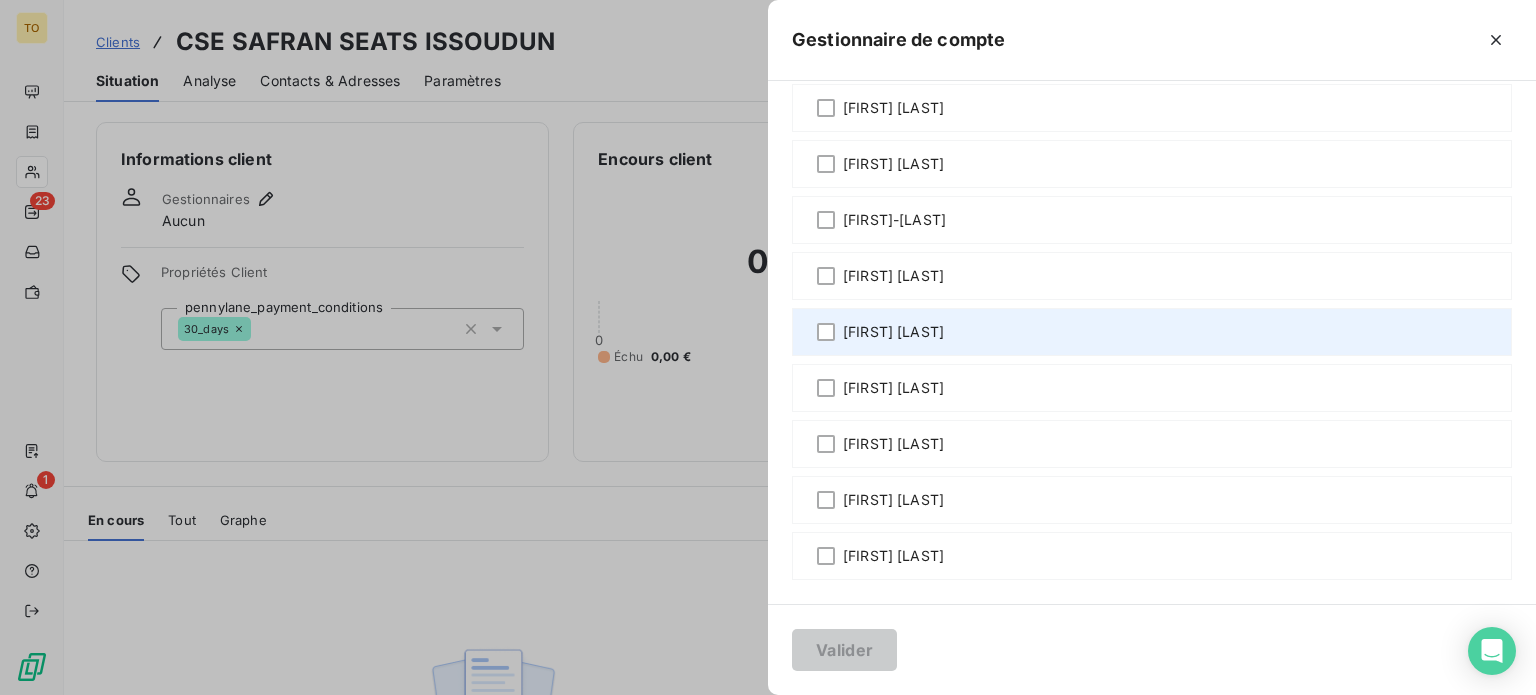 scroll, scrollTop: 1633, scrollLeft: 0, axis: vertical 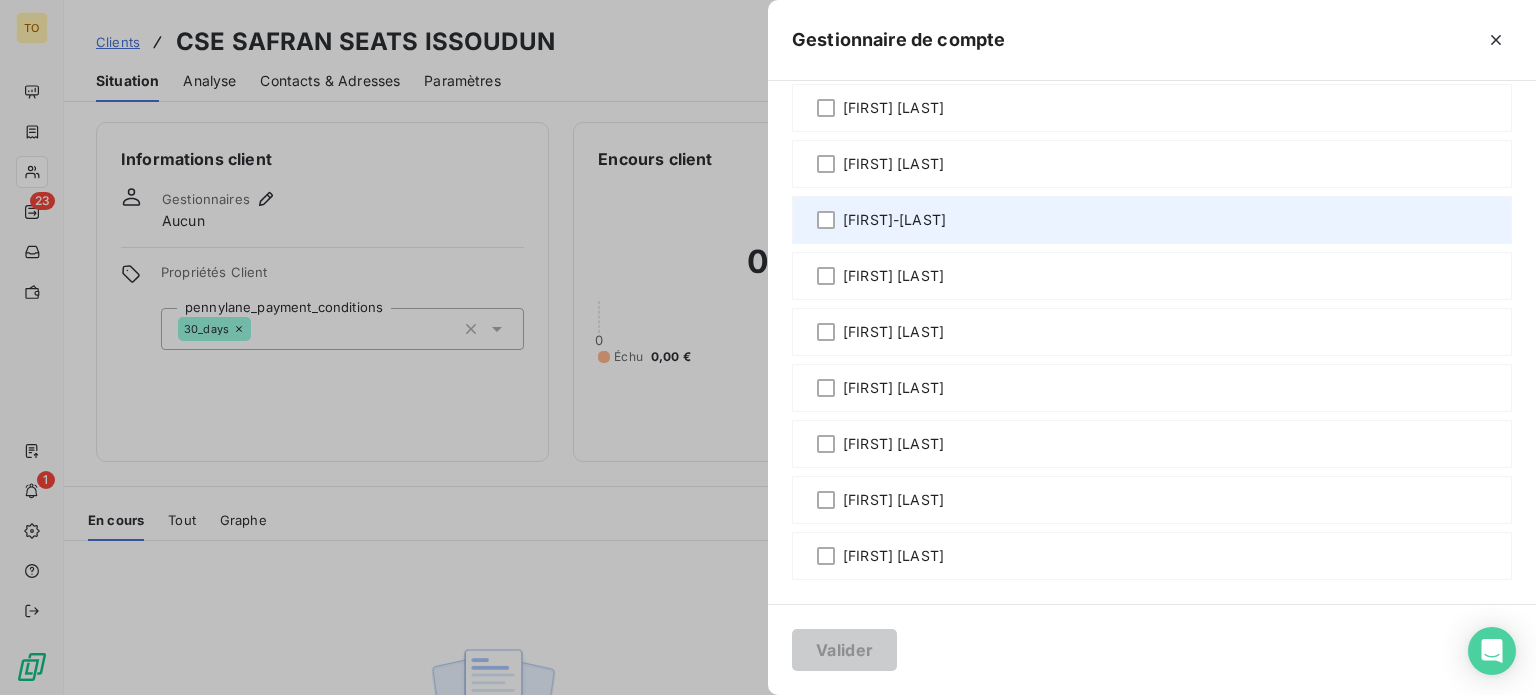 click on "[FIRST] [LAST]" at bounding box center (894, 220) 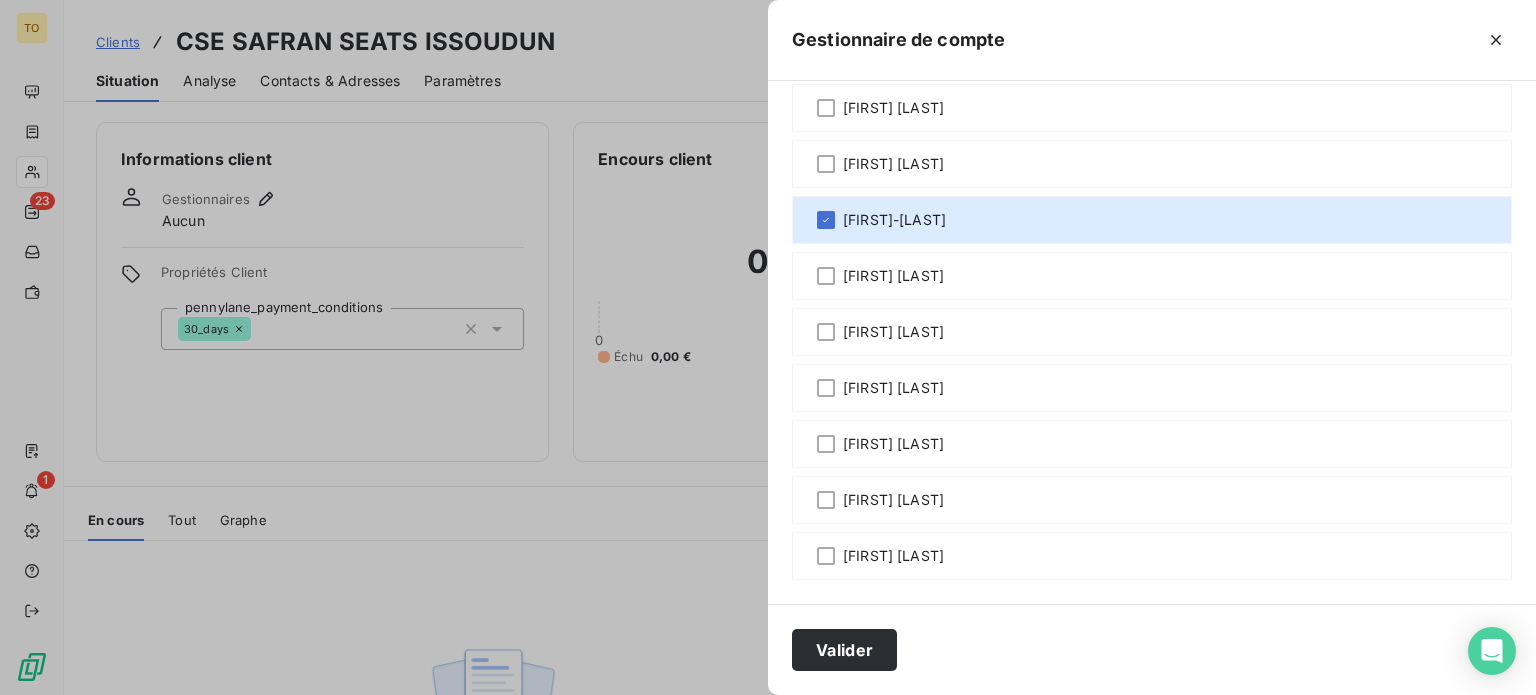 drag, startPoint x: 649, startPoint y: 643, endPoint x: 628, endPoint y: 595, distance: 52.392746 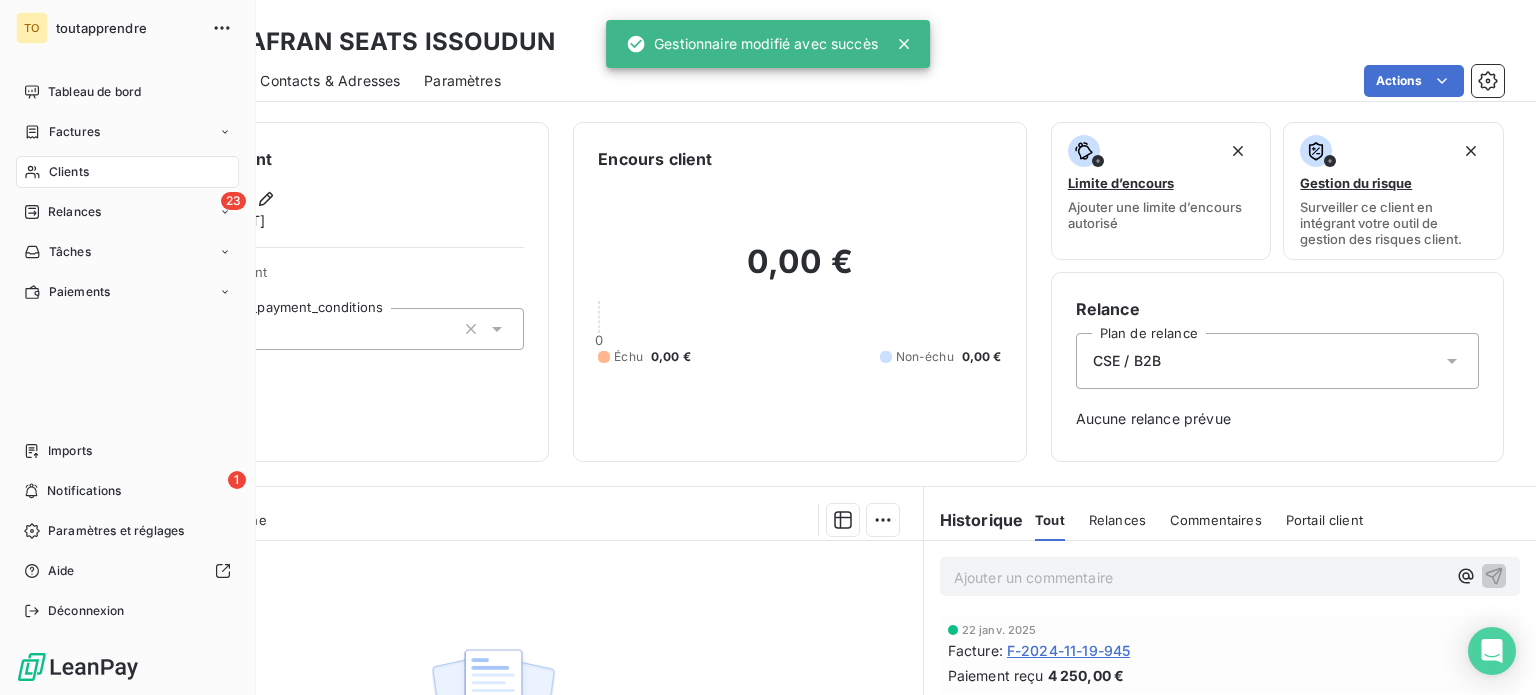 click on "Clients" at bounding box center [69, 172] 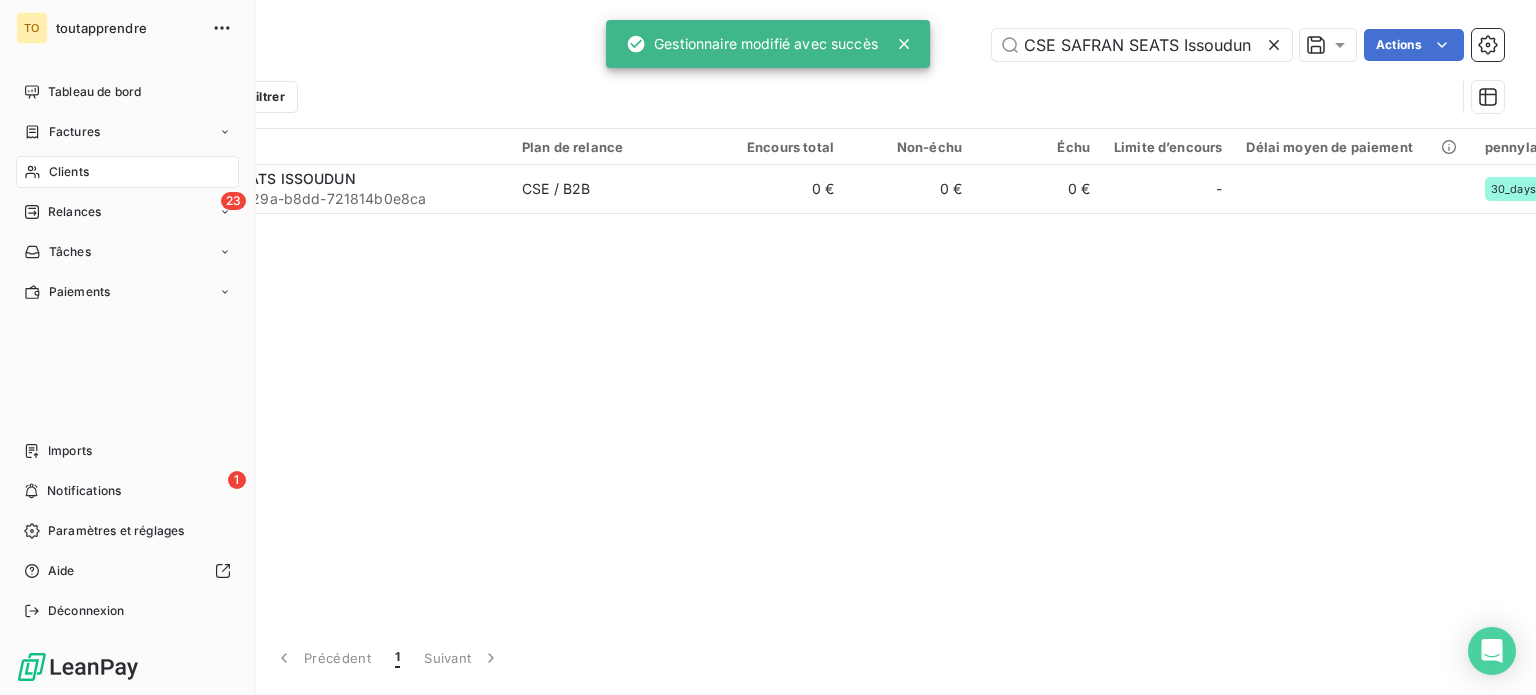 scroll, scrollTop: 0, scrollLeft: 8, axis: horizontal 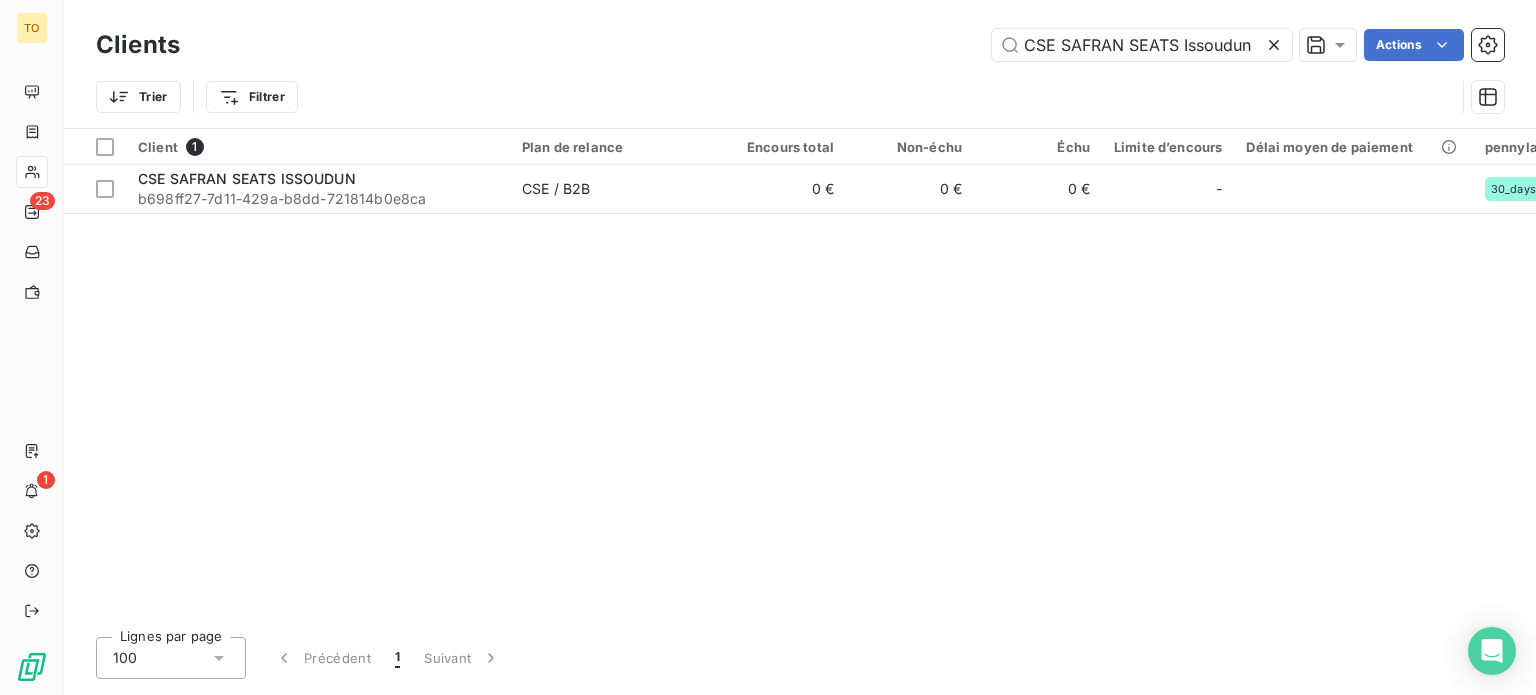 click 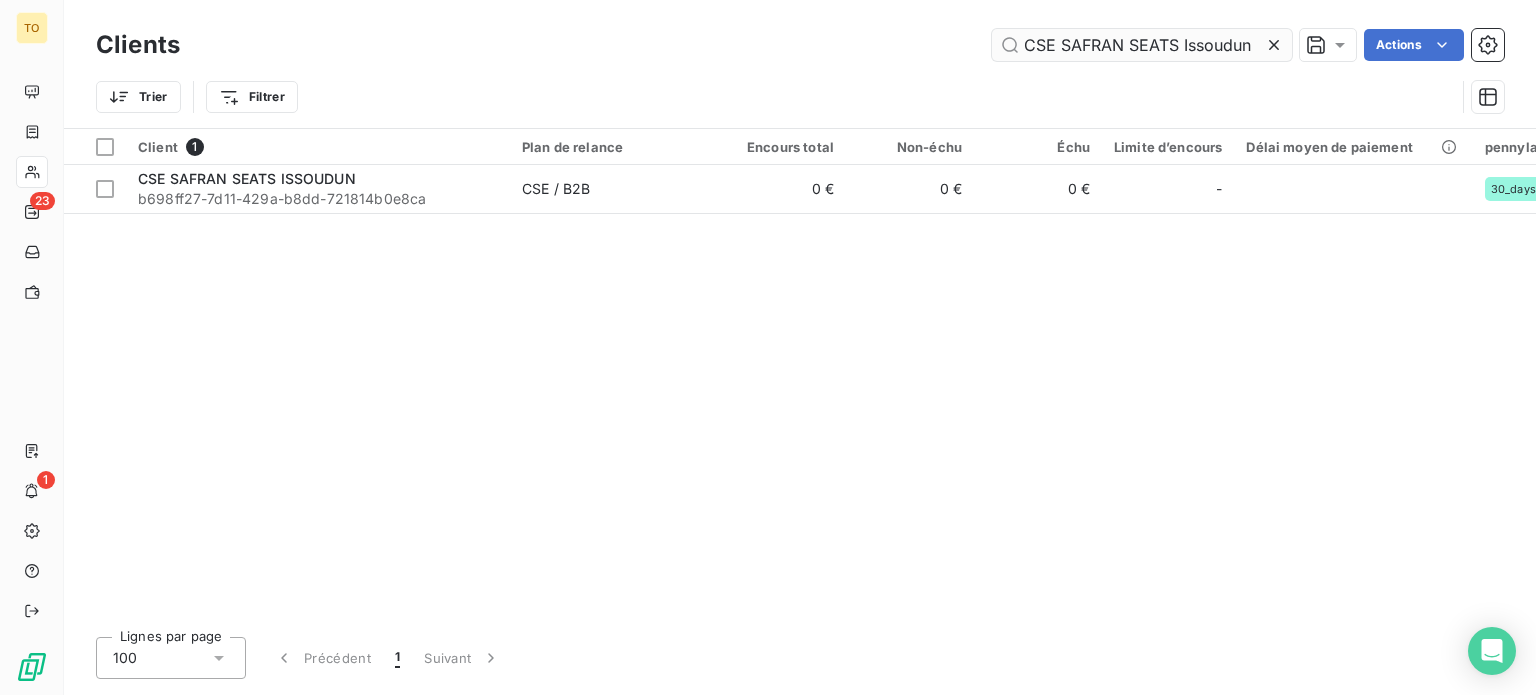 scroll, scrollTop: 0, scrollLeft: 0, axis: both 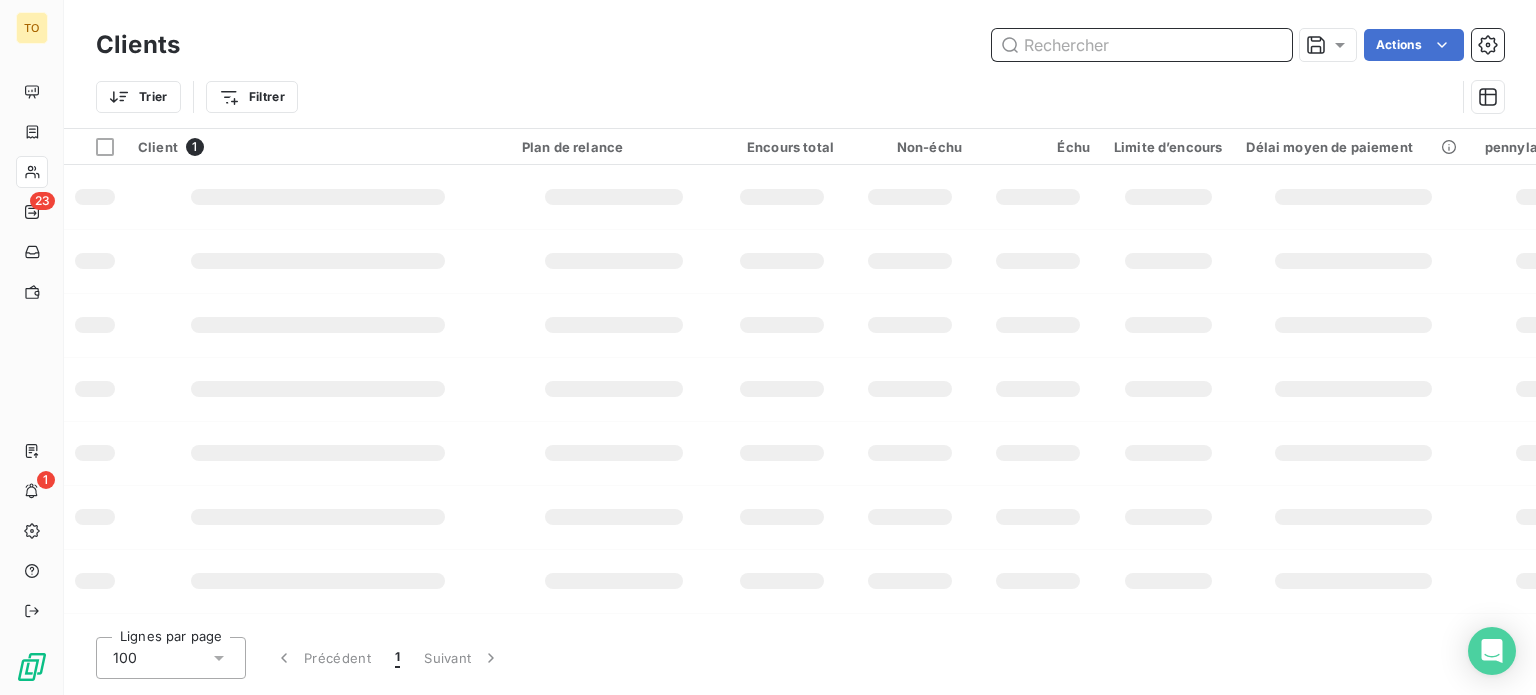 click at bounding box center [1142, 45] 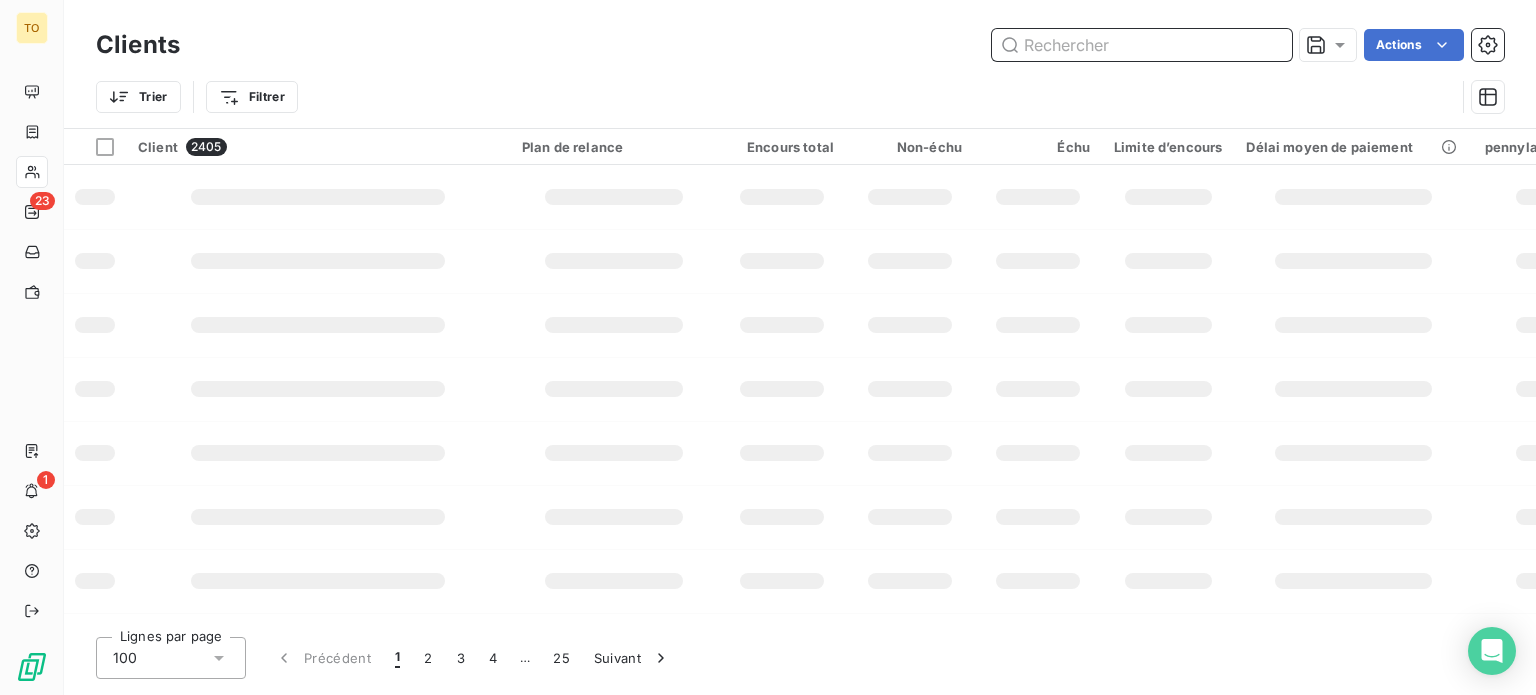 paste on "CSE Merck Santé Semo" 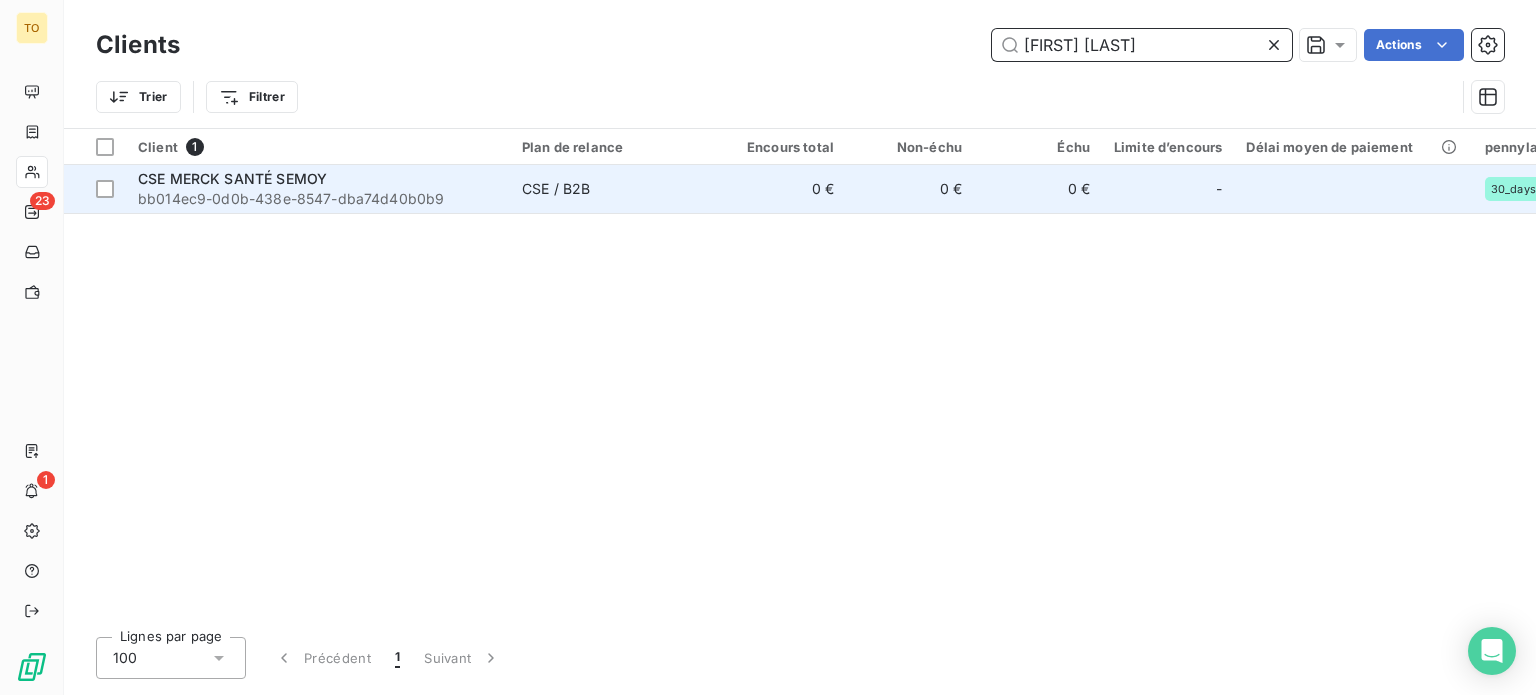 type on "CSE Merck Santé Semo" 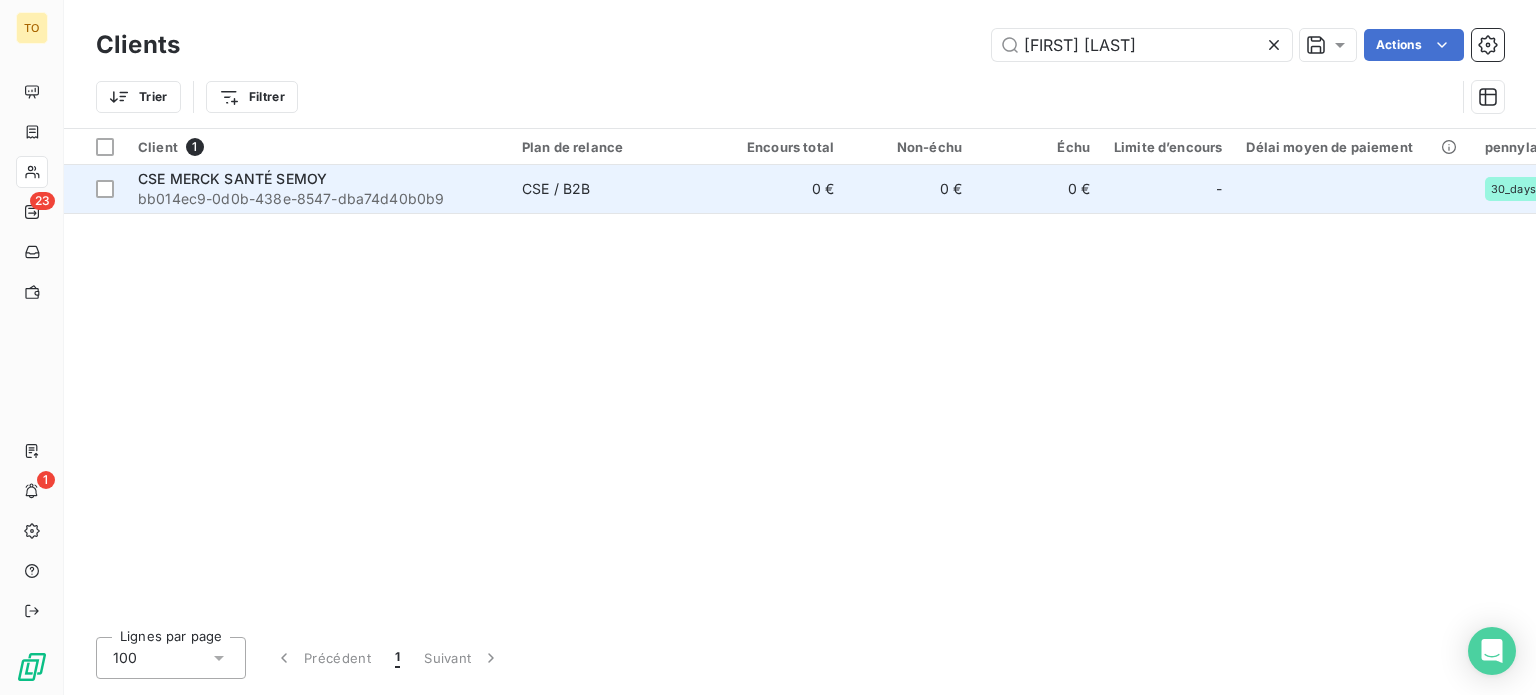 click on "CSE MERCK SANTÉ SEMOY" at bounding box center (318, 179) 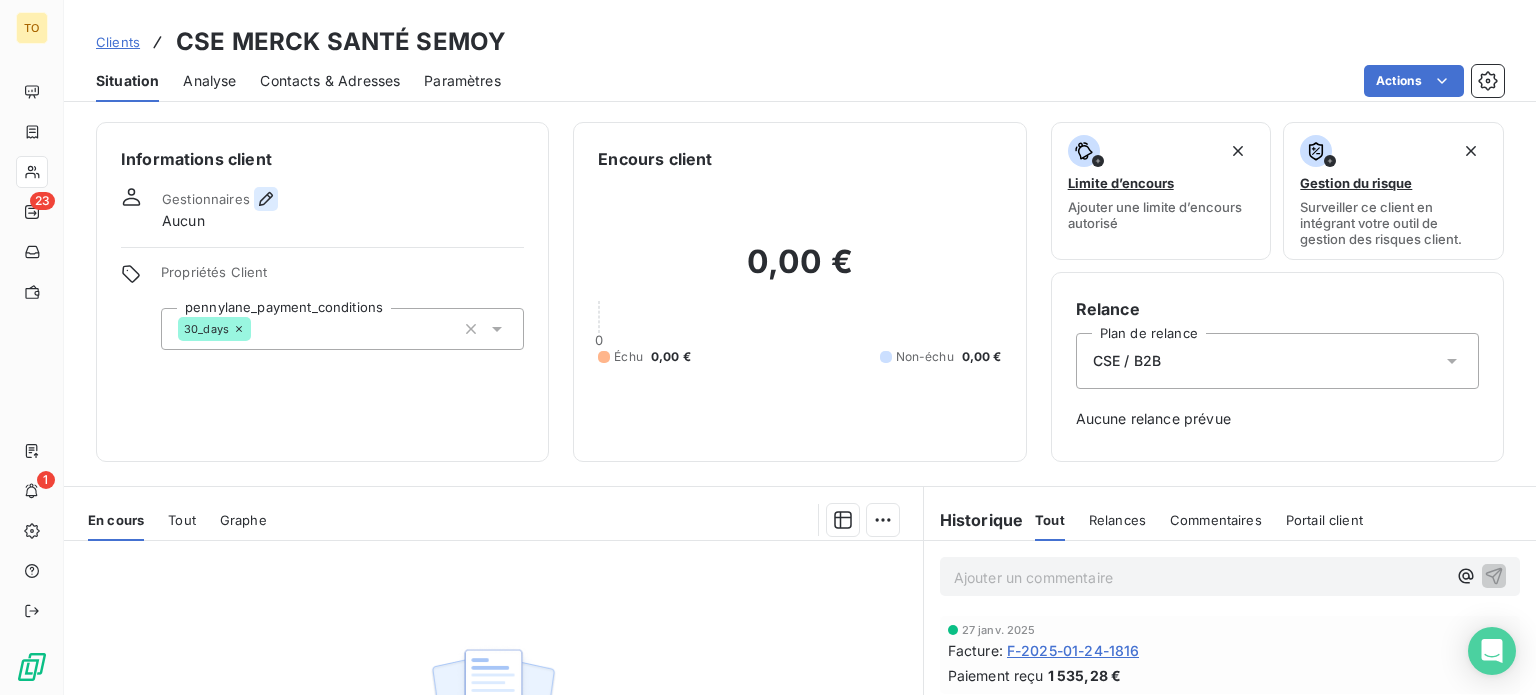 click 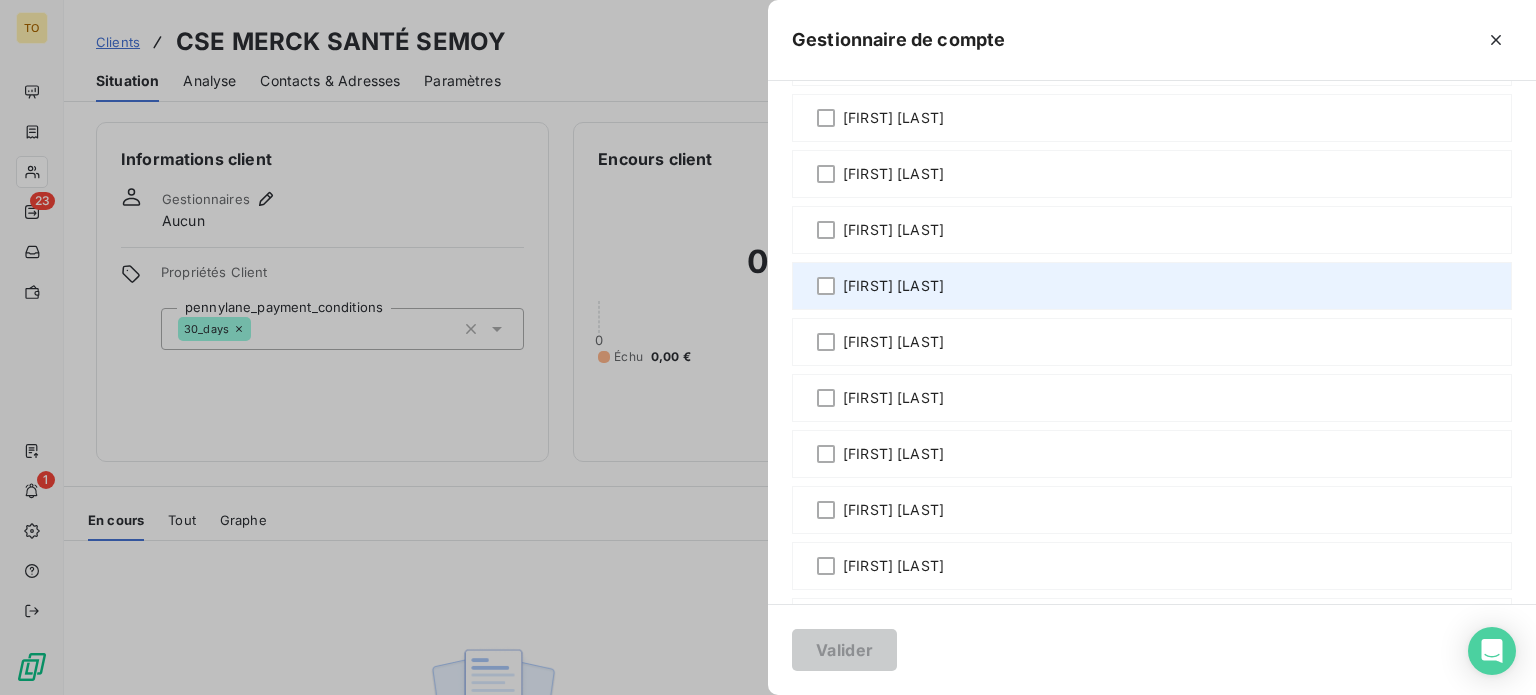 scroll, scrollTop: 466, scrollLeft: 0, axis: vertical 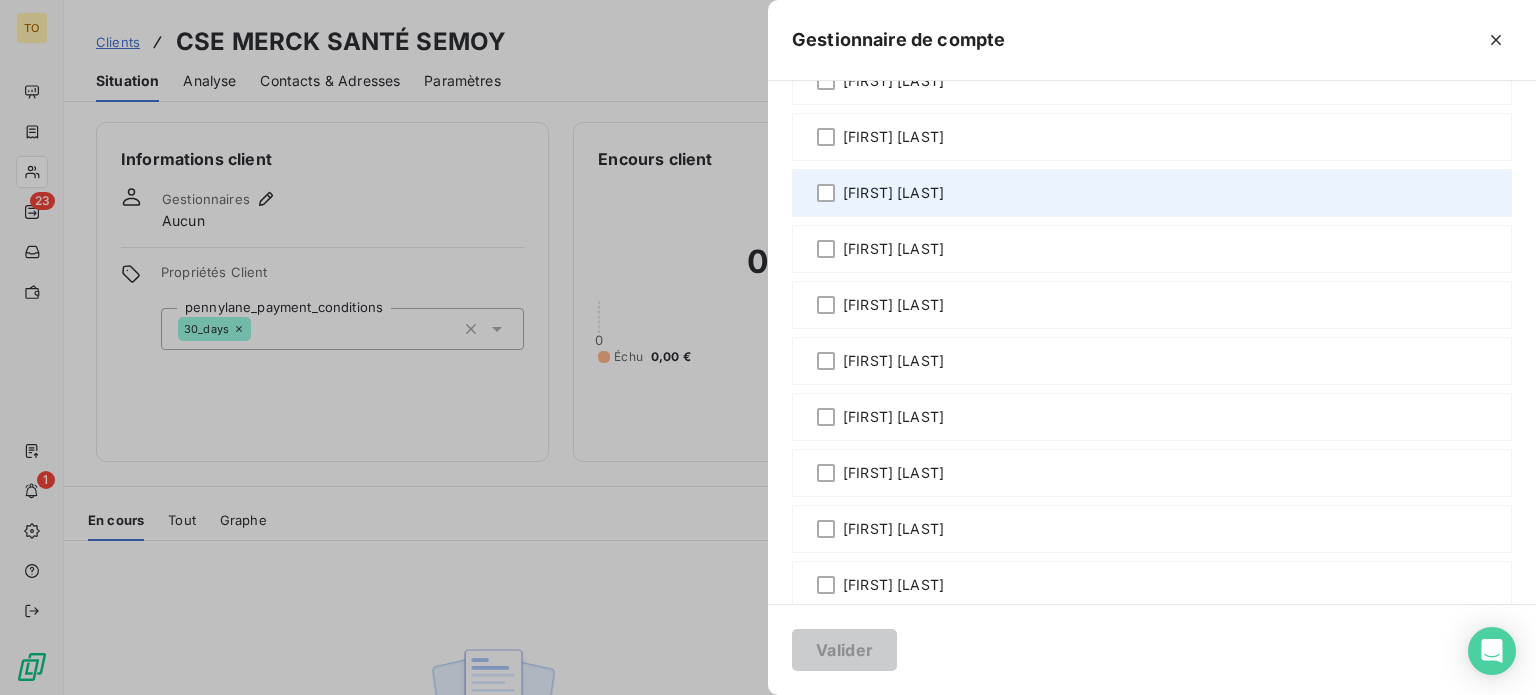 click on "[FIRST] [LAST]" at bounding box center [893, 193] 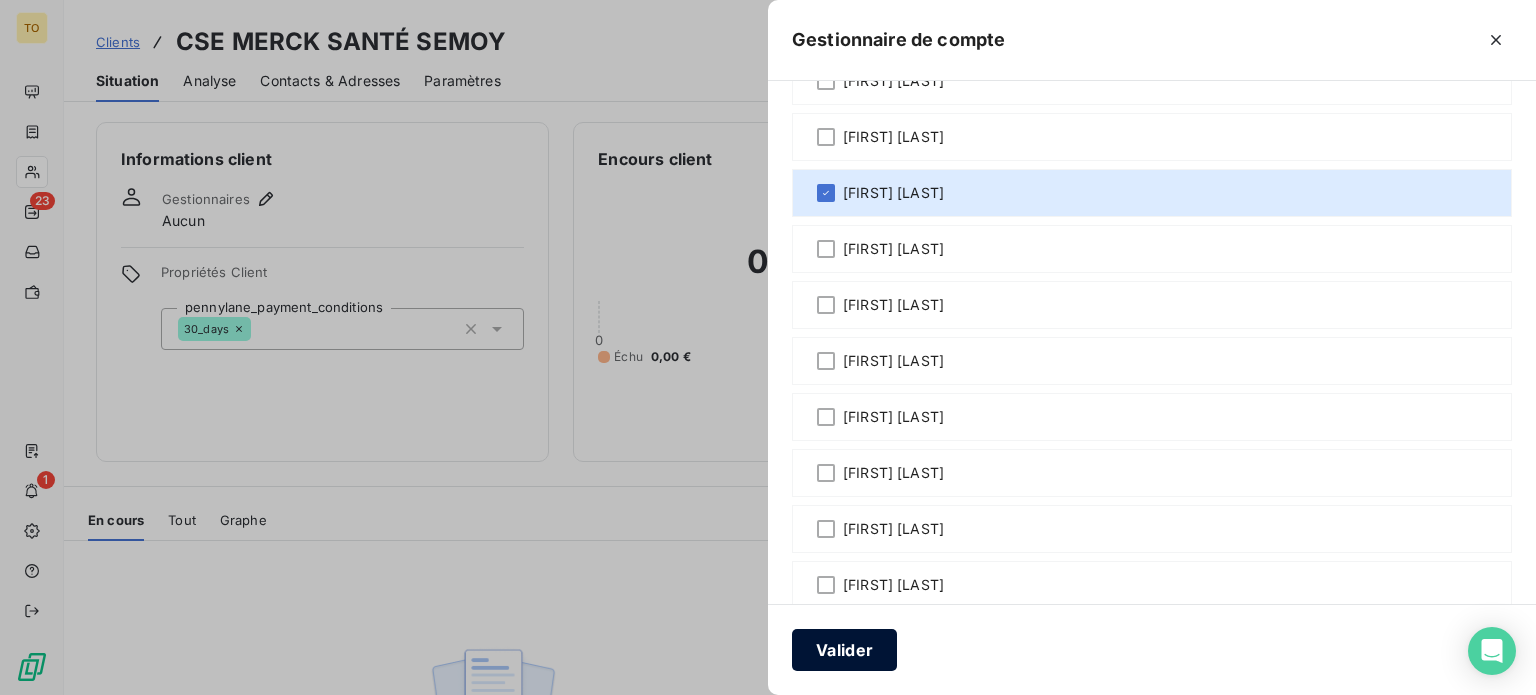 click on "Valider" at bounding box center [844, 650] 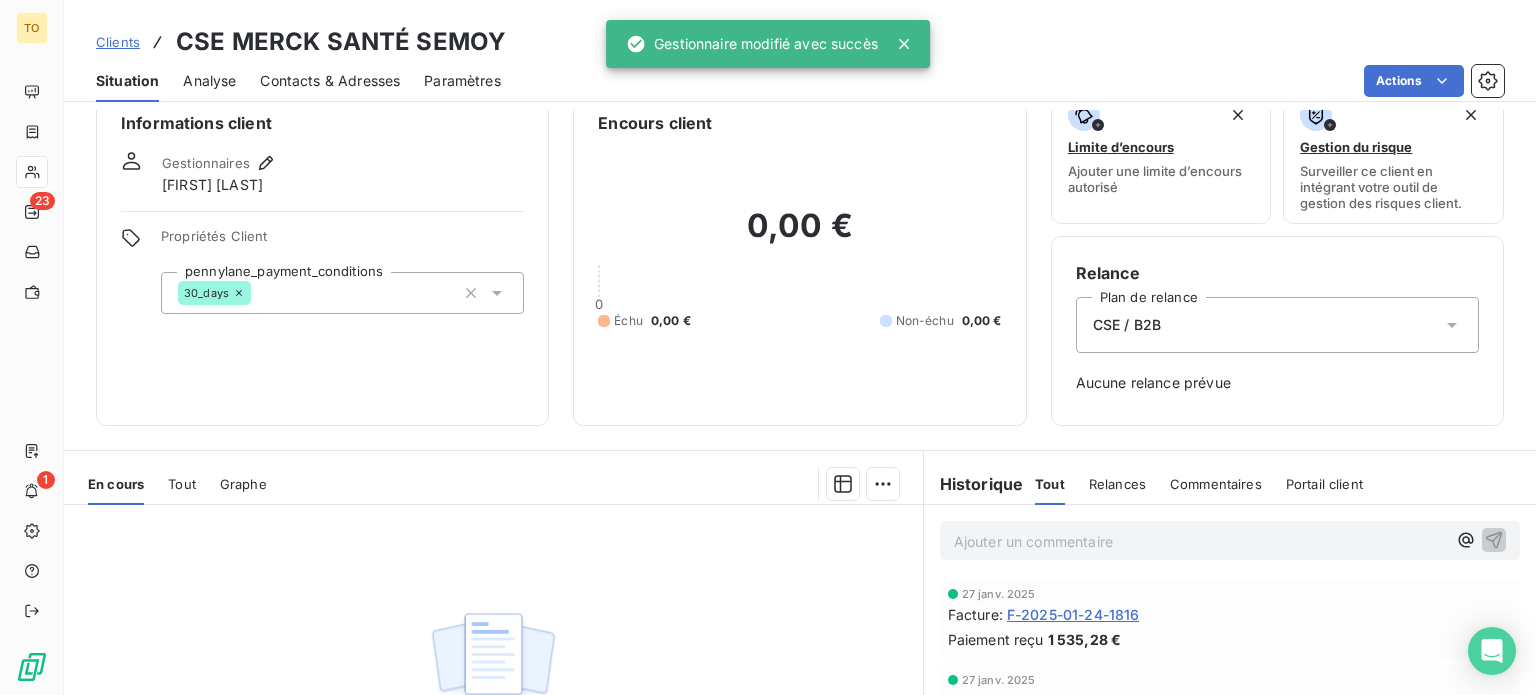 scroll, scrollTop: 0, scrollLeft: 0, axis: both 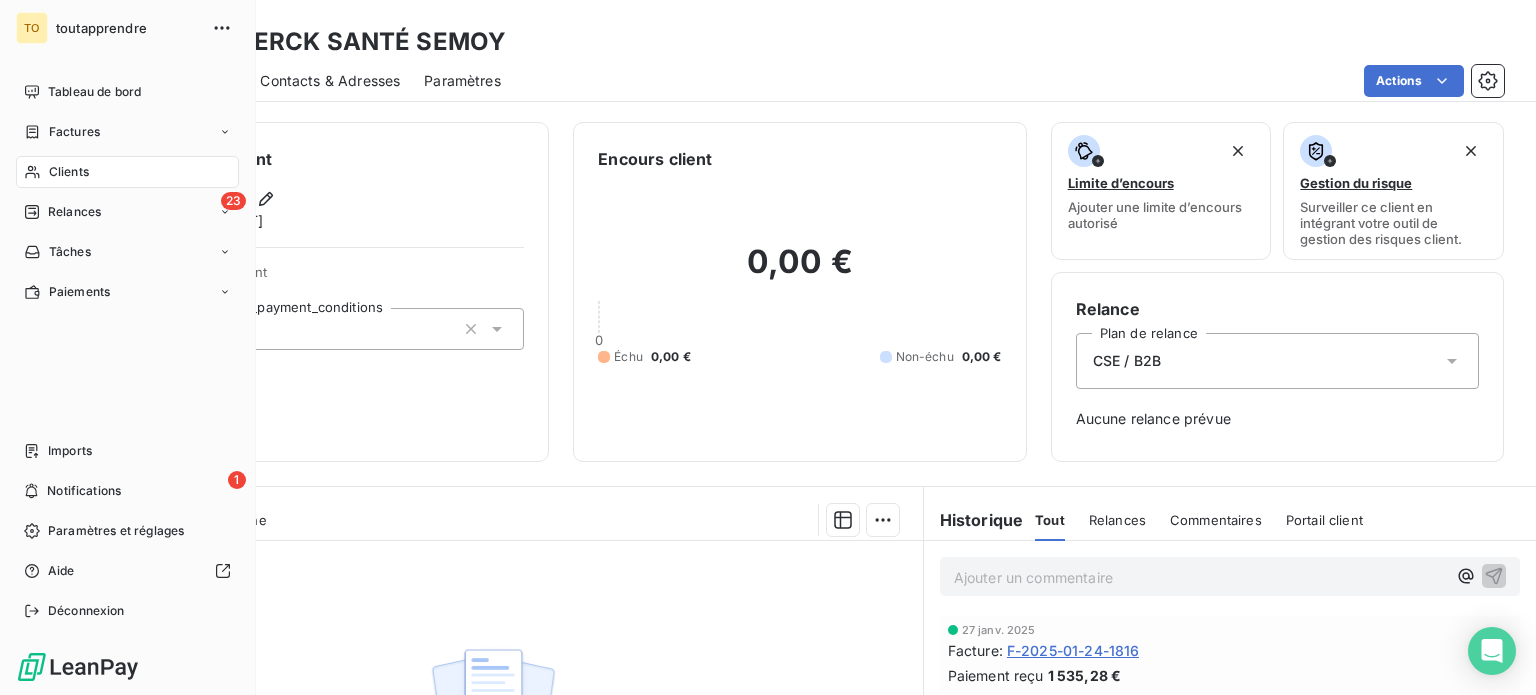click on "Clients" at bounding box center (69, 172) 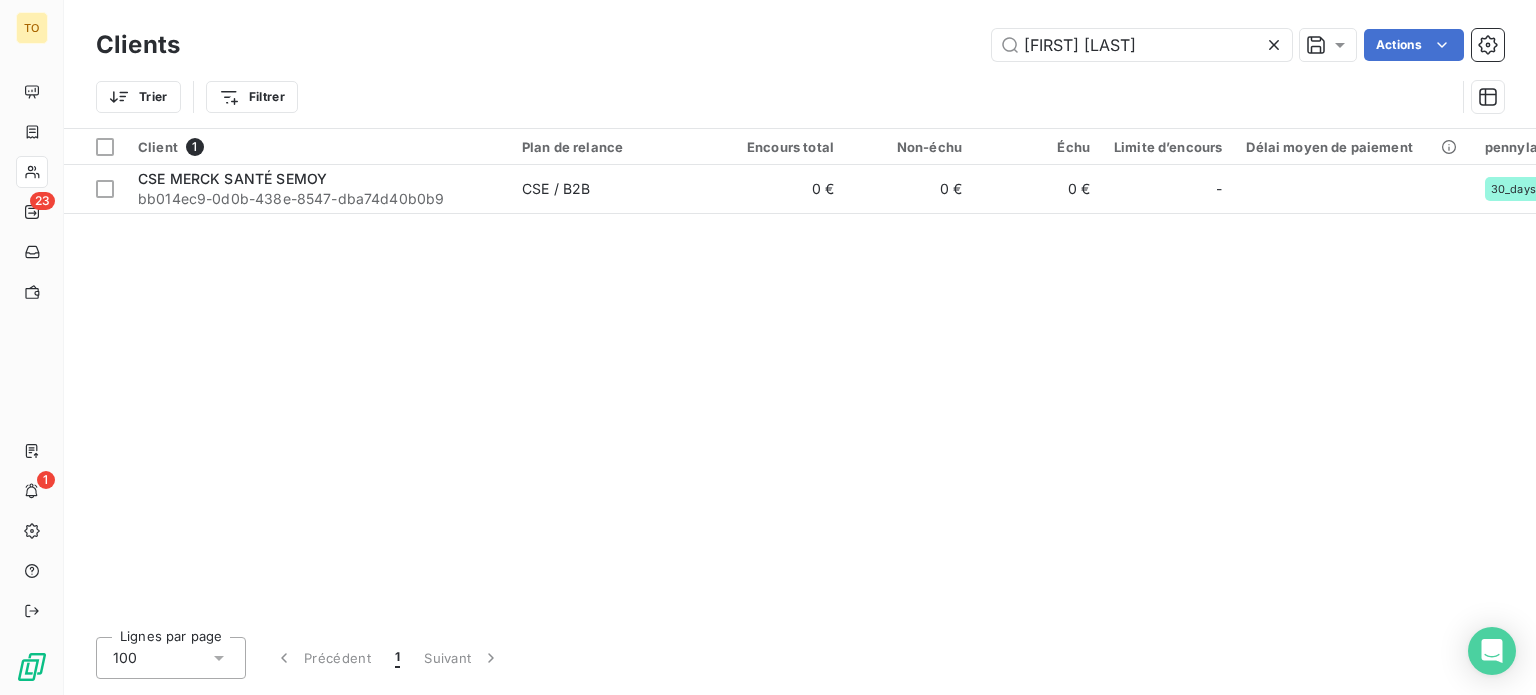 drag, startPoint x: 1182, startPoint y: 52, endPoint x: 876, endPoint y: 53, distance: 306.00165 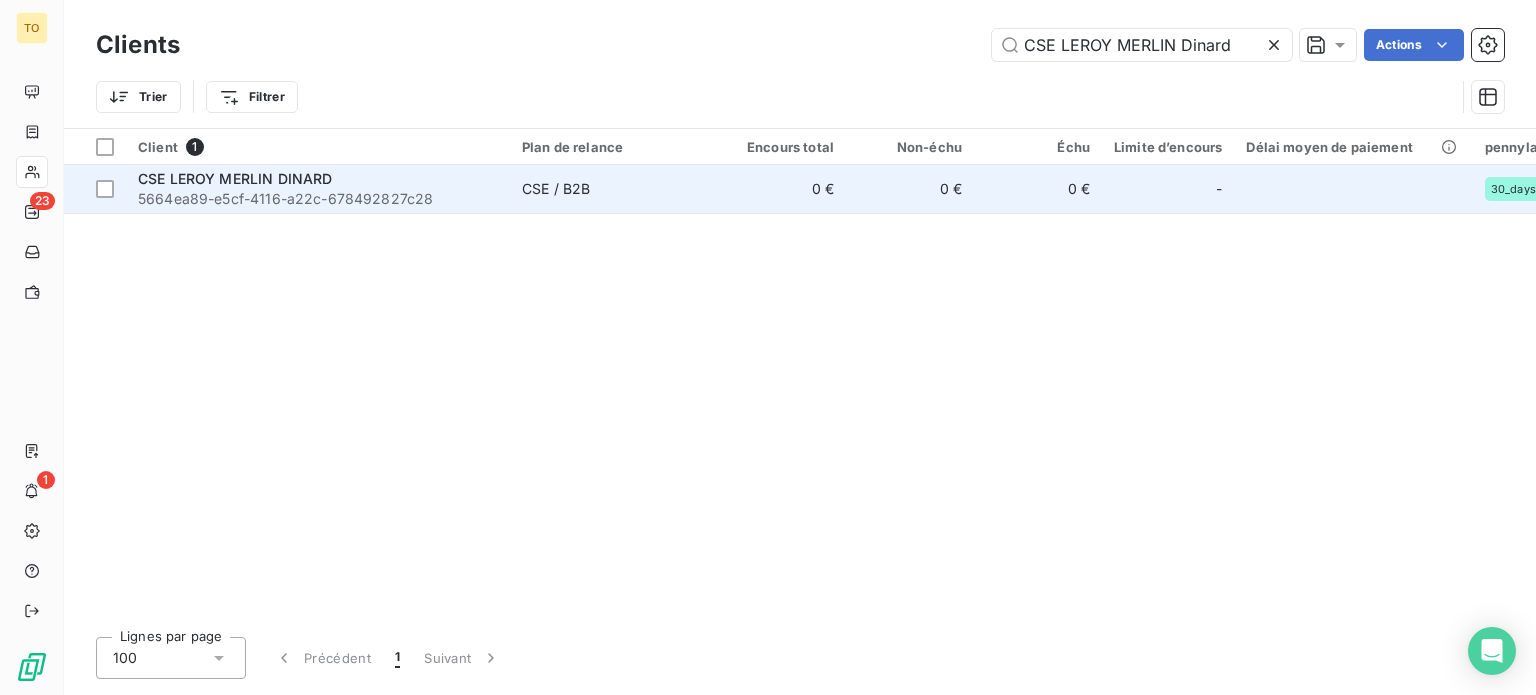 type on "CSE LEROY MERLIN Dinard" 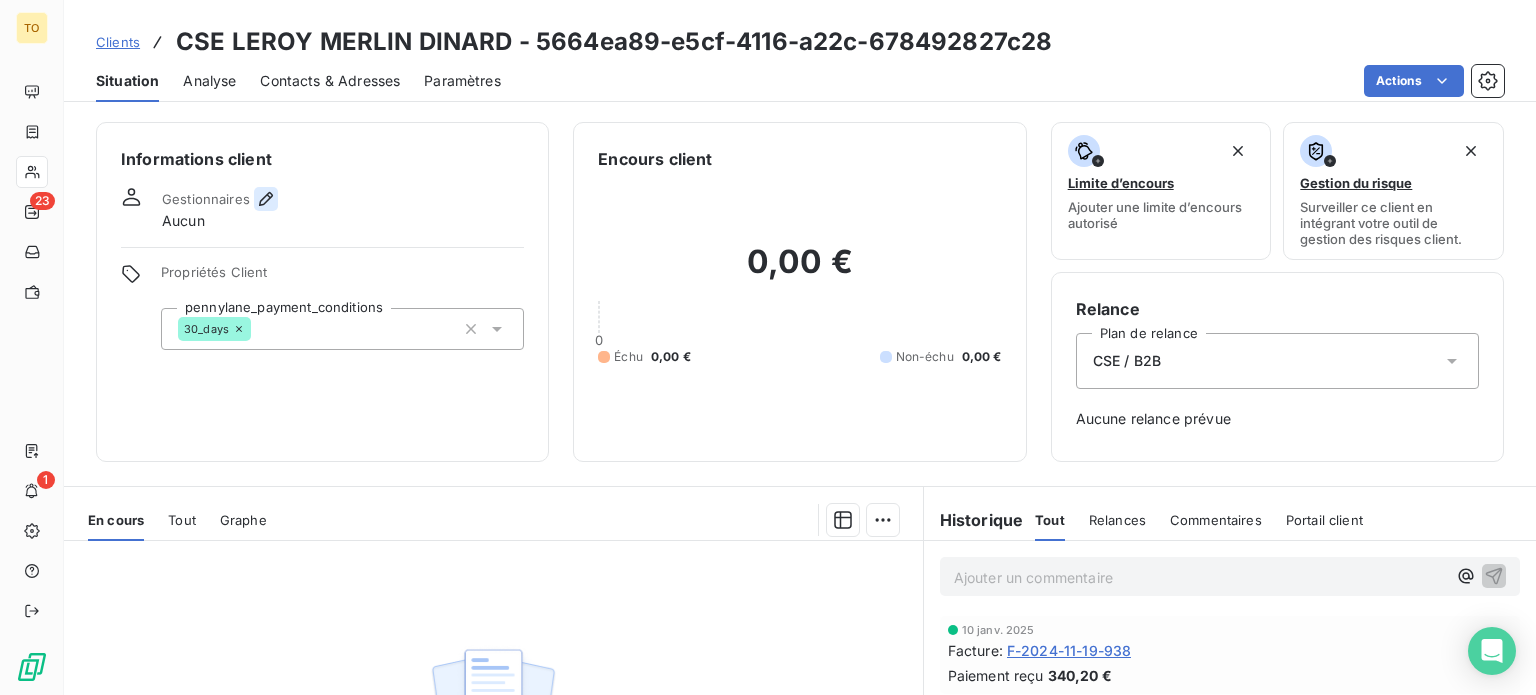 click 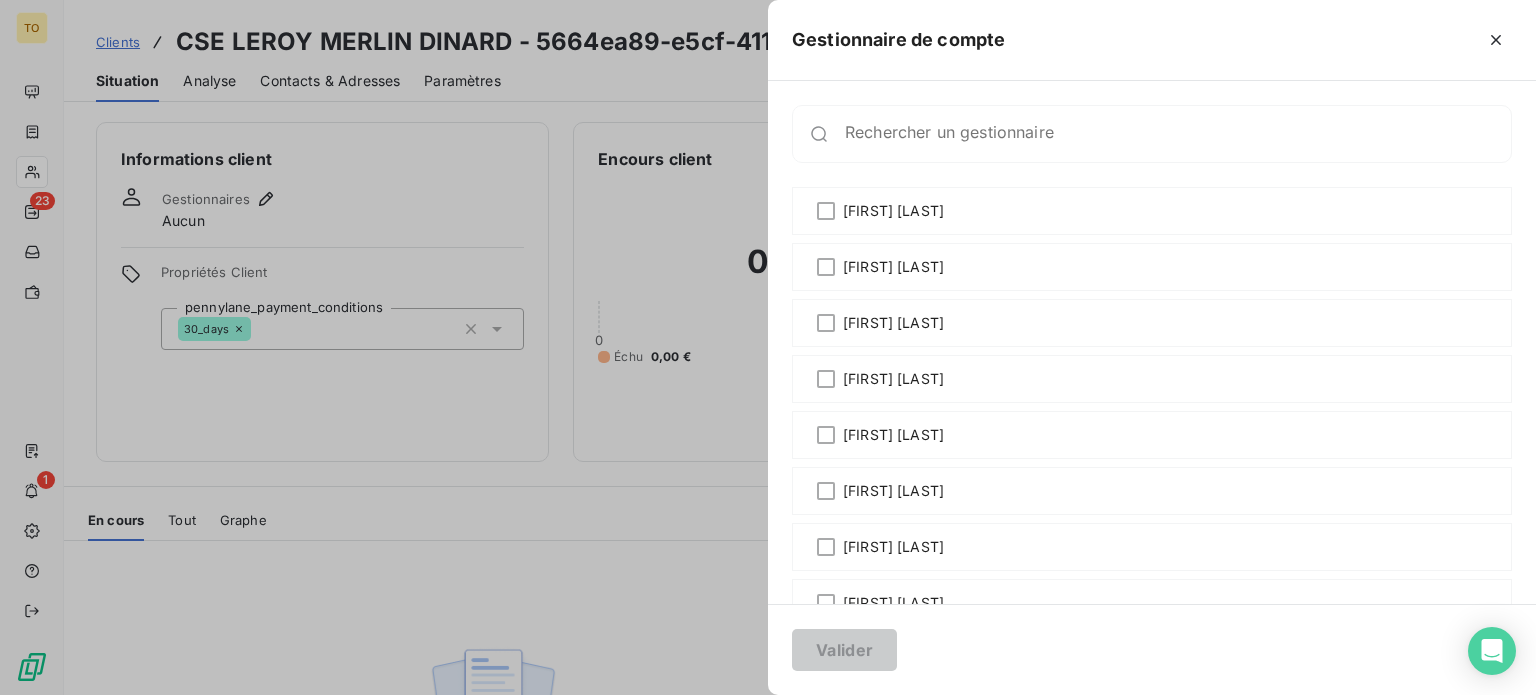 scroll, scrollTop: 466, scrollLeft: 0, axis: vertical 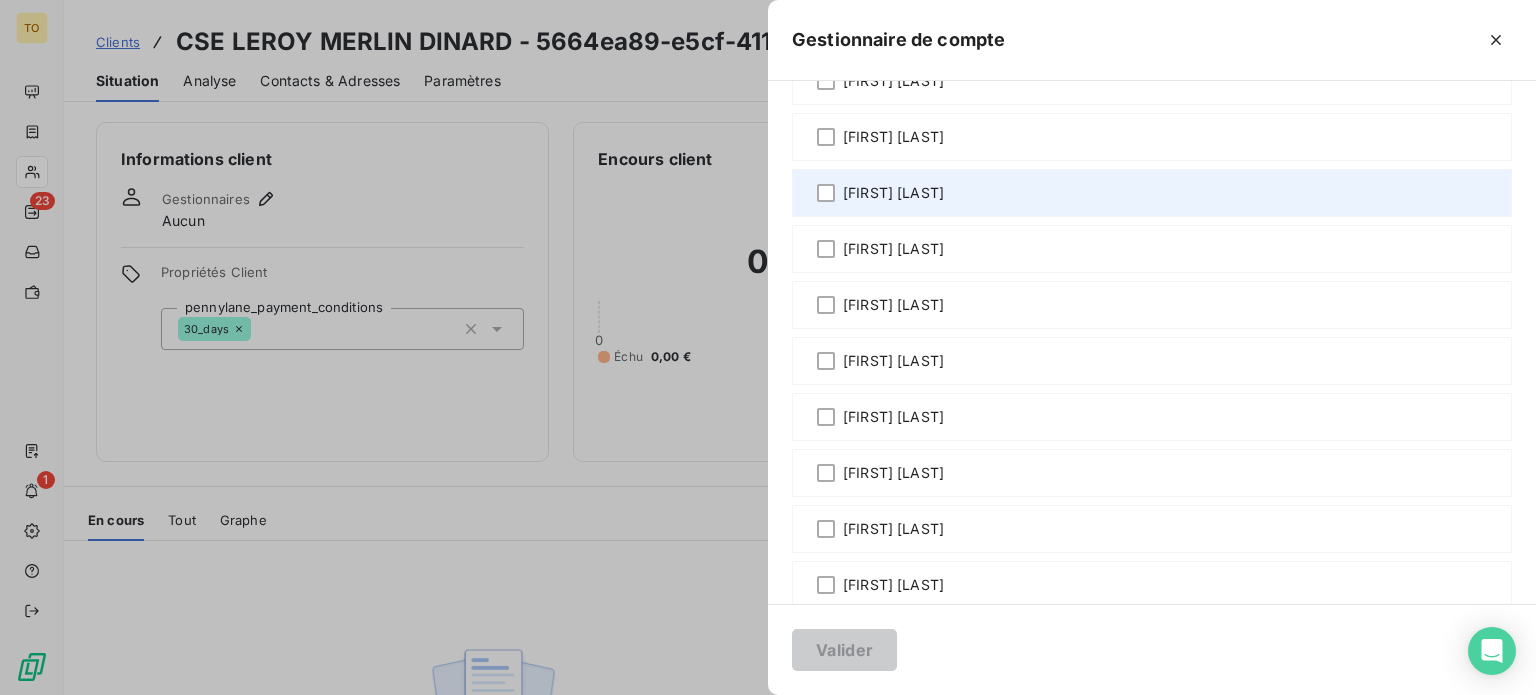 click on "[FIRST] [LAST]" at bounding box center (893, 193) 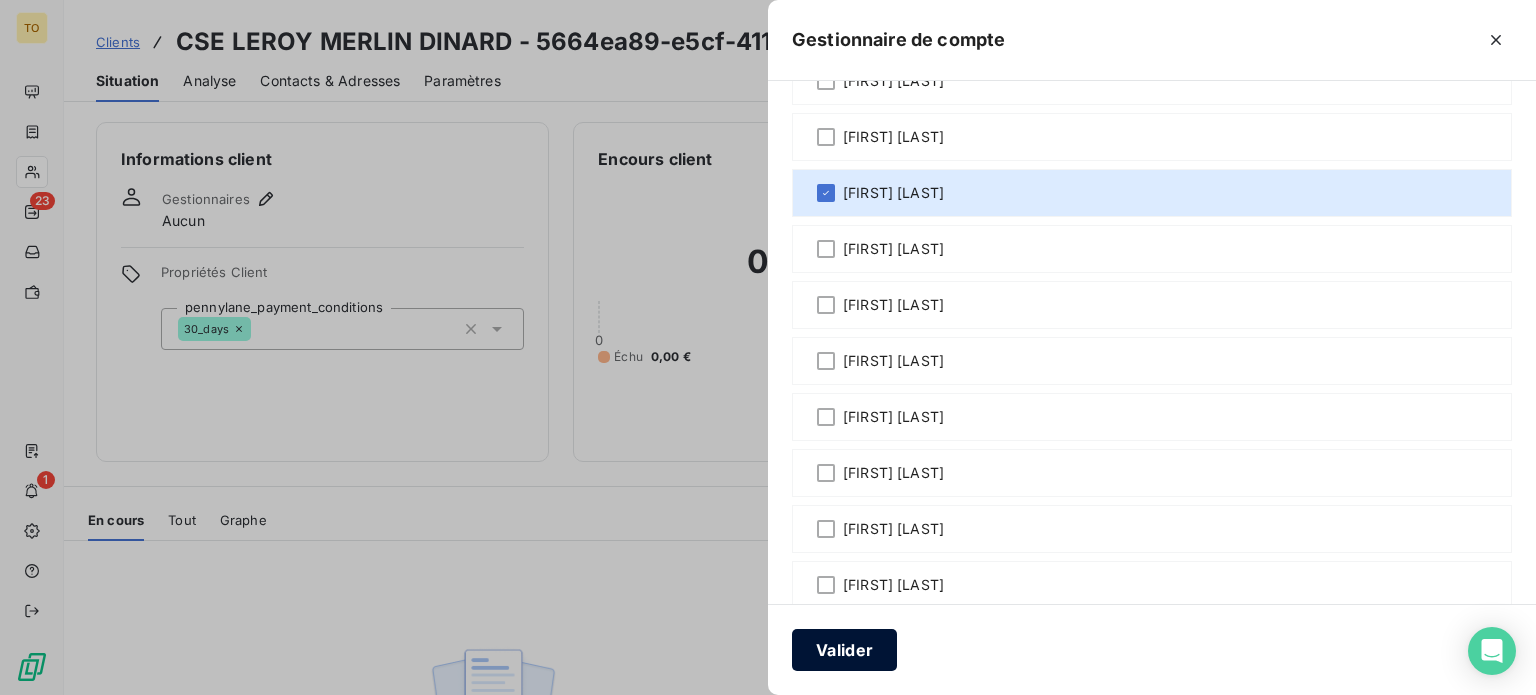 click on "Valider" at bounding box center (844, 650) 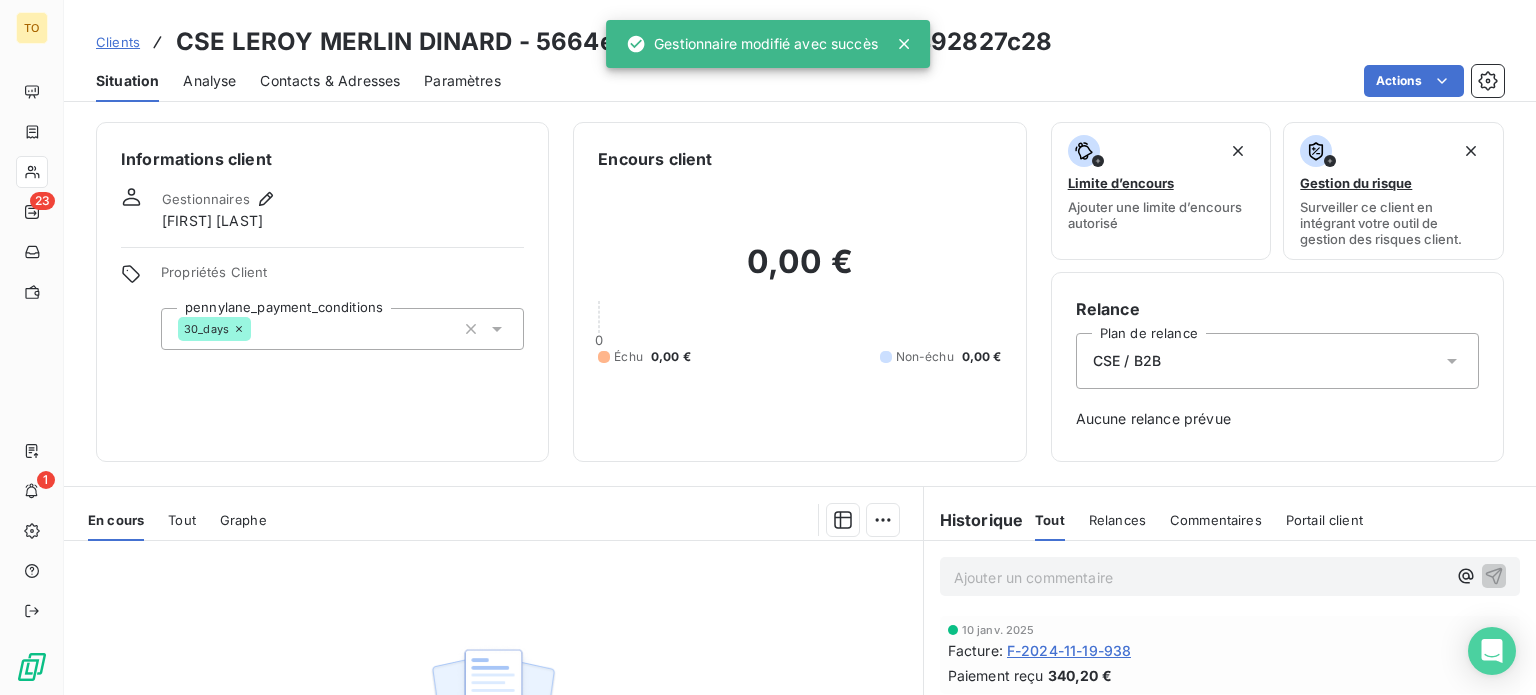 scroll, scrollTop: 386, scrollLeft: 0, axis: vertical 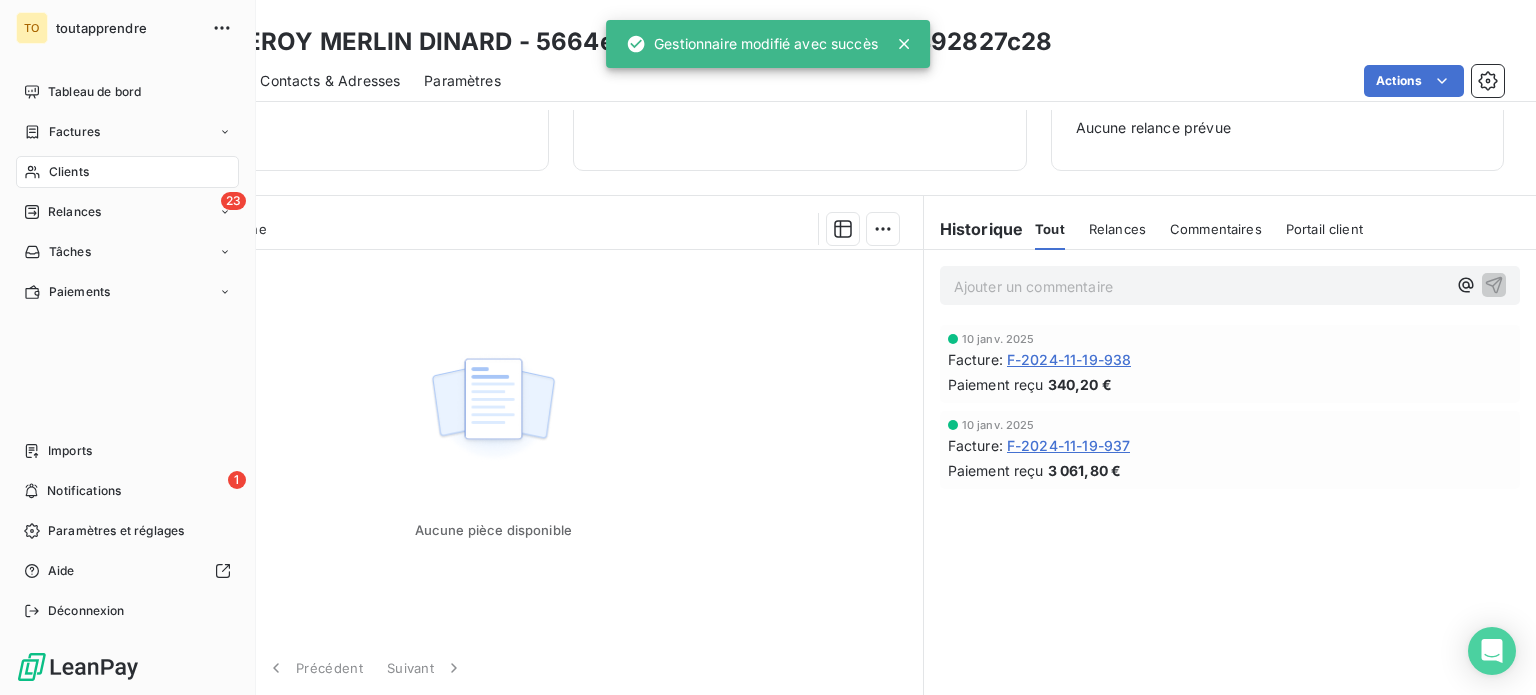 drag, startPoint x: 73, startPoint y: 216, endPoint x: 283, endPoint y: 145, distance: 221.67769 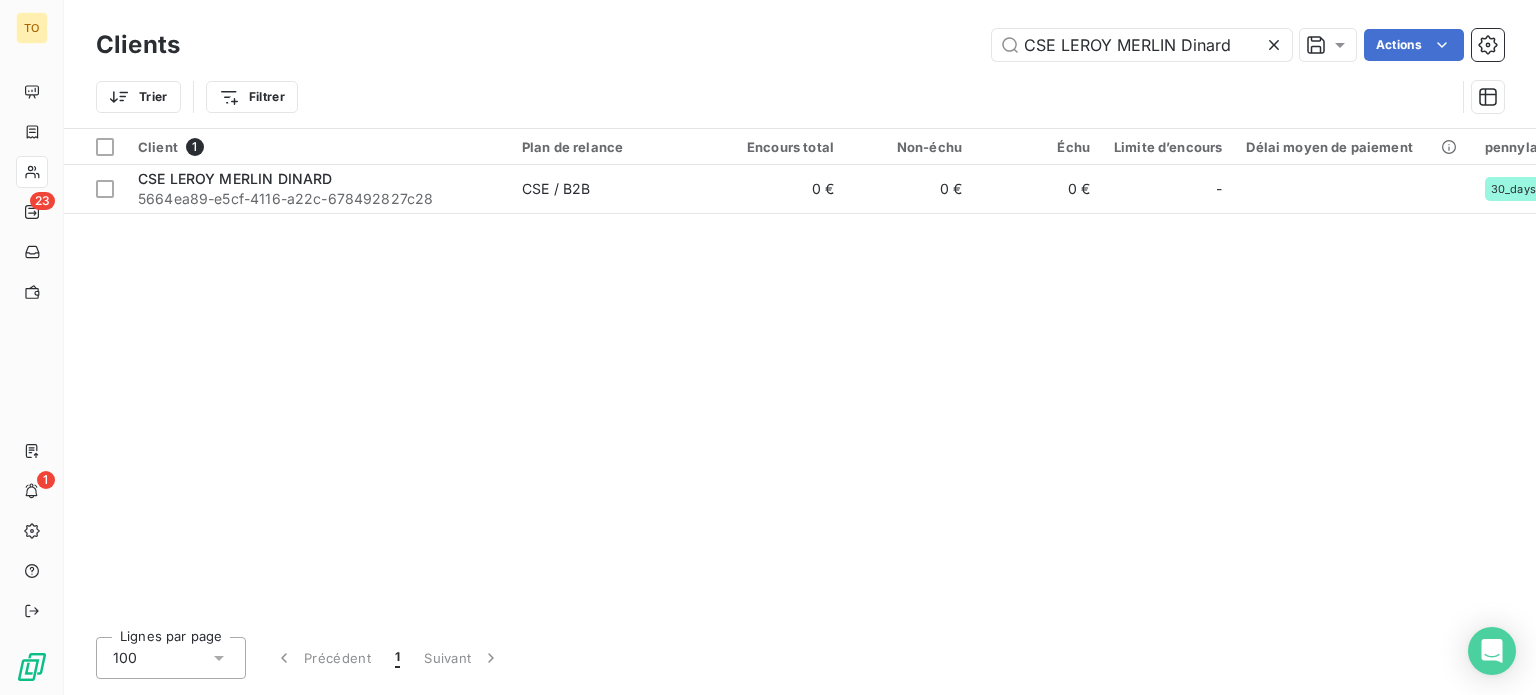 click 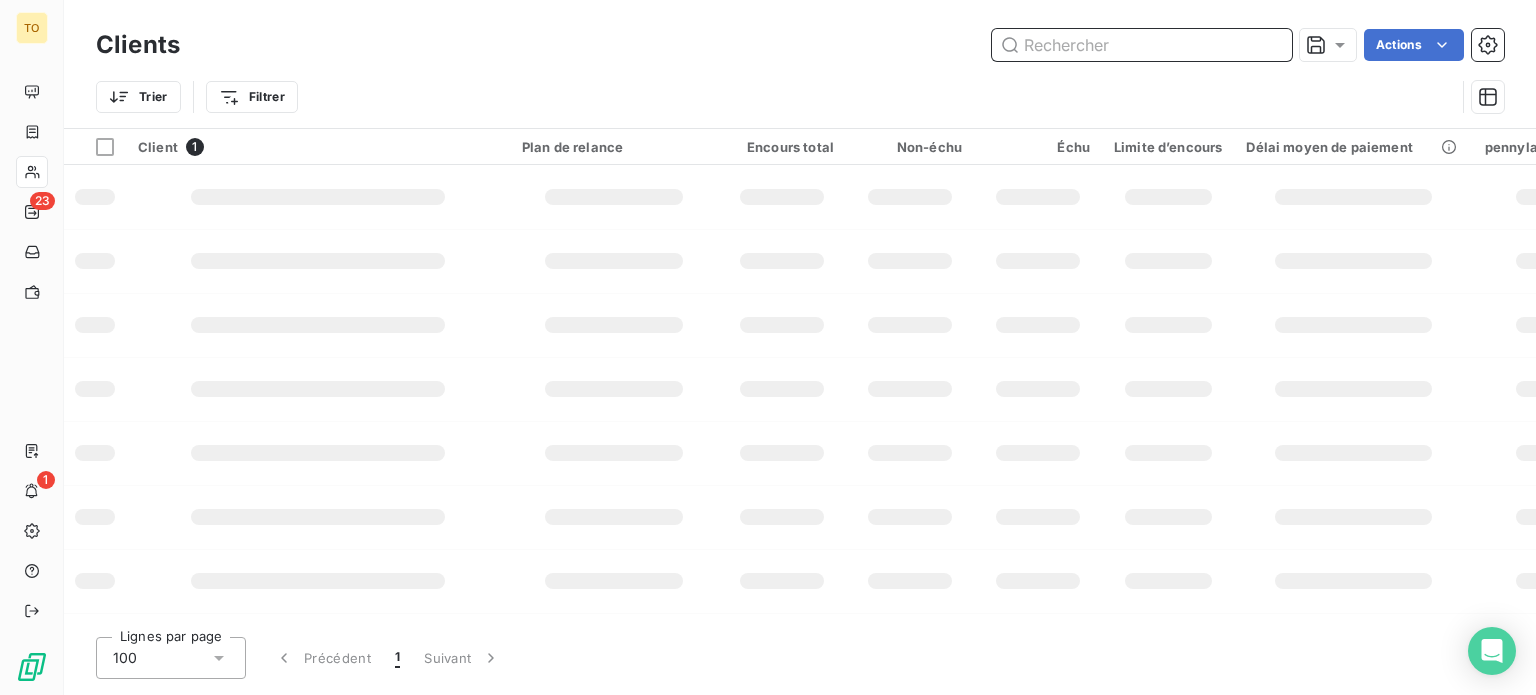 click at bounding box center [1142, 45] 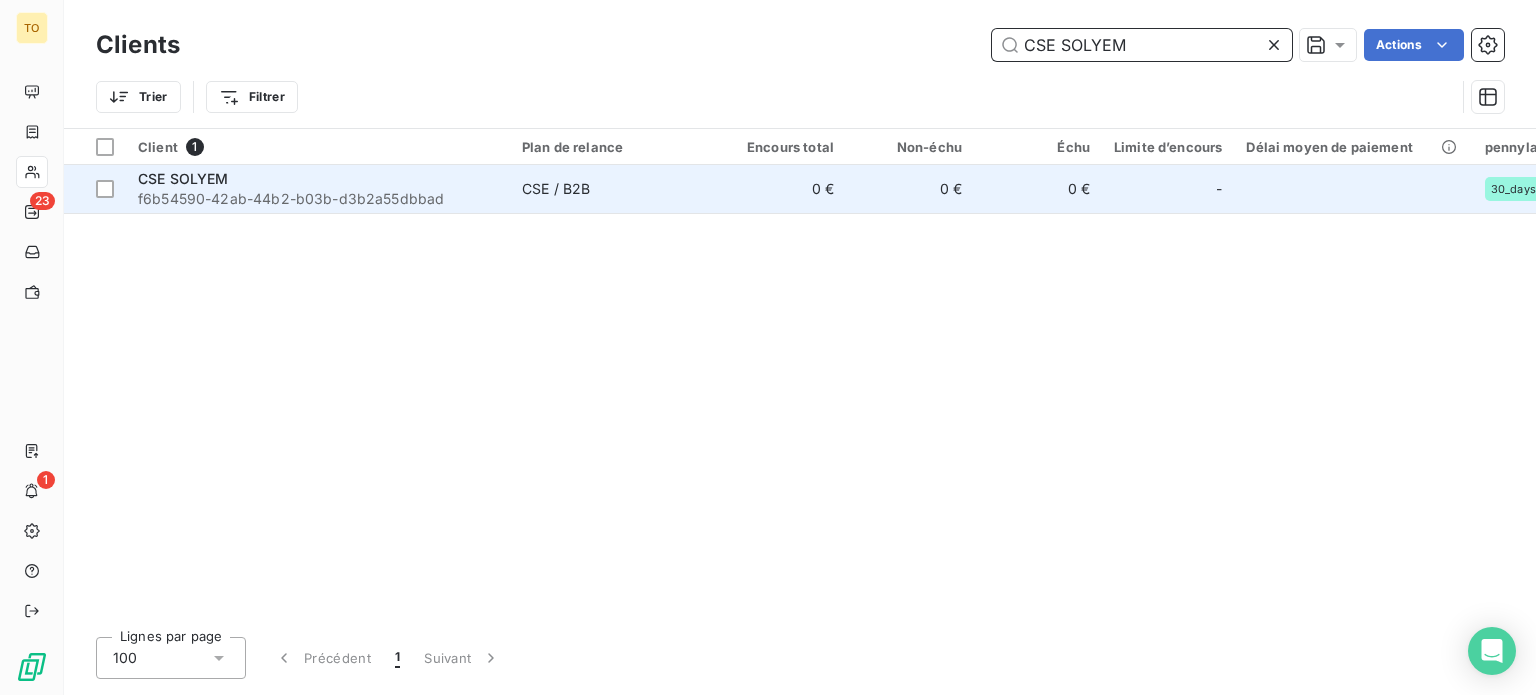 type on "CSE SOLYEM" 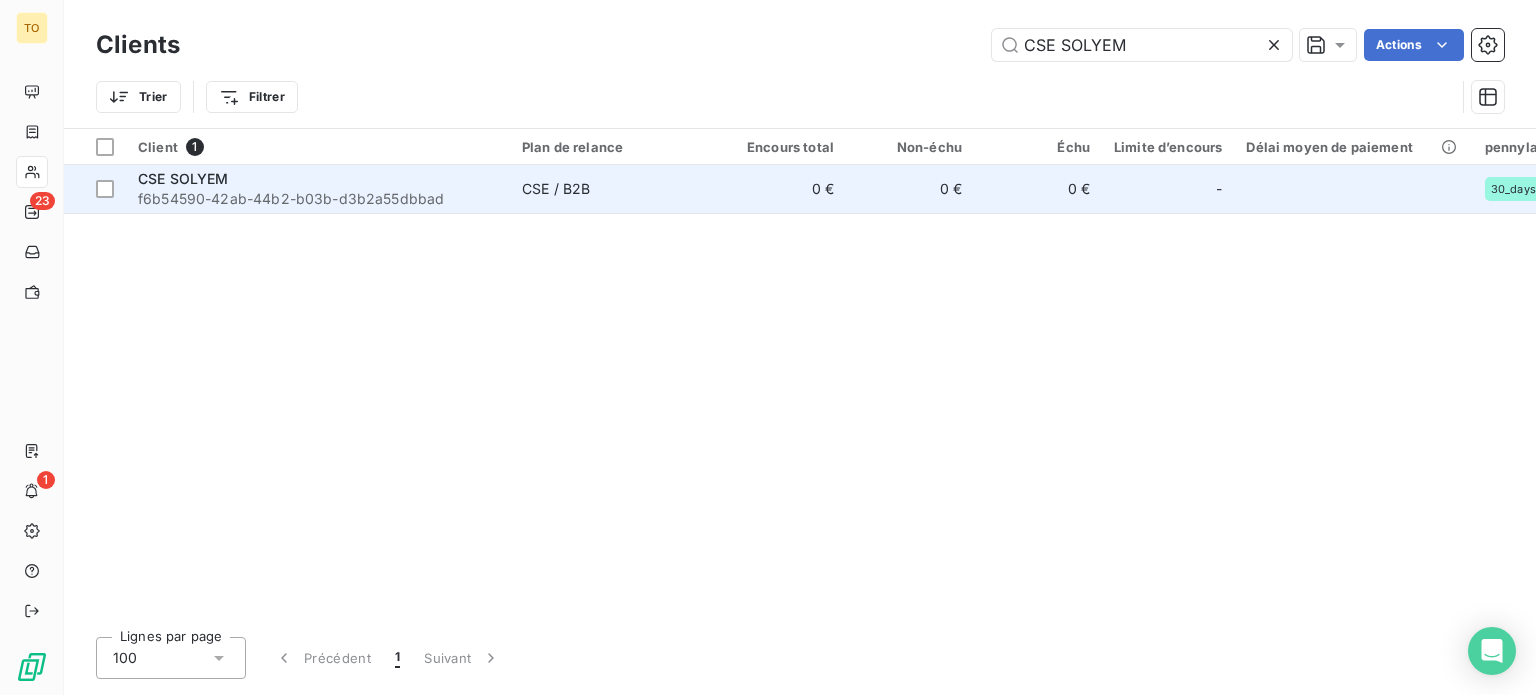 click on "f6b54590-42ab-44b2-b03b-d3b2a55dbbad" at bounding box center [318, 199] 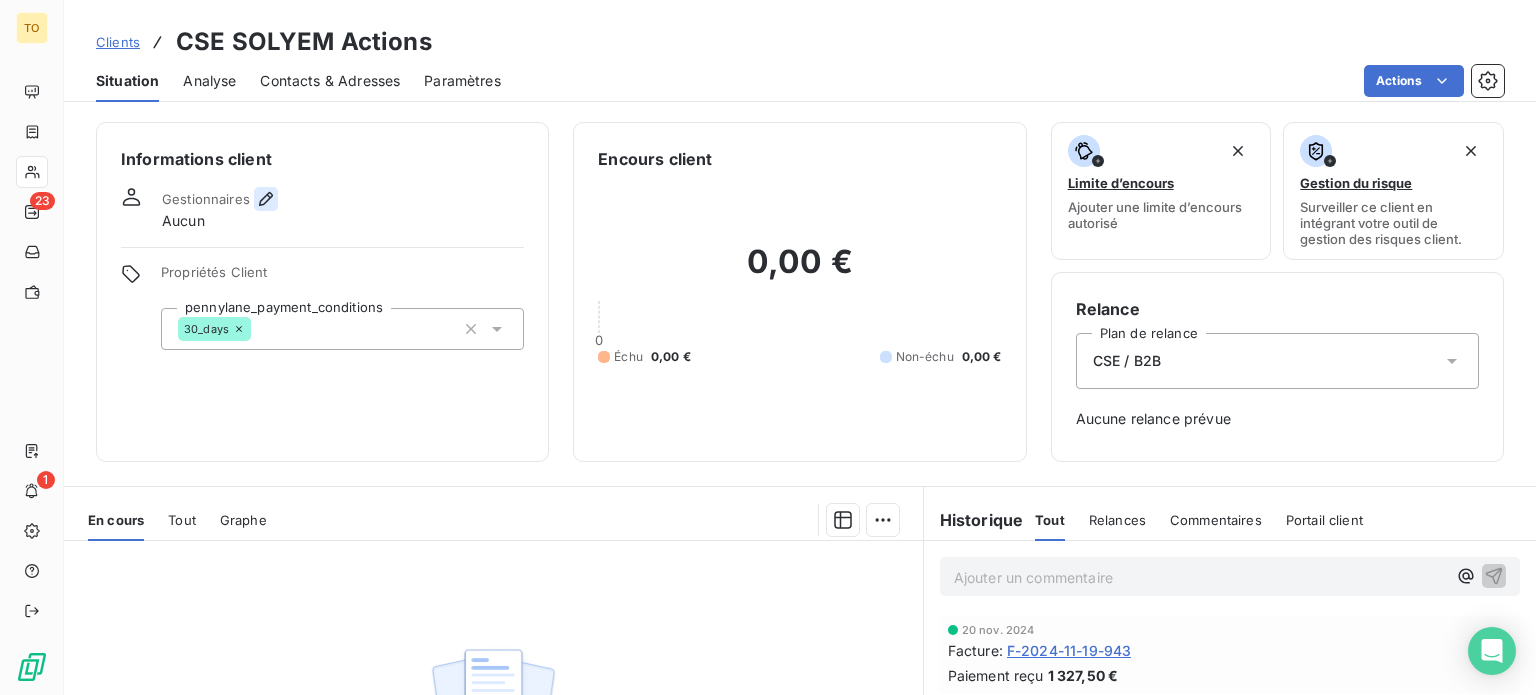 click 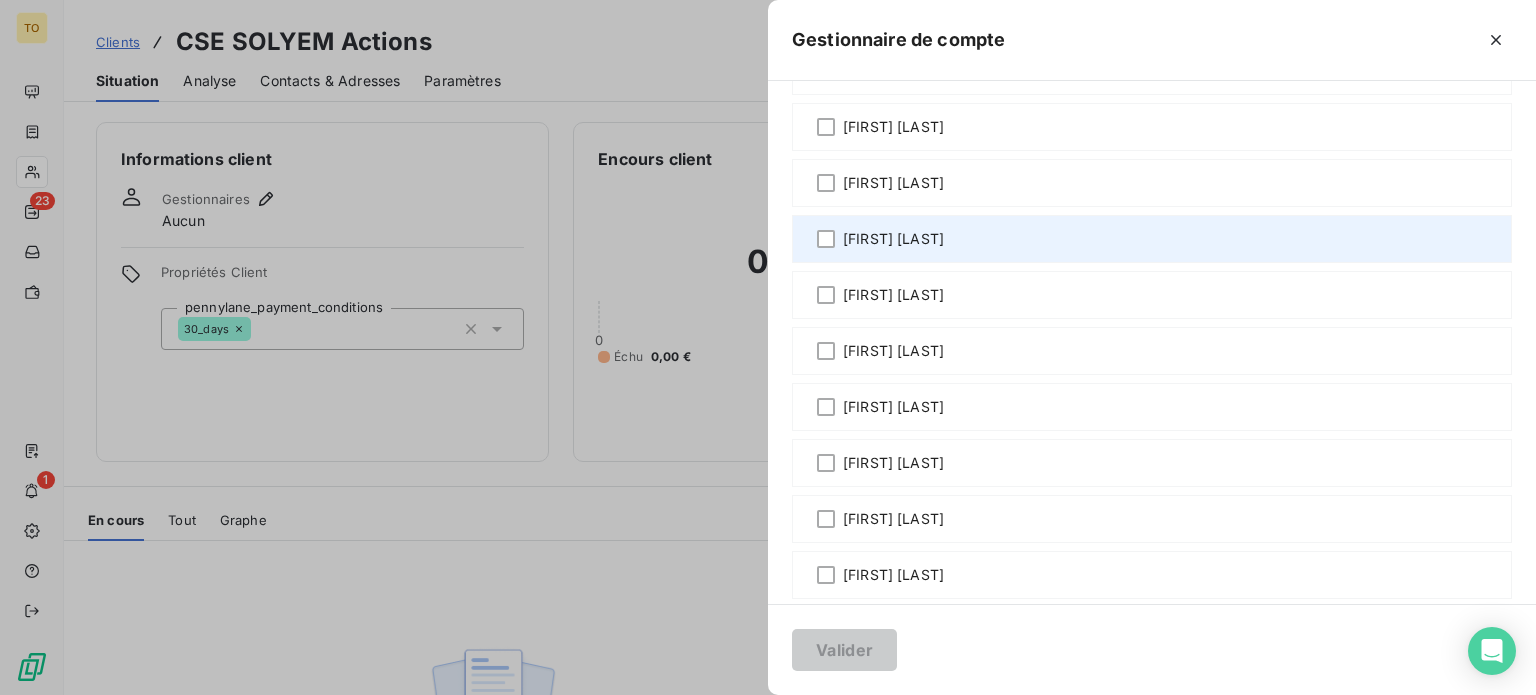 scroll, scrollTop: 466, scrollLeft: 0, axis: vertical 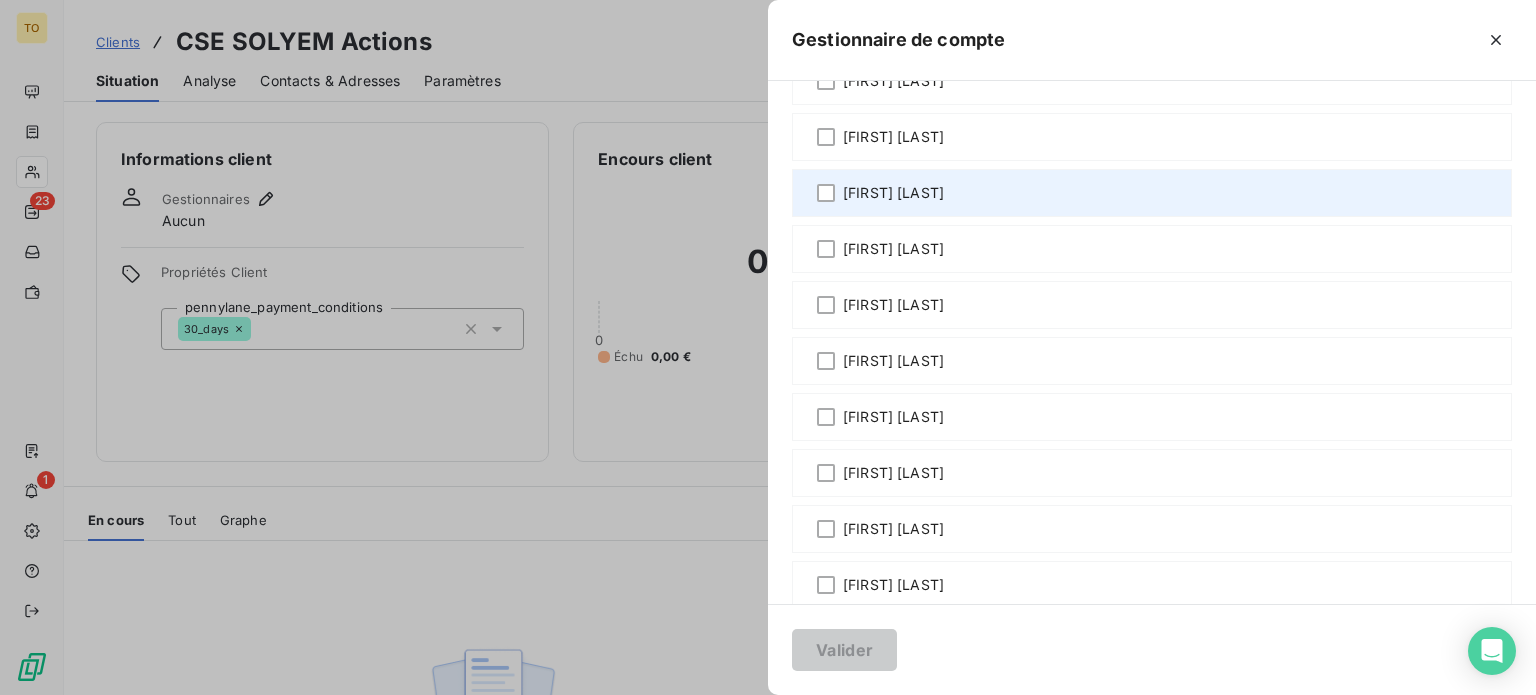 click on "[FIRST] [LAST]" at bounding box center (893, 193) 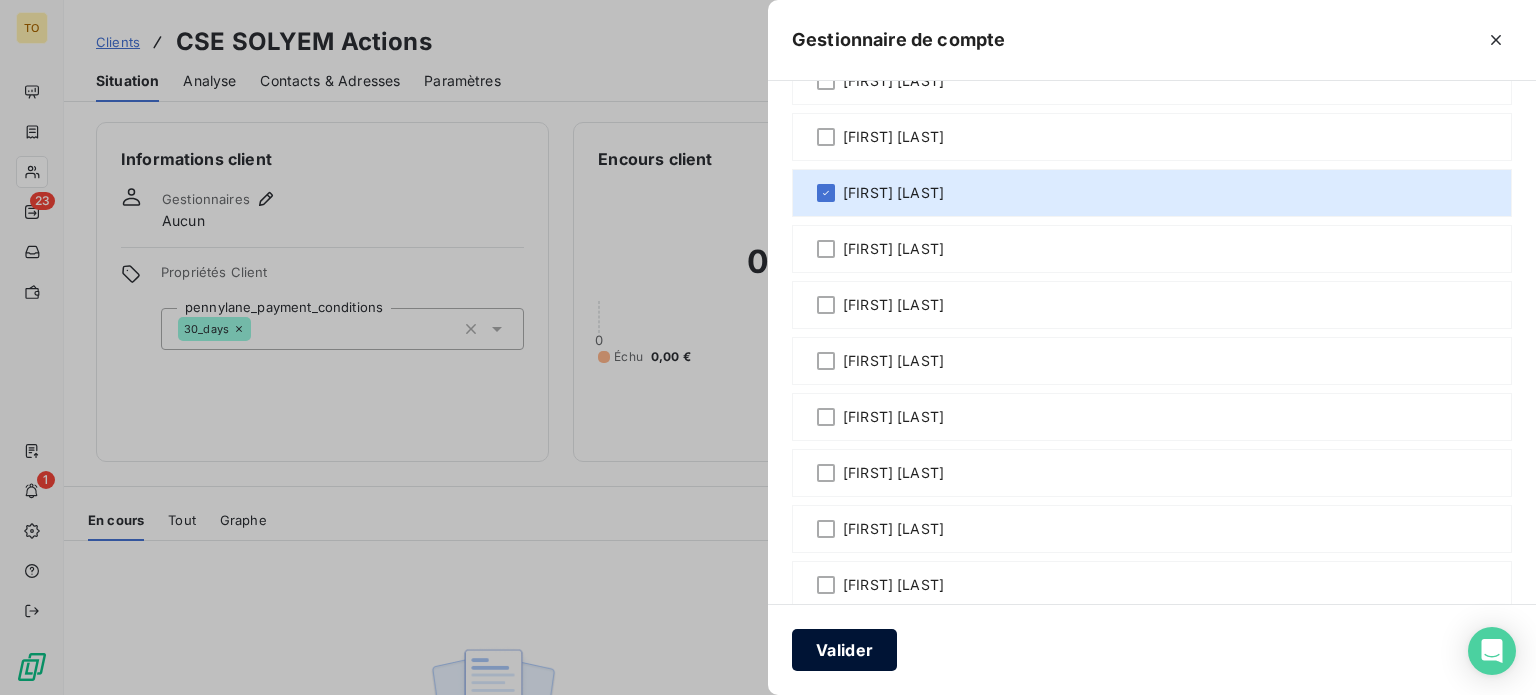 click on "Valider" at bounding box center (844, 650) 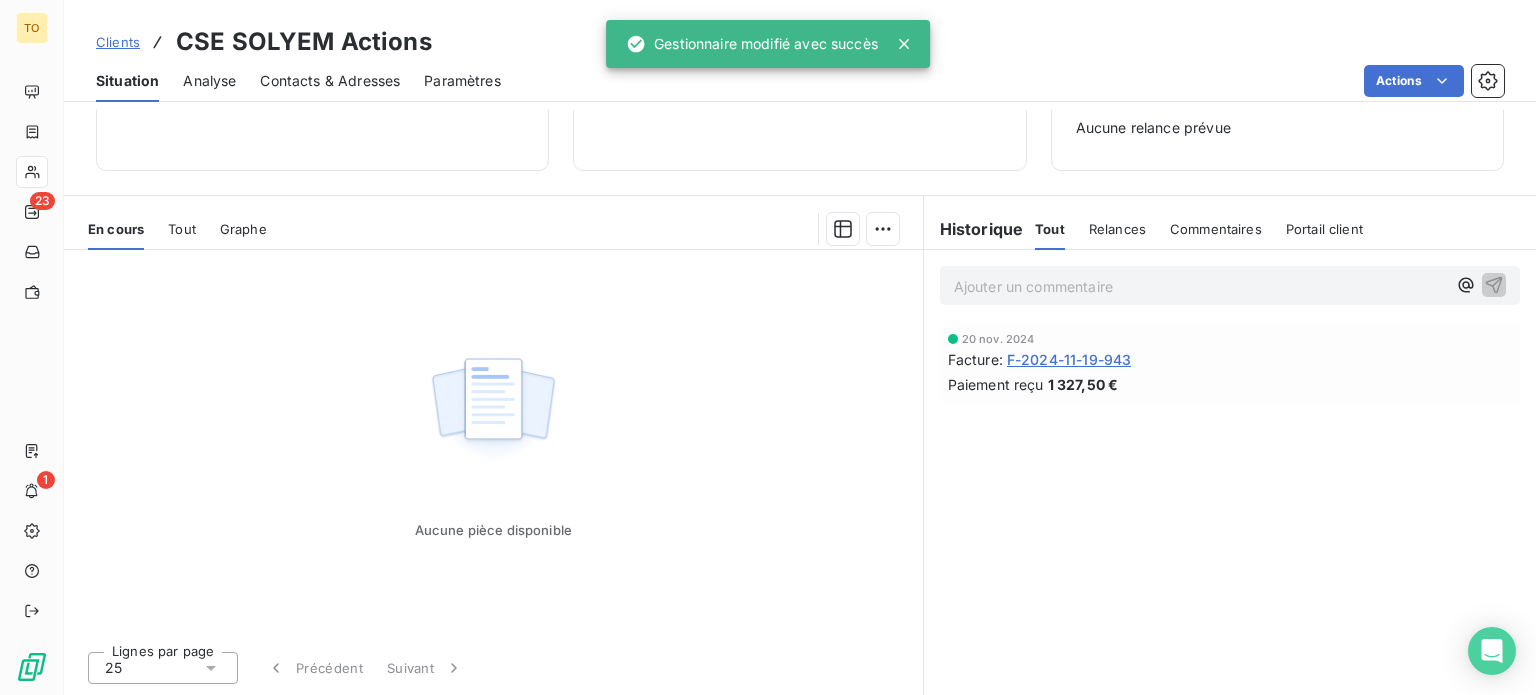 scroll, scrollTop: 386, scrollLeft: 0, axis: vertical 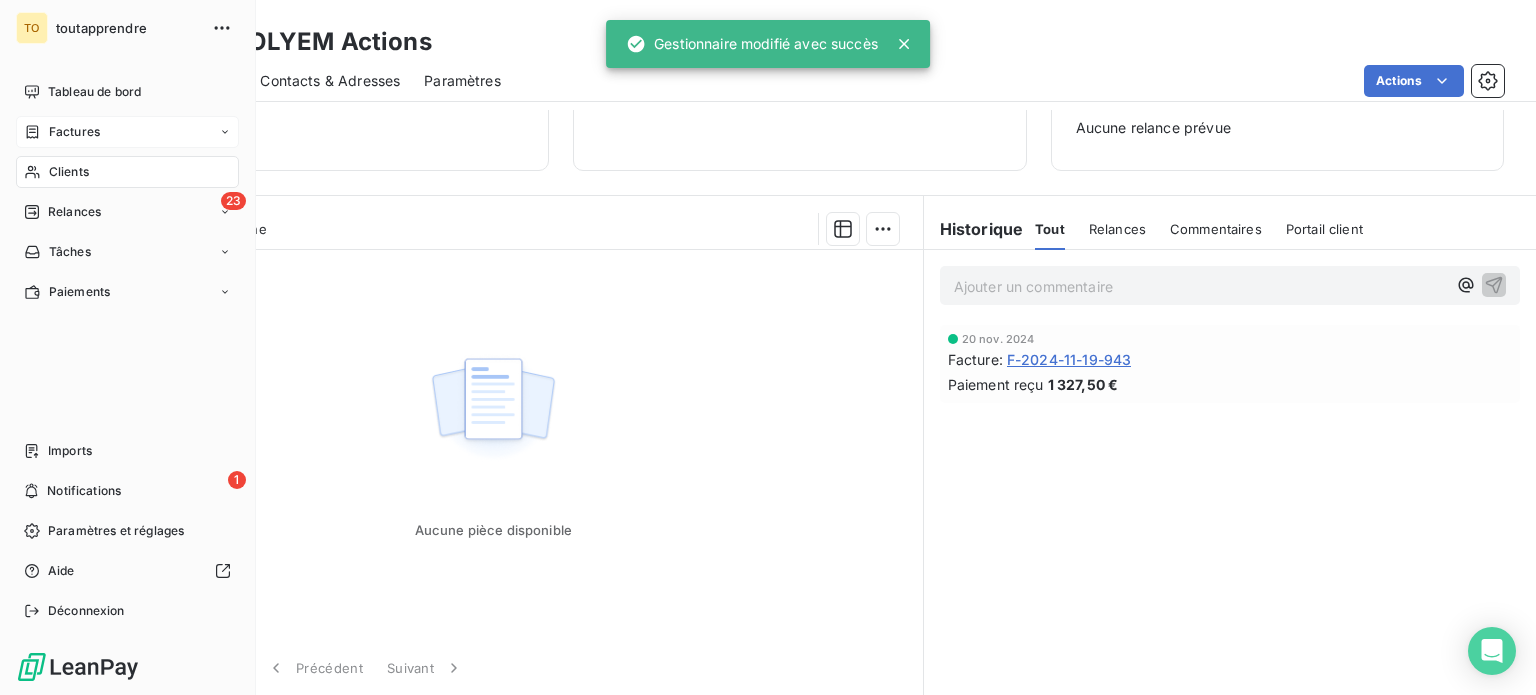 click on "Factures" at bounding box center [74, 132] 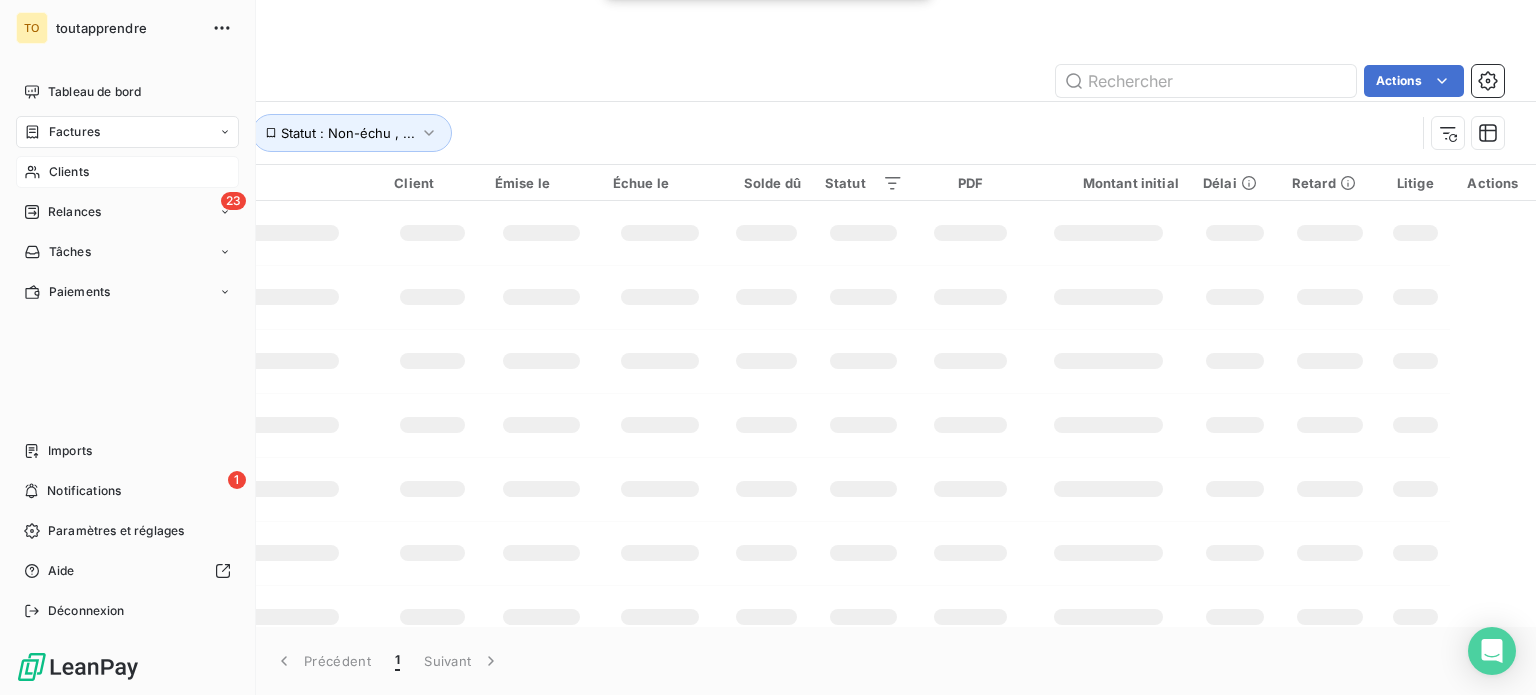 click on "Clients" at bounding box center [69, 172] 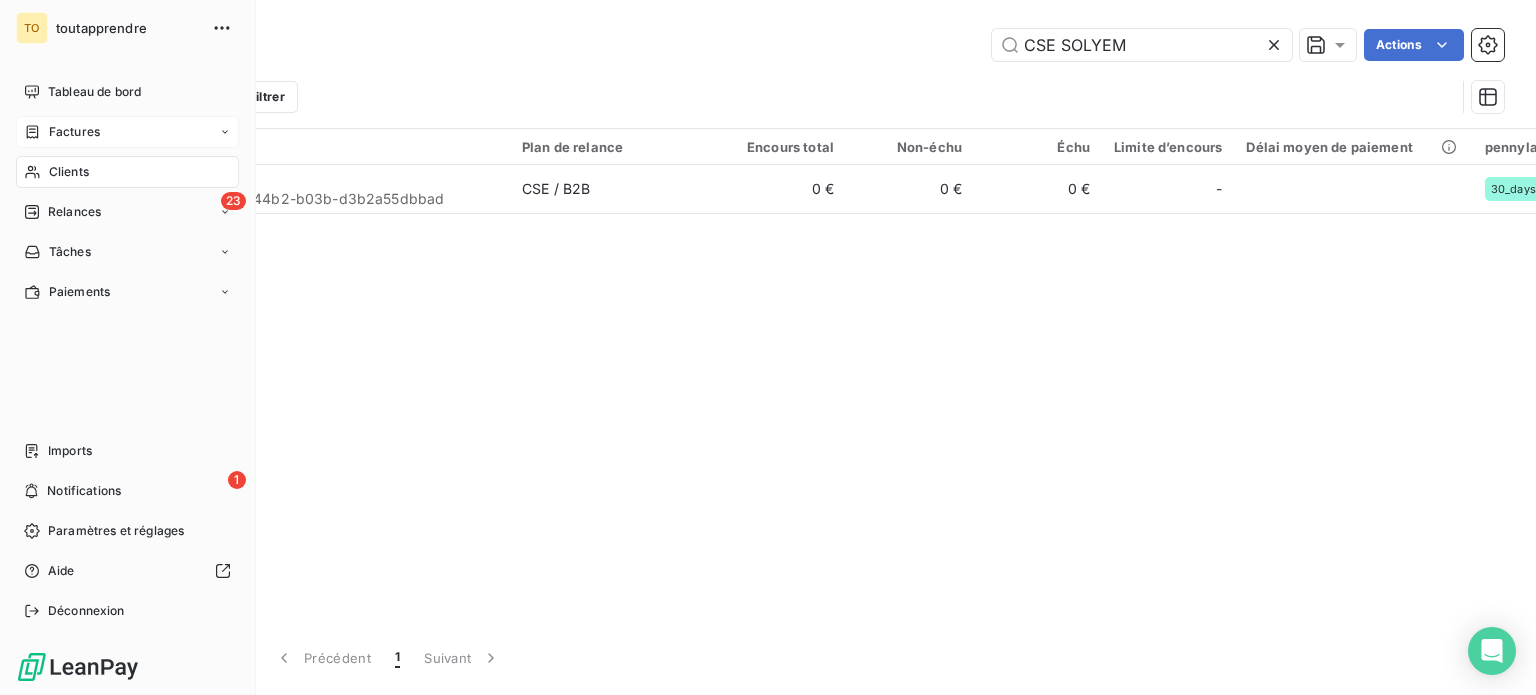 click 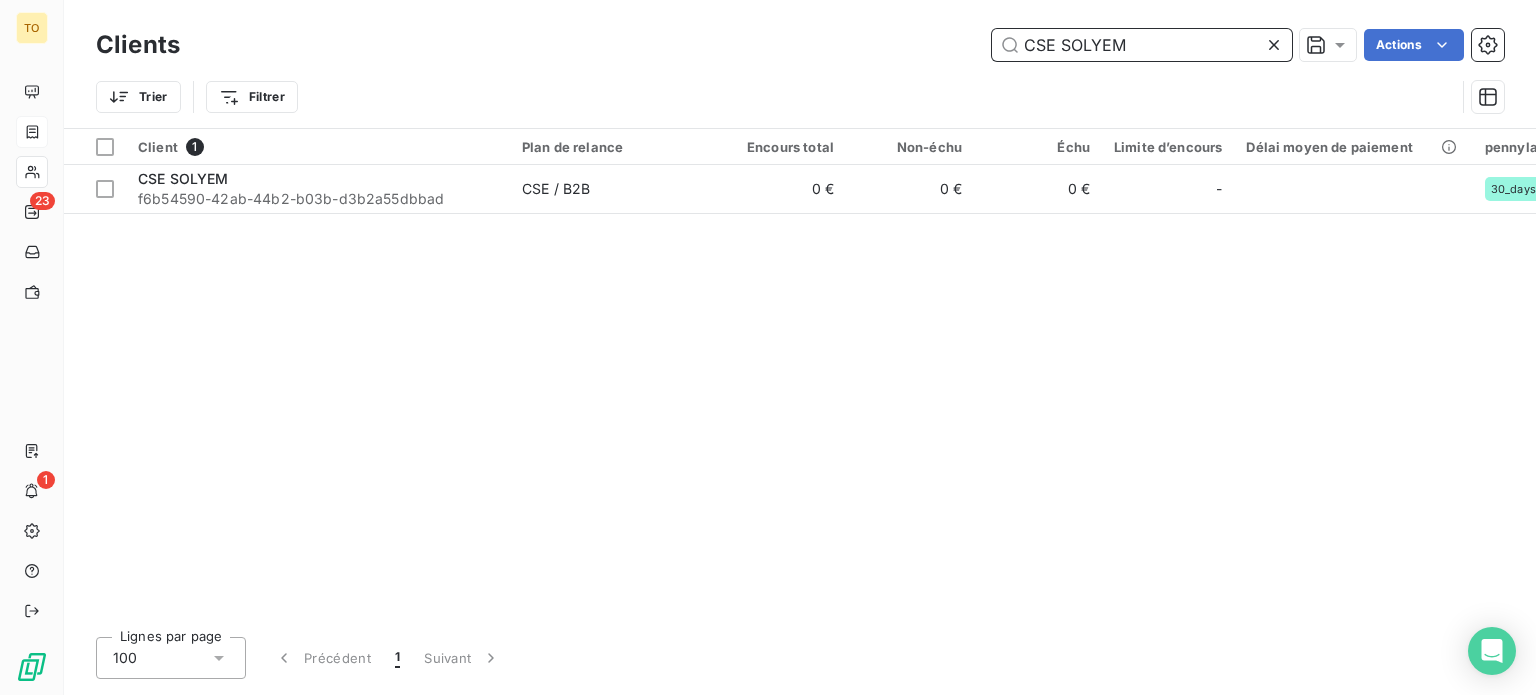 drag, startPoint x: 1118, startPoint y: 51, endPoint x: 880, endPoint y: 51, distance: 238 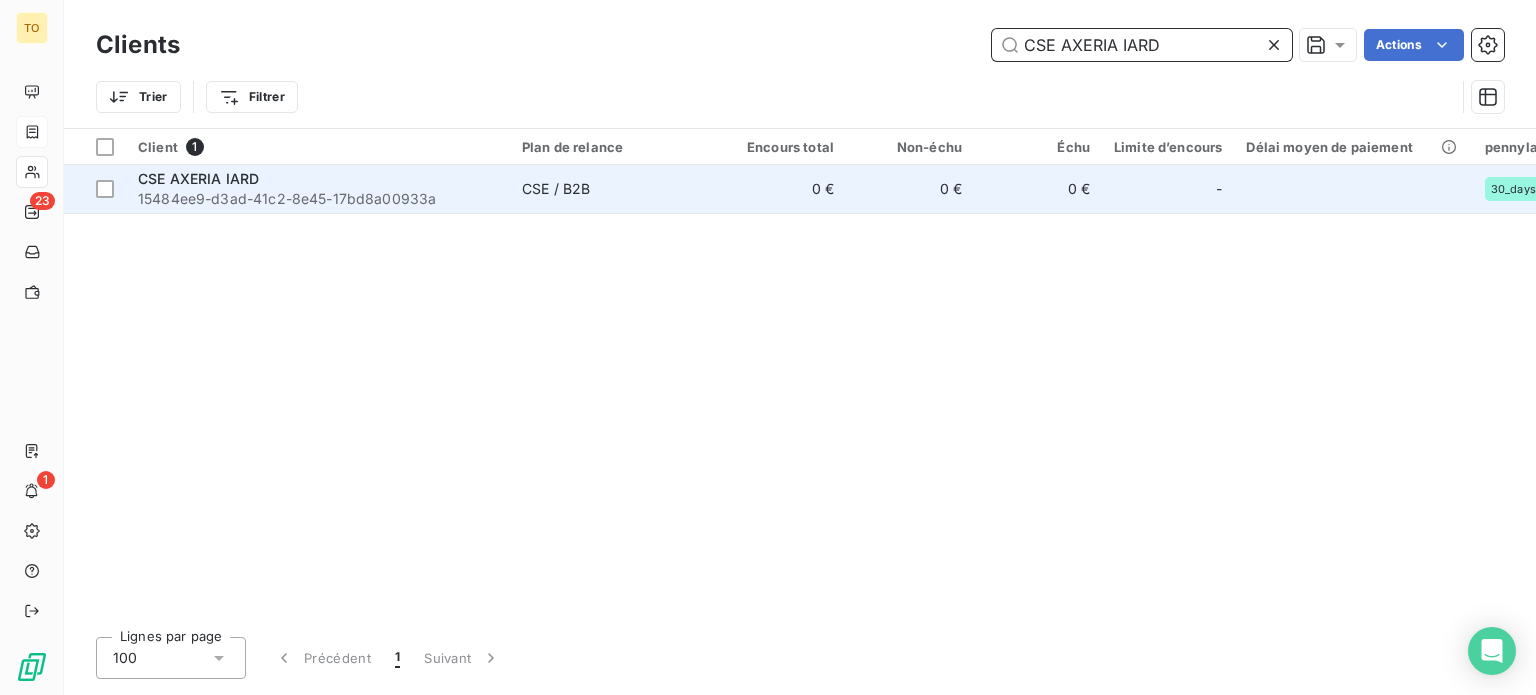type on "CSE AXERIA IARD" 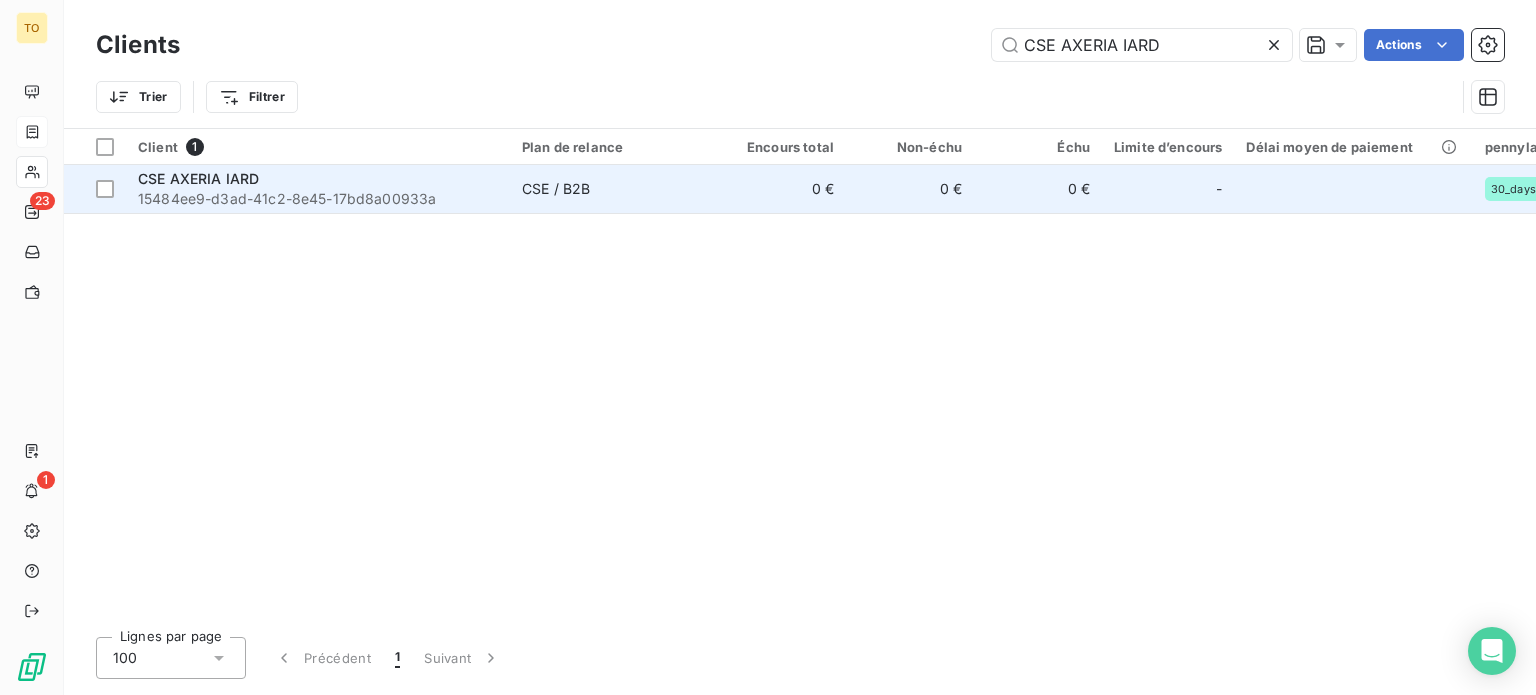 click on "15484ee9-d3ad-41c2-8e45-17bd8a00933a" at bounding box center [318, 199] 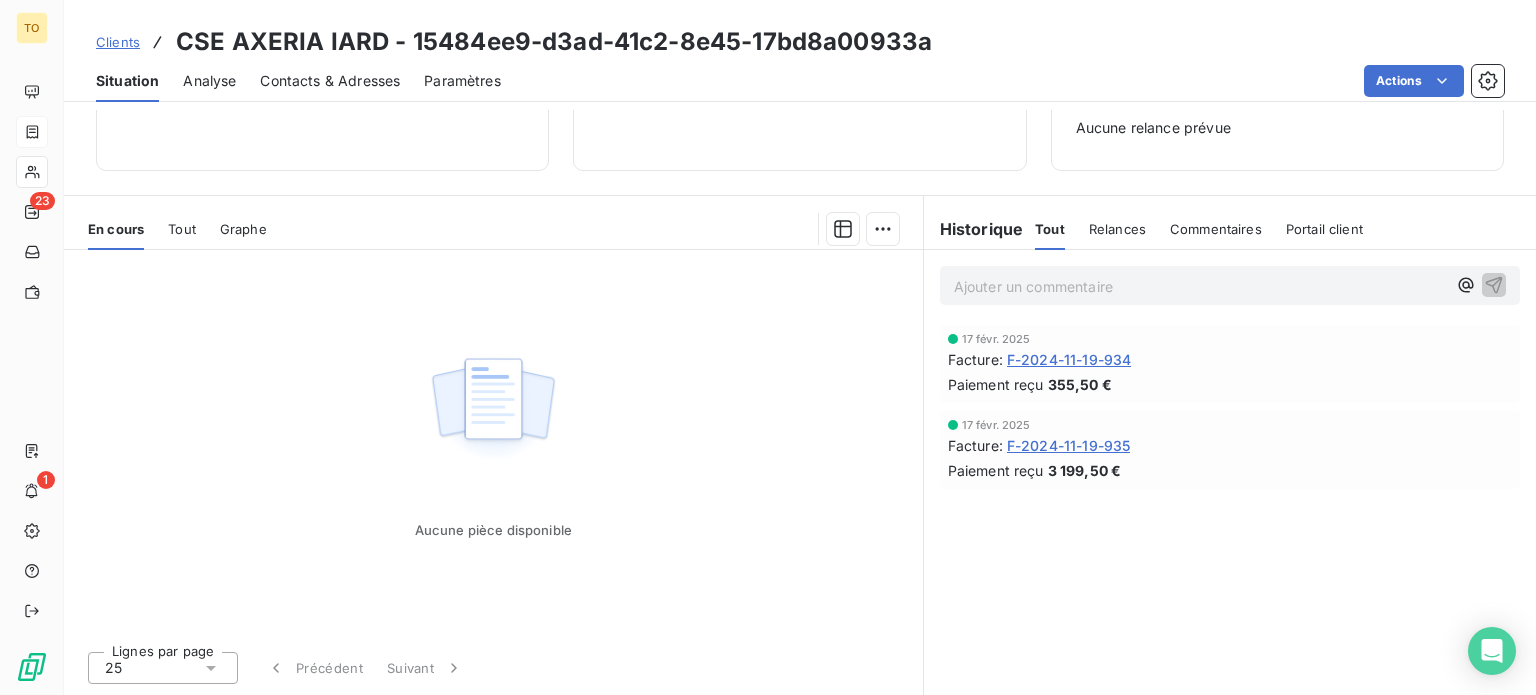 scroll, scrollTop: 386, scrollLeft: 0, axis: vertical 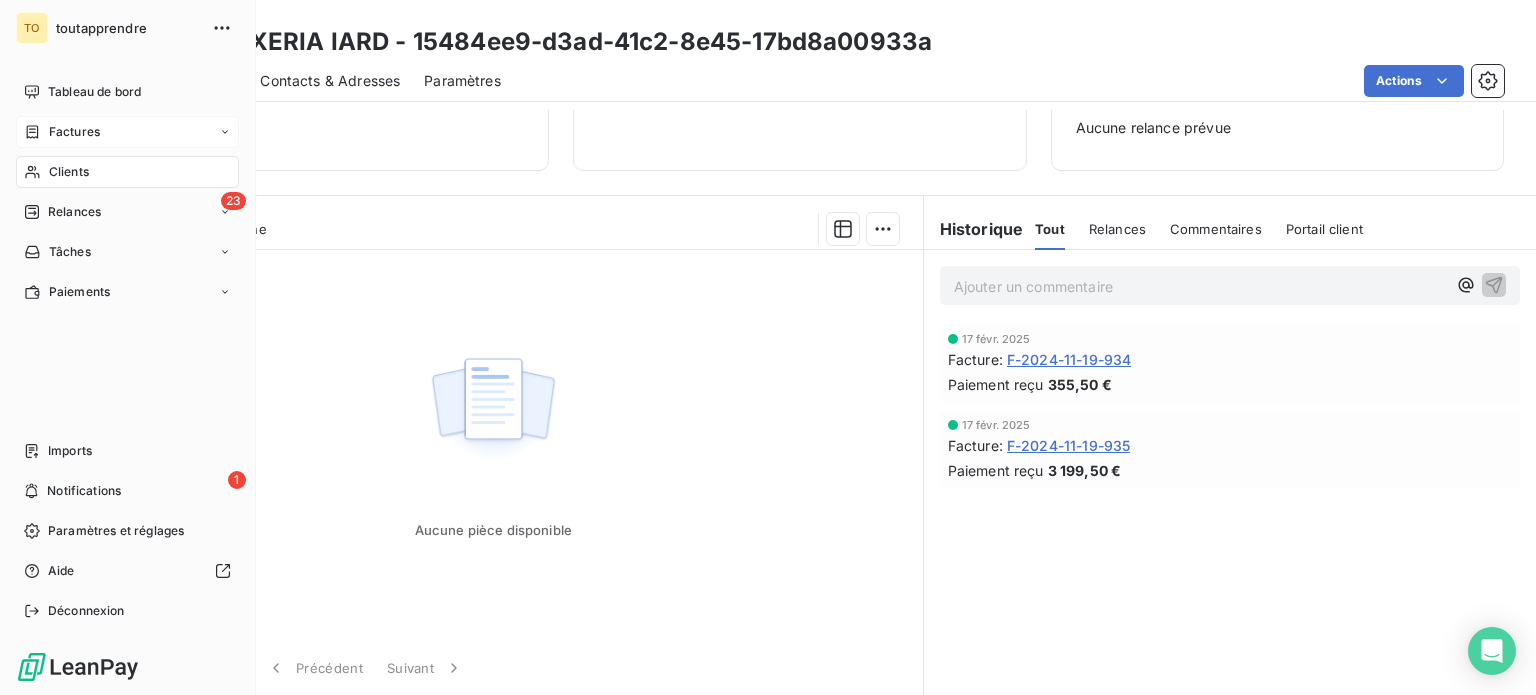 click on "Clients" at bounding box center (69, 172) 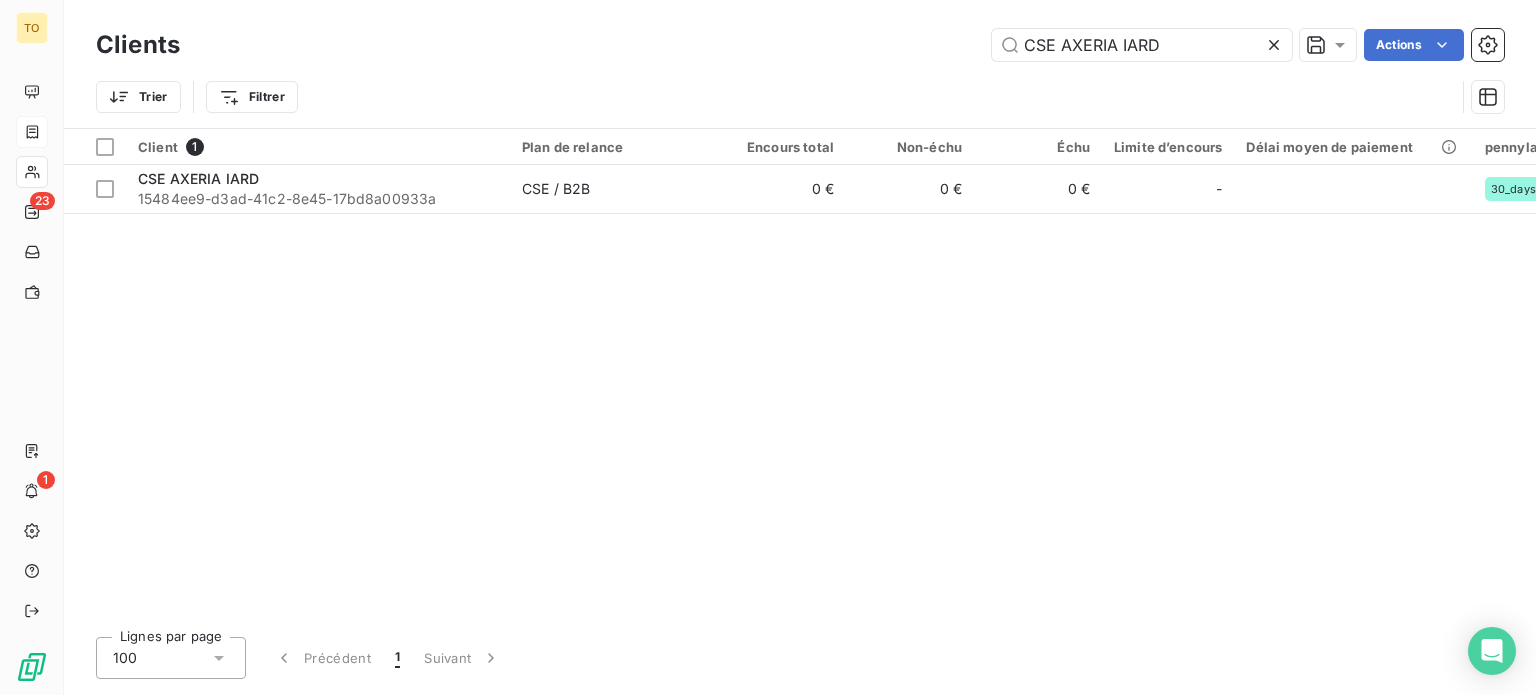 drag, startPoint x: 1175, startPoint y: 36, endPoint x: 816, endPoint y: 73, distance: 360.90164 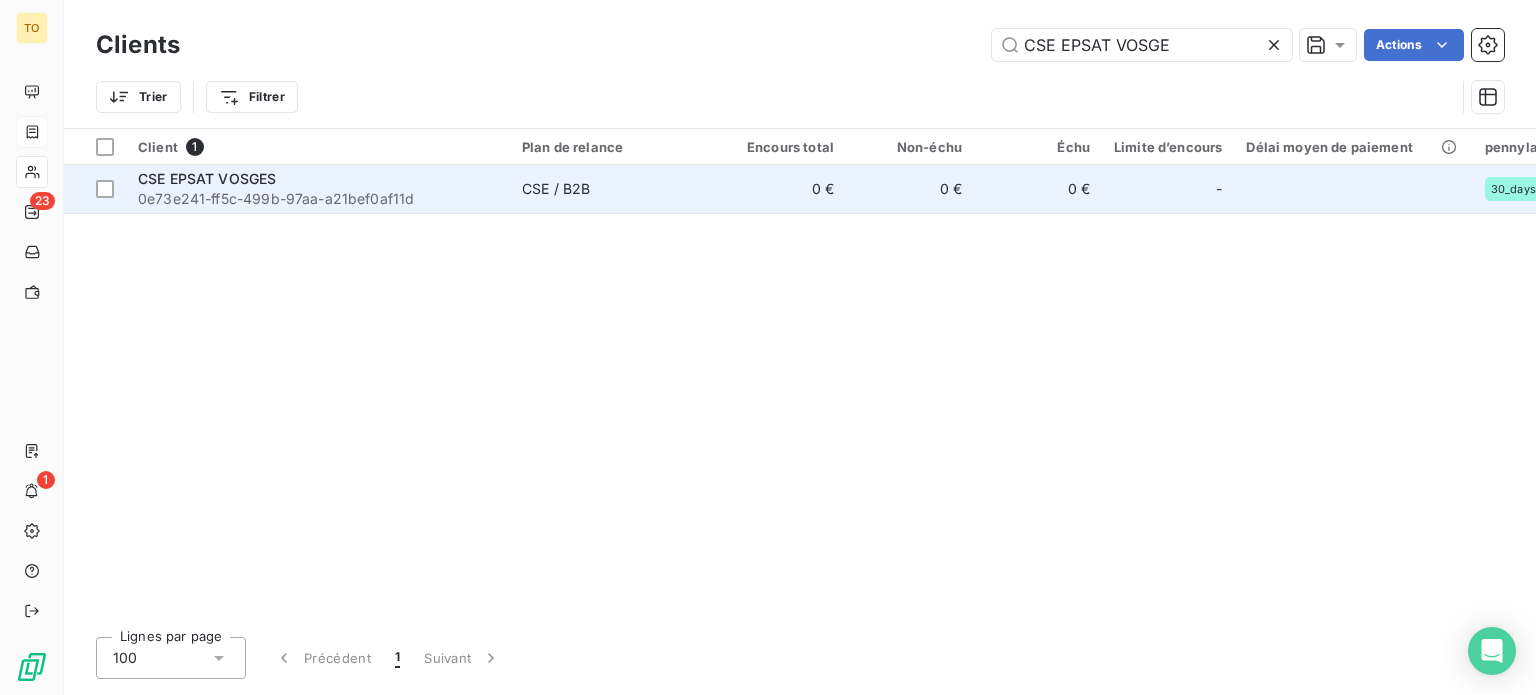 type on "CSE EPSAT VOSGE" 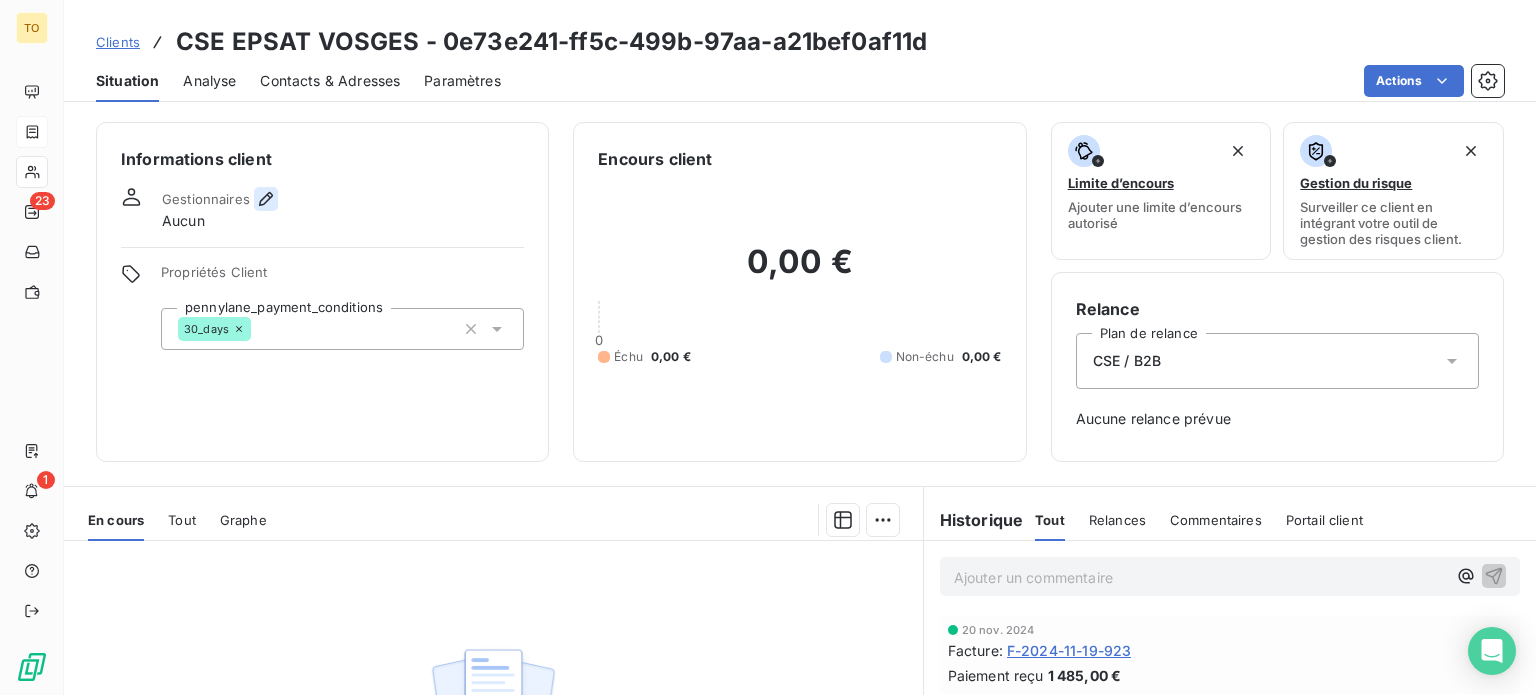 click 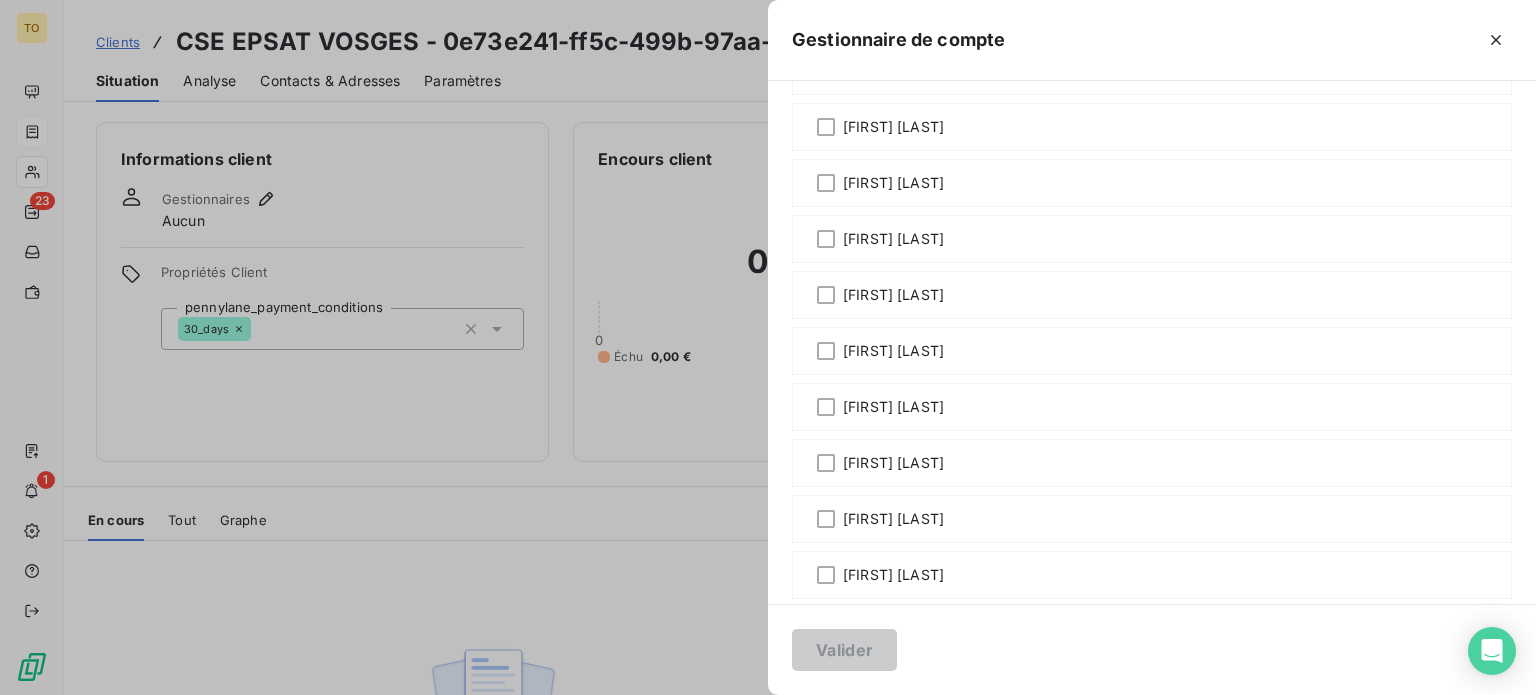 scroll, scrollTop: 1166, scrollLeft: 0, axis: vertical 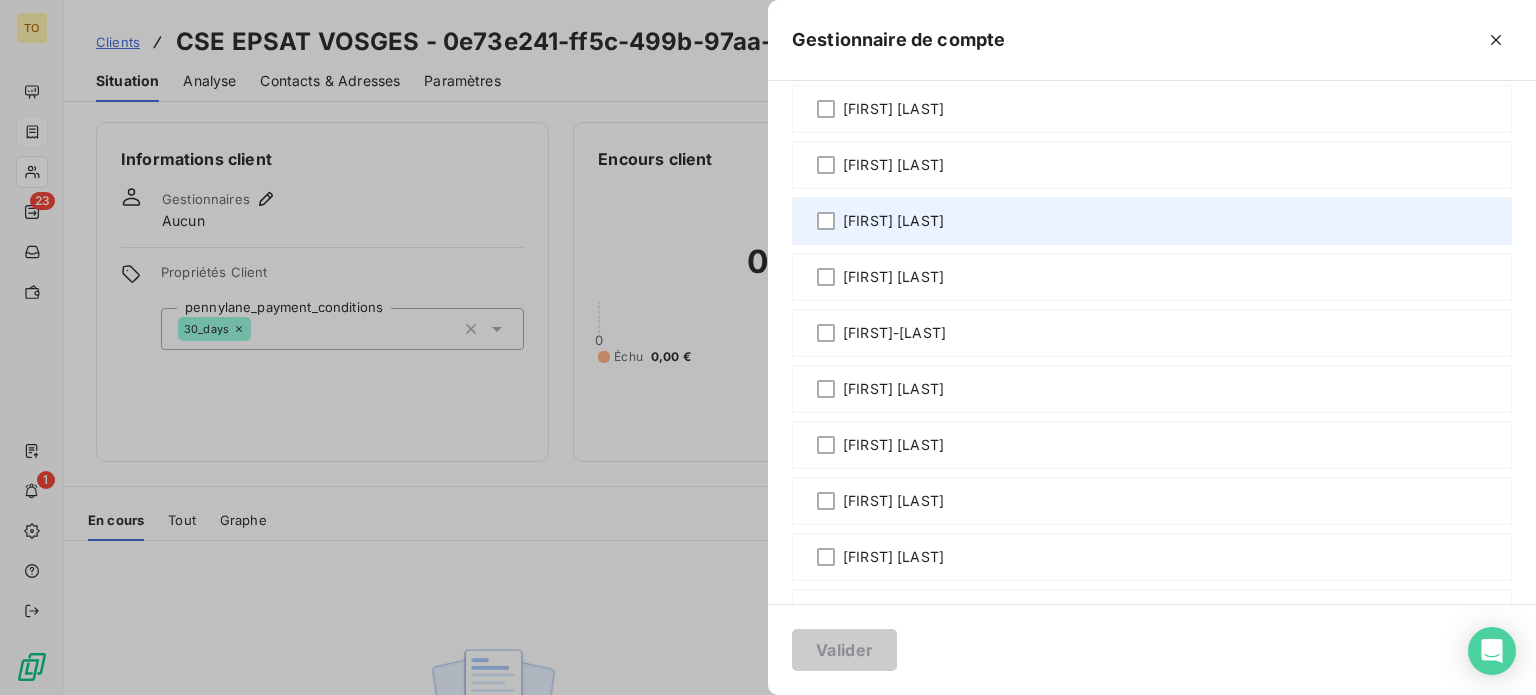 click on "[FIRST] [LAST]" at bounding box center [893, 221] 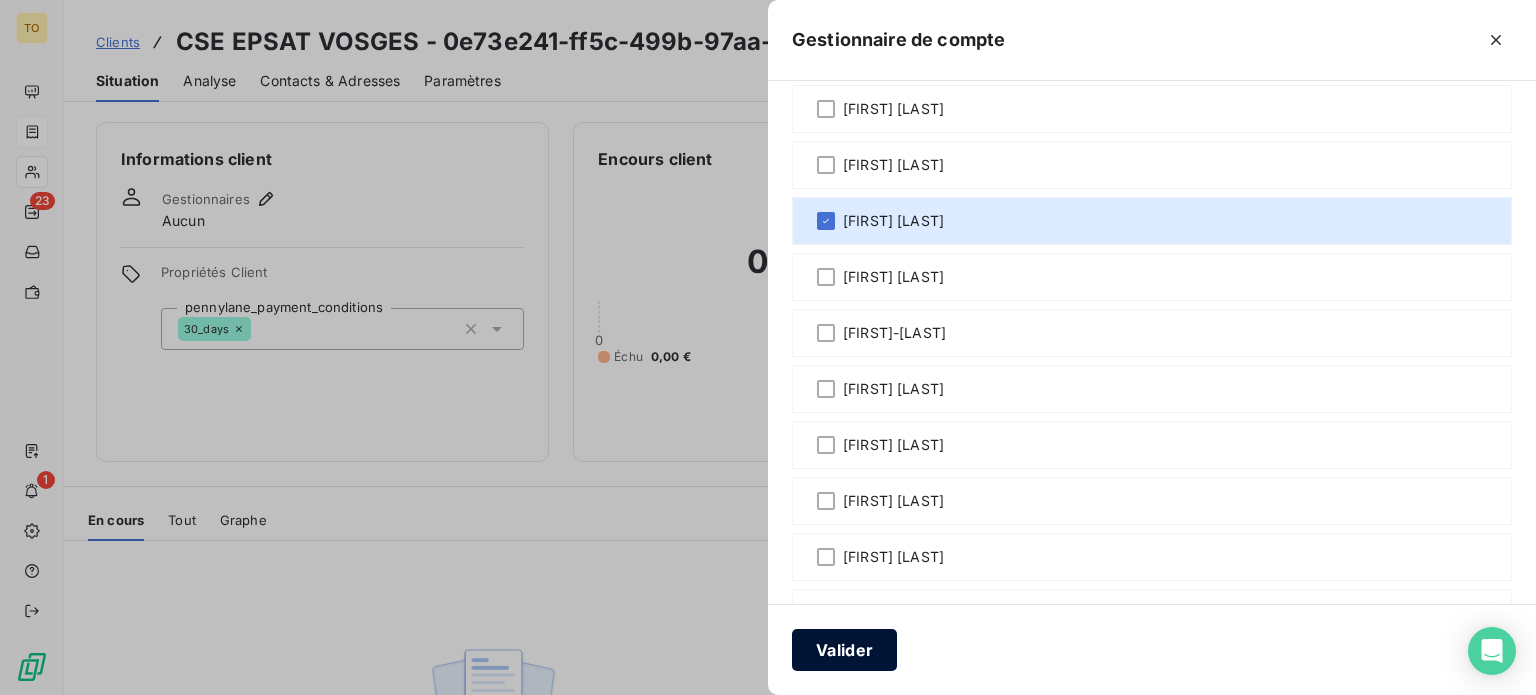 click on "Valider" at bounding box center (844, 650) 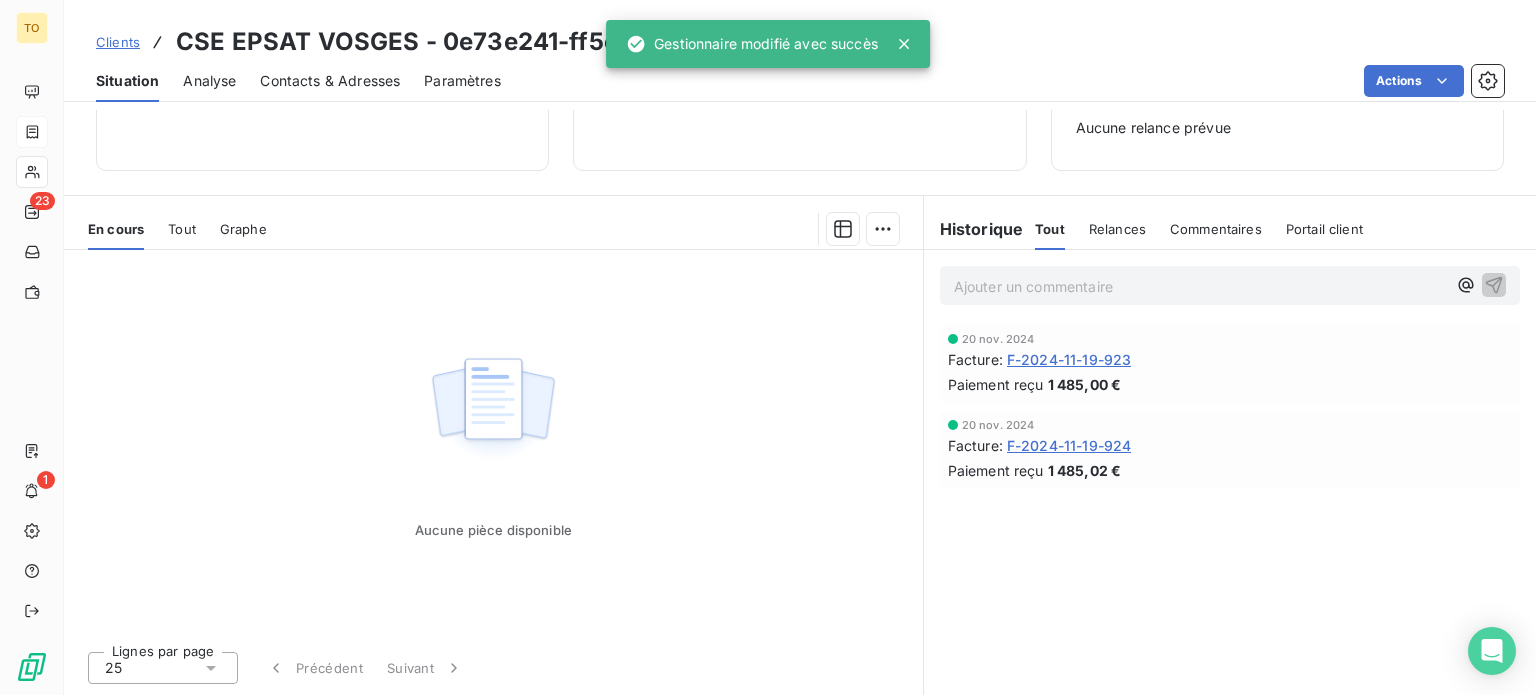 scroll, scrollTop: 386, scrollLeft: 0, axis: vertical 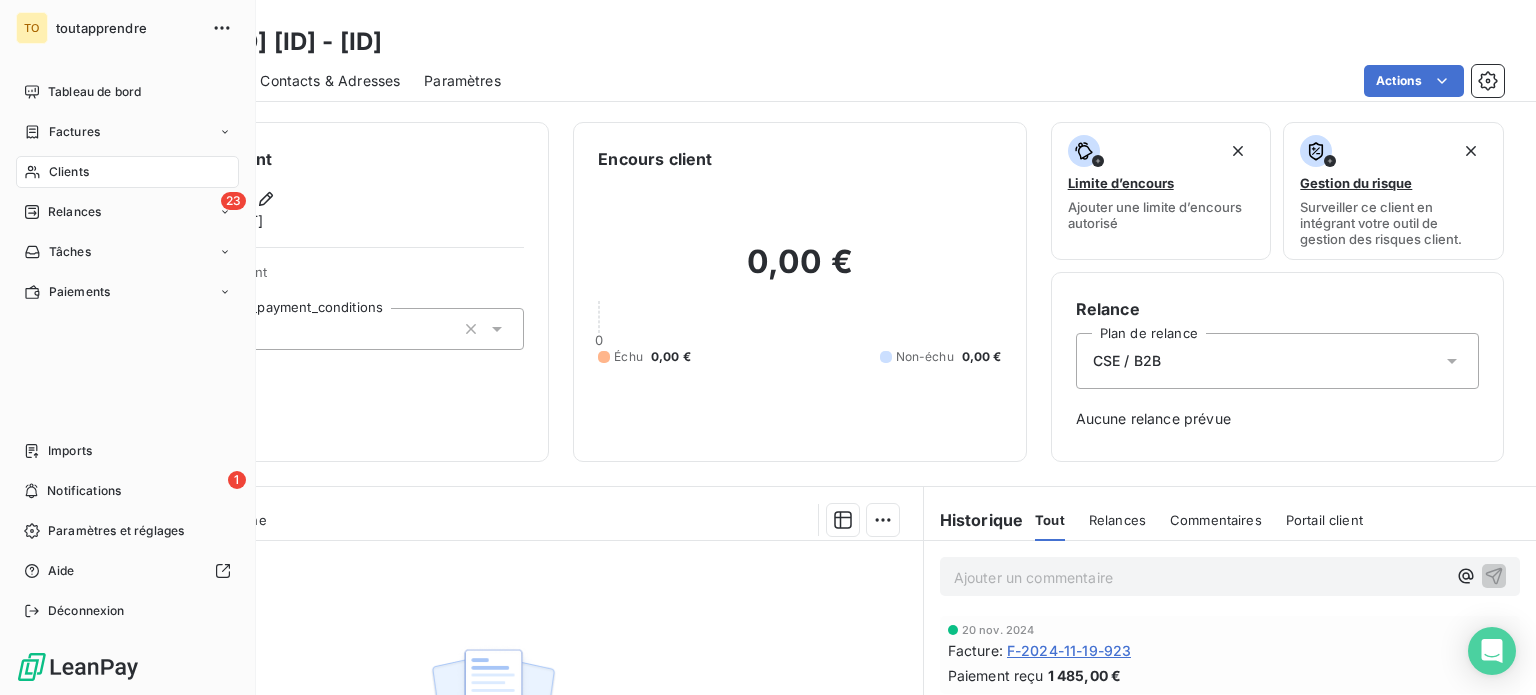click on "Clients" at bounding box center [69, 172] 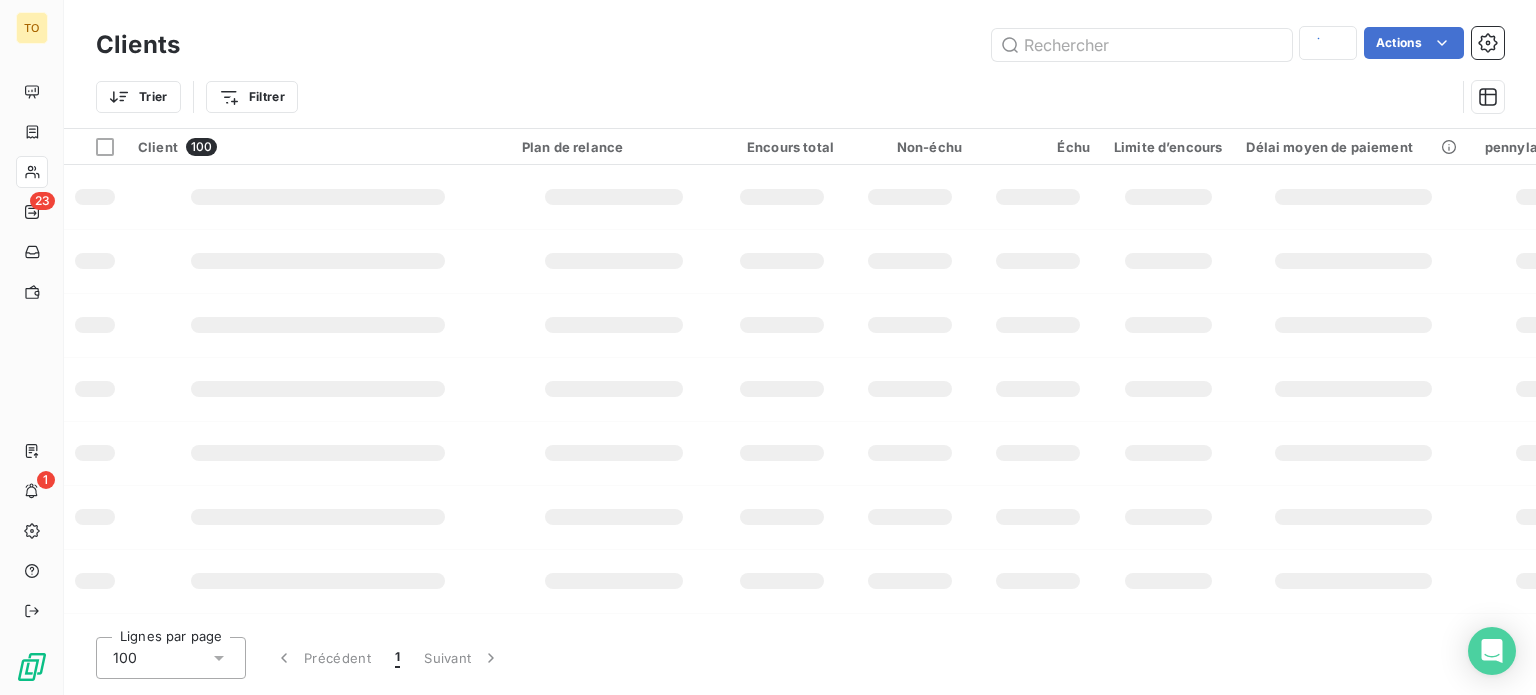 type on "CSE EPSAT VOSGE" 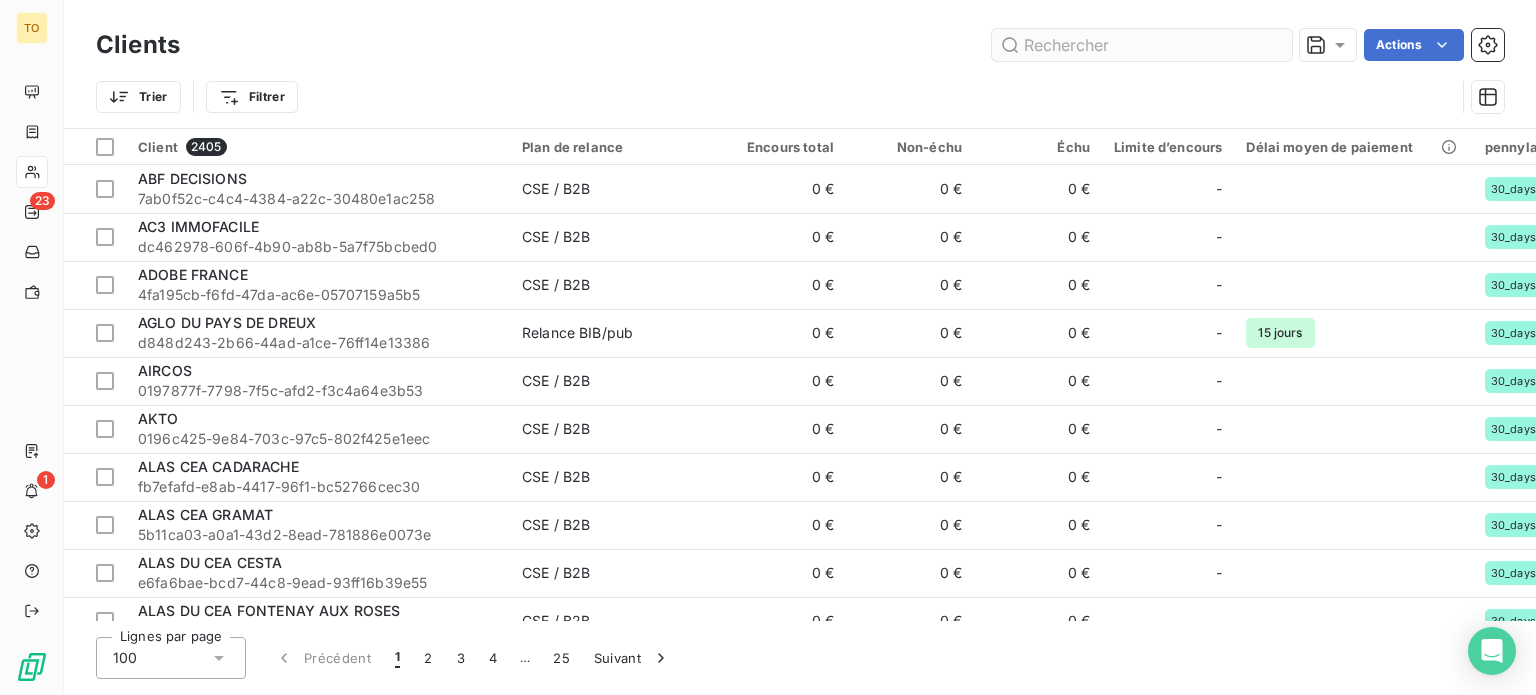 click at bounding box center (1142, 45) 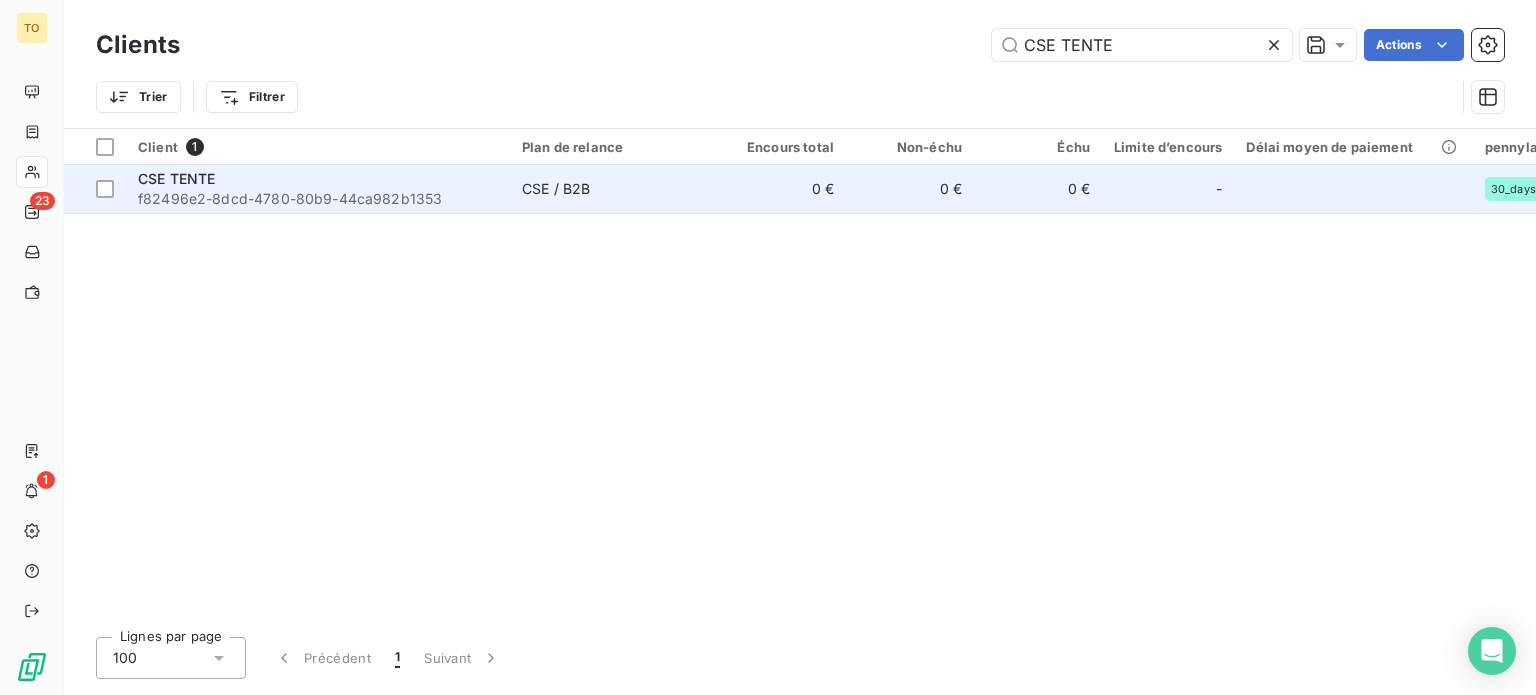type on "CSE TENTE" 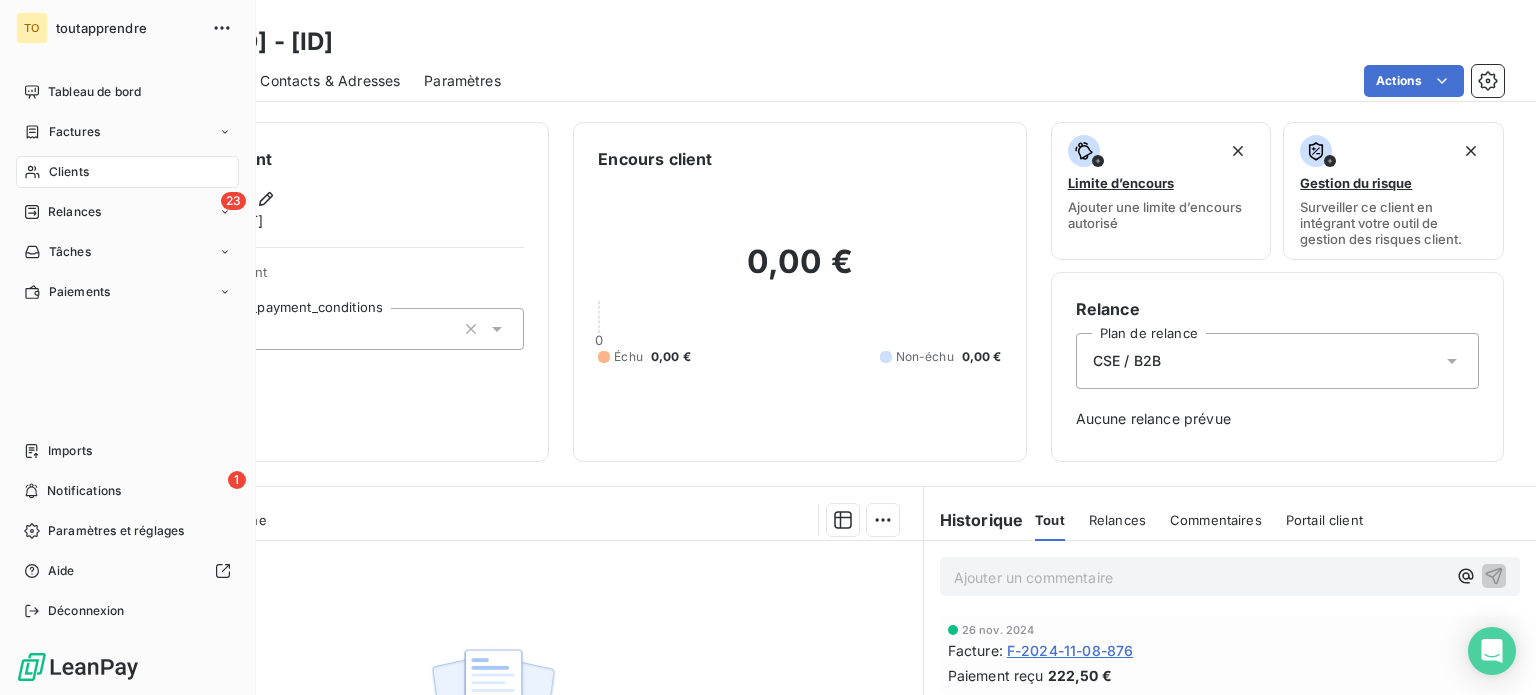 drag, startPoint x: 58, startPoint y: 212, endPoint x: 229, endPoint y: 190, distance: 172.4094 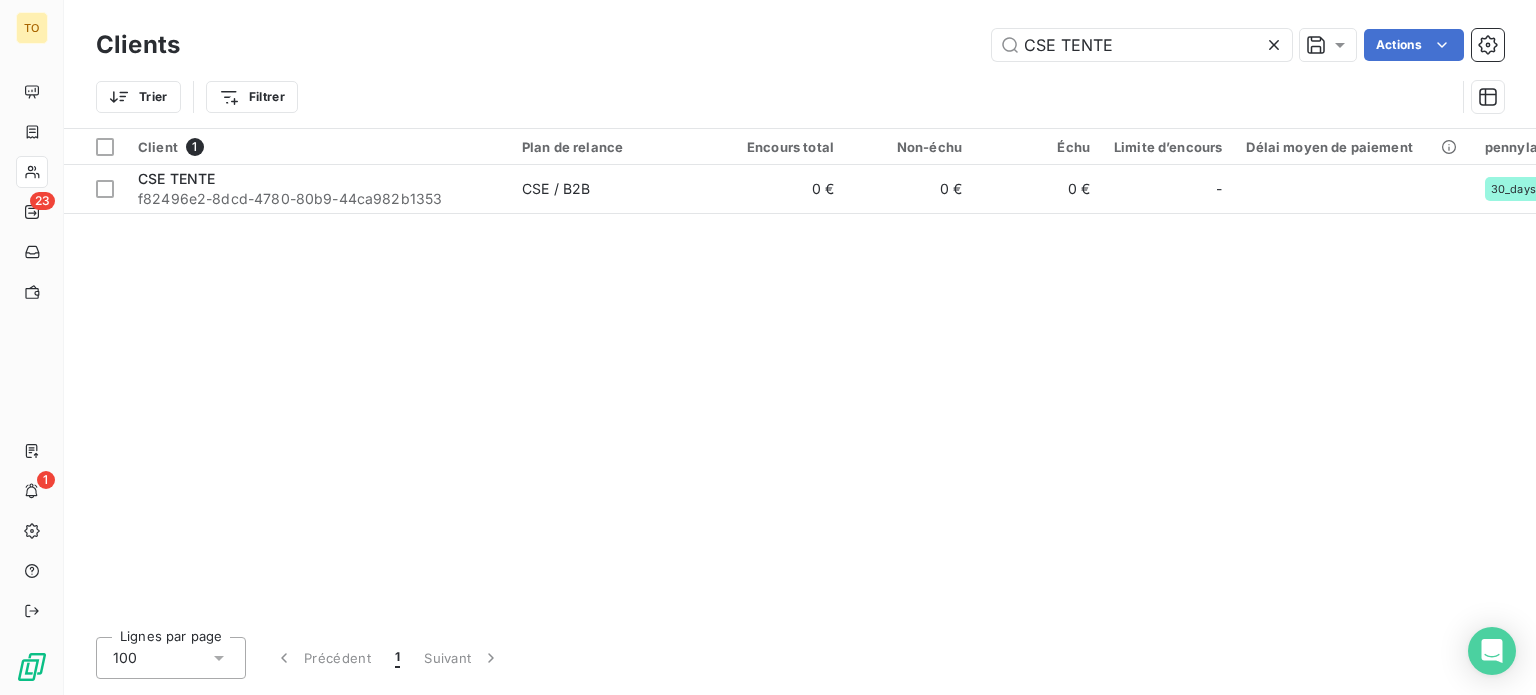drag, startPoint x: 1100, startPoint y: 48, endPoint x: 867, endPoint y: 47, distance: 233.00215 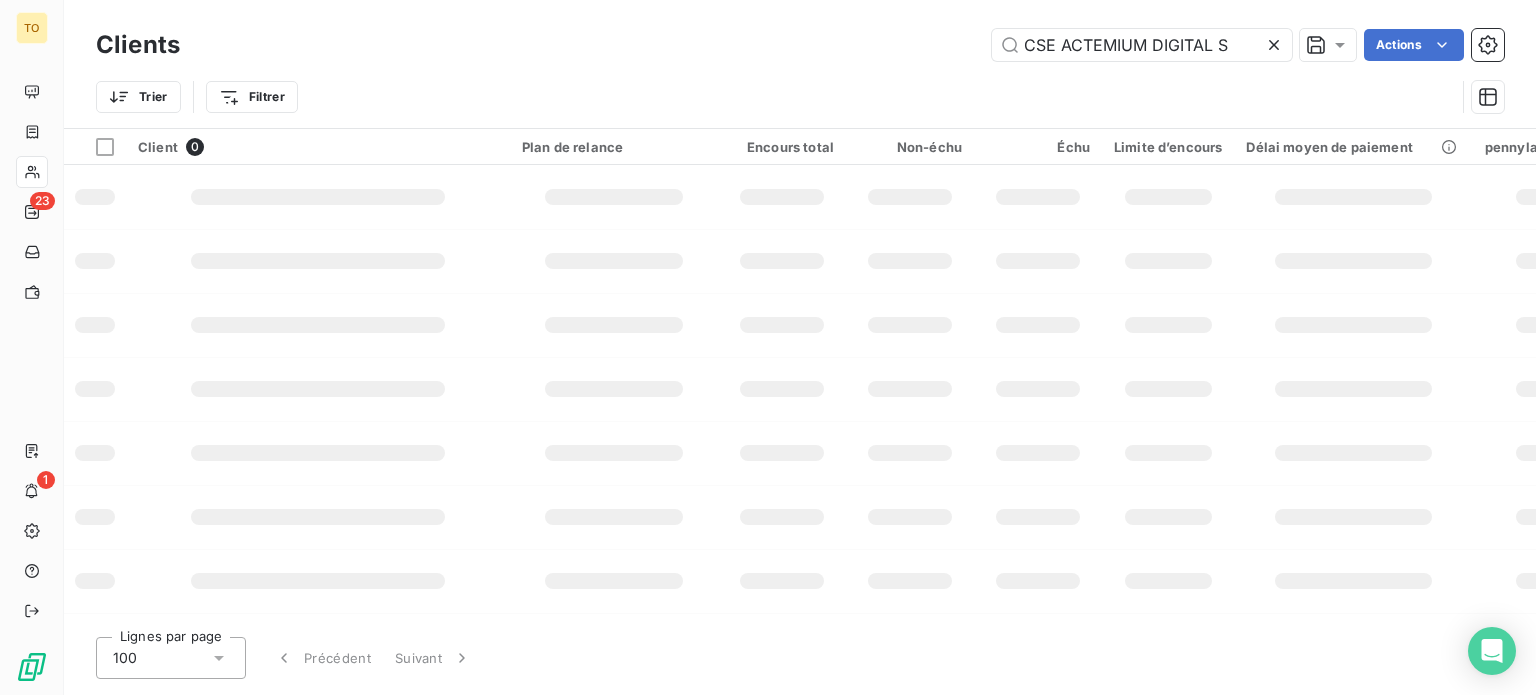 scroll, scrollTop: 0, scrollLeft: 0, axis: both 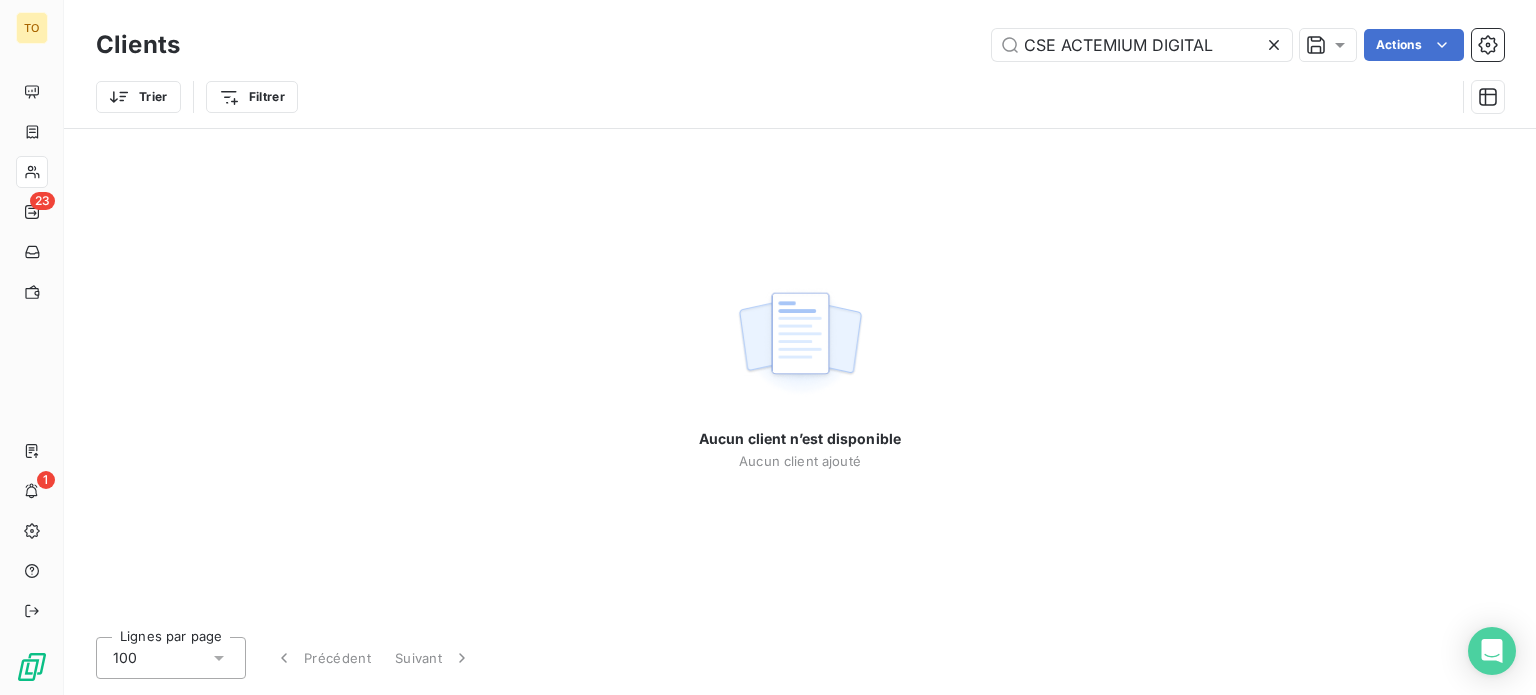drag, startPoint x: 1030, startPoint y: 51, endPoint x: 907, endPoint y: 51, distance: 123 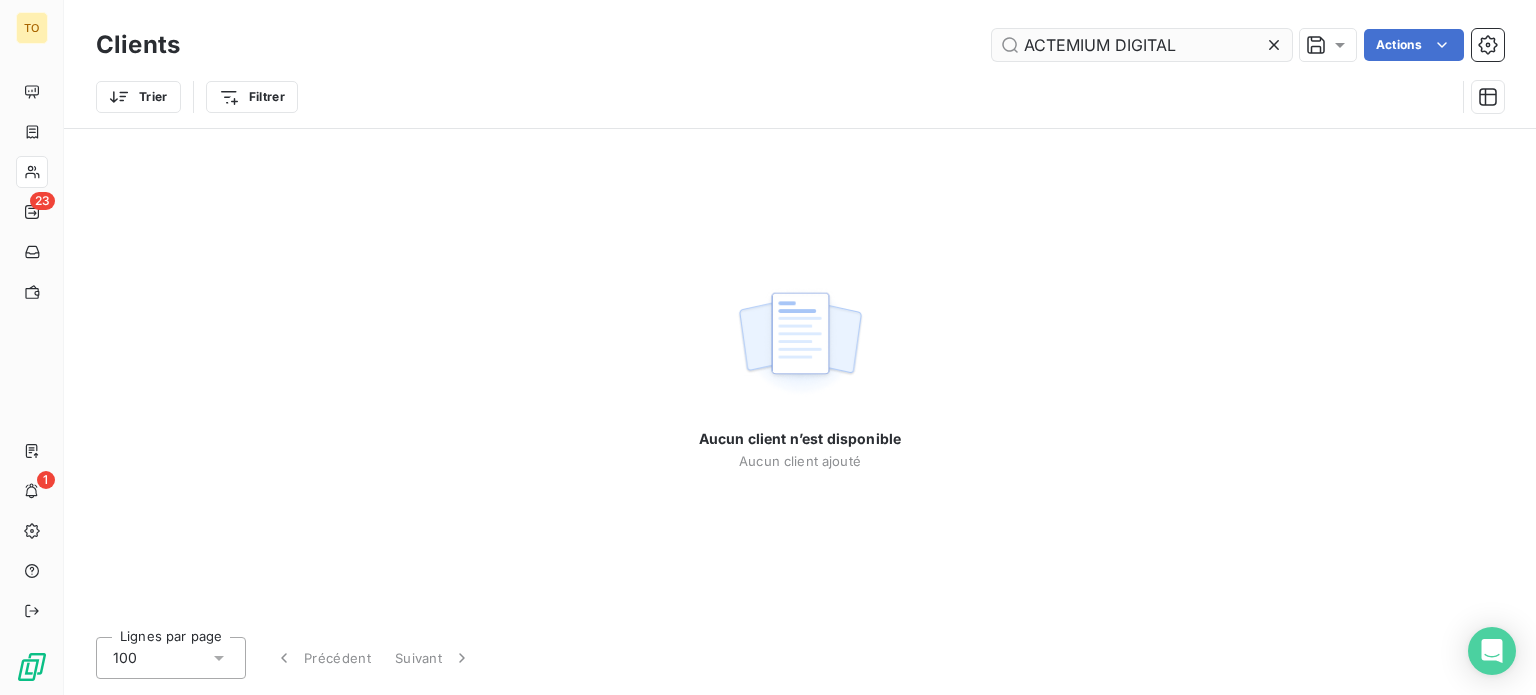 click on "ACTEMIUM DIGITAL" at bounding box center [1142, 45] 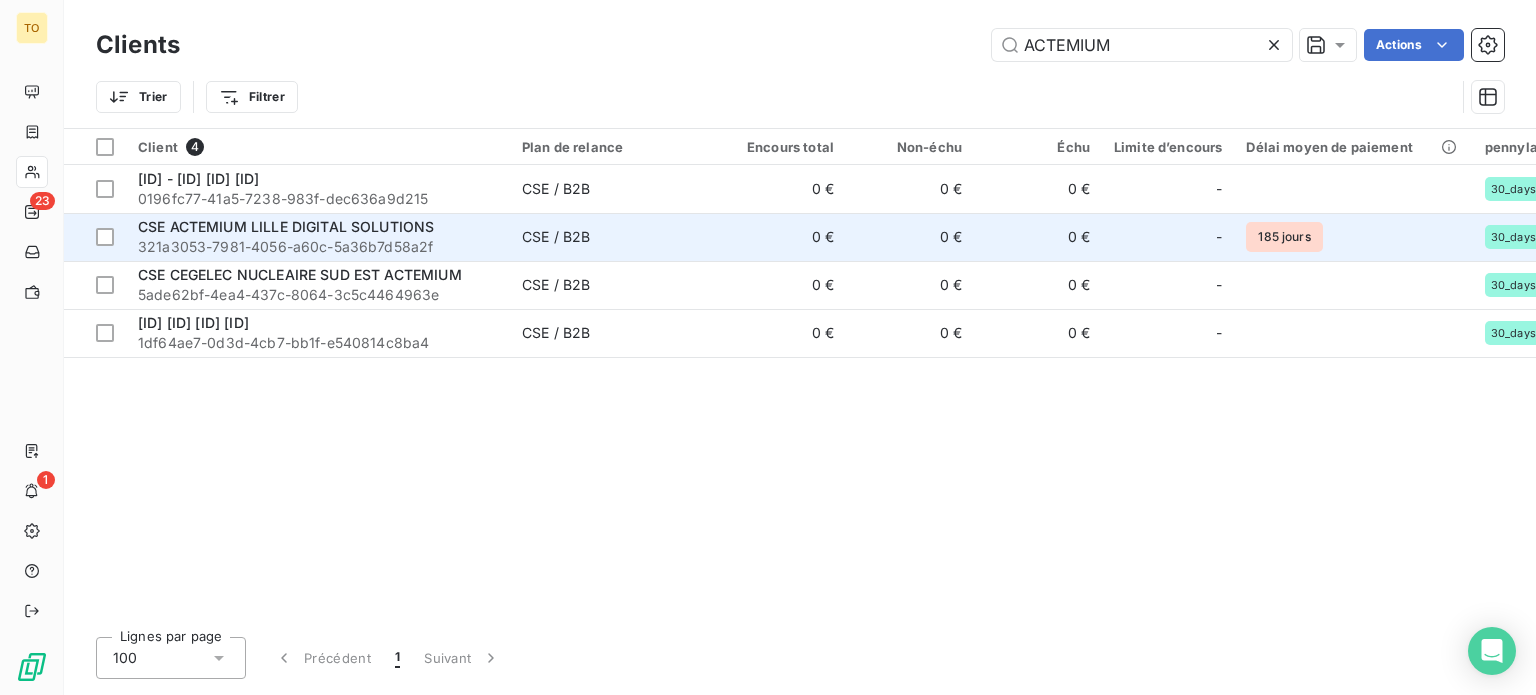 type on "ACTEMIUM" 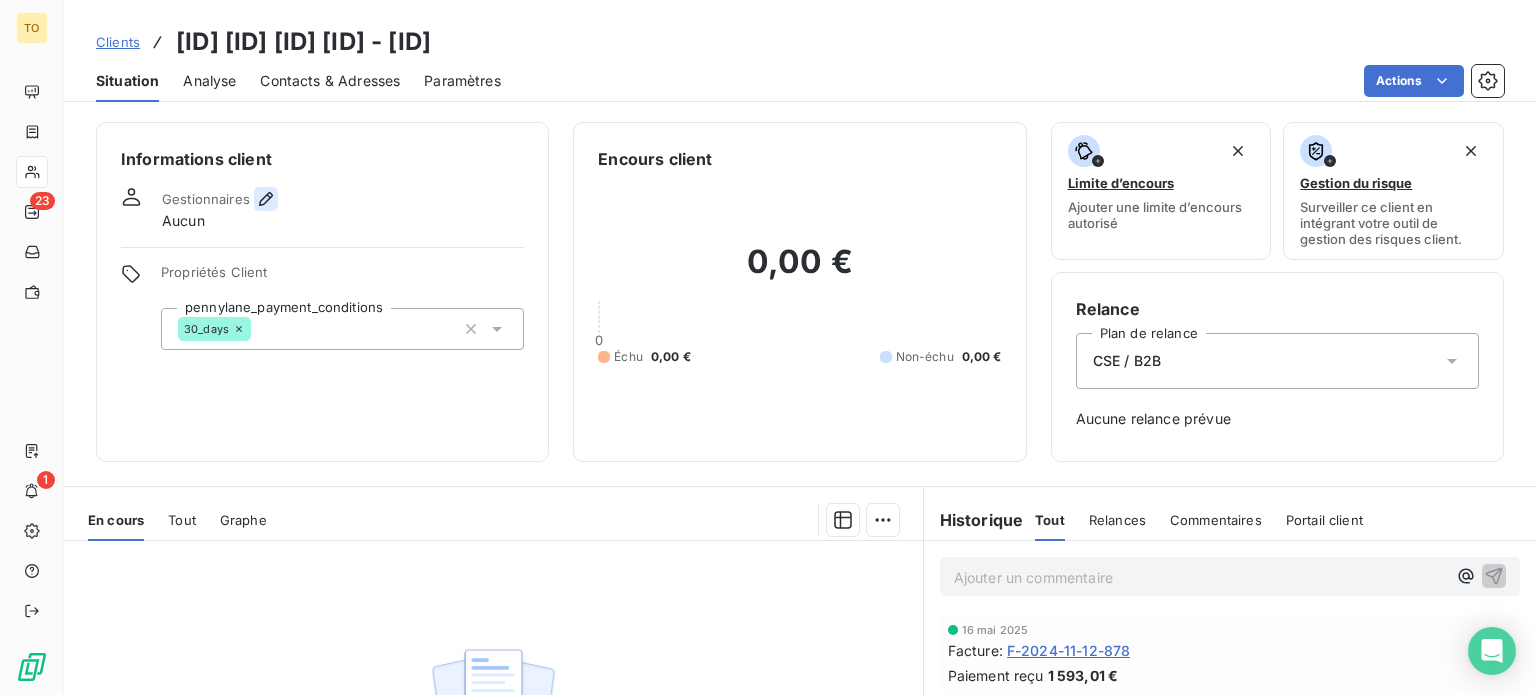 click 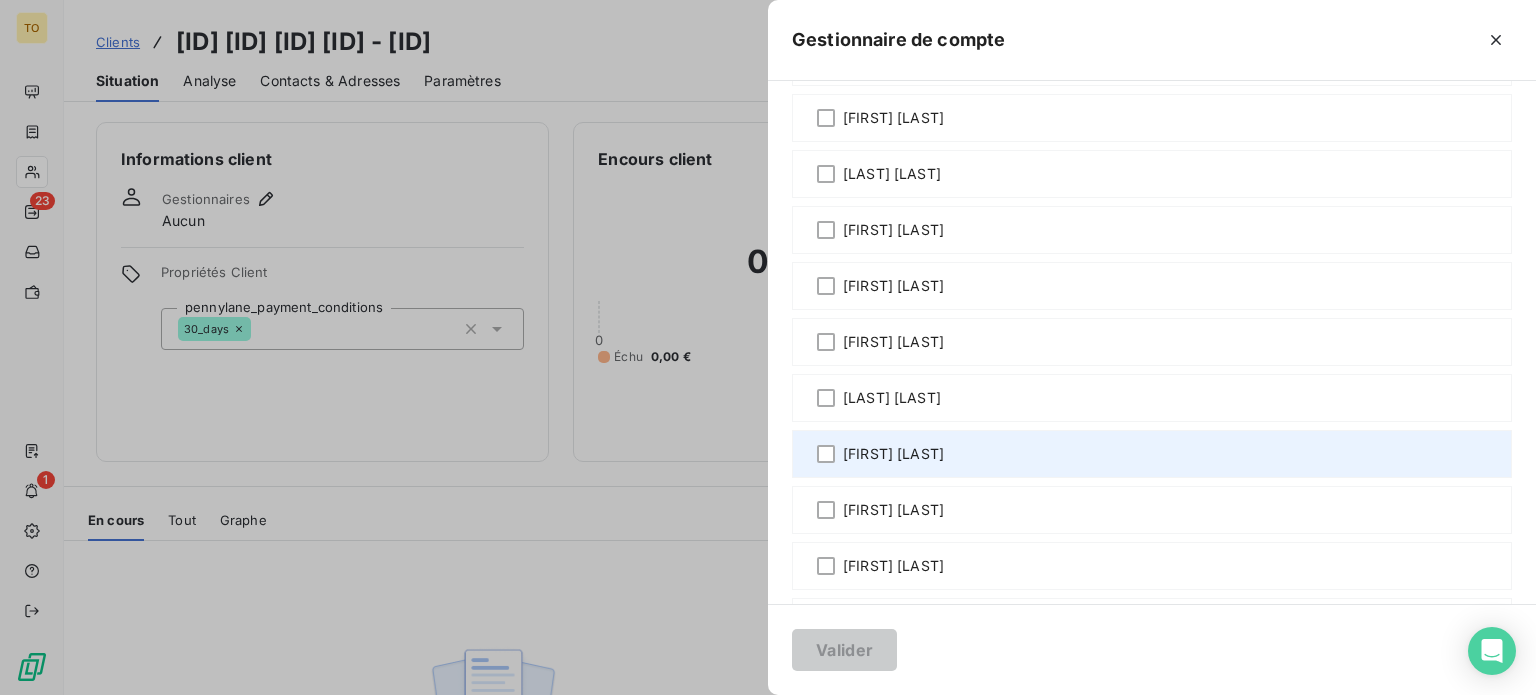 scroll, scrollTop: 1166, scrollLeft: 0, axis: vertical 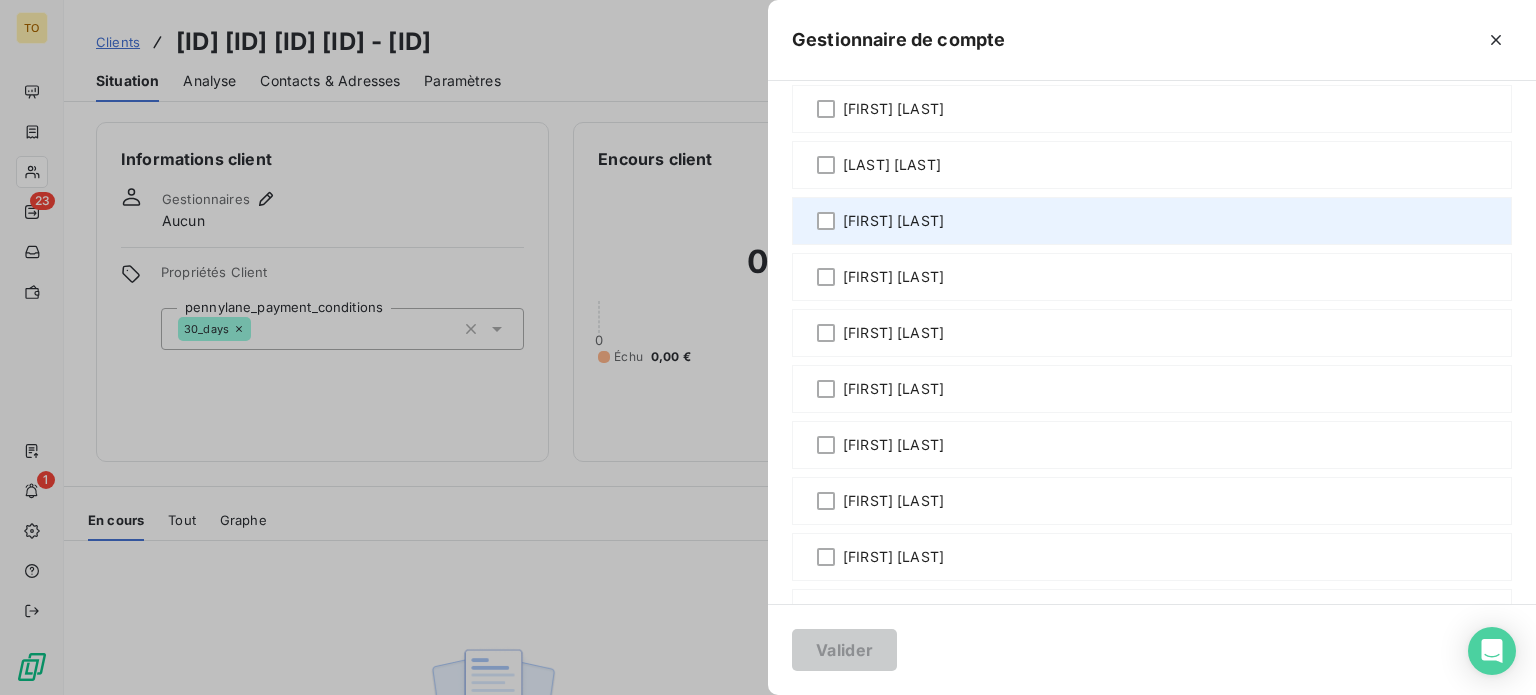 click on "[FIRST] [LAST]" at bounding box center [893, 221] 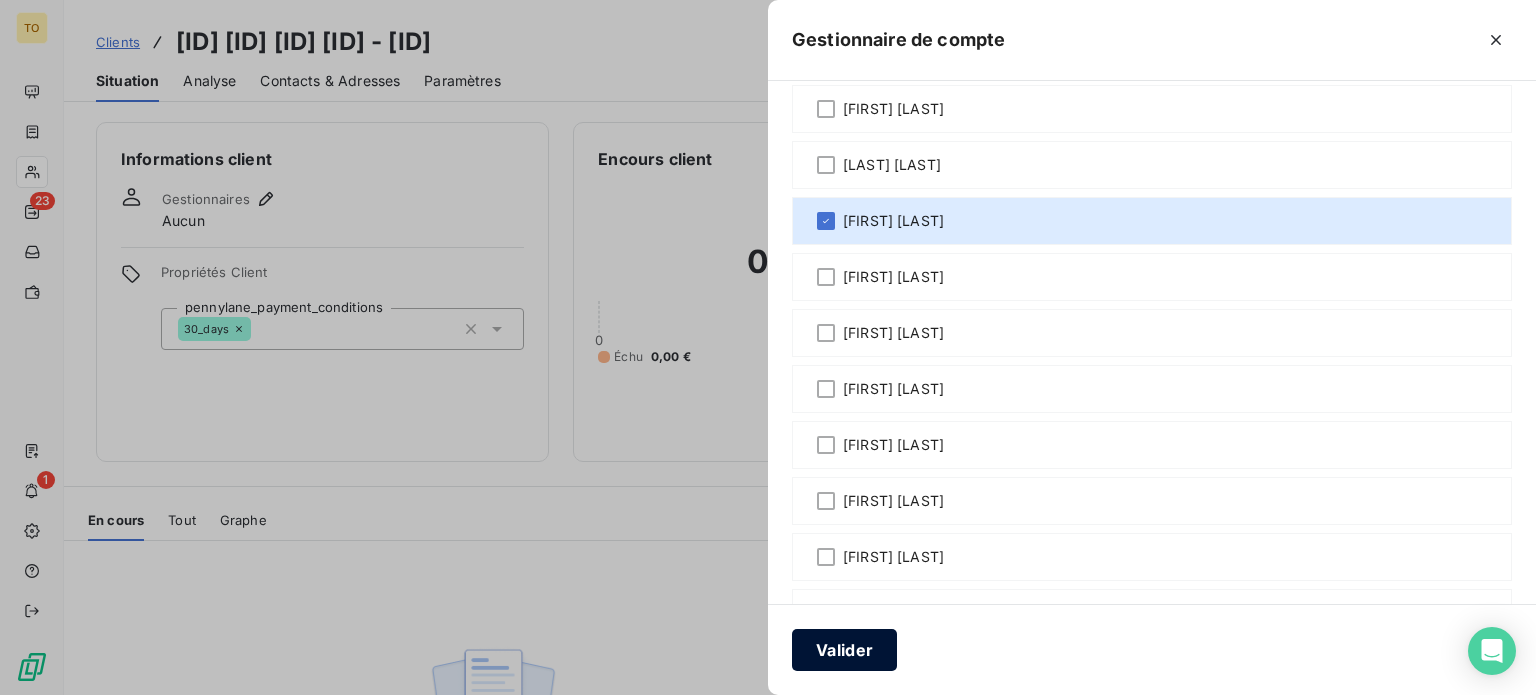 click on "Valider" at bounding box center (844, 650) 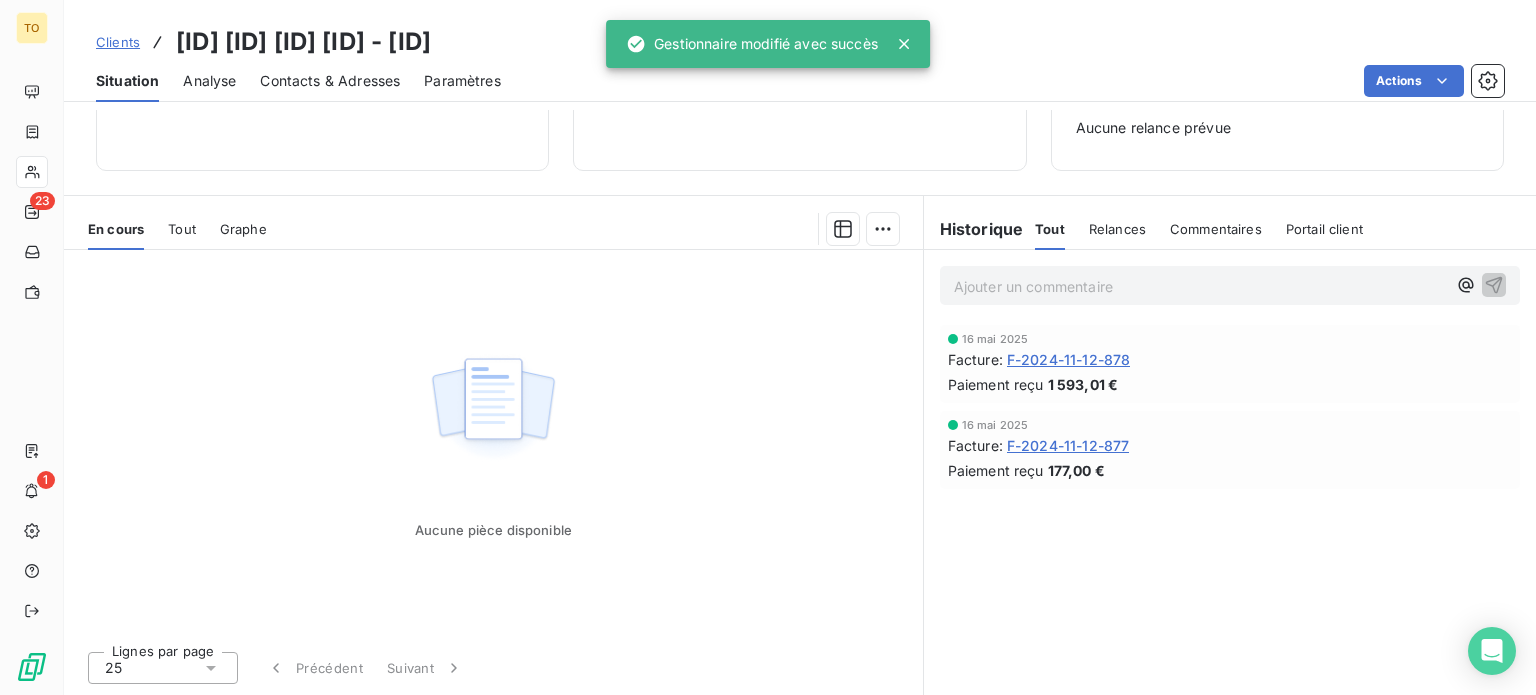 scroll, scrollTop: 0, scrollLeft: 0, axis: both 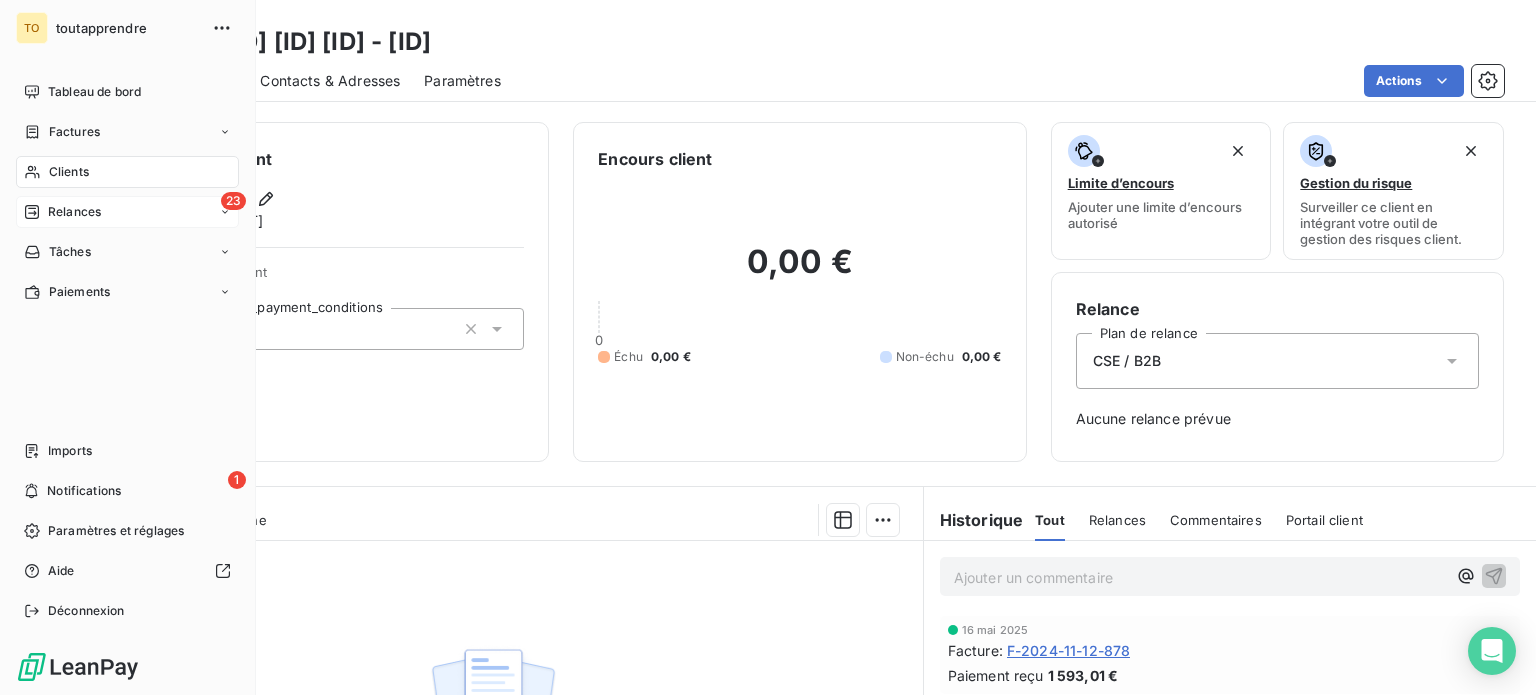 click on "Relances" at bounding box center [74, 212] 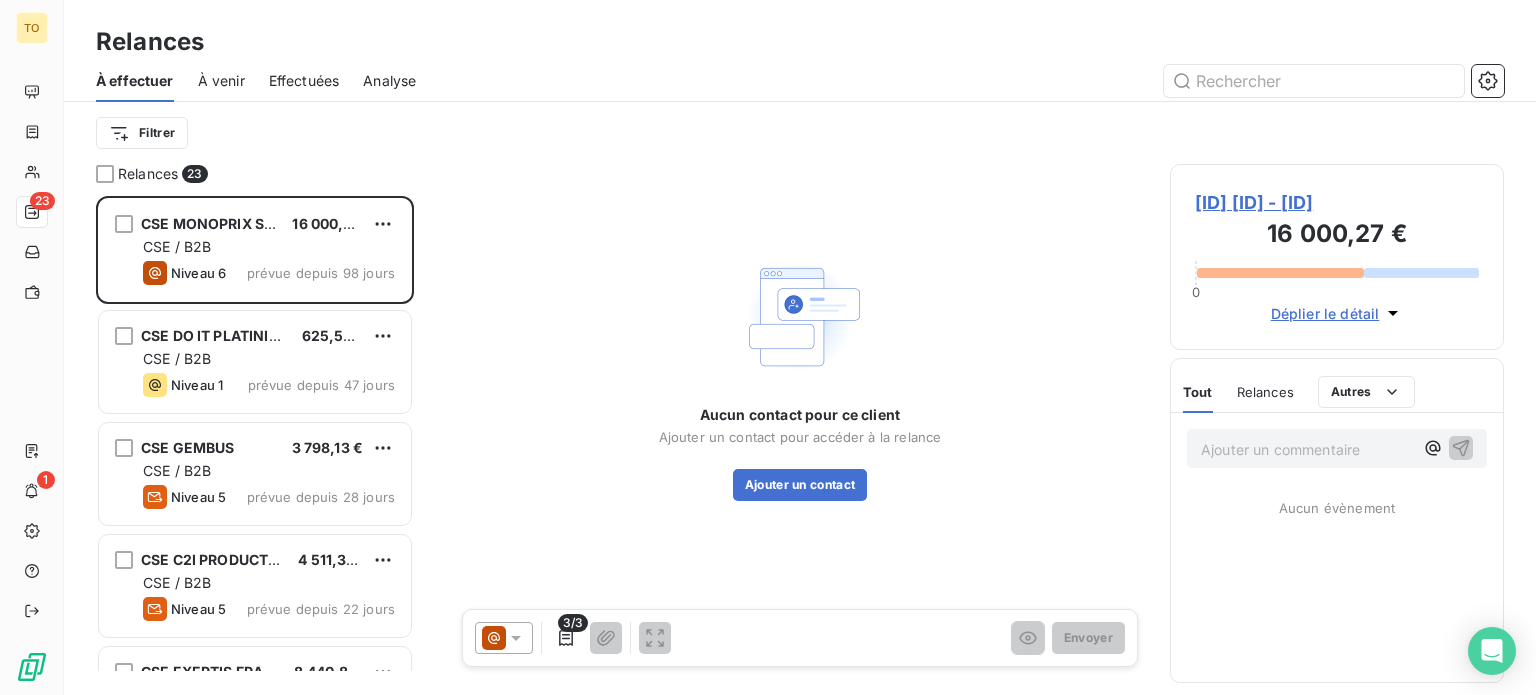 scroll, scrollTop: 16, scrollLeft: 16, axis: both 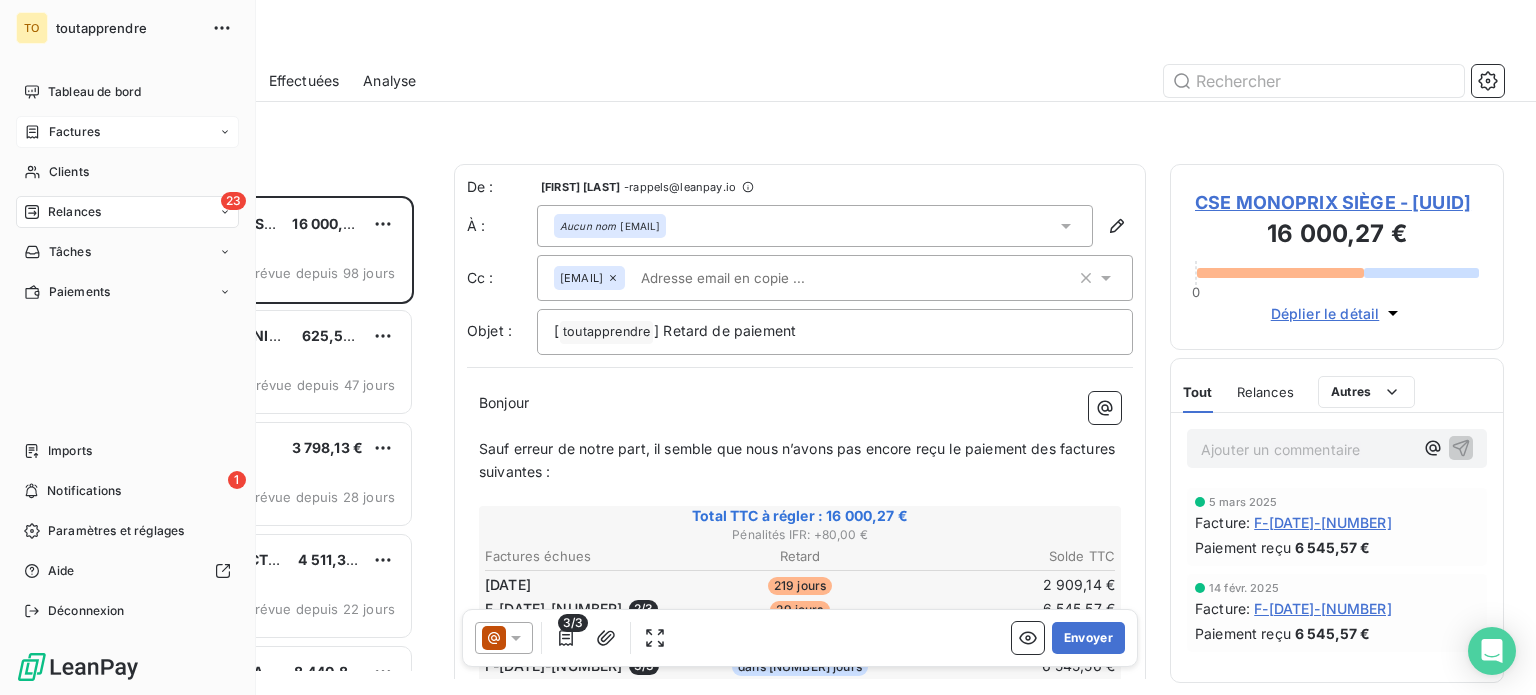 click on "Factures" at bounding box center [62, 132] 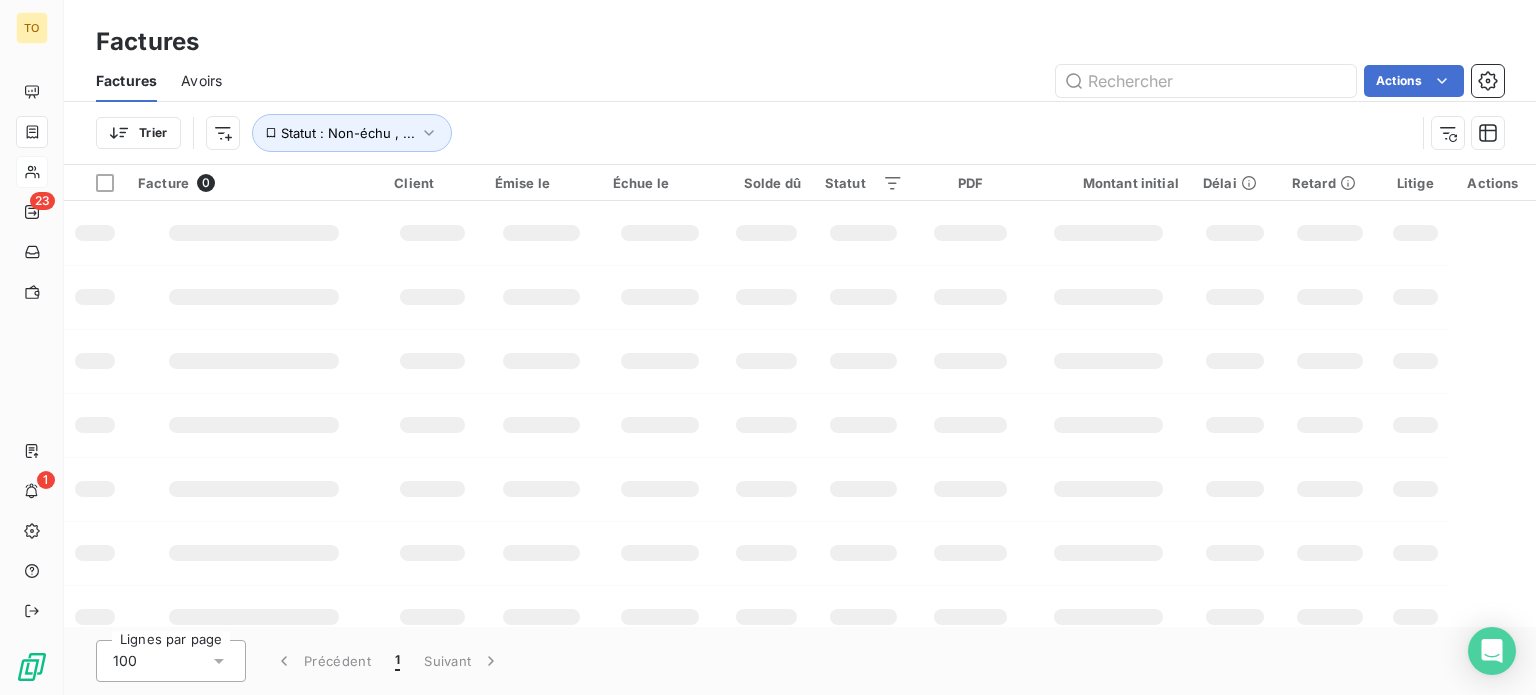 click 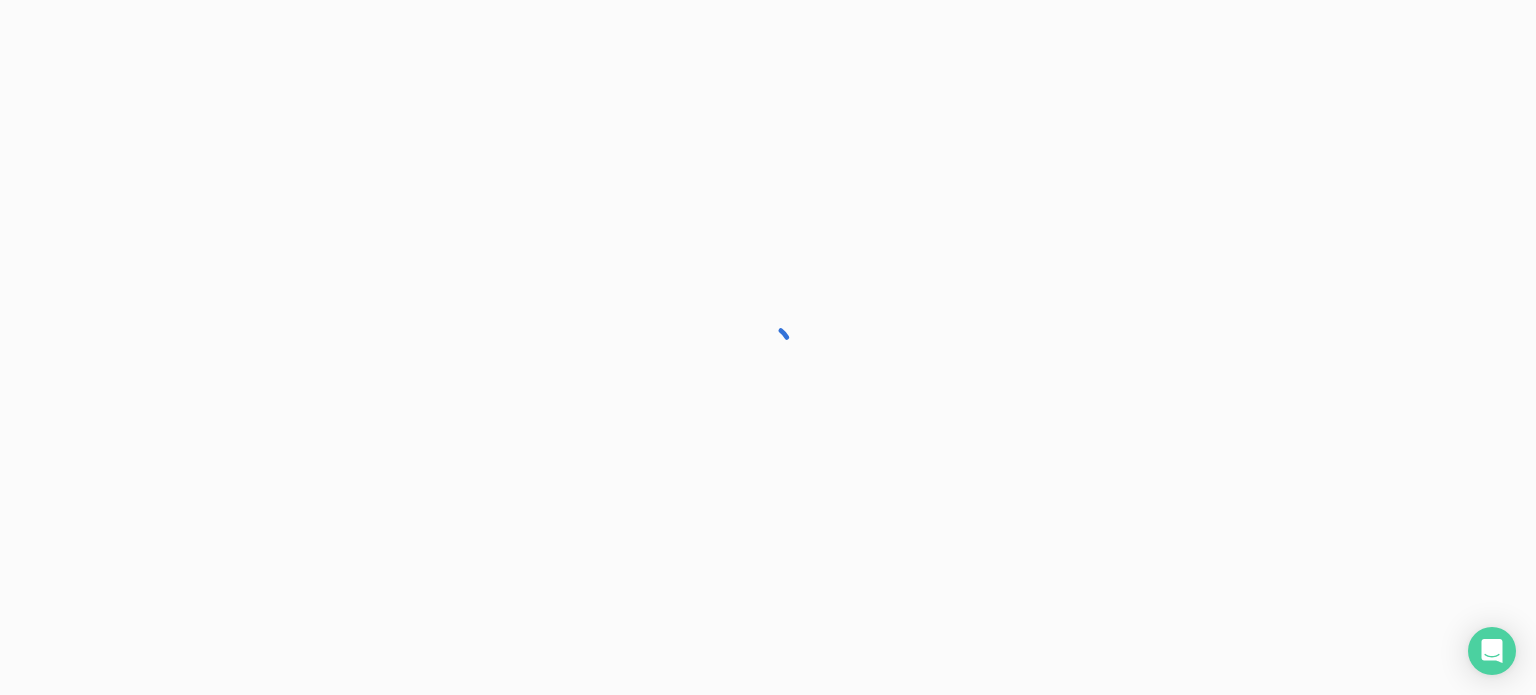 click at bounding box center (768, 347) 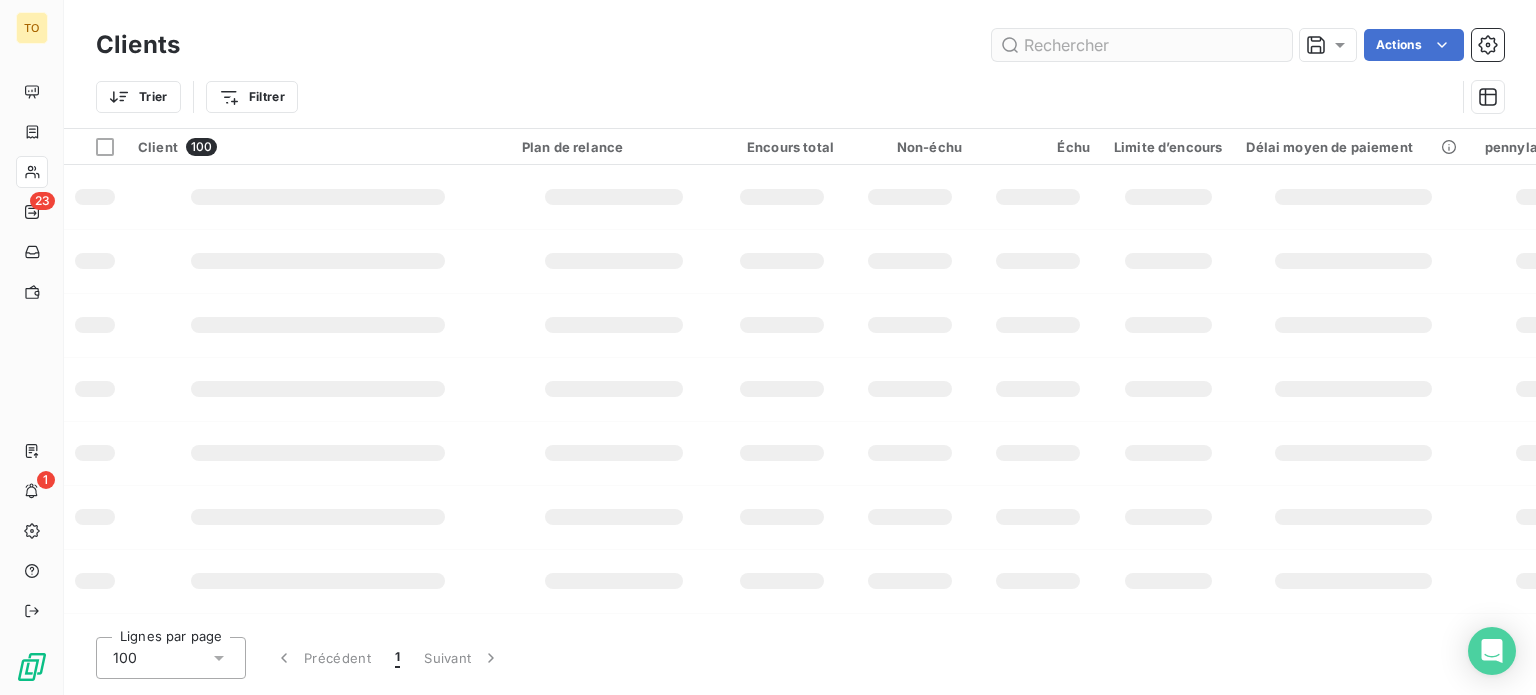 click at bounding box center [1142, 45] 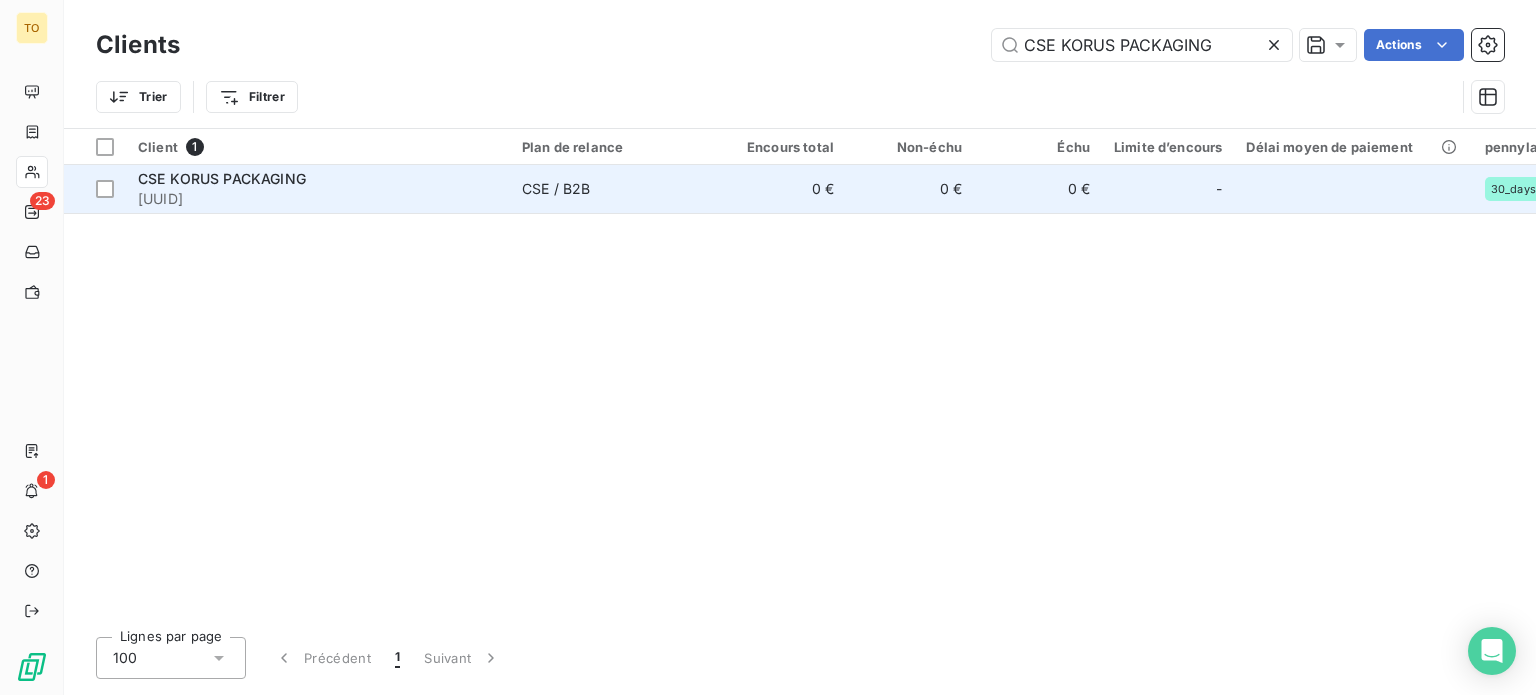 type on "CSE KORUS PACKAGING" 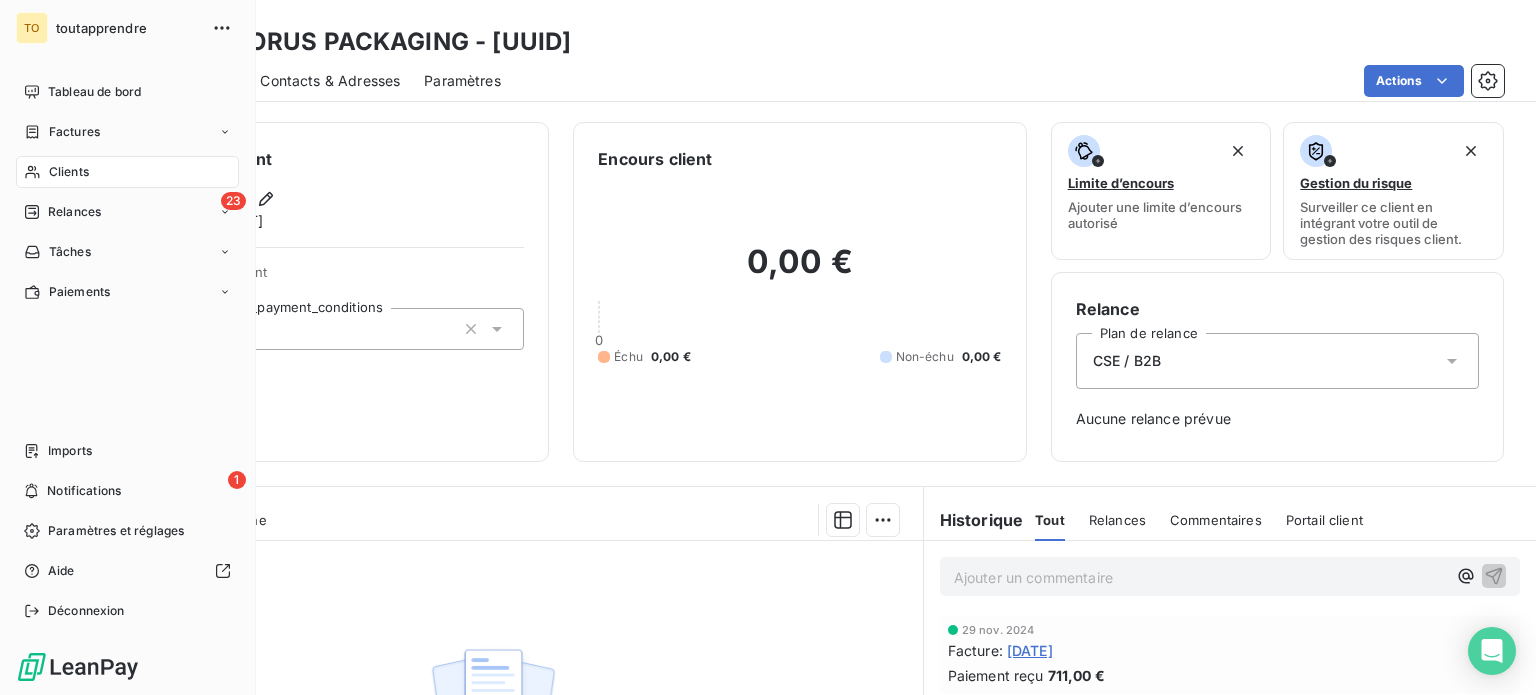 click on "Clients" at bounding box center [69, 172] 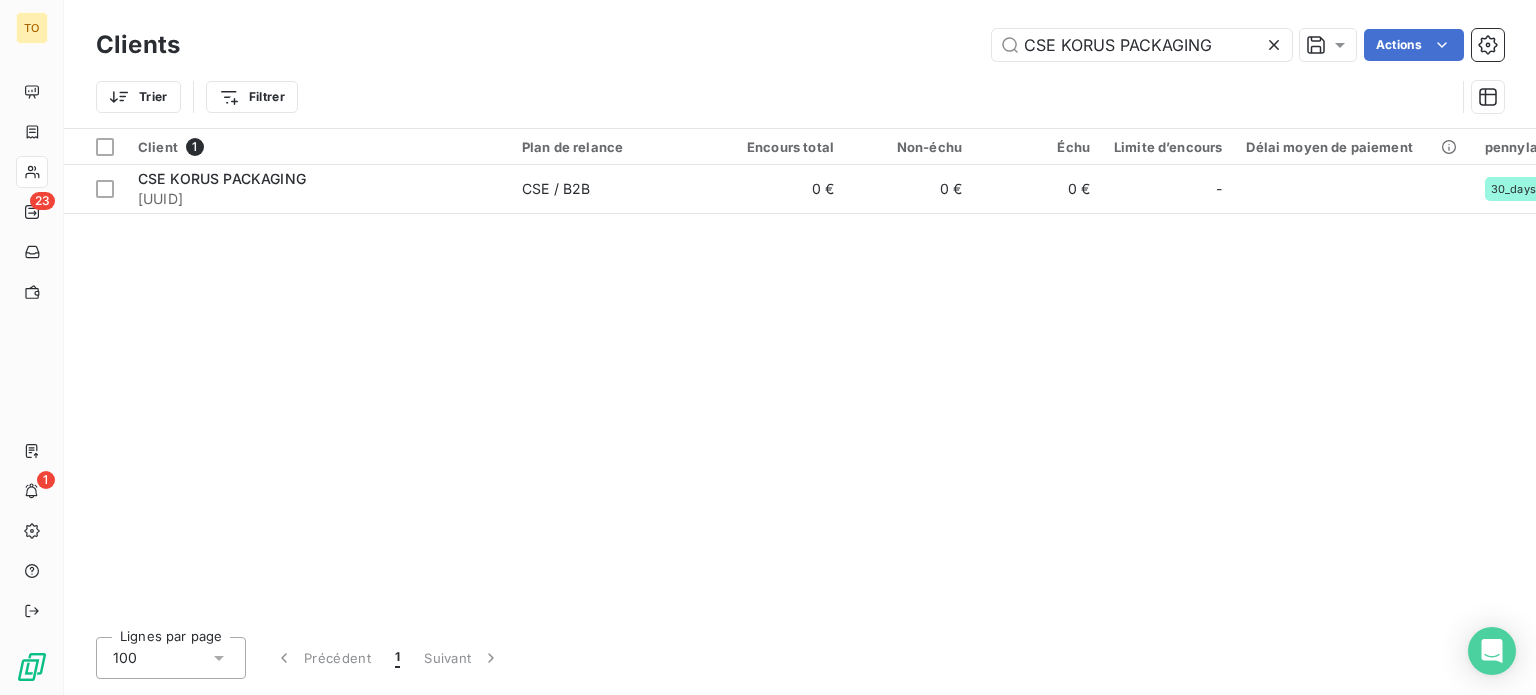 click 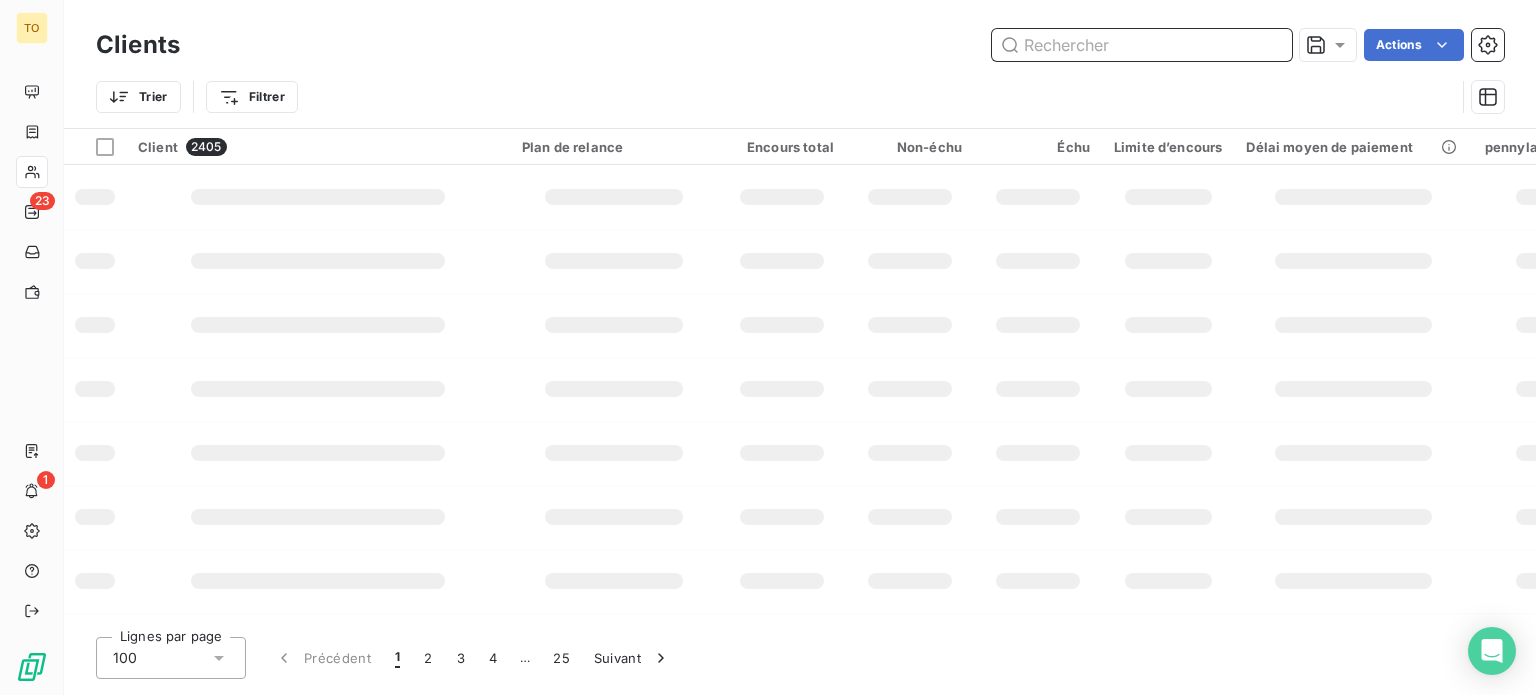 click at bounding box center [1142, 45] 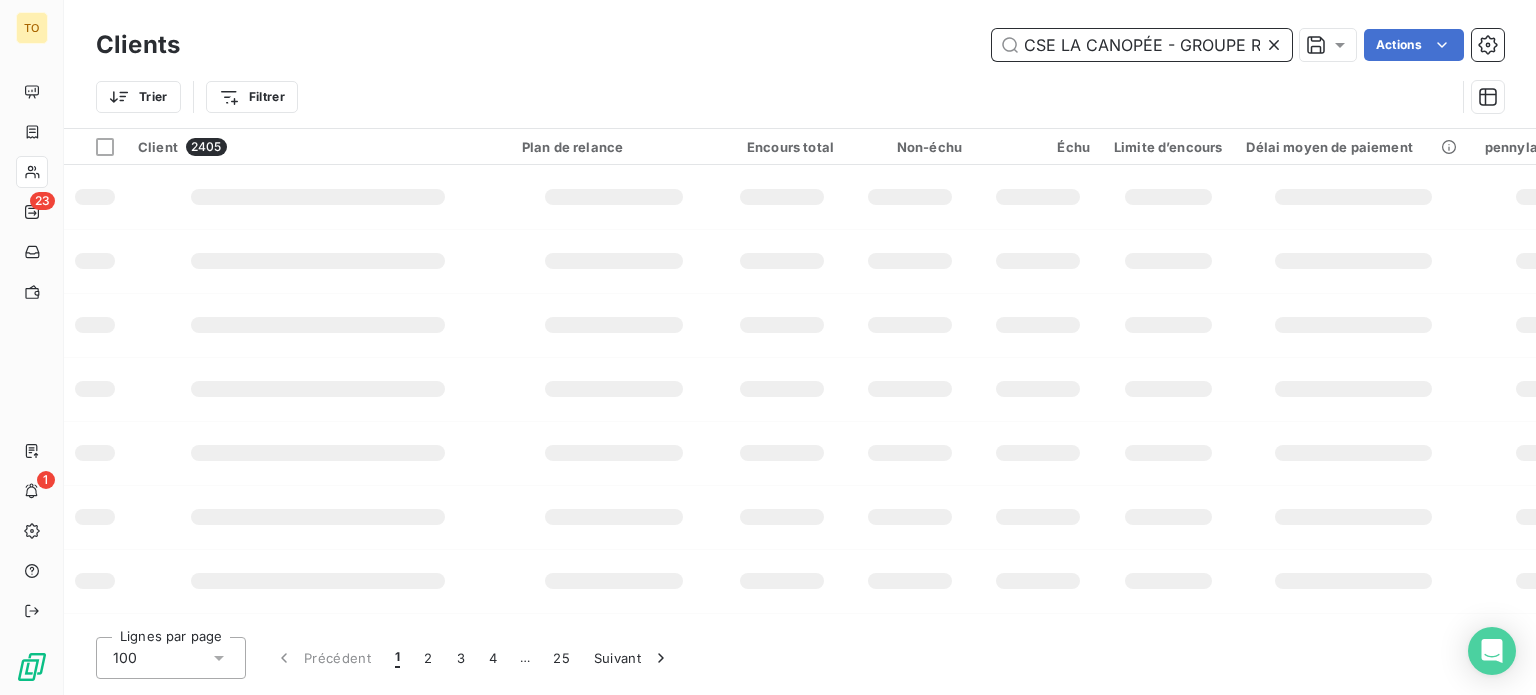 scroll, scrollTop: 0, scrollLeft: 142, axis: horizontal 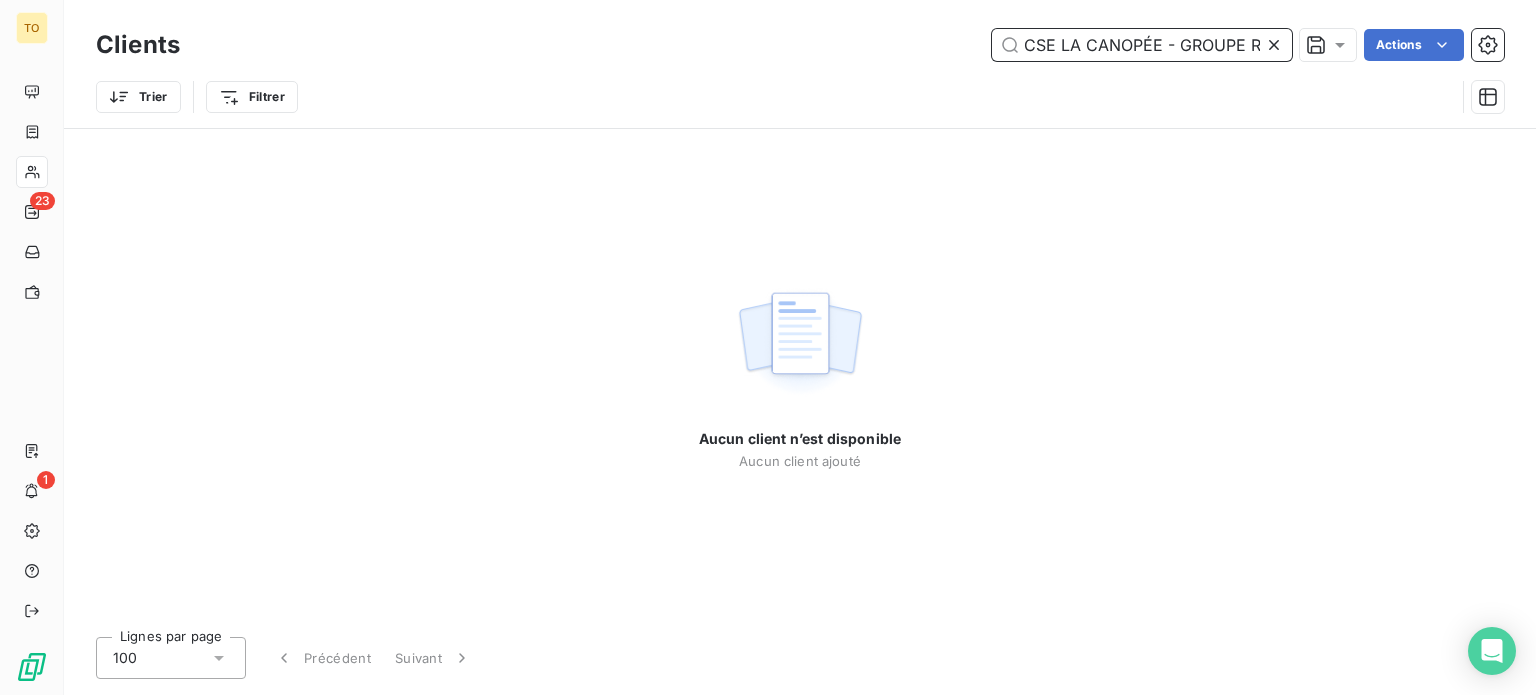 drag, startPoint x: 1072, startPoint y: 51, endPoint x: 785, endPoint y: 42, distance: 287.14108 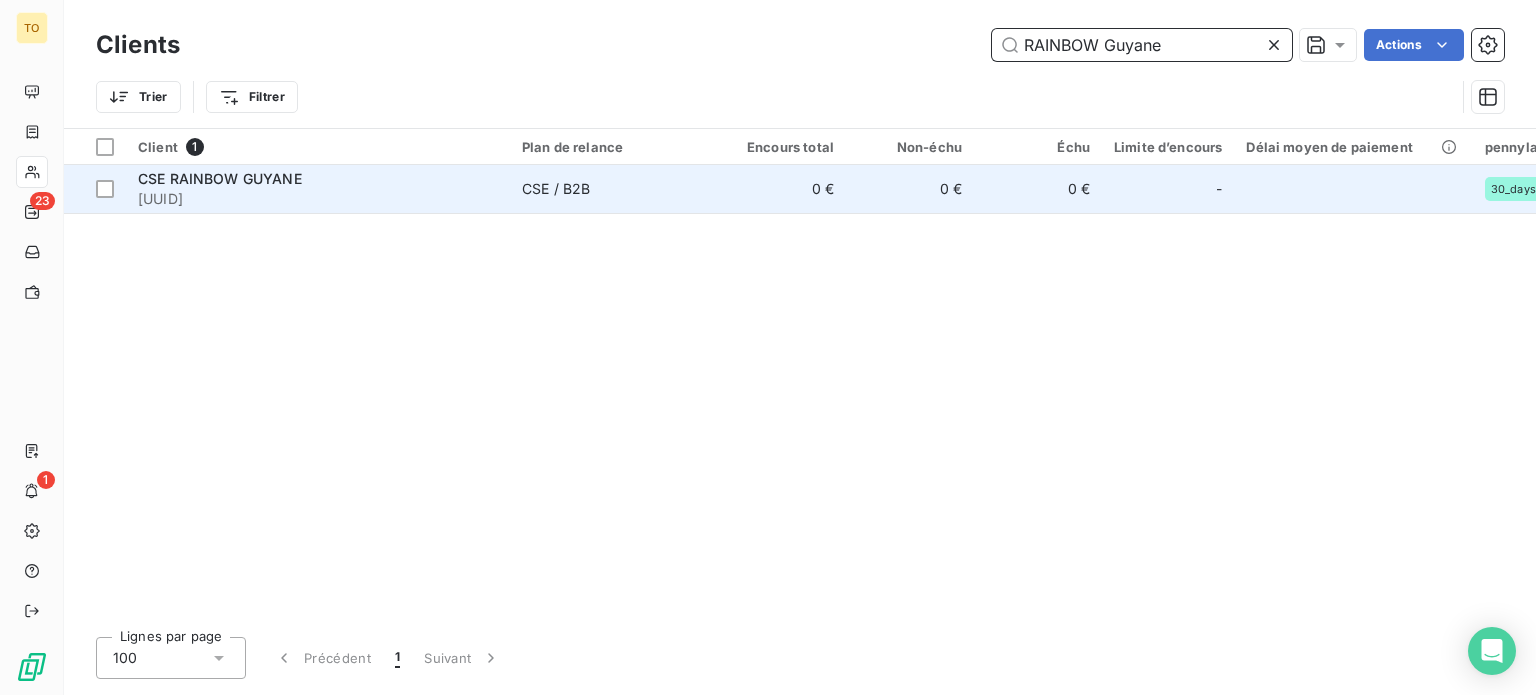 type on "RAINBOW Guyane" 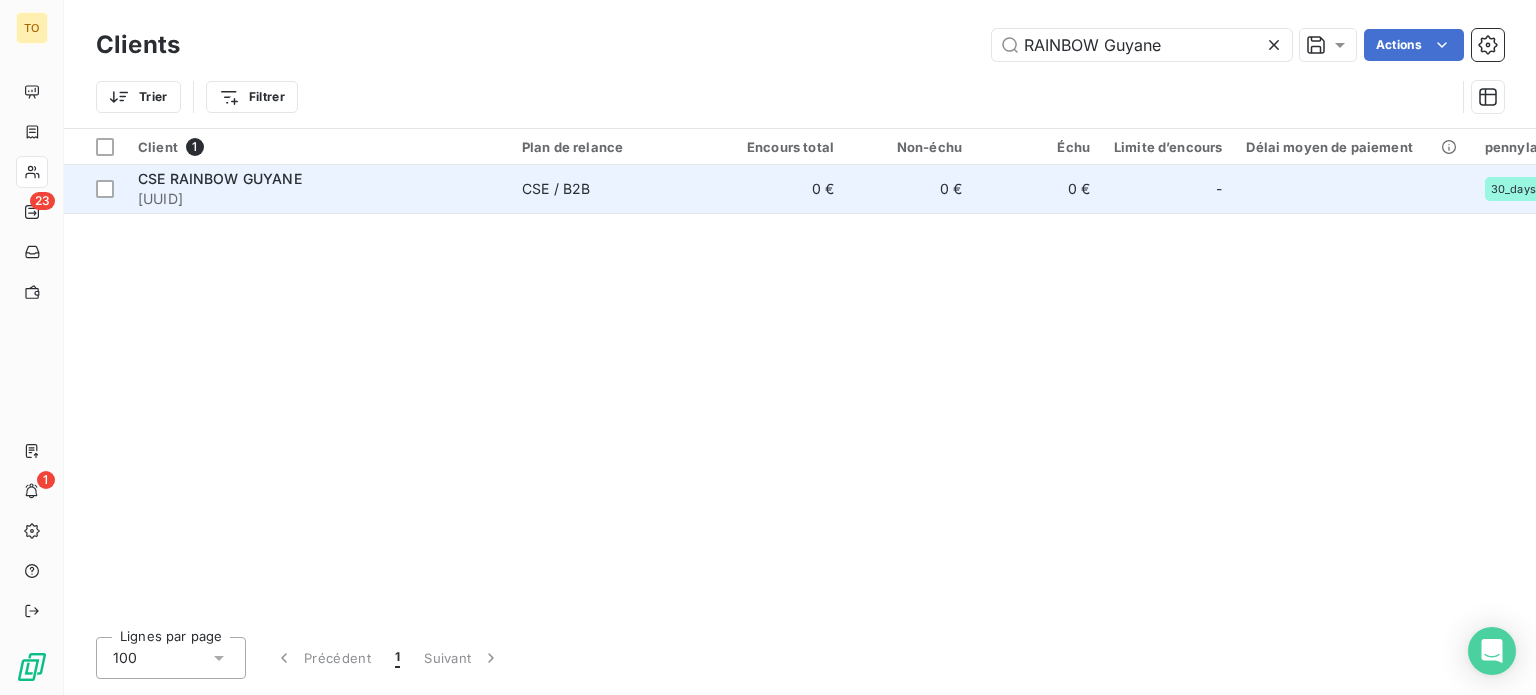 click on "[UUID]" at bounding box center (318, 199) 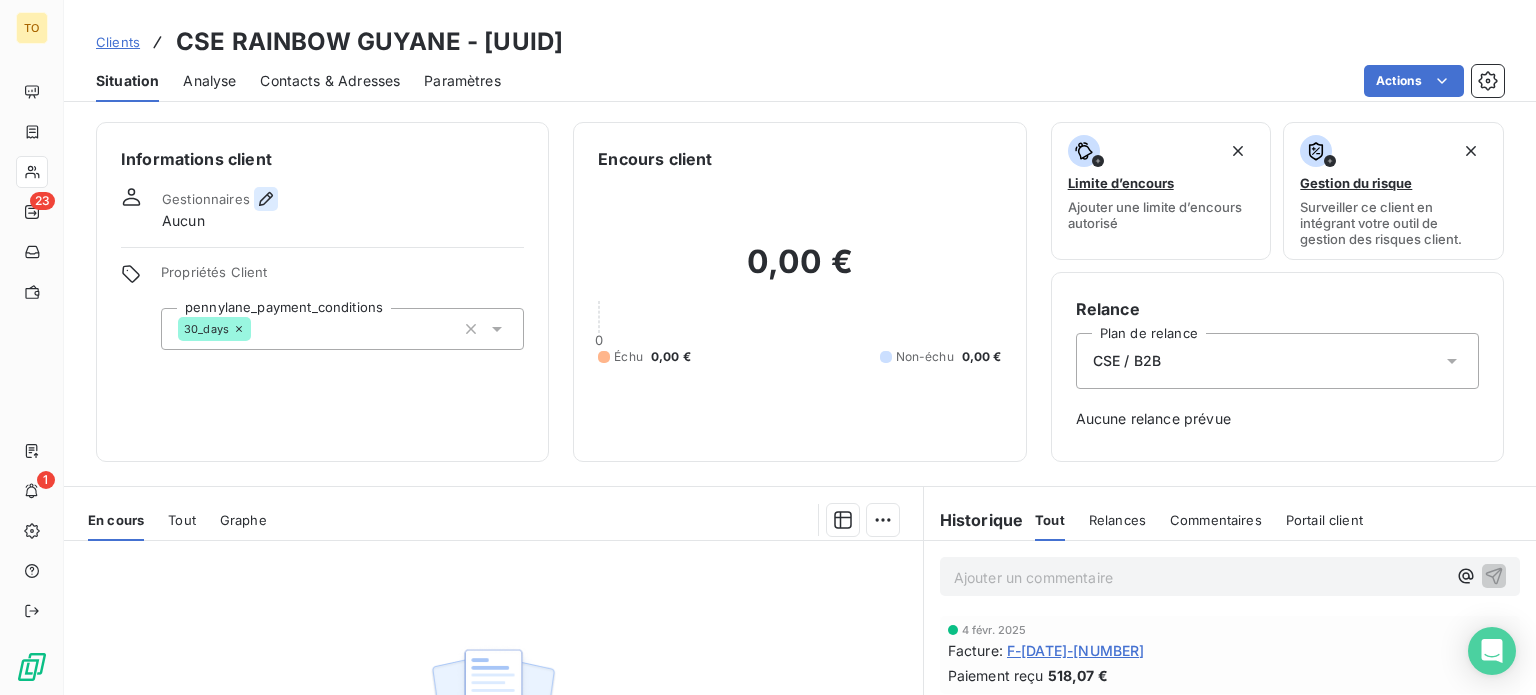 click 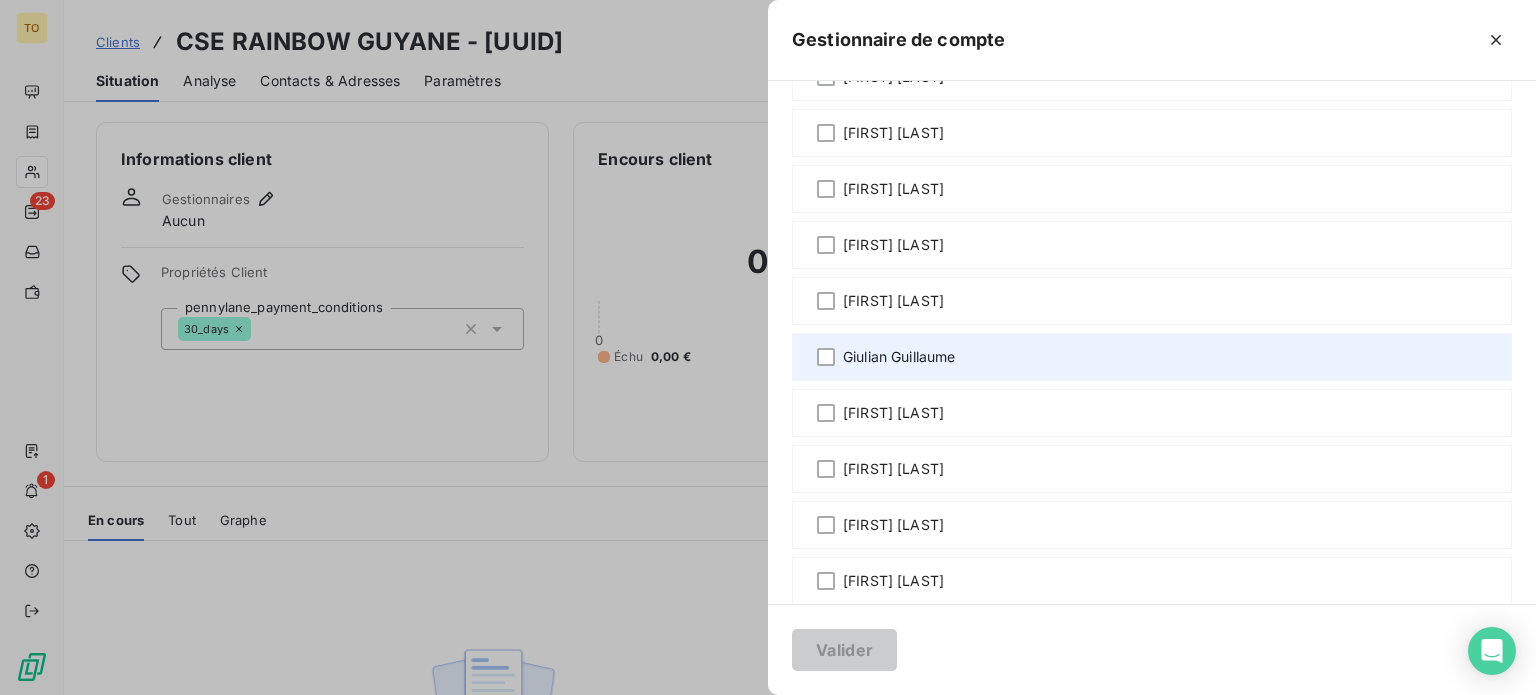 scroll, scrollTop: 466, scrollLeft: 0, axis: vertical 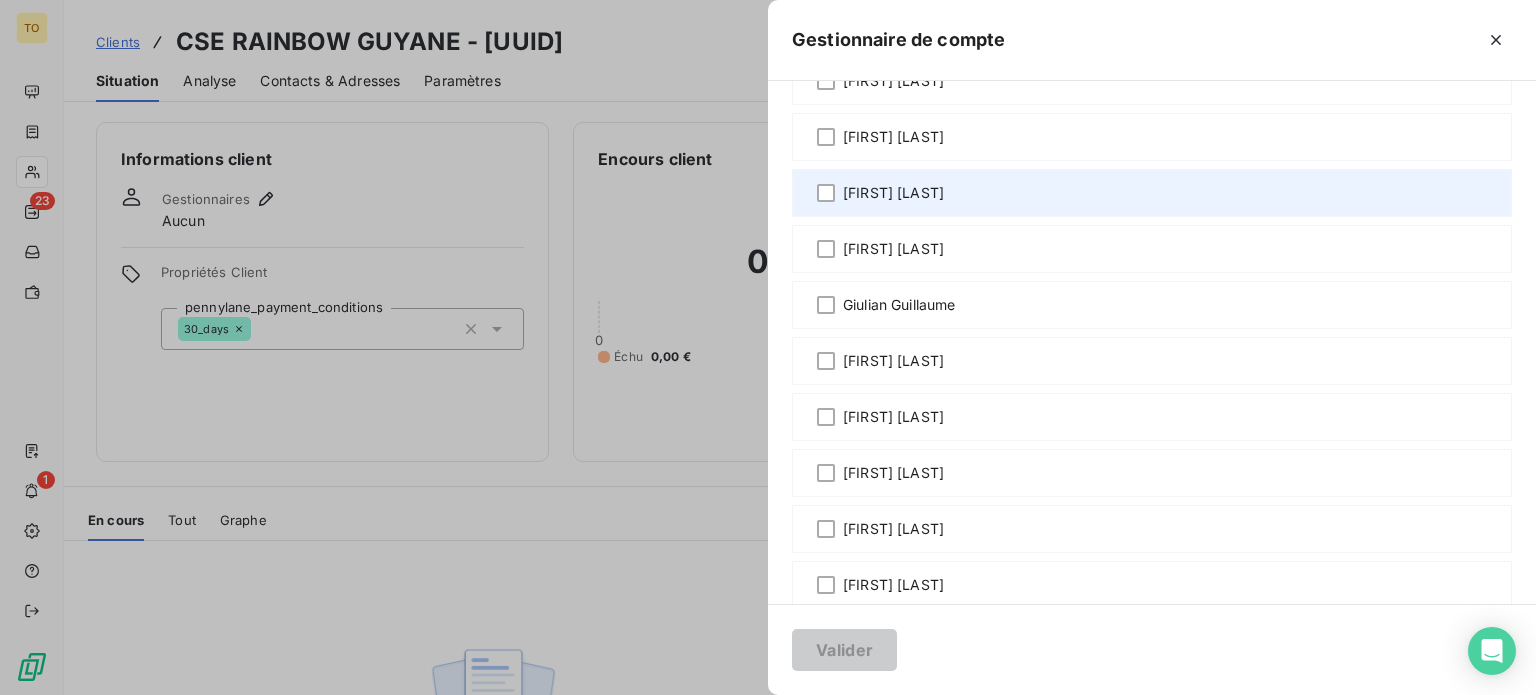 click on "[FIRST] [LAST]" at bounding box center (893, 193) 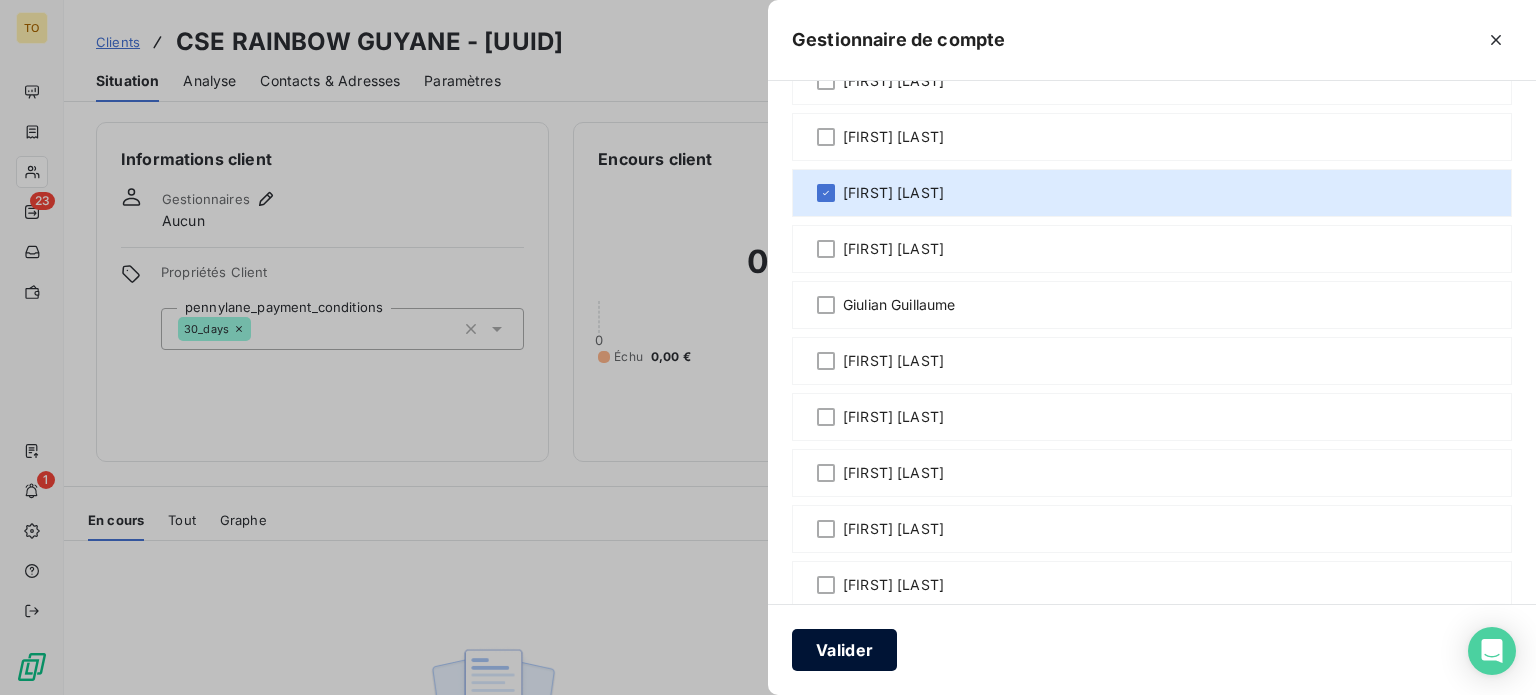 click on "Valider" at bounding box center (844, 650) 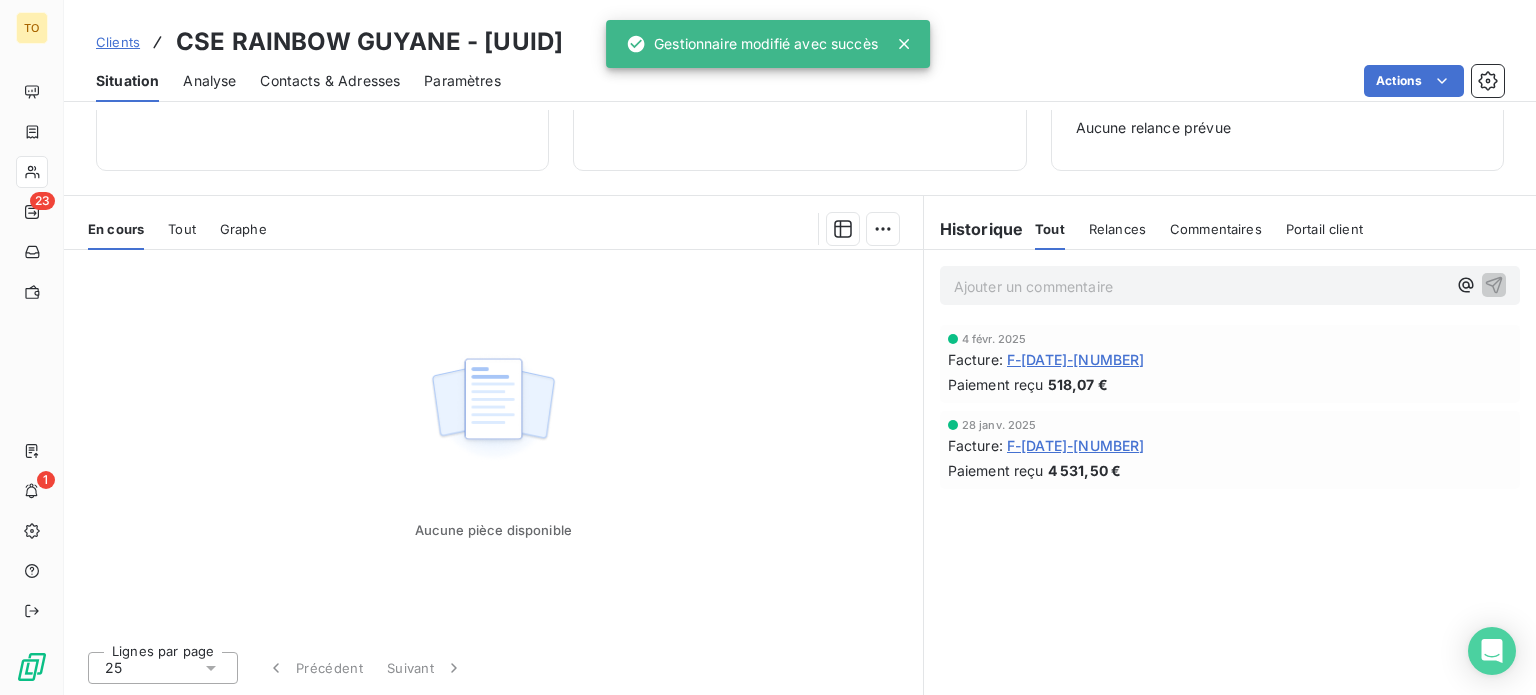 scroll, scrollTop: 0, scrollLeft: 0, axis: both 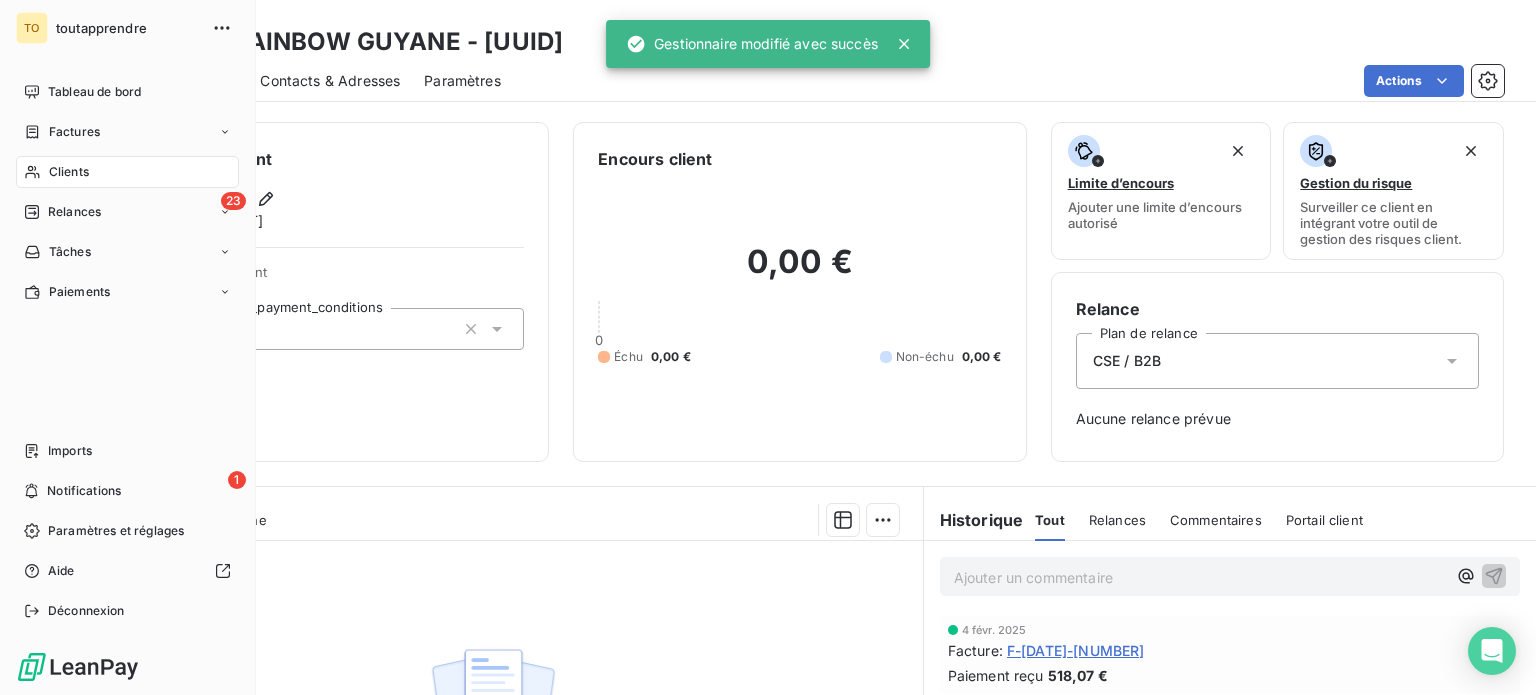 click on "Clients" at bounding box center [69, 172] 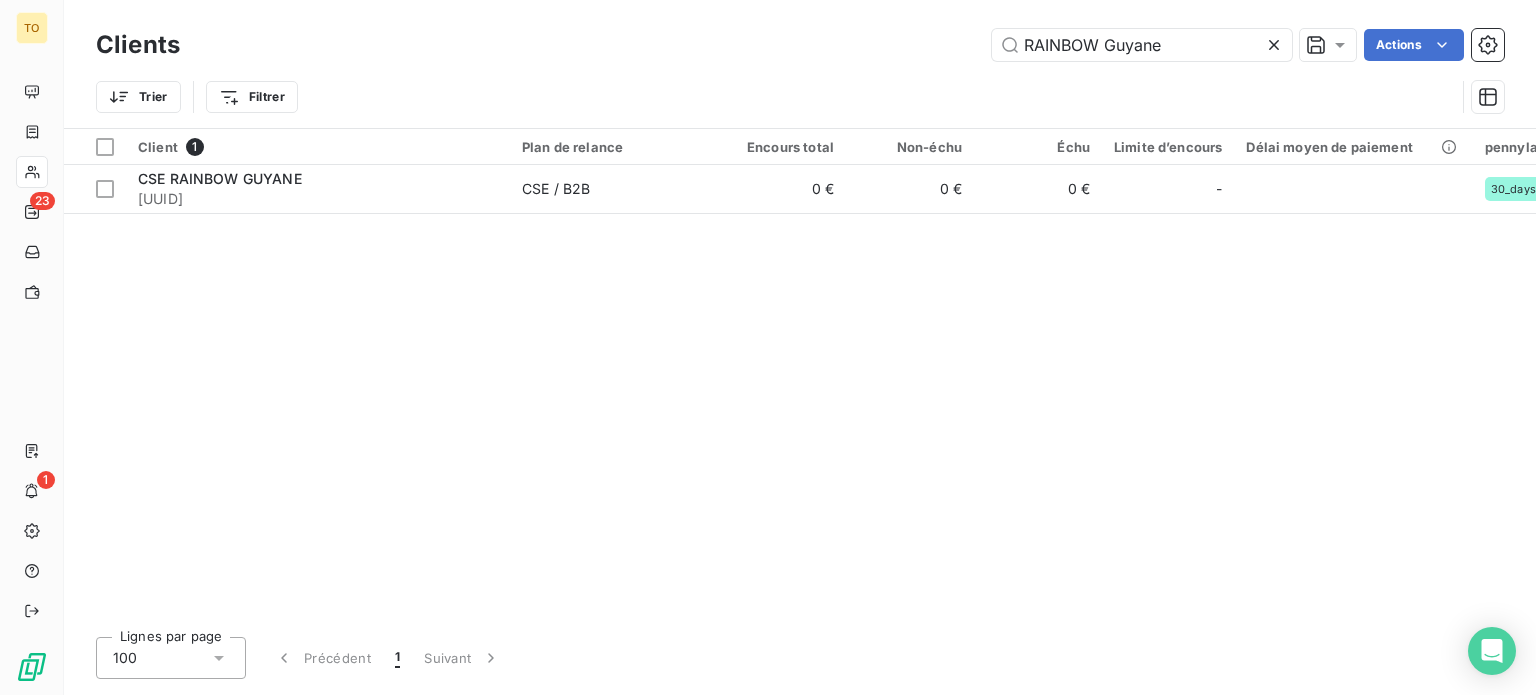 drag, startPoint x: 1116, startPoint y: 45, endPoint x: 932, endPoint y: 47, distance: 184.01086 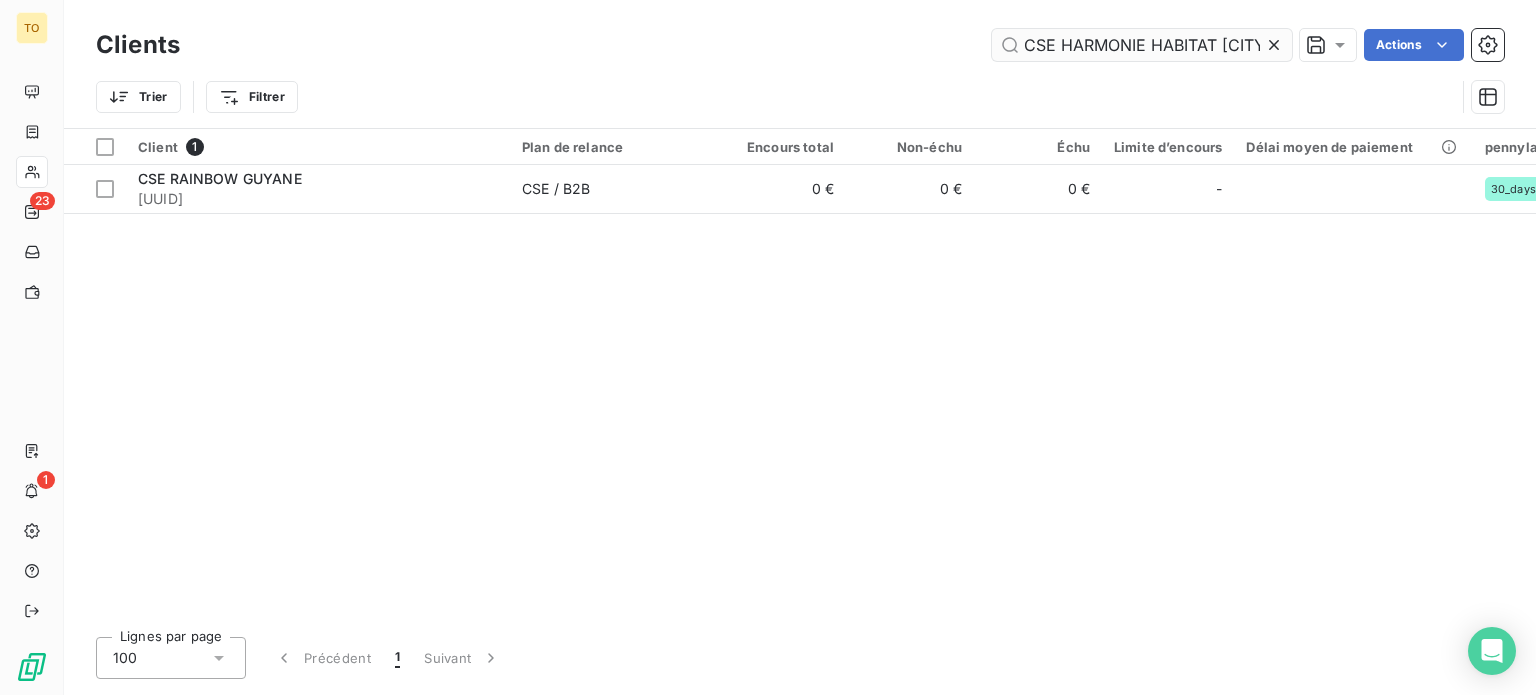 scroll, scrollTop: 0, scrollLeft: 60, axis: horizontal 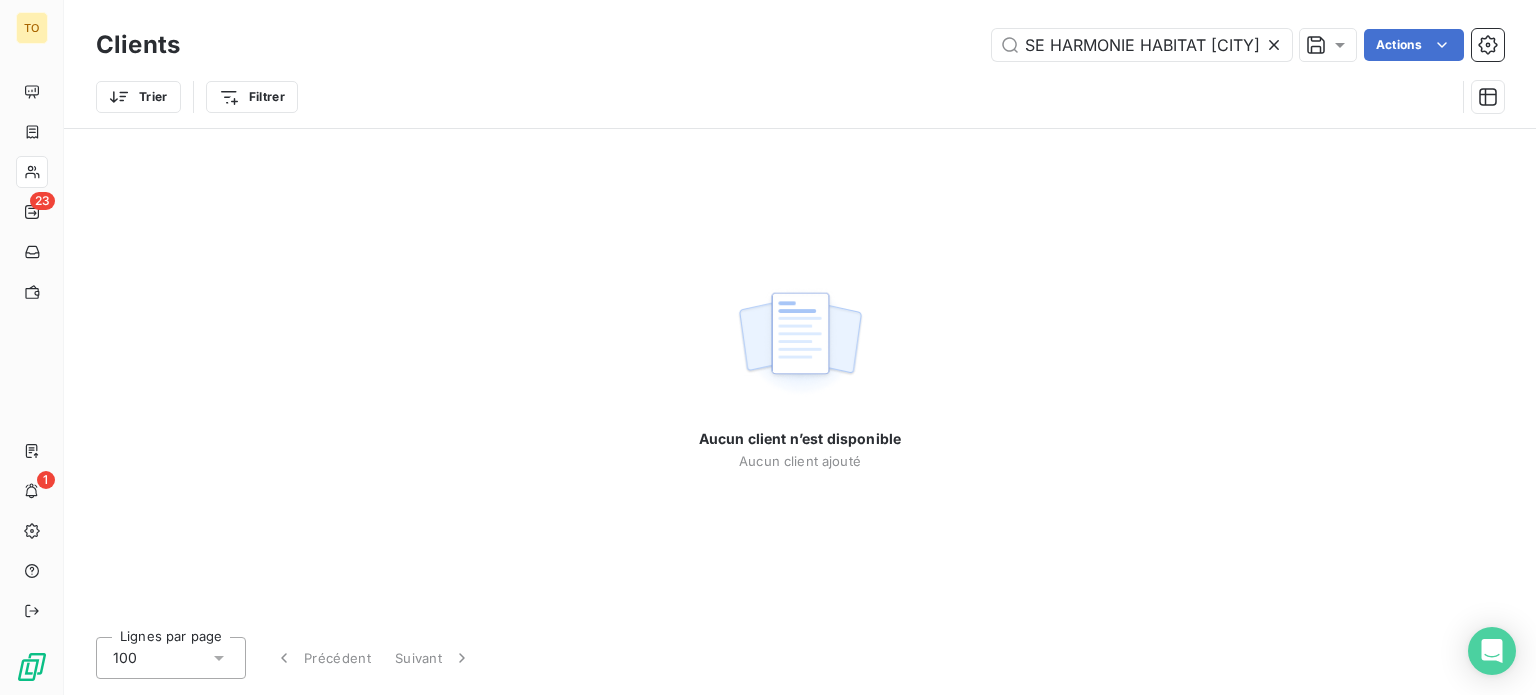 drag, startPoint x: 1135, startPoint y: 51, endPoint x: 1241, endPoint y: 52, distance: 106.004715 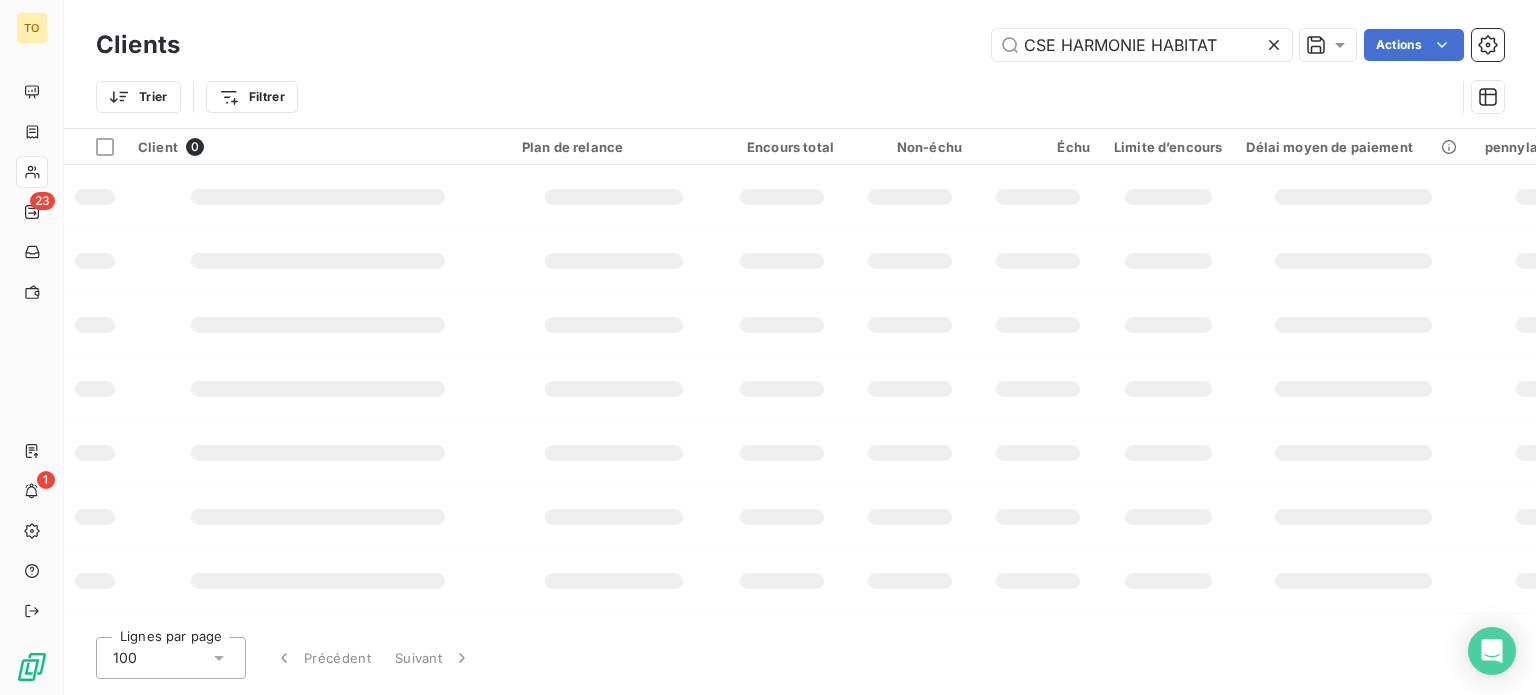 scroll, scrollTop: 0, scrollLeft: 0, axis: both 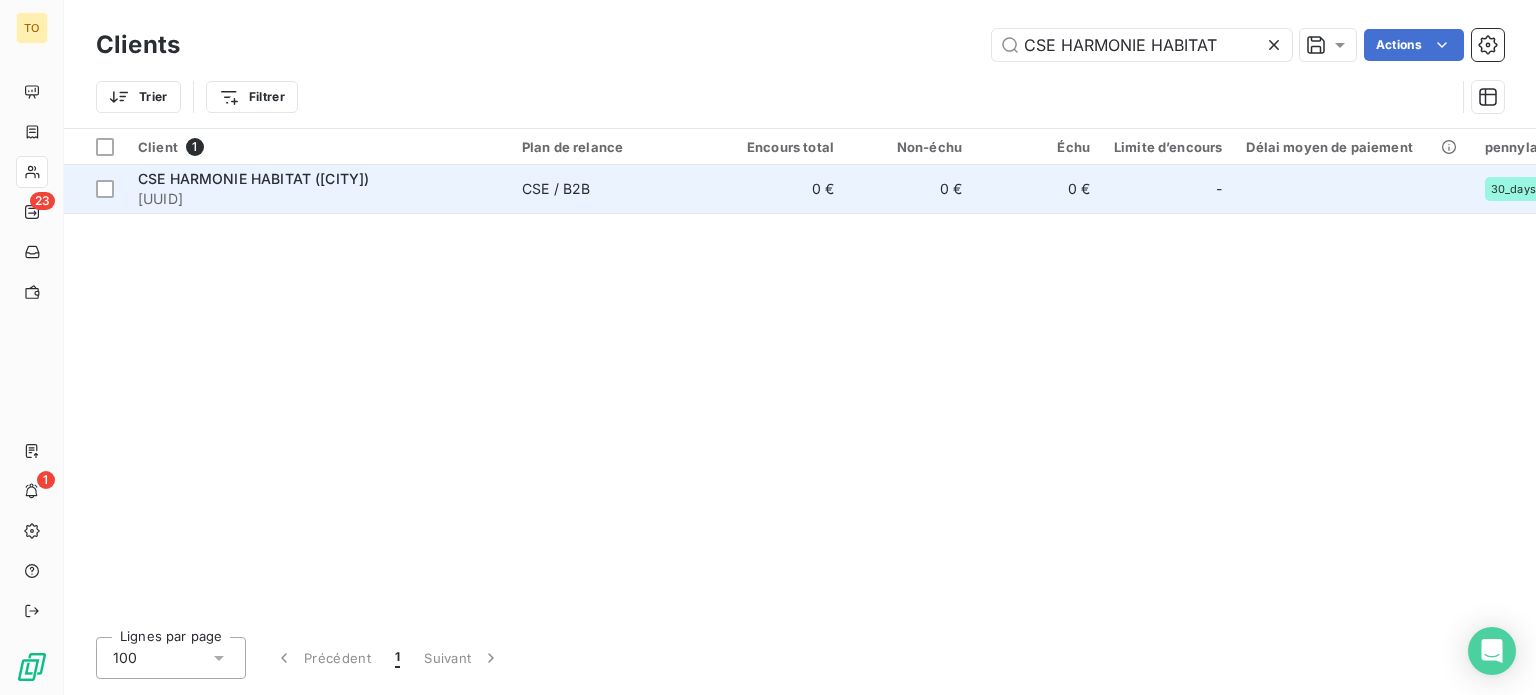 type on "CSE HARMONIE HABITAT" 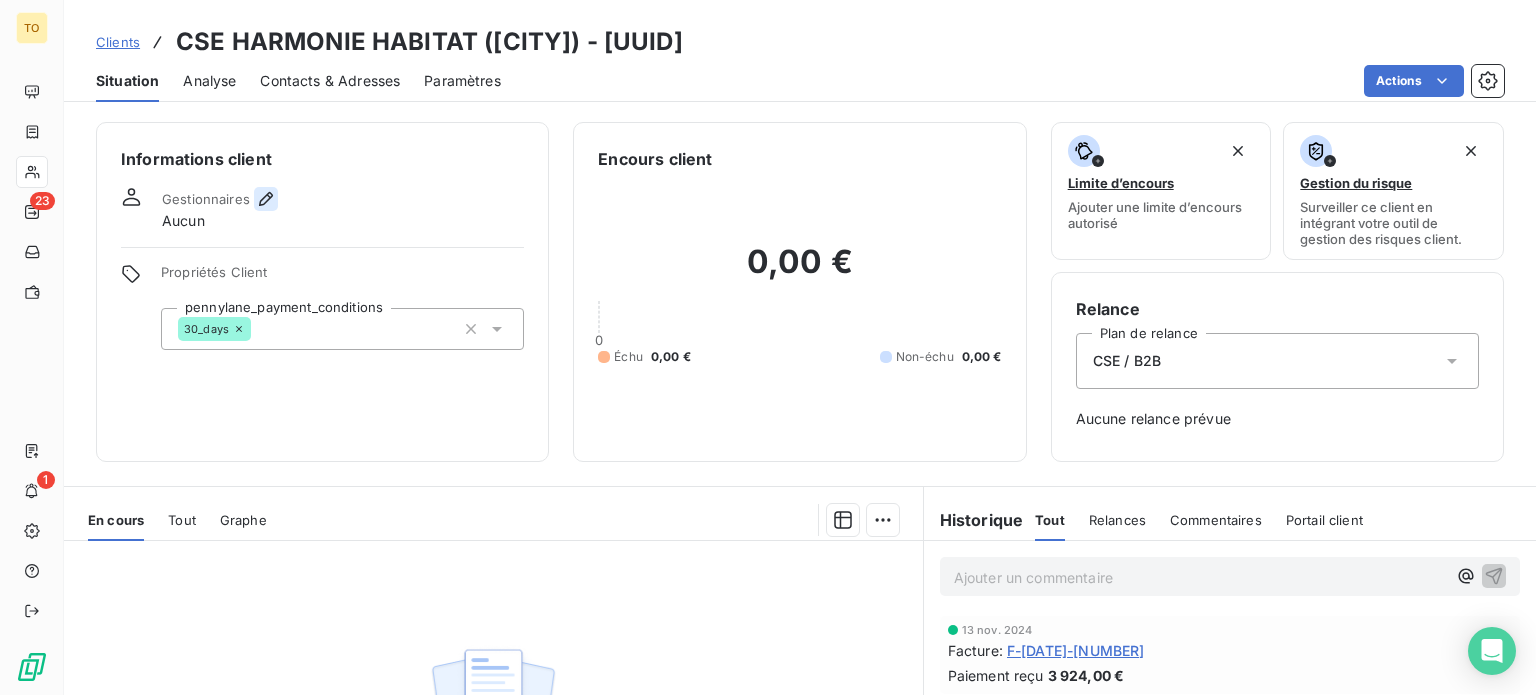 click 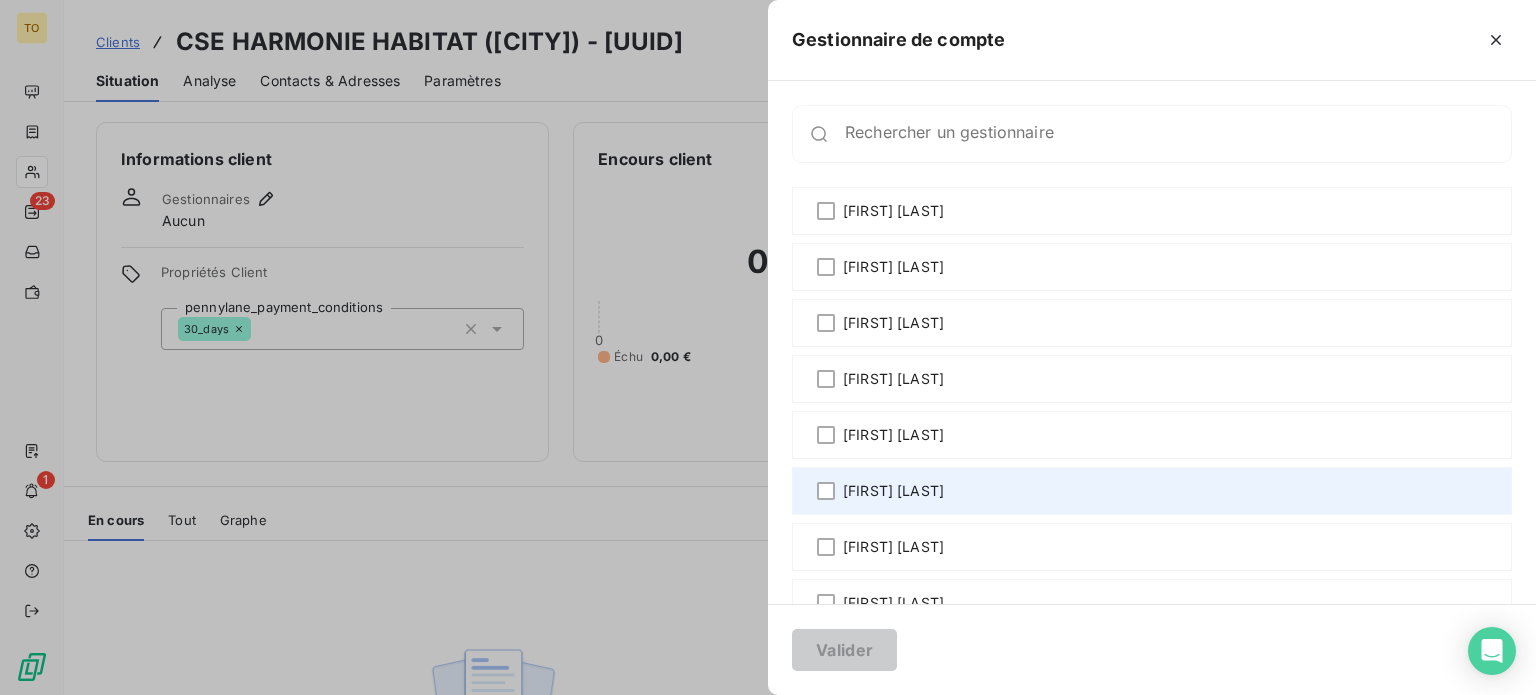 scroll, scrollTop: 466, scrollLeft: 0, axis: vertical 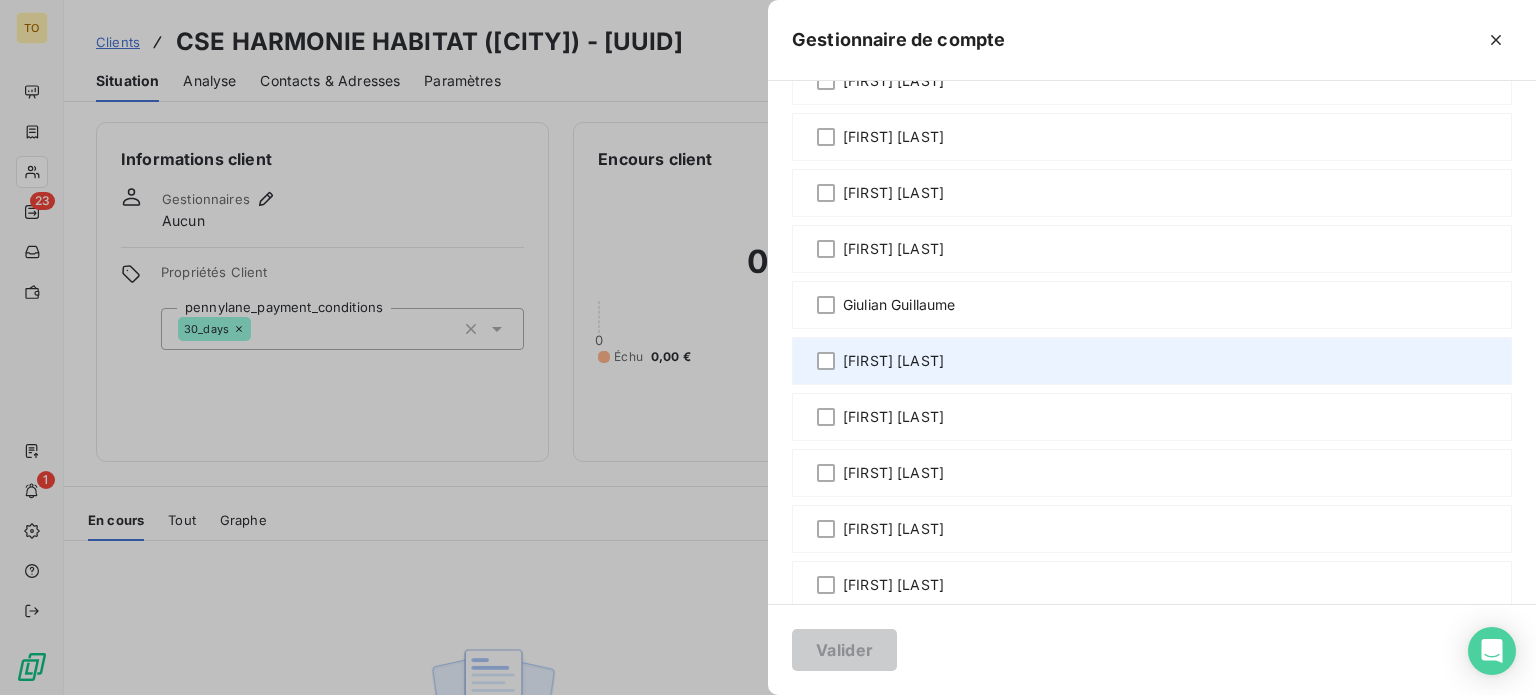 click on "[FIRST] [LAST]" at bounding box center (893, 361) 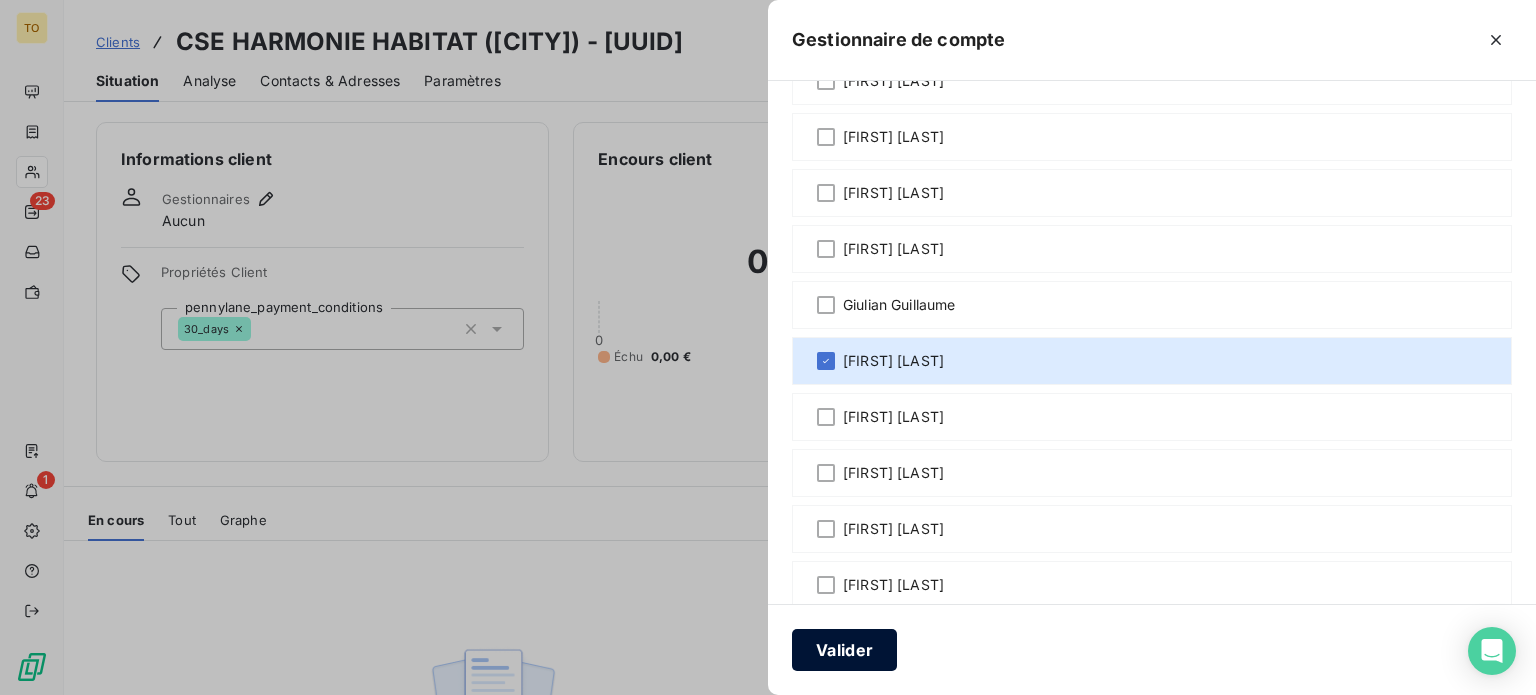 click on "Valider" at bounding box center [844, 650] 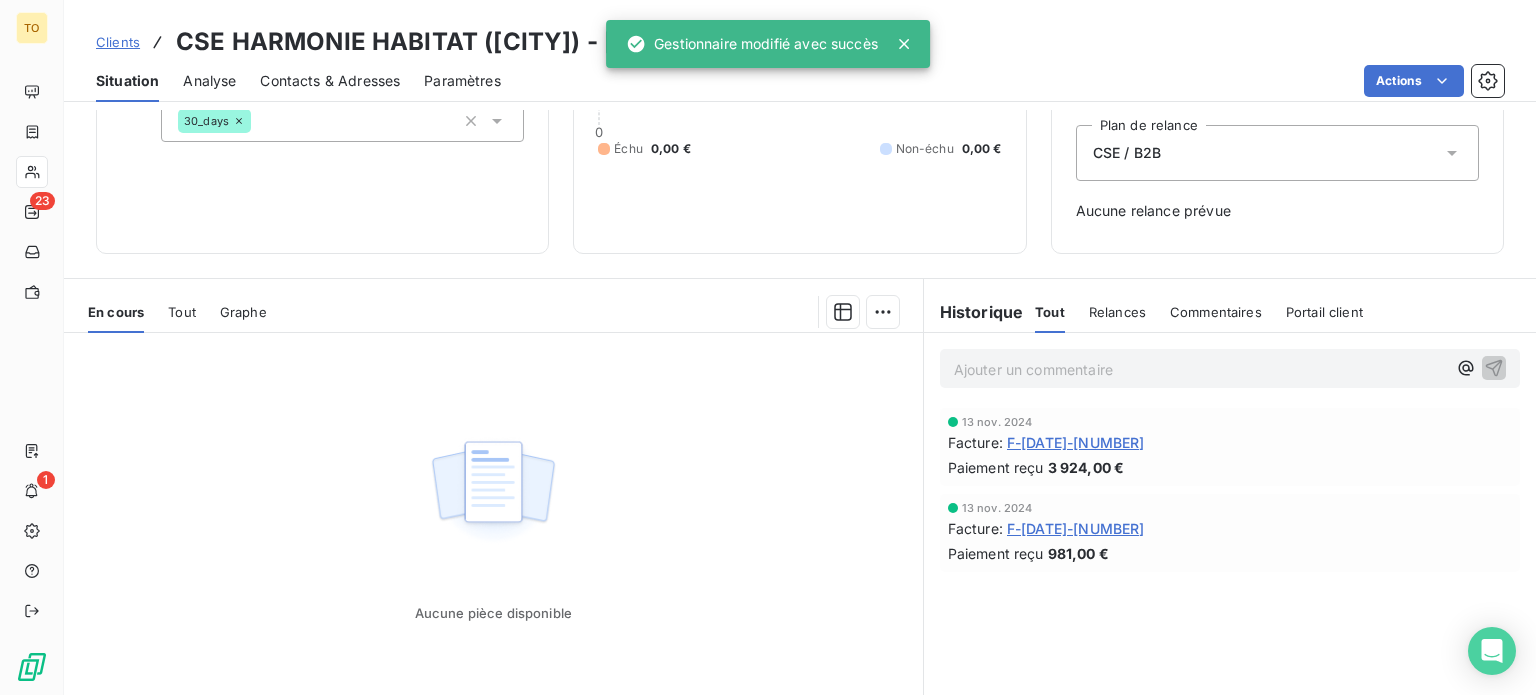 scroll, scrollTop: 233, scrollLeft: 0, axis: vertical 